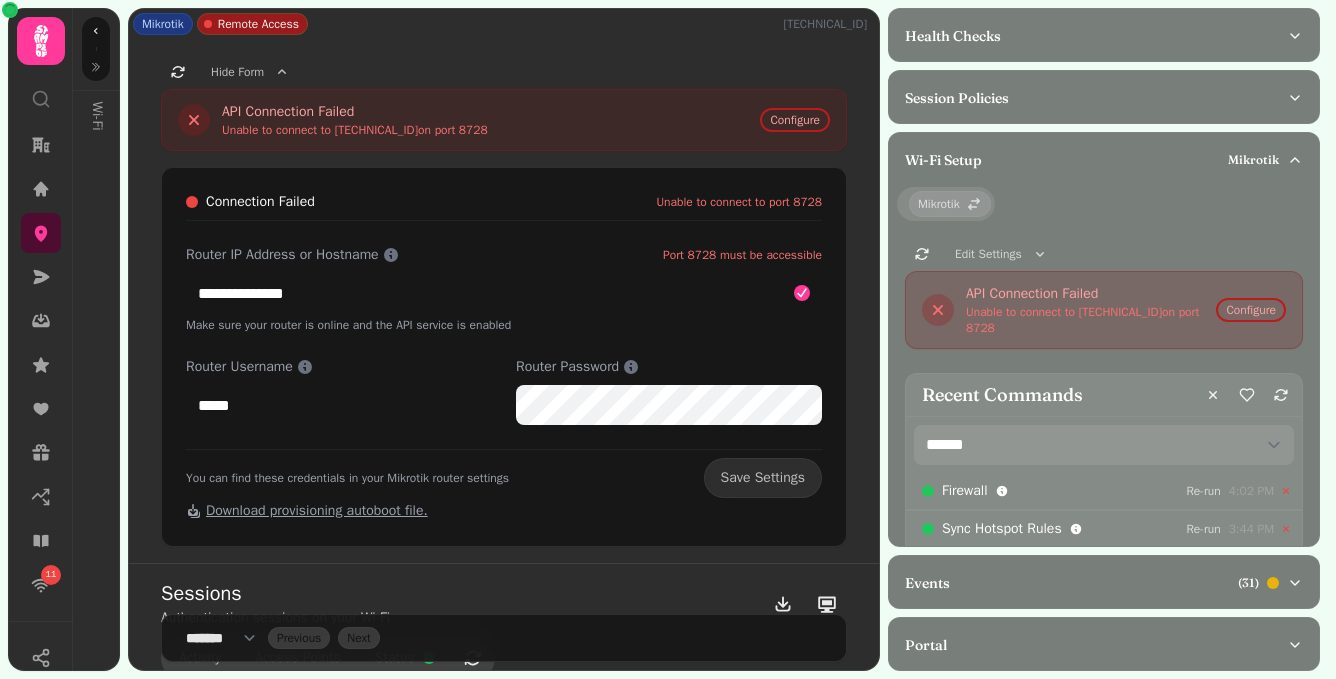 select on "**" 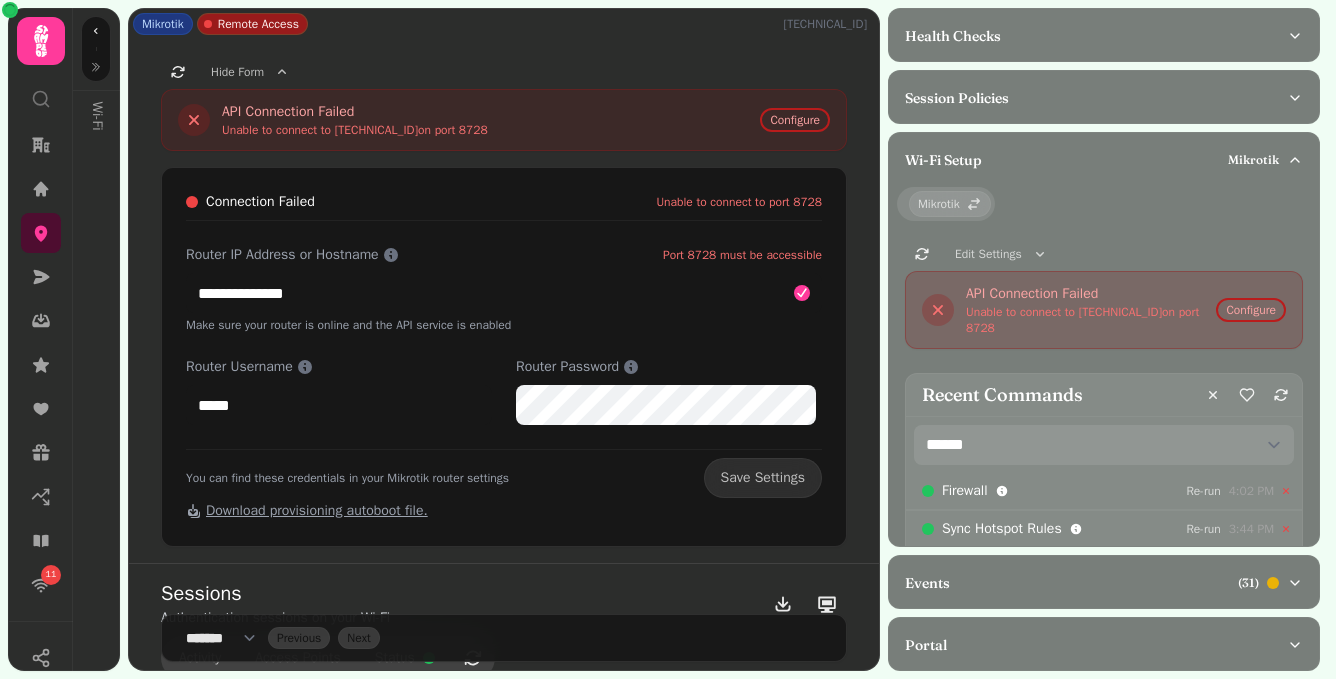 scroll, scrollTop: 0, scrollLeft: 0, axis: both 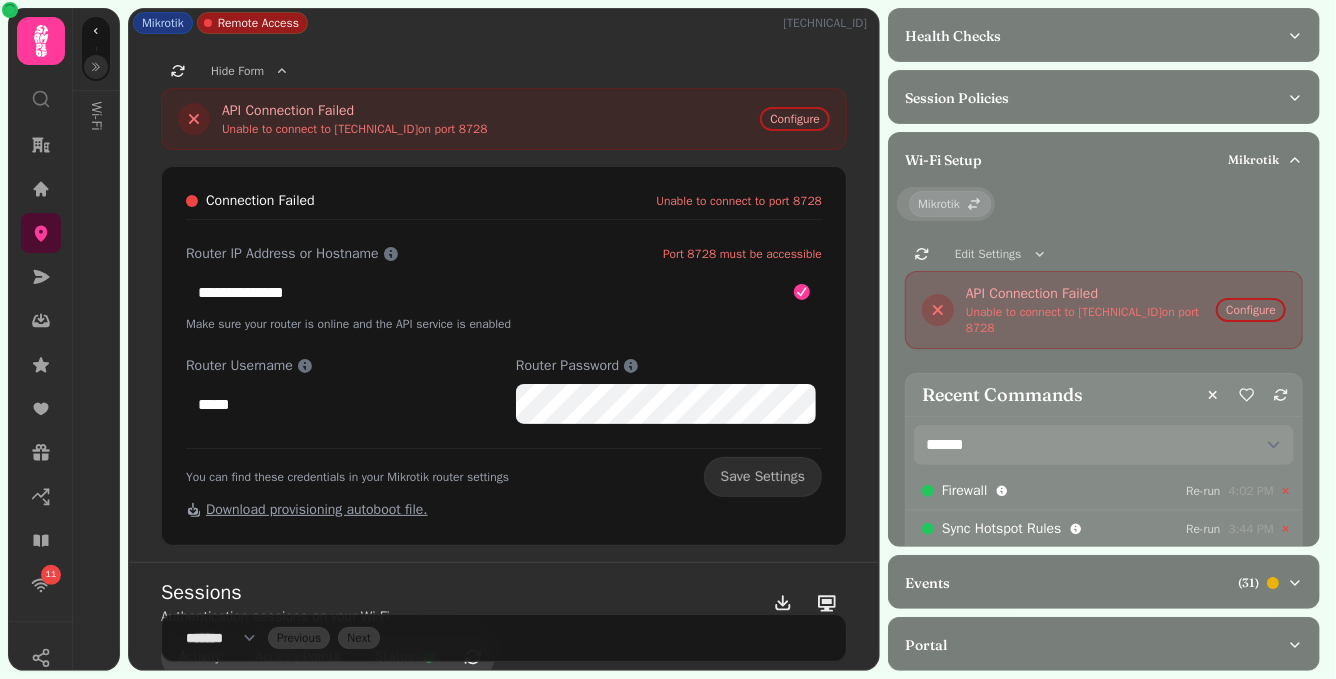 click at bounding box center [96, 67] 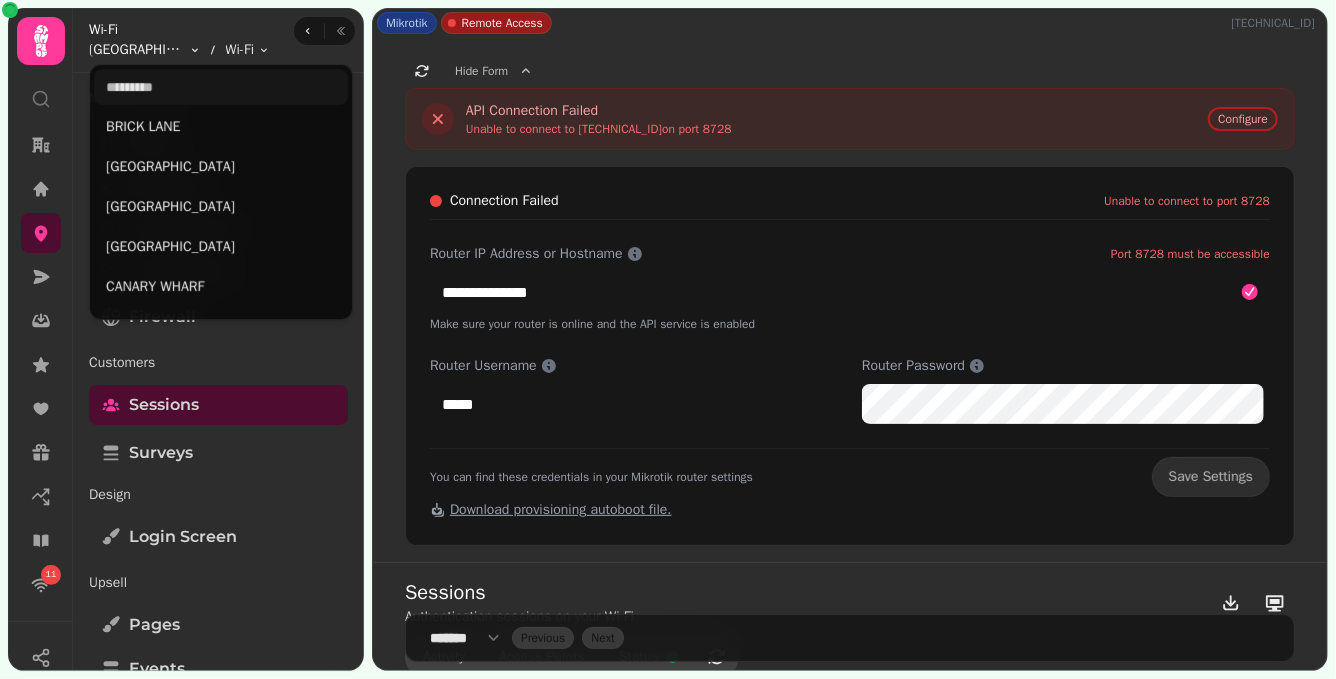 click on "**********" at bounding box center (668, 339) 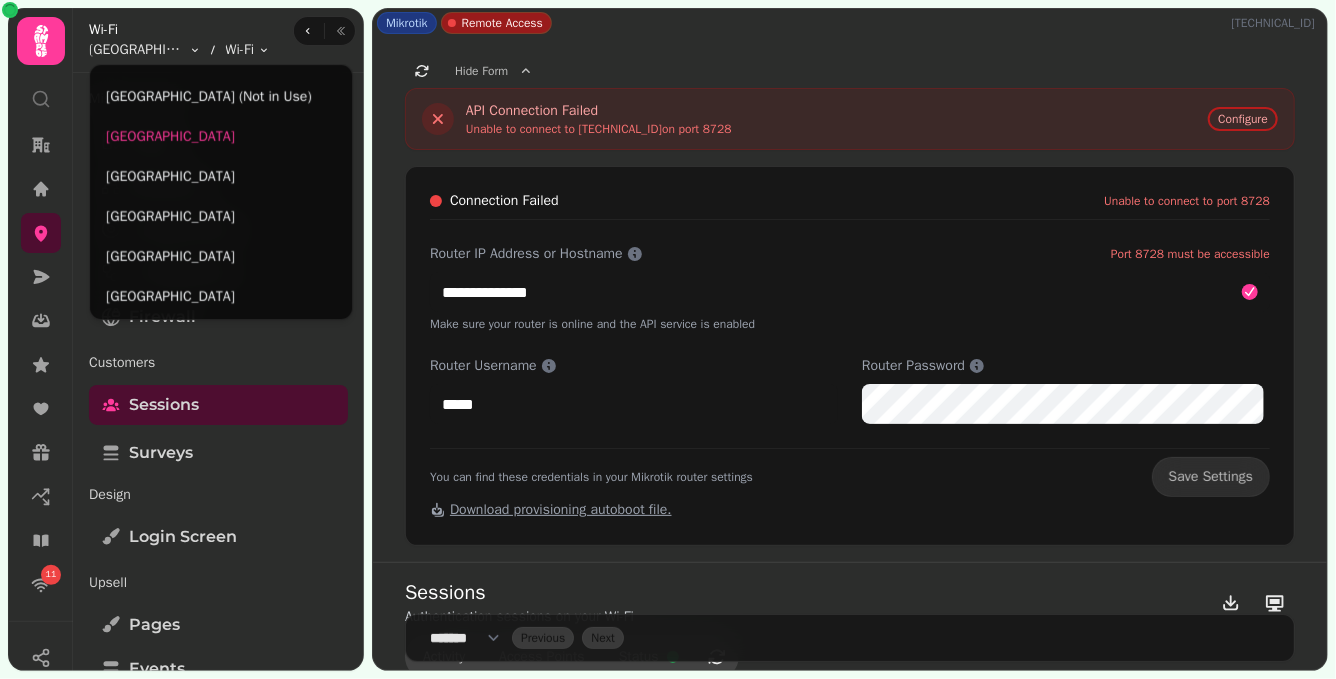 scroll, scrollTop: 590, scrollLeft: 0, axis: vertical 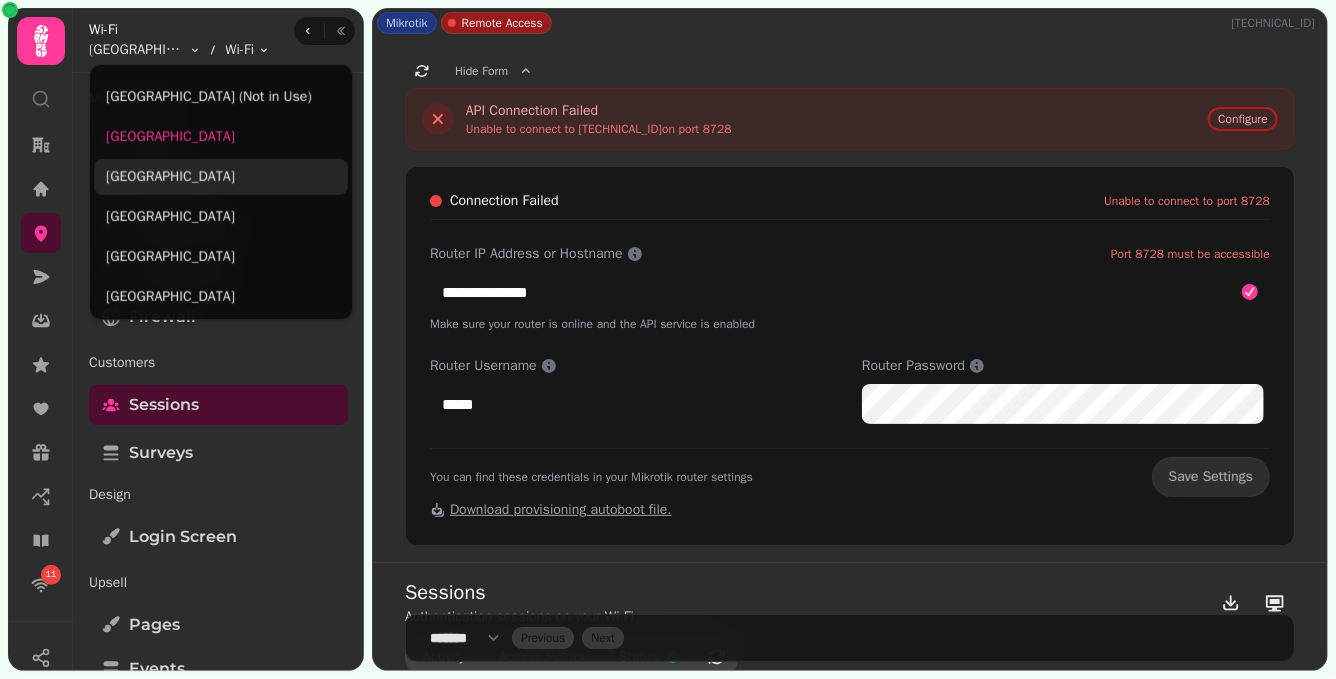 click on "[GEOGRAPHIC_DATA]" at bounding box center (221, 177) 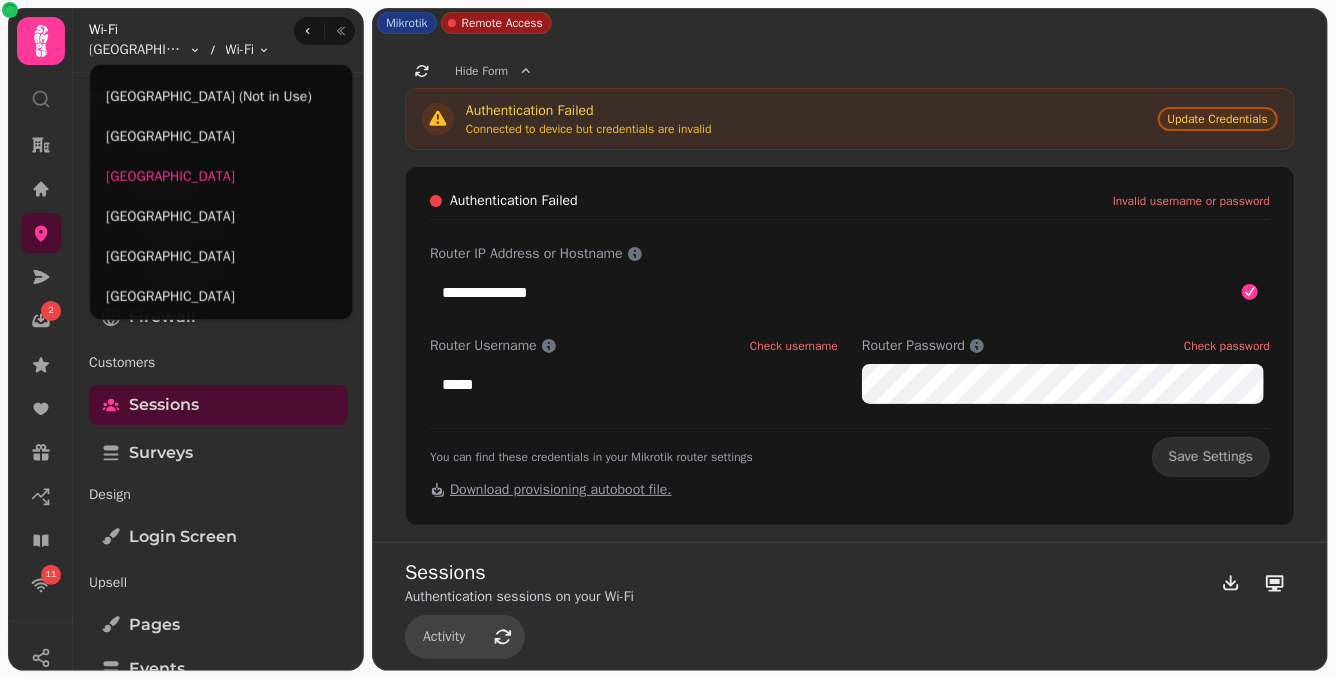 click on "**********" at bounding box center (668, 339) 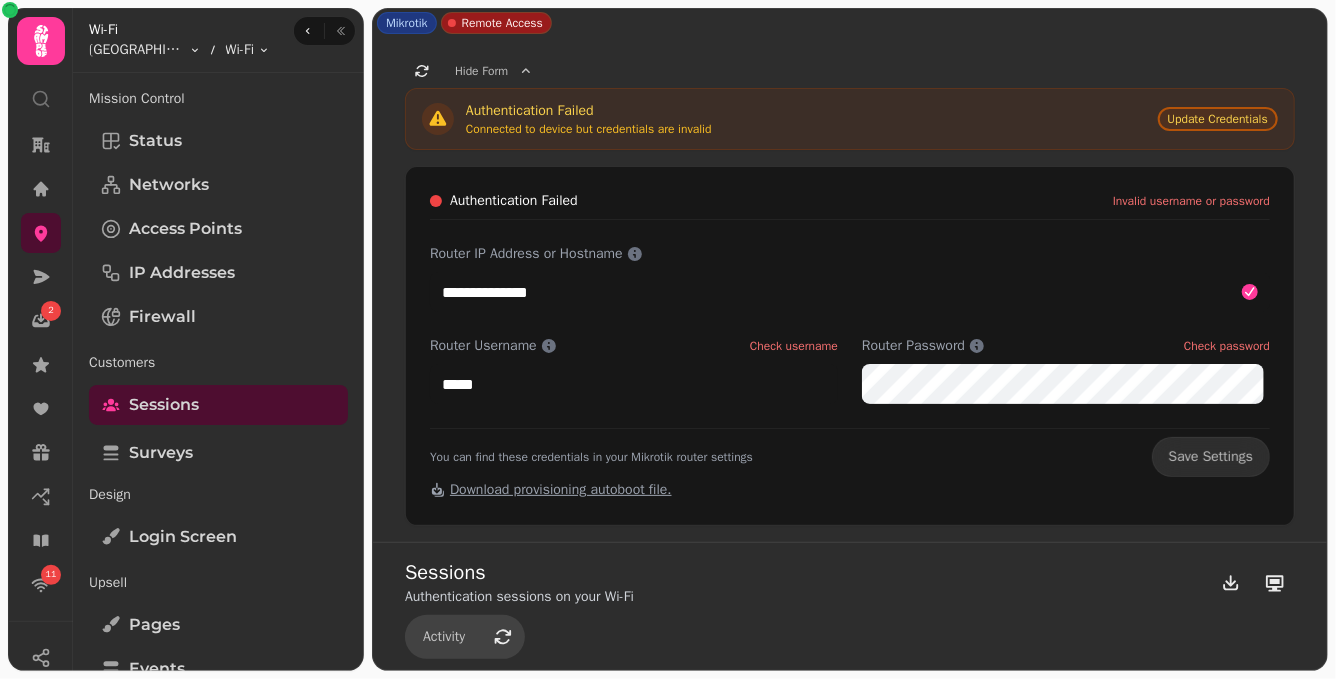 click on "Update Credentials" at bounding box center (1218, 119) 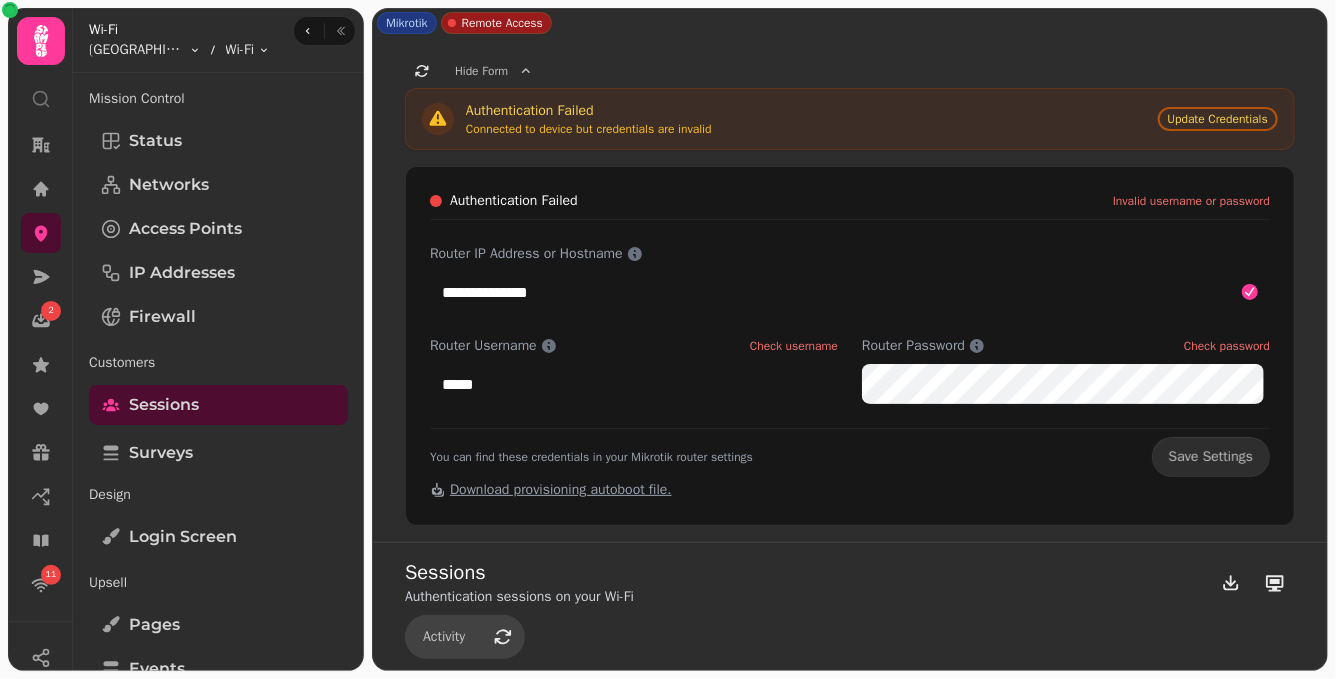 scroll, scrollTop: 0, scrollLeft: 0, axis: both 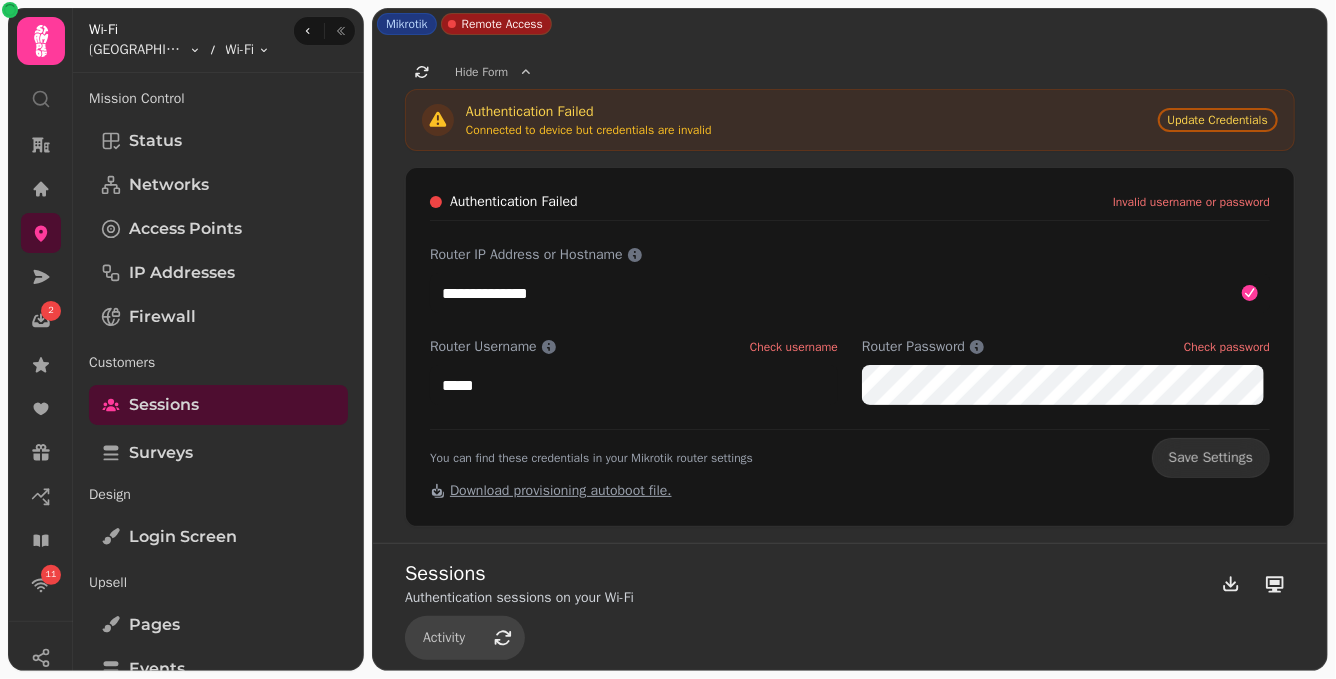 click on "Router Username Check username ***** Router Password Check password" at bounding box center [850, 371] 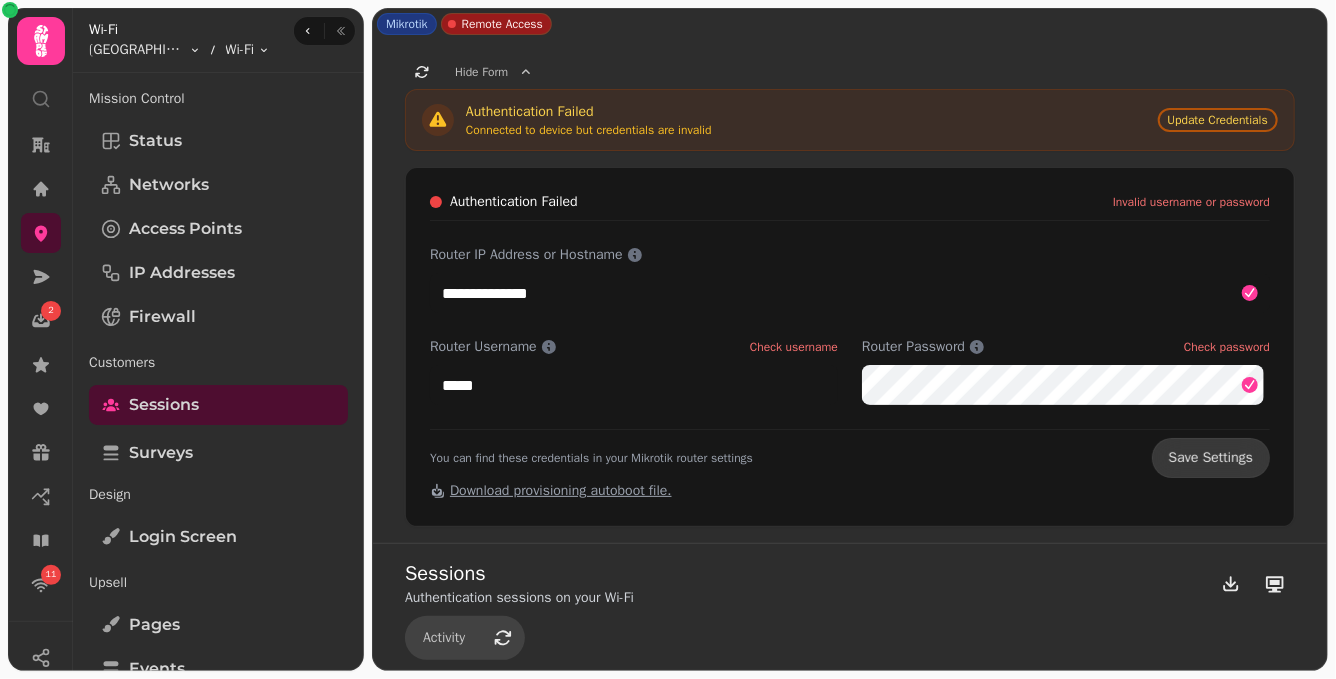 click on "Save Settings" at bounding box center [1211, 458] 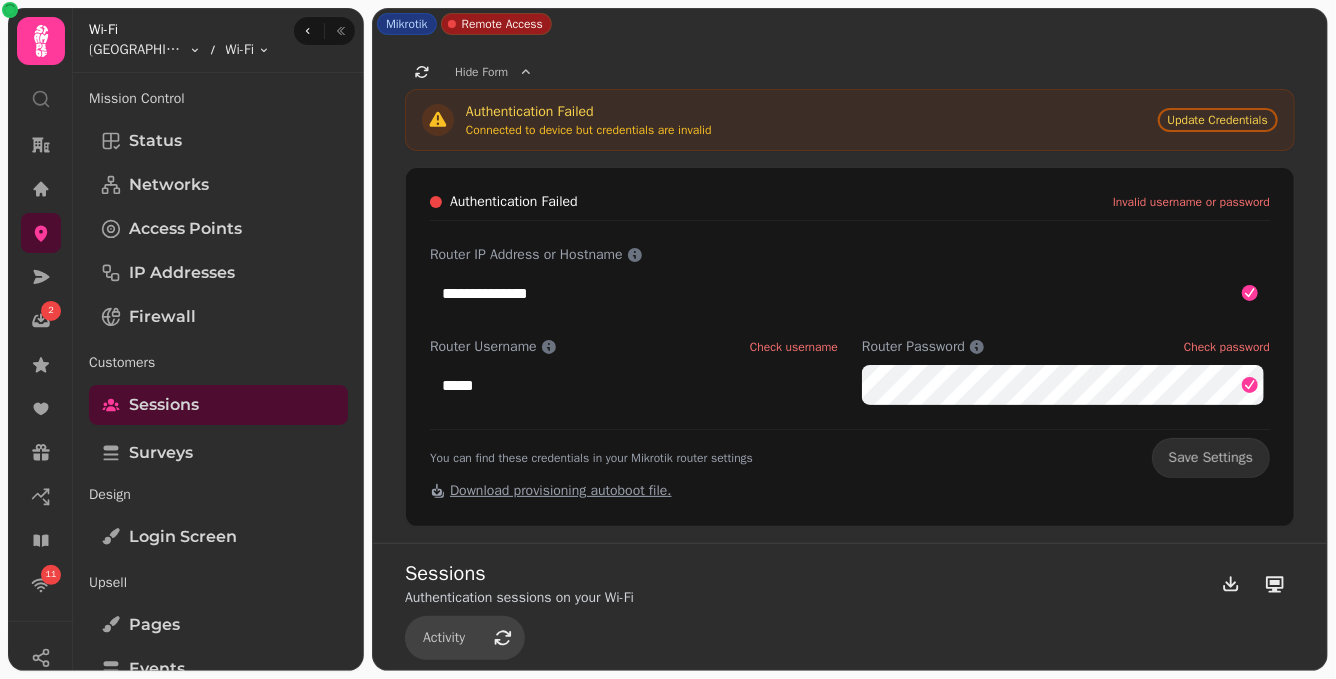 click on "Hide Form" at bounding box center [850, 72] 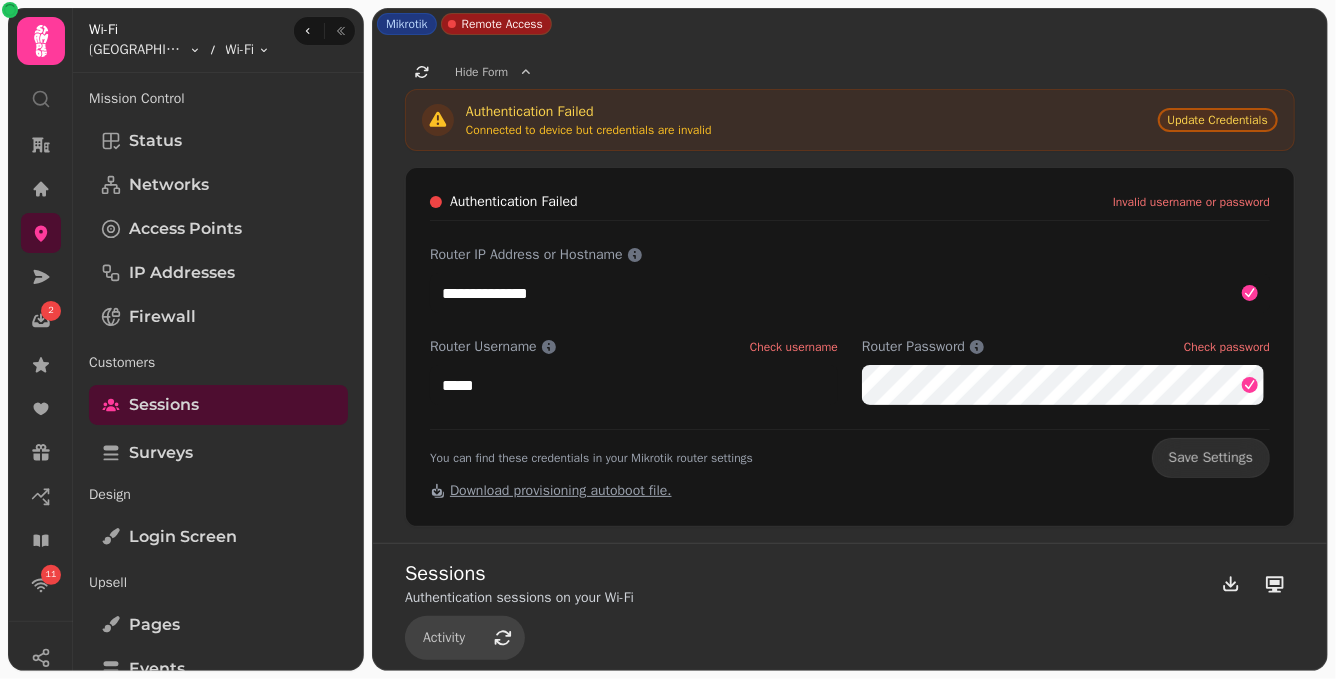 click on "Update Credentials" at bounding box center [1218, 120] 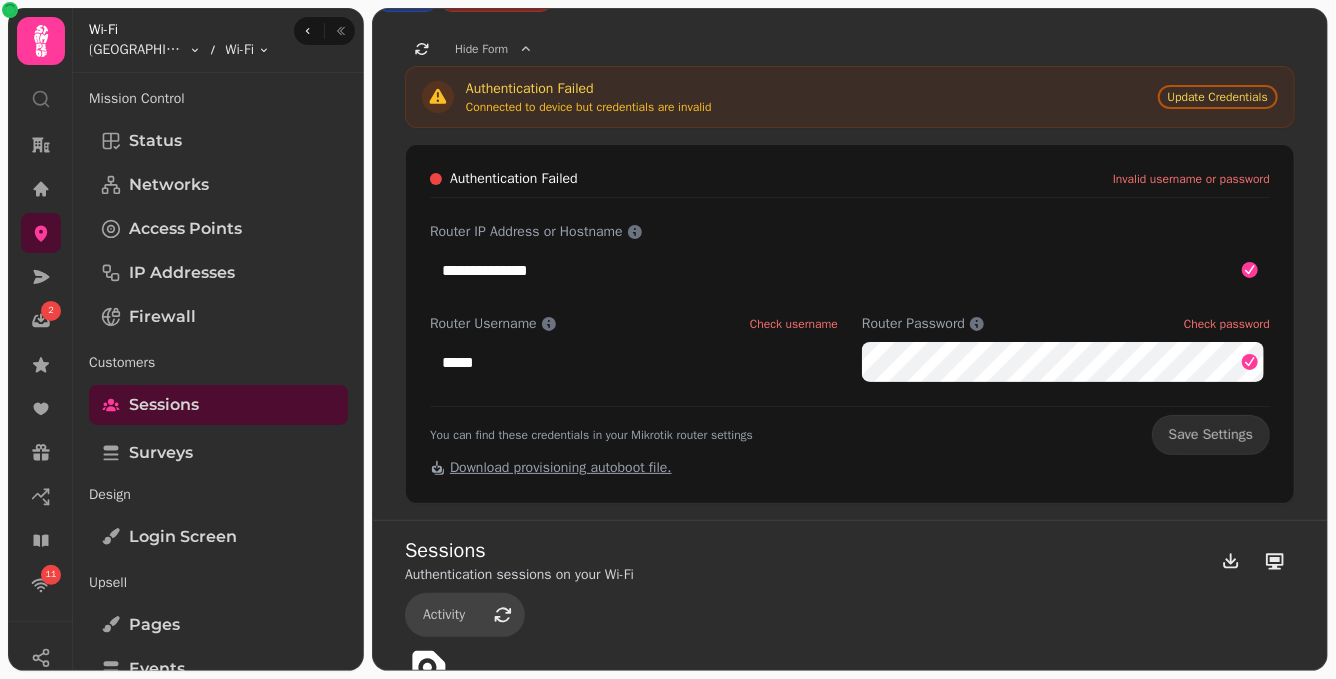 scroll, scrollTop: 0, scrollLeft: 0, axis: both 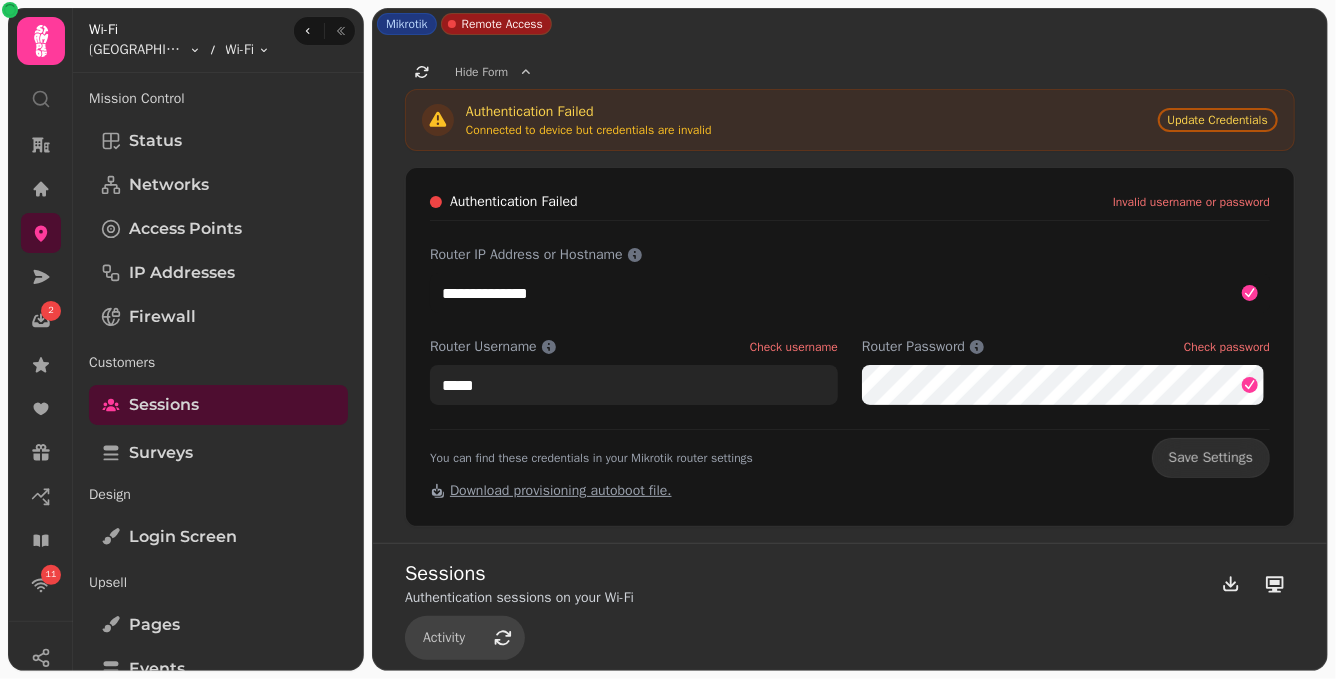 click on "*****" at bounding box center [634, 385] 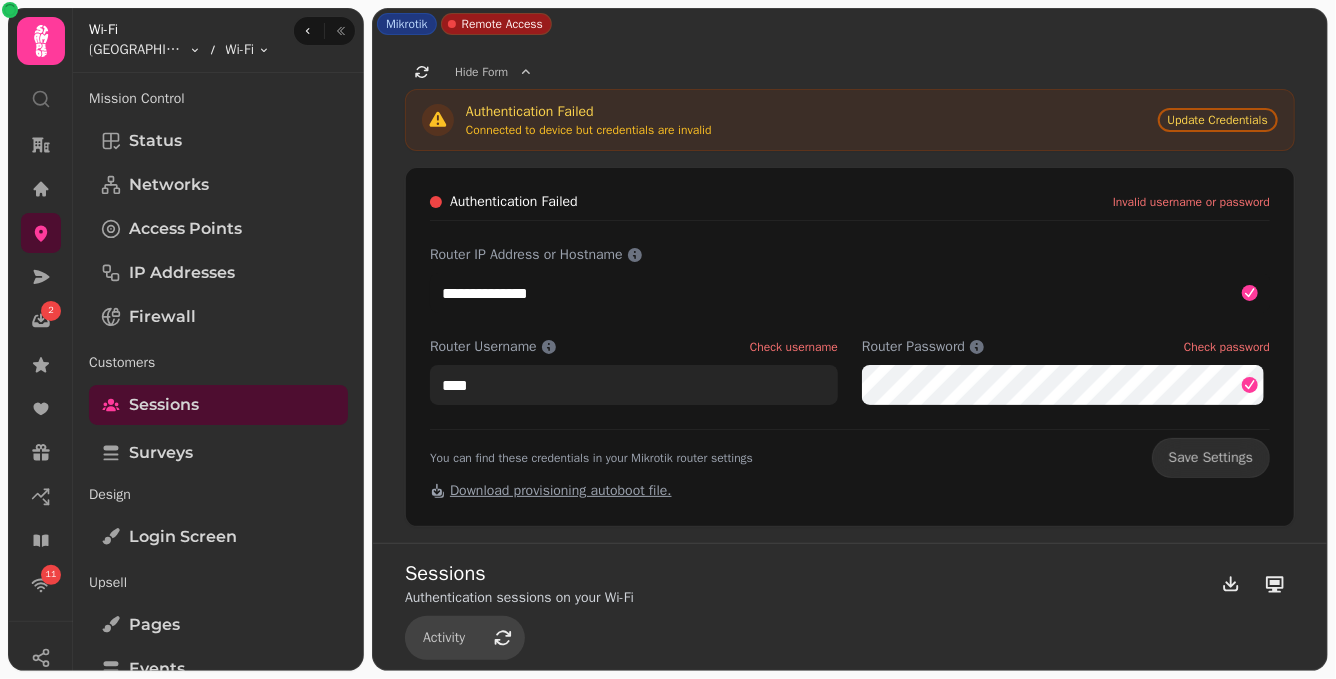 type on "*****" 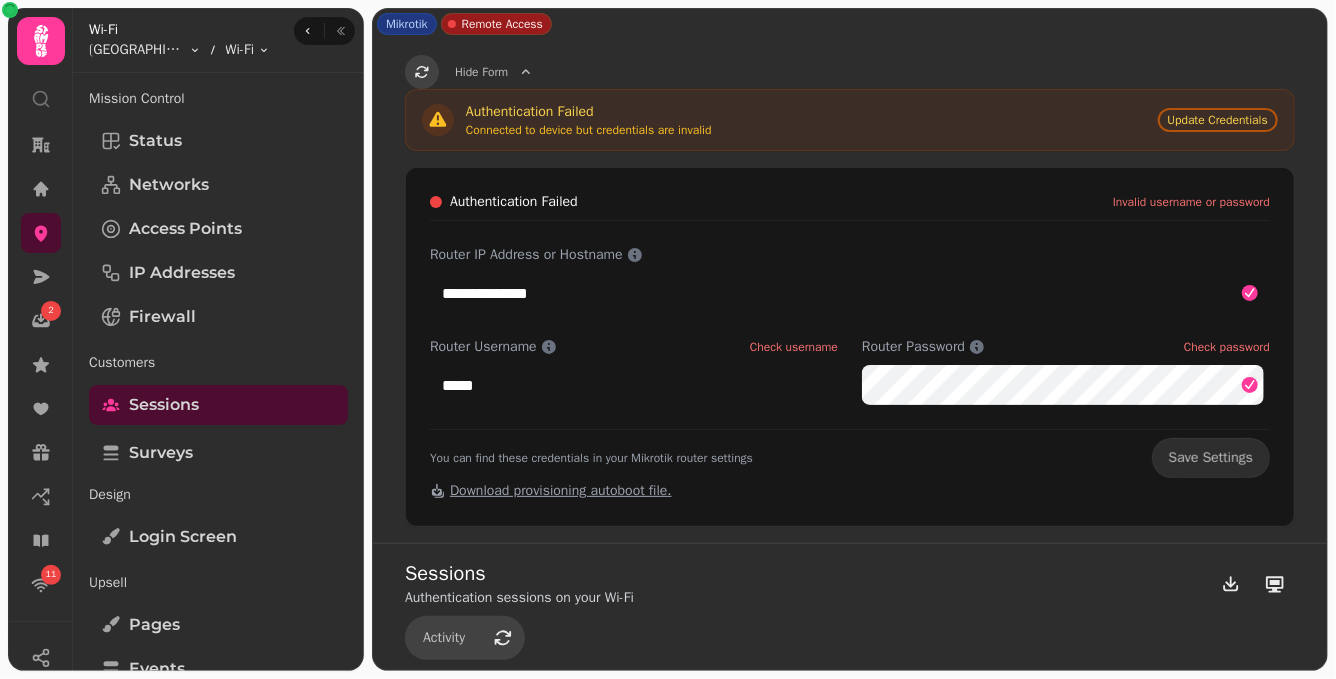 click at bounding box center (422, 72) 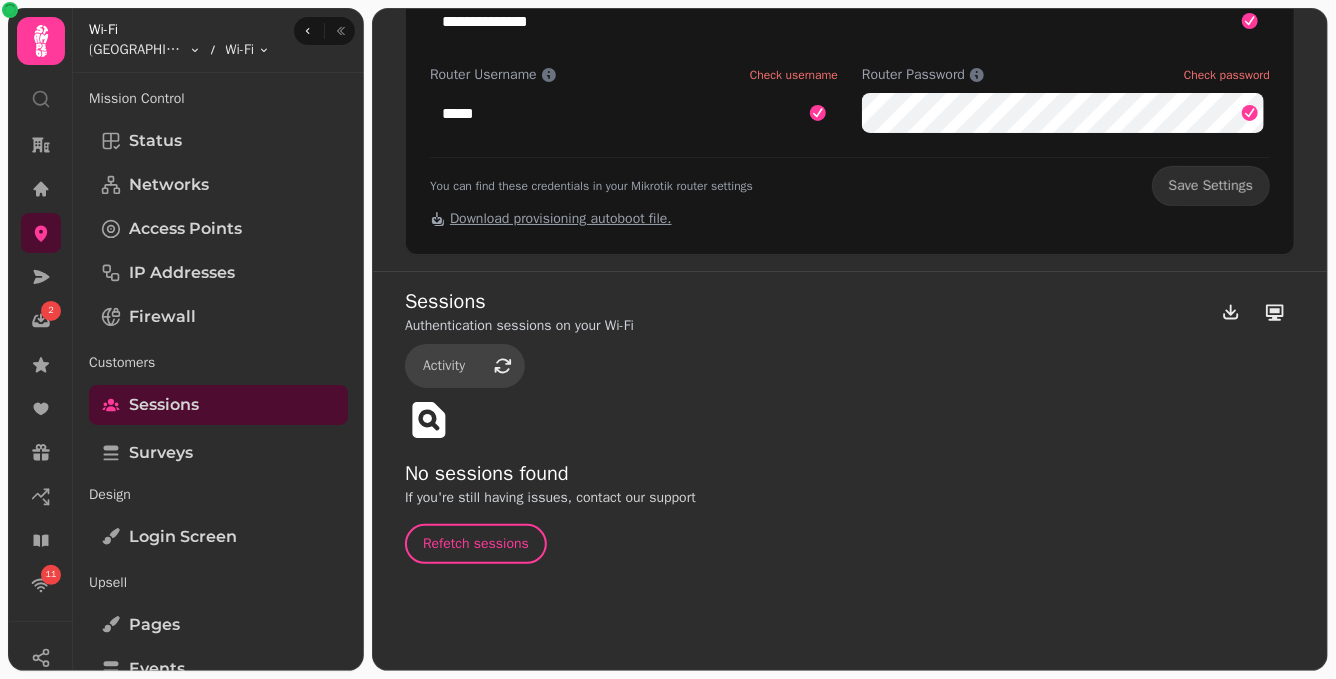 scroll, scrollTop: 0, scrollLeft: 0, axis: both 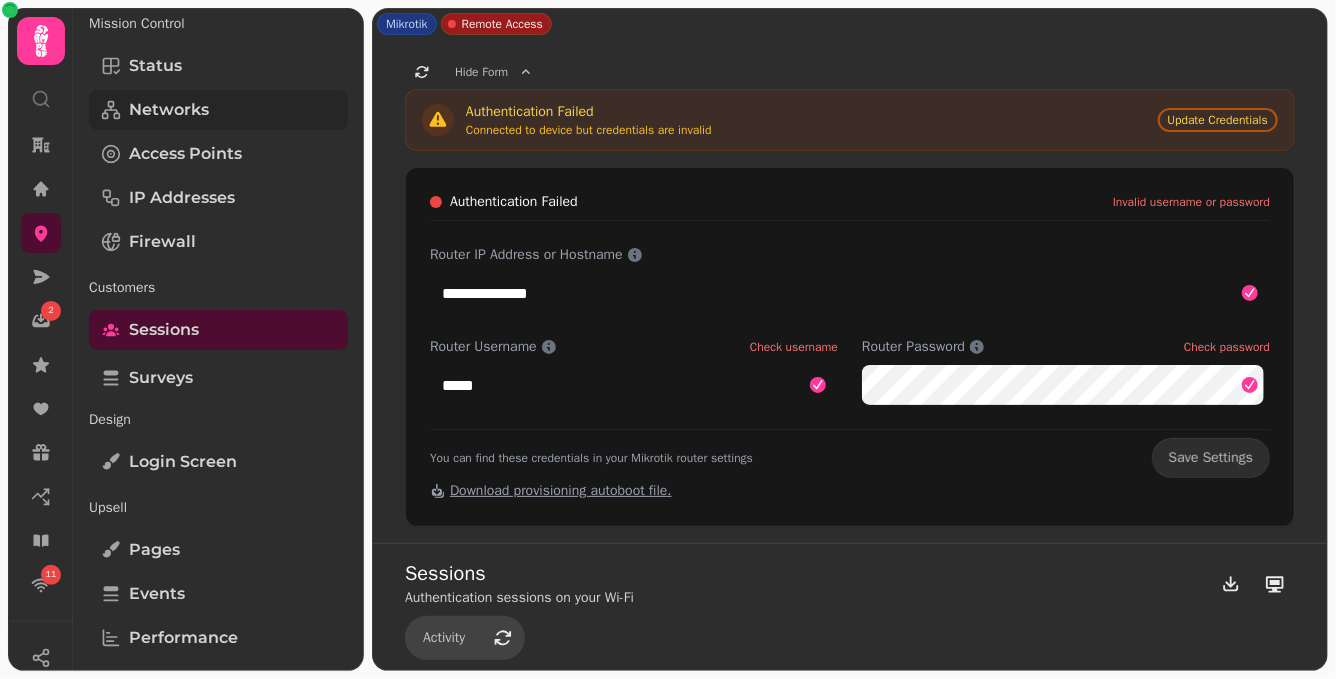 click on "Networks" at bounding box center [169, 110] 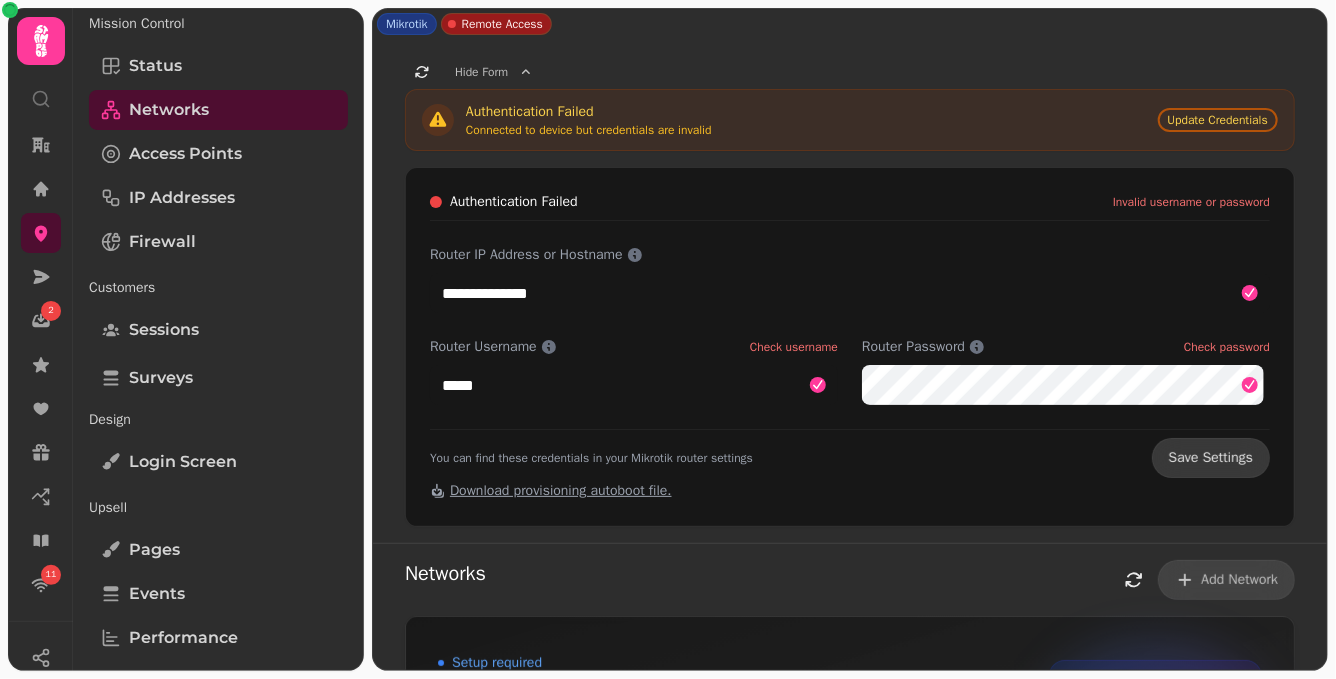 click on "Save Settings" at bounding box center (1211, 458) 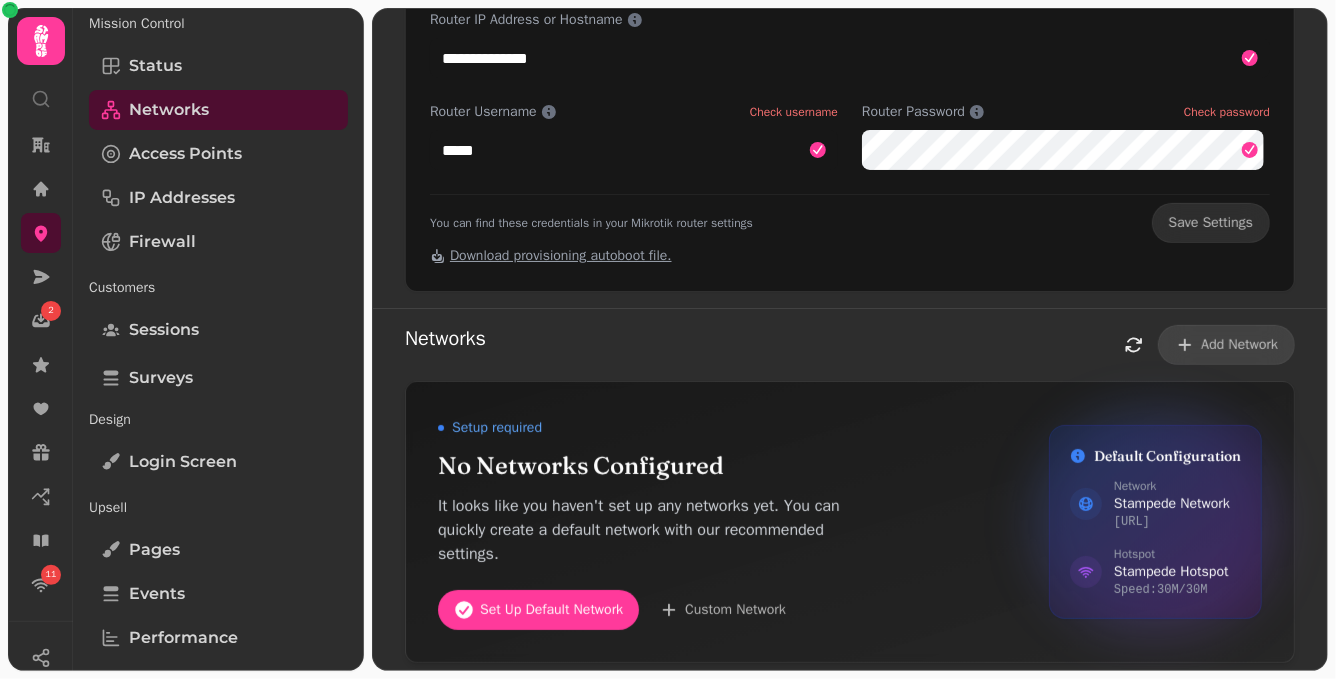 scroll, scrollTop: 0, scrollLeft: 0, axis: both 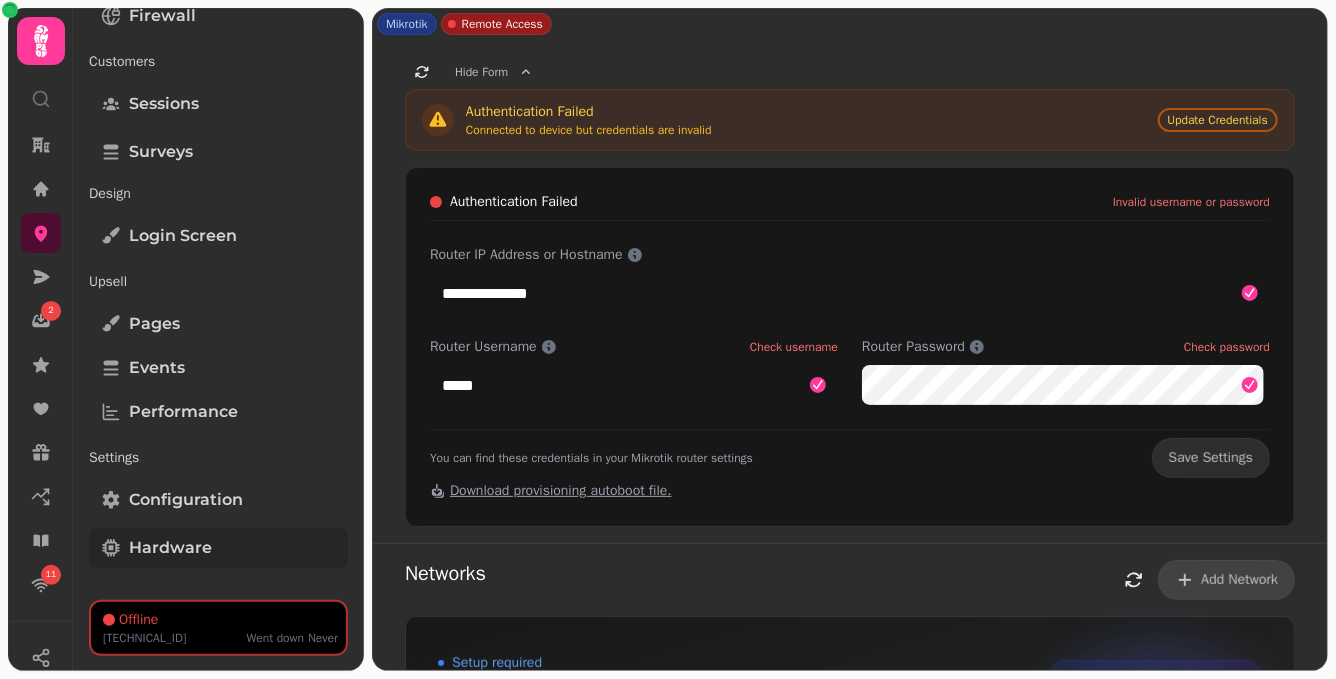 click on "Hardware" at bounding box center (170, 548) 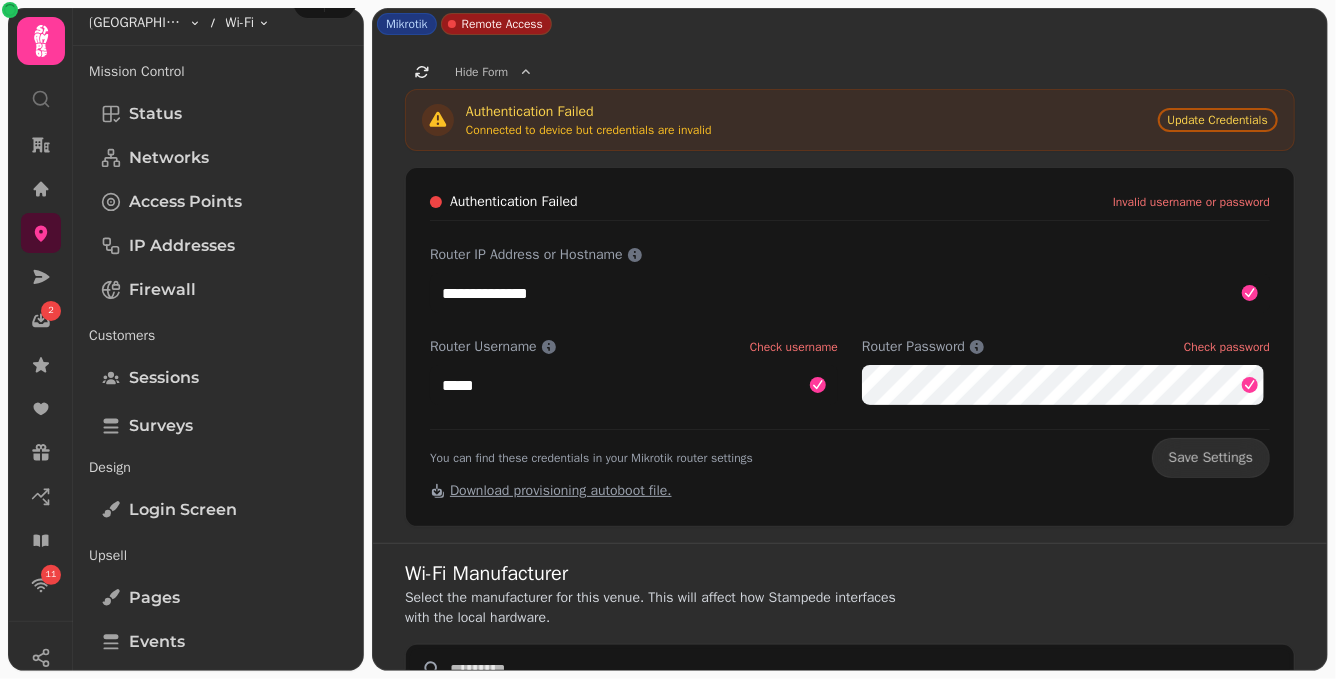scroll, scrollTop: 0, scrollLeft: 0, axis: both 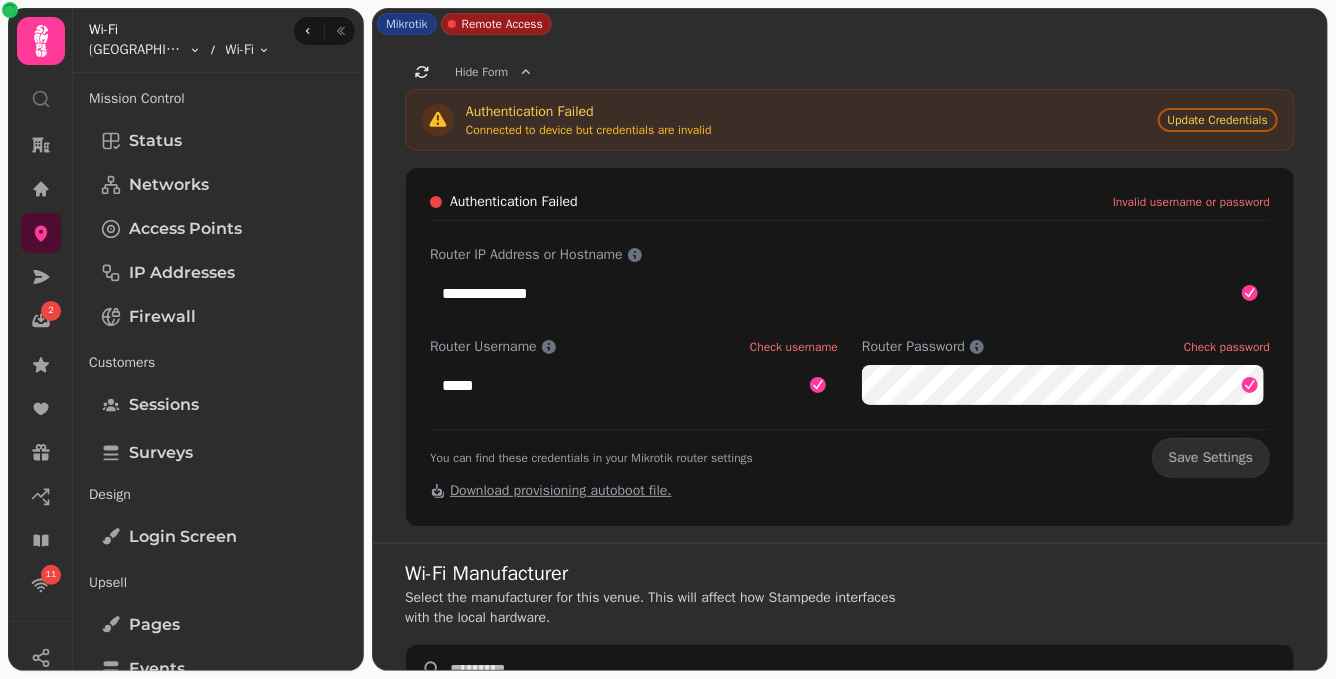 click on "Router Username Check username ***** Router Password Check password" at bounding box center (850, 371) 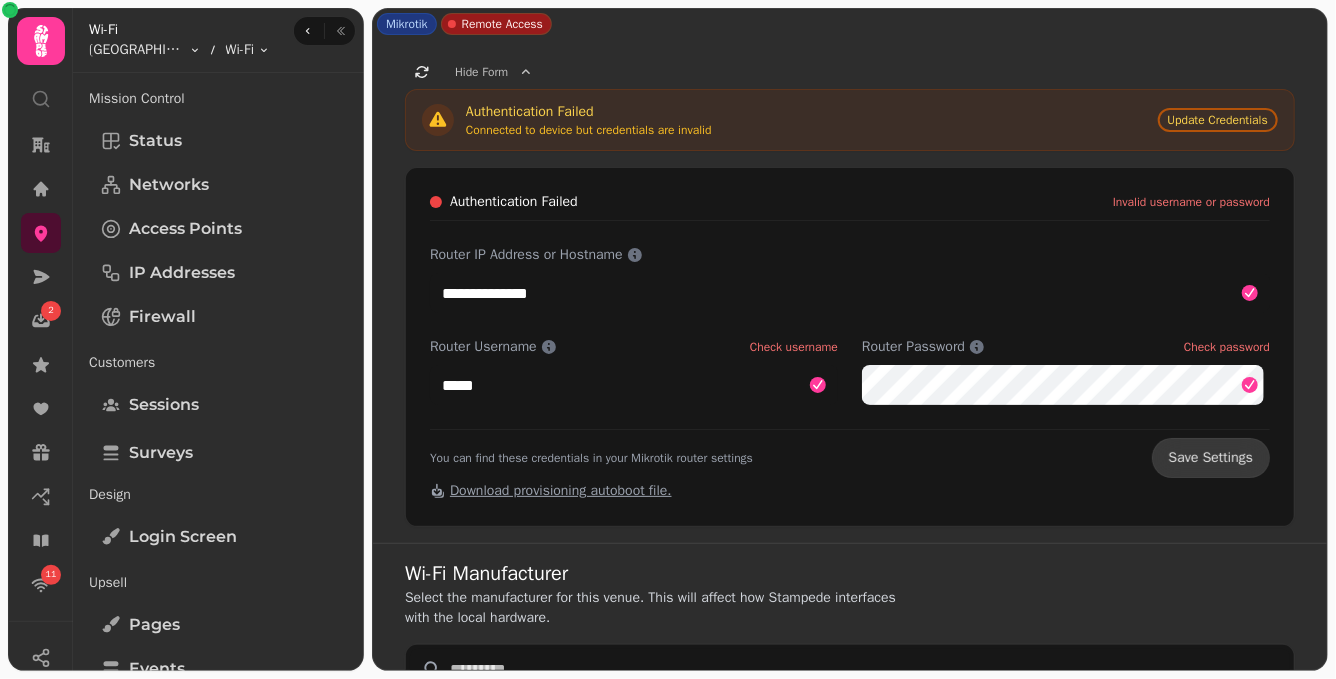 click on "Save Settings" at bounding box center [1211, 458] 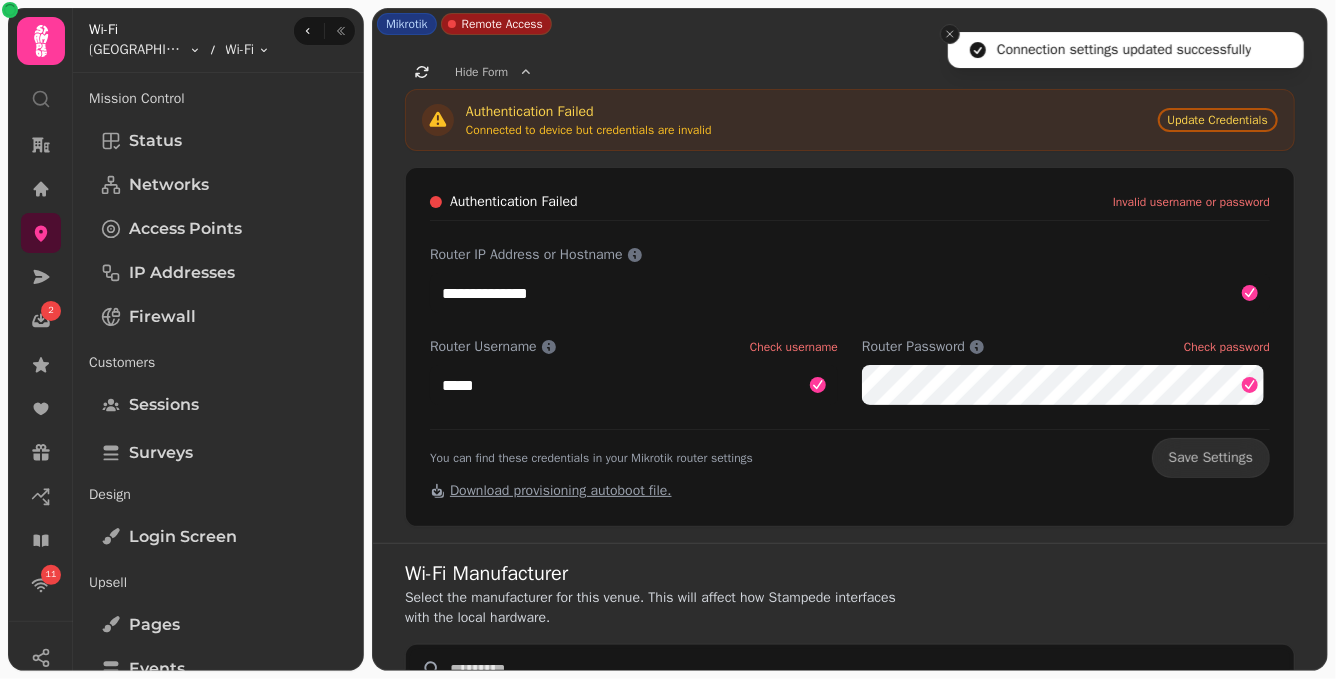 click 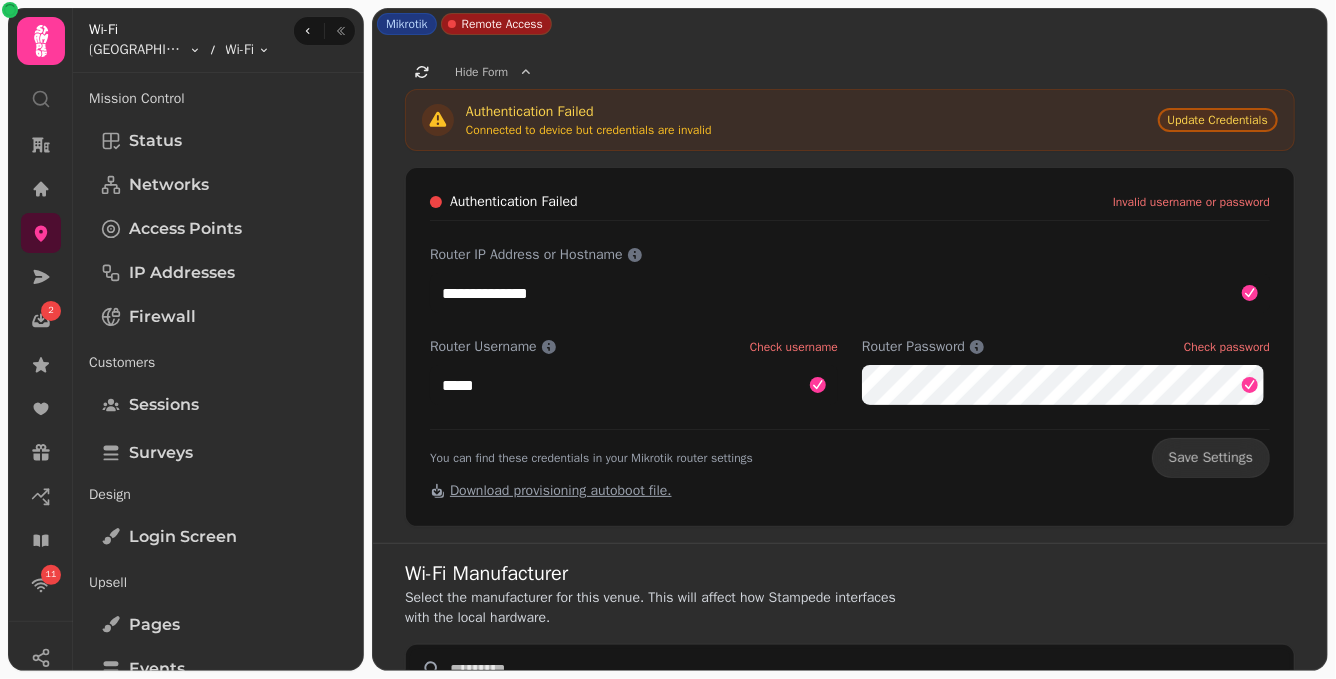 click on "Update Credentials" at bounding box center (1218, 120) 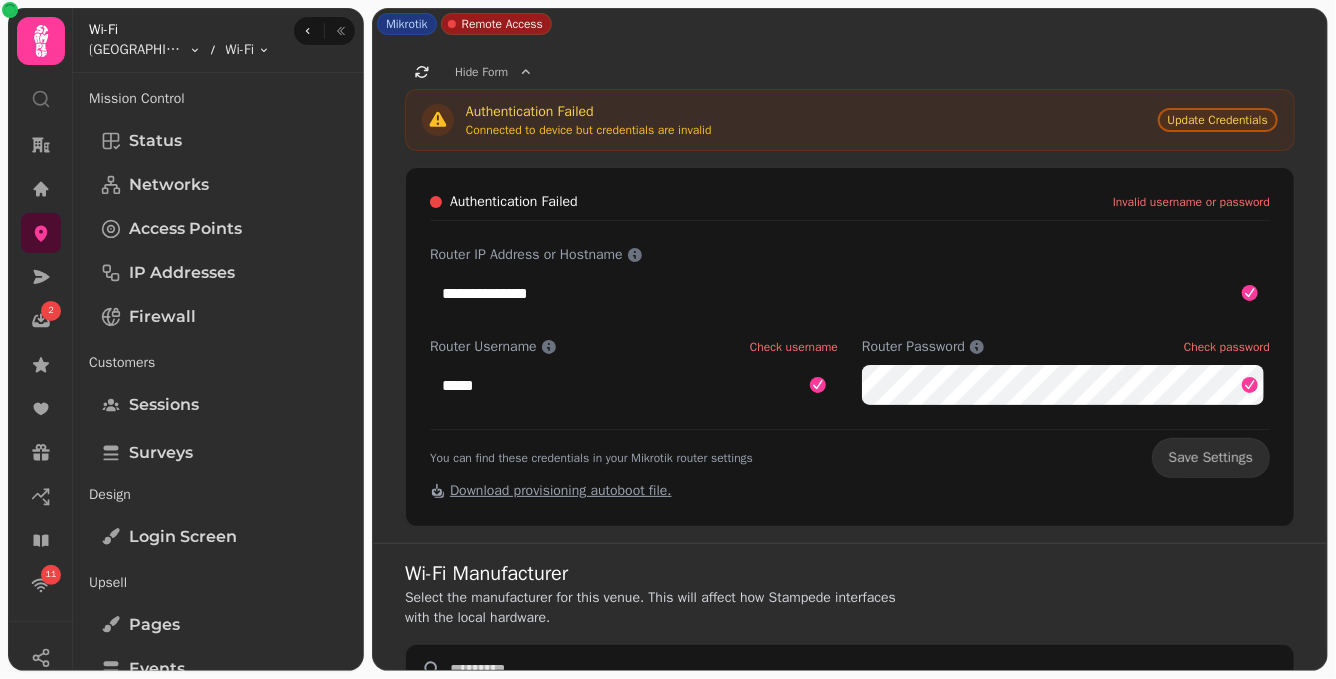 click on "Update Credentials" at bounding box center (1218, 120) 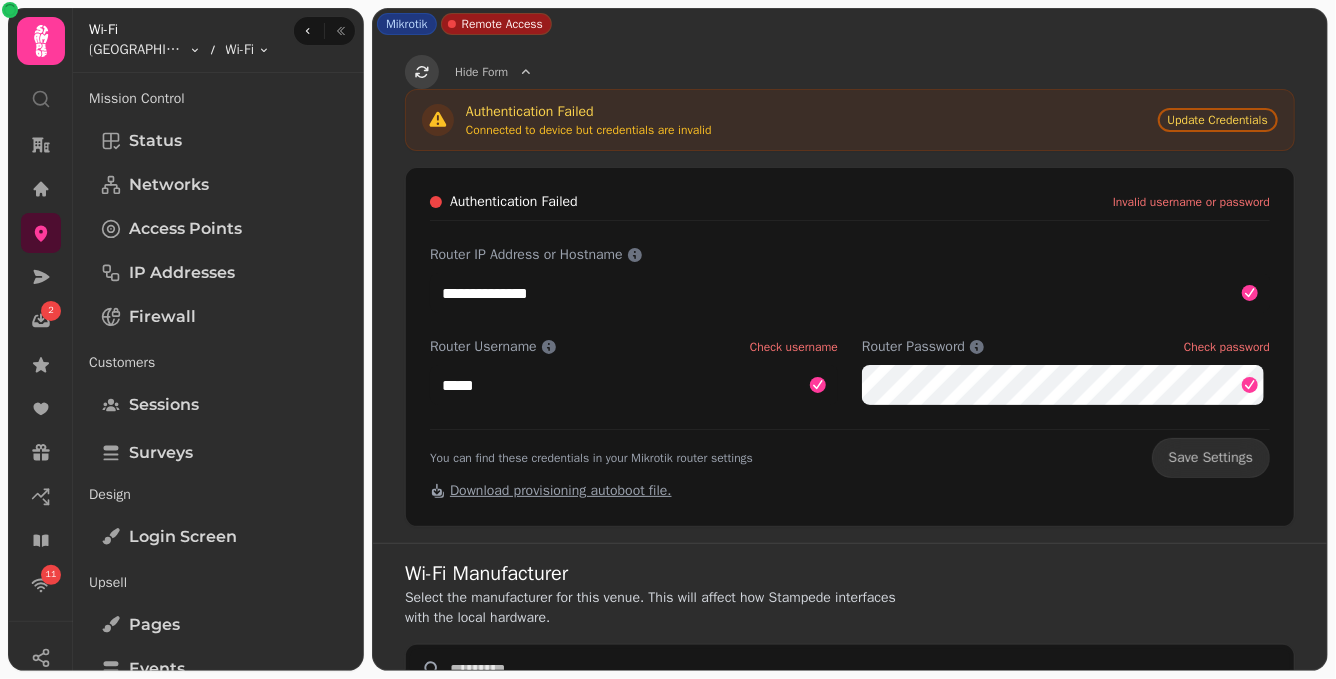 click 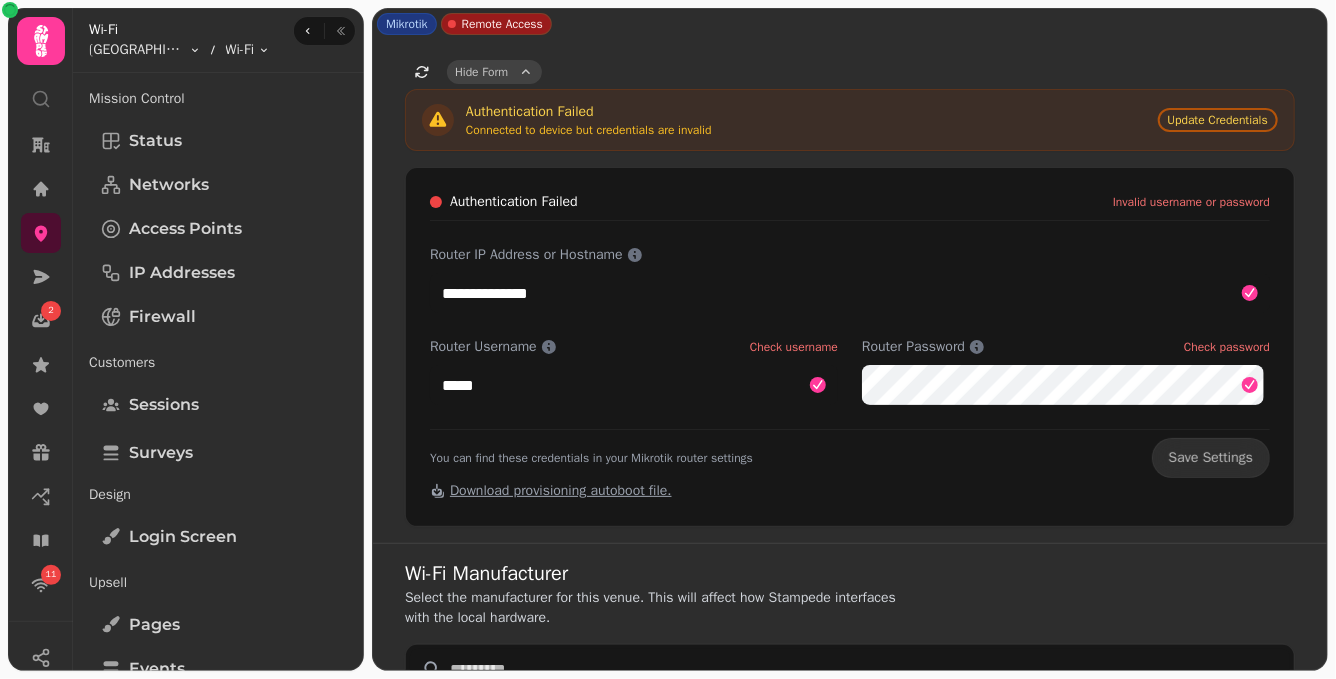 click on "Hide Form" at bounding box center (481, 72) 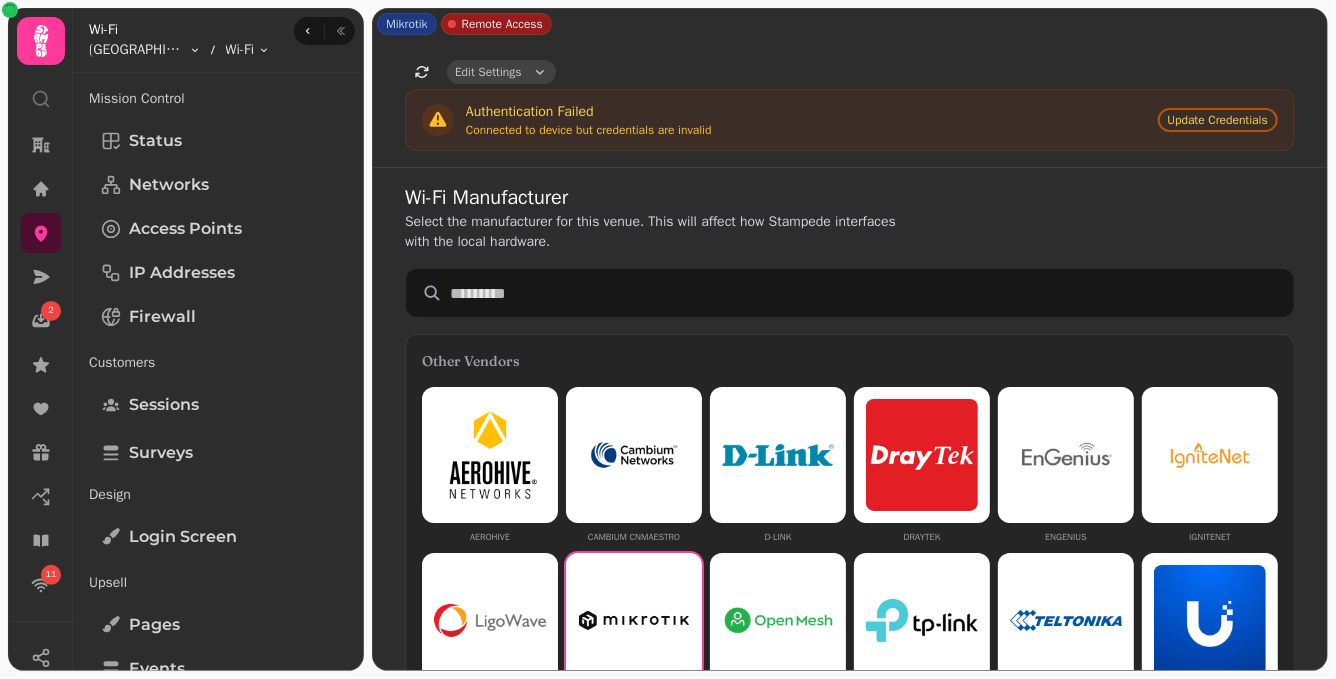 click on "Edit Settings" at bounding box center (488, 72) 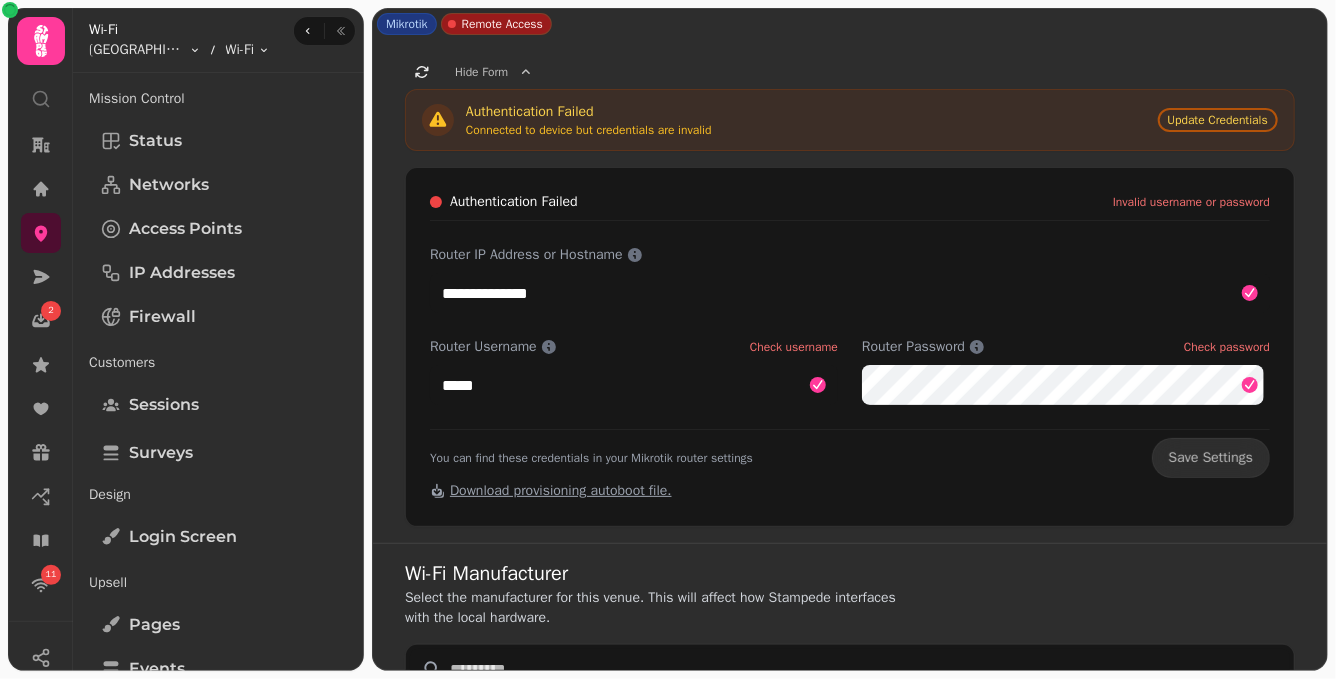 click on "**********" at bounding box center [850, 347] 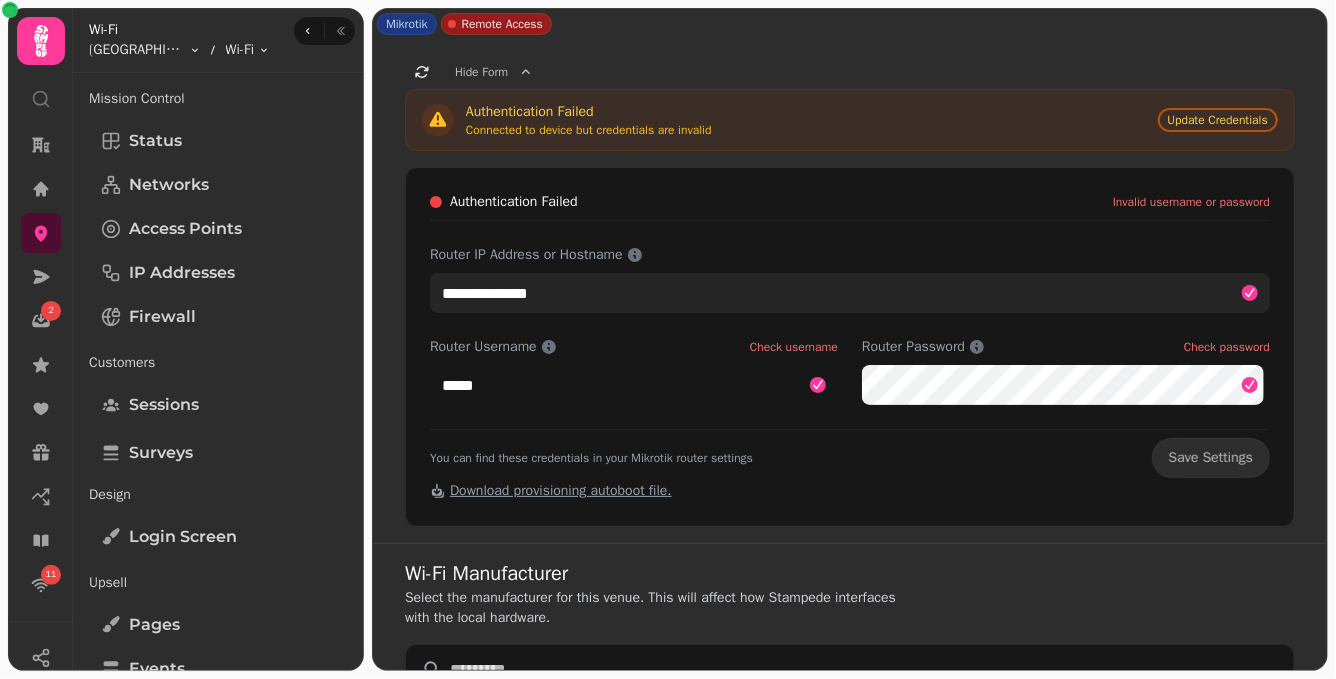 click on "**********" at bounding box center (850, 293) 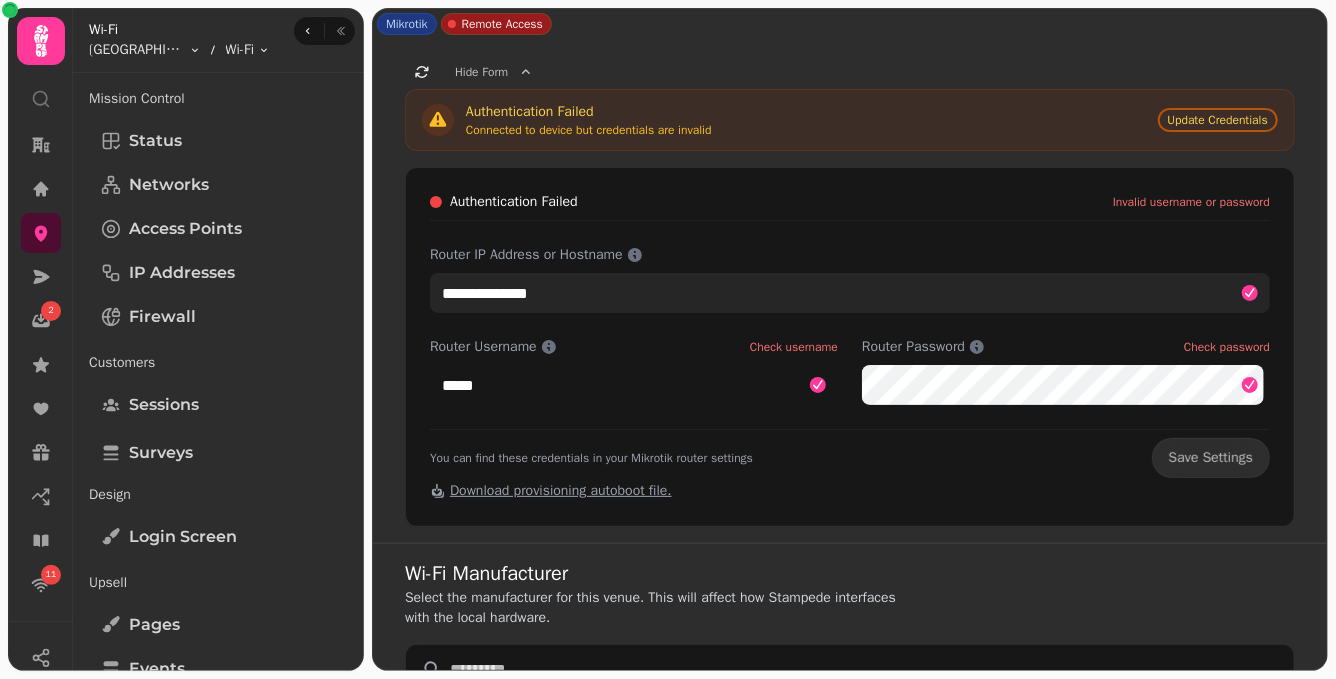drag, startPoint x: 667, startPoint y: 302, endPoint x: 377, endPoint y: 302, distance: 290 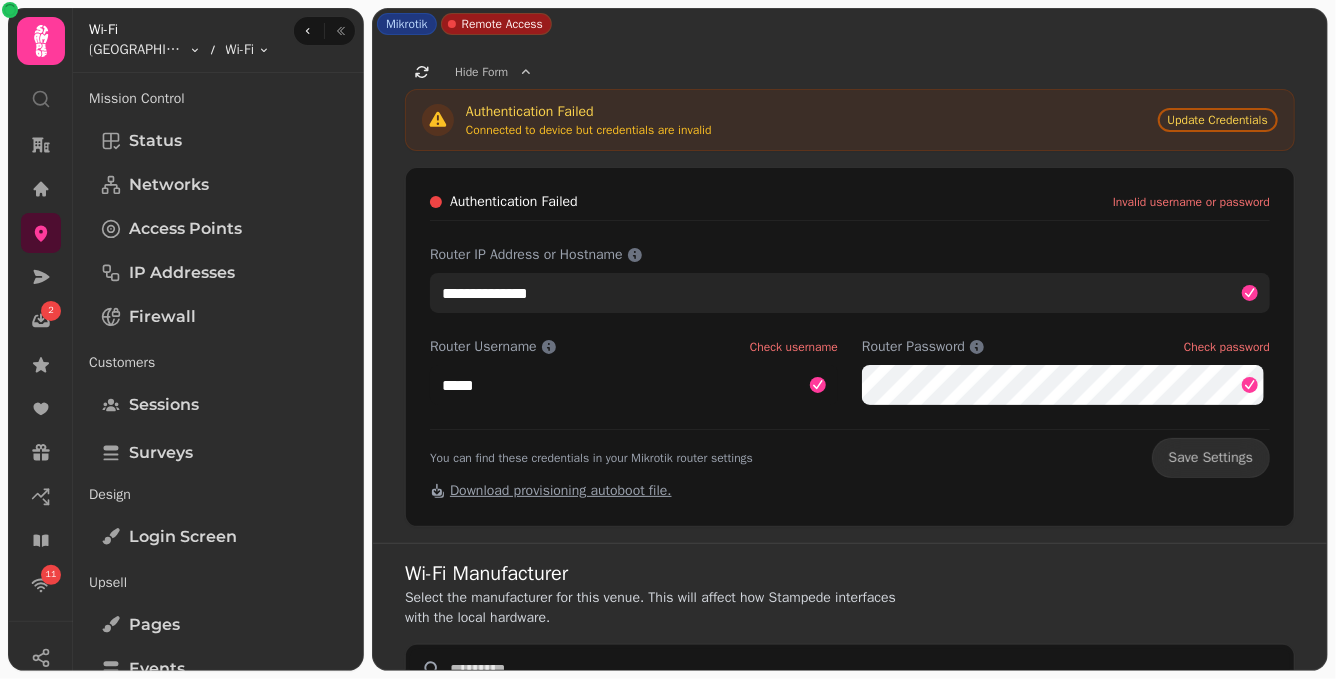 drag, startPoint x: 645, startPoint y: 300, endPoint x: 338, endPoint y: 296, distance: 307.02606 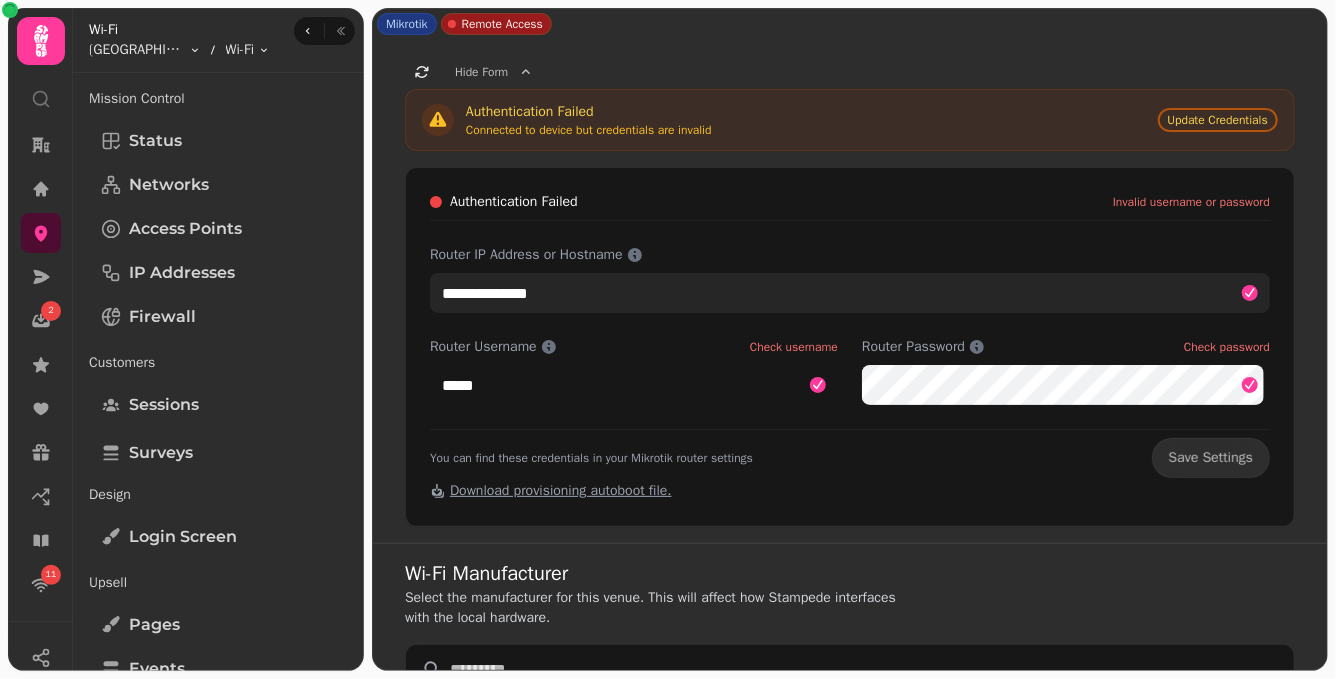 click on "**********" at bounding box center [668, 339] 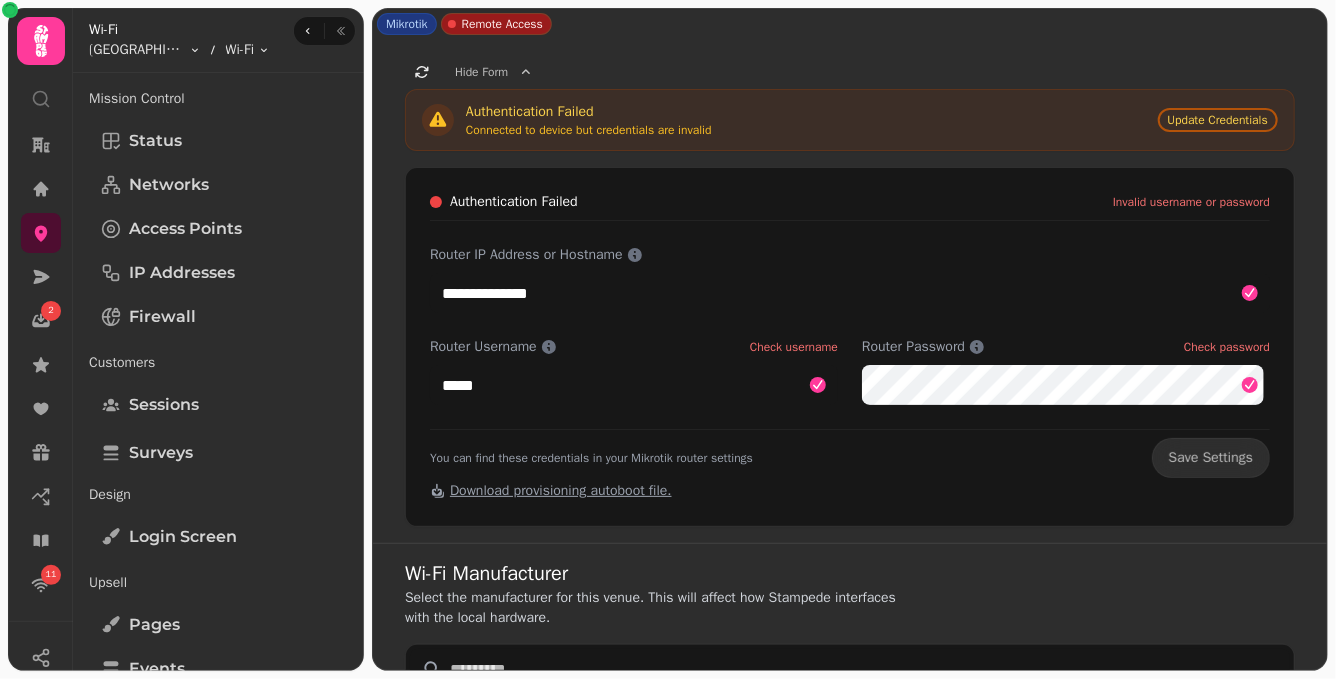 click on "Hide Form" at bounding box center [850, 72] 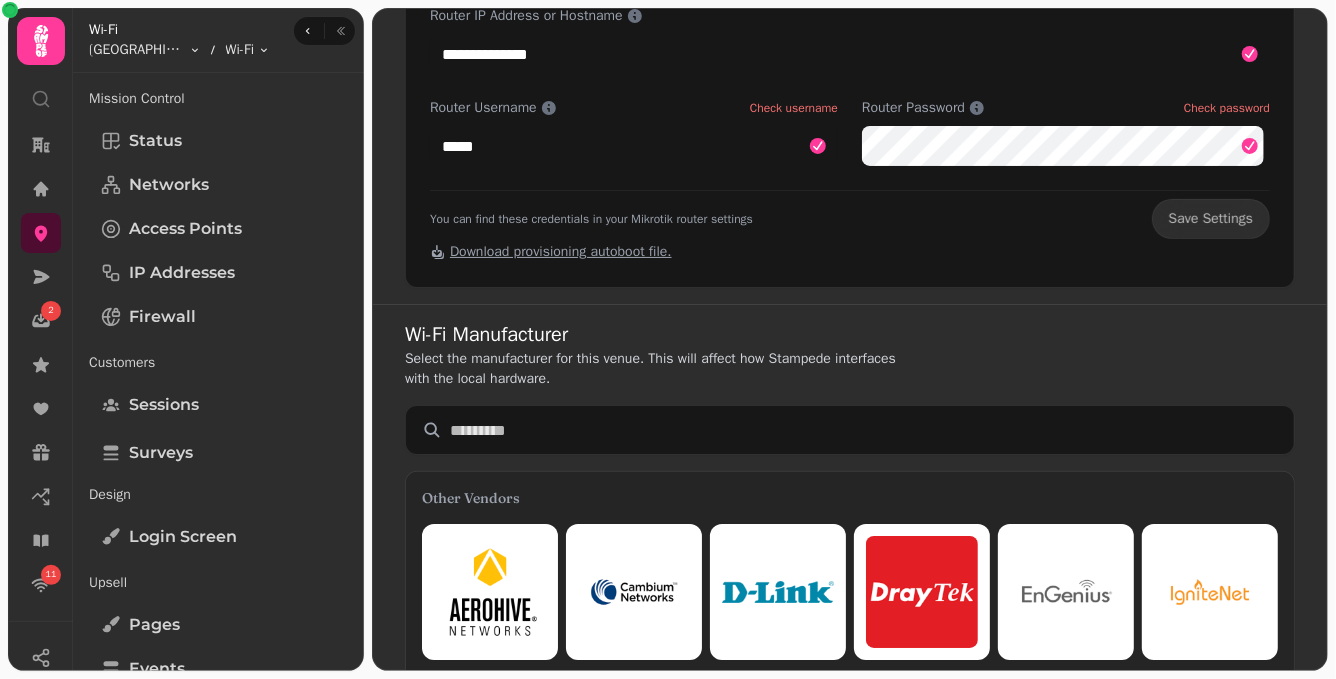 scroll, scrollTop: 273, scrollLeft: 0, axis: vertical 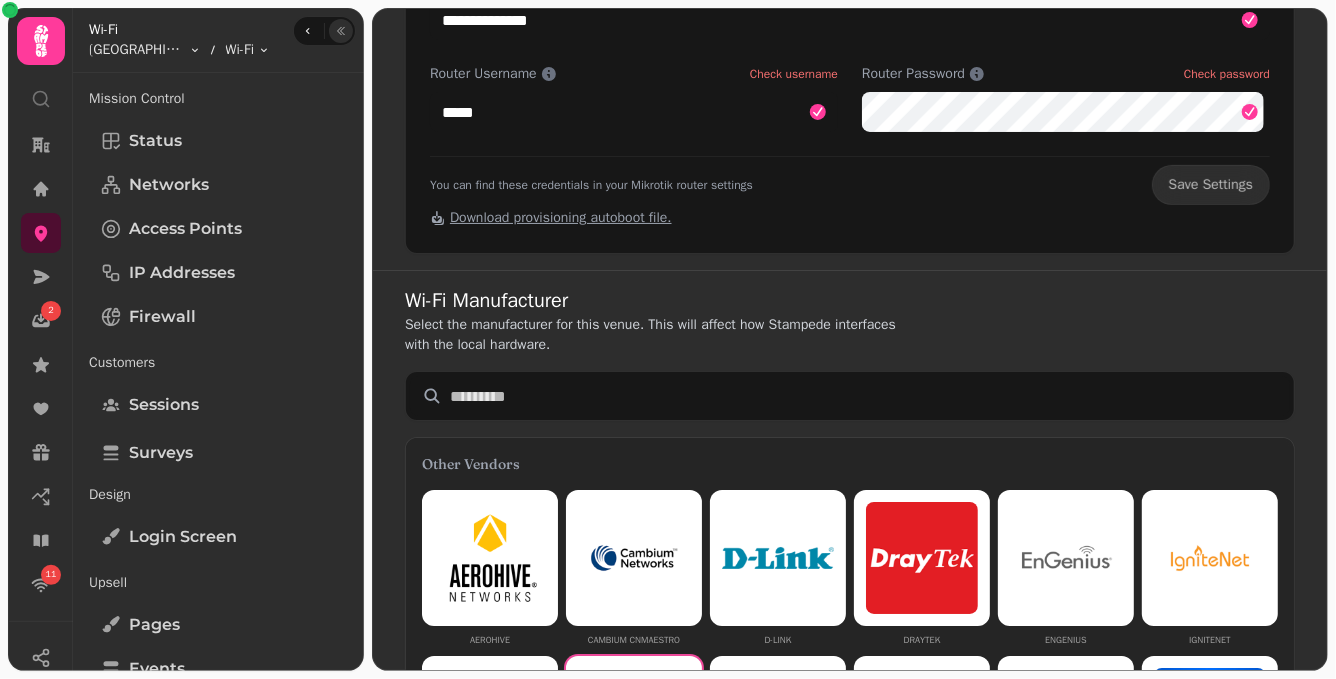 click at bounding box center [341, 31] 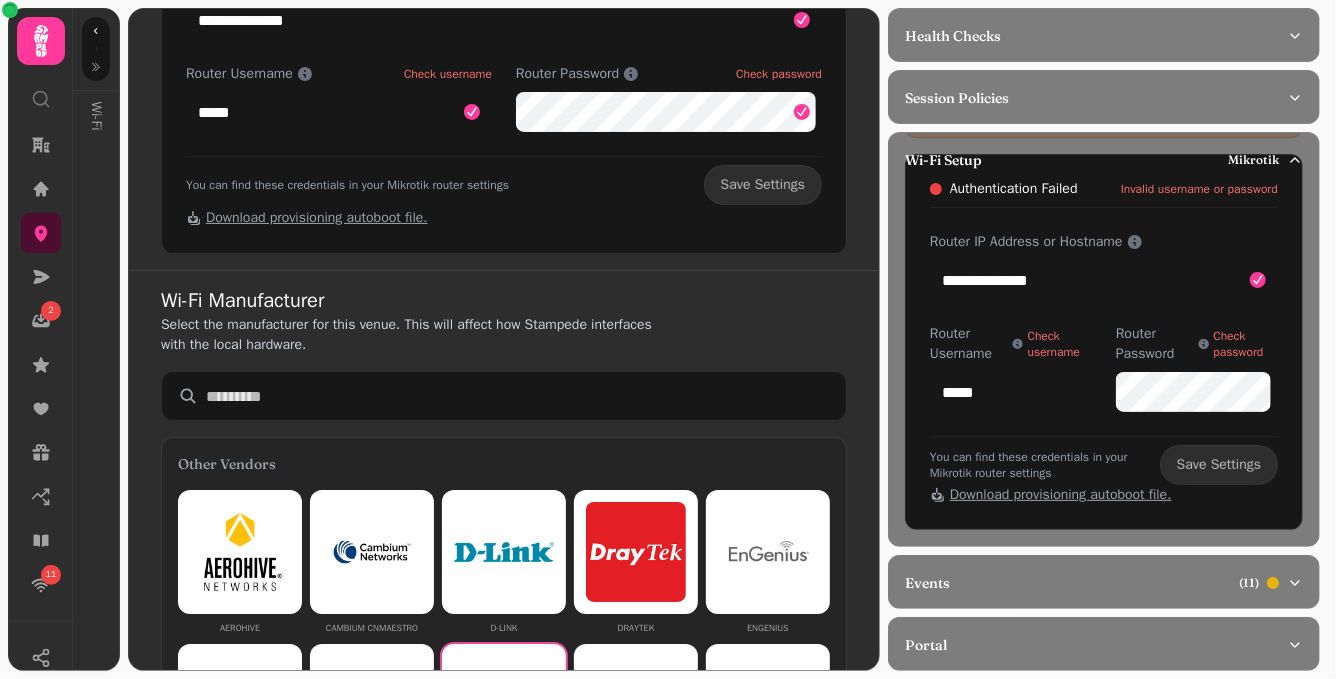 scroll, scrollTop: 213, scrollLeft: 0, axis: vertical 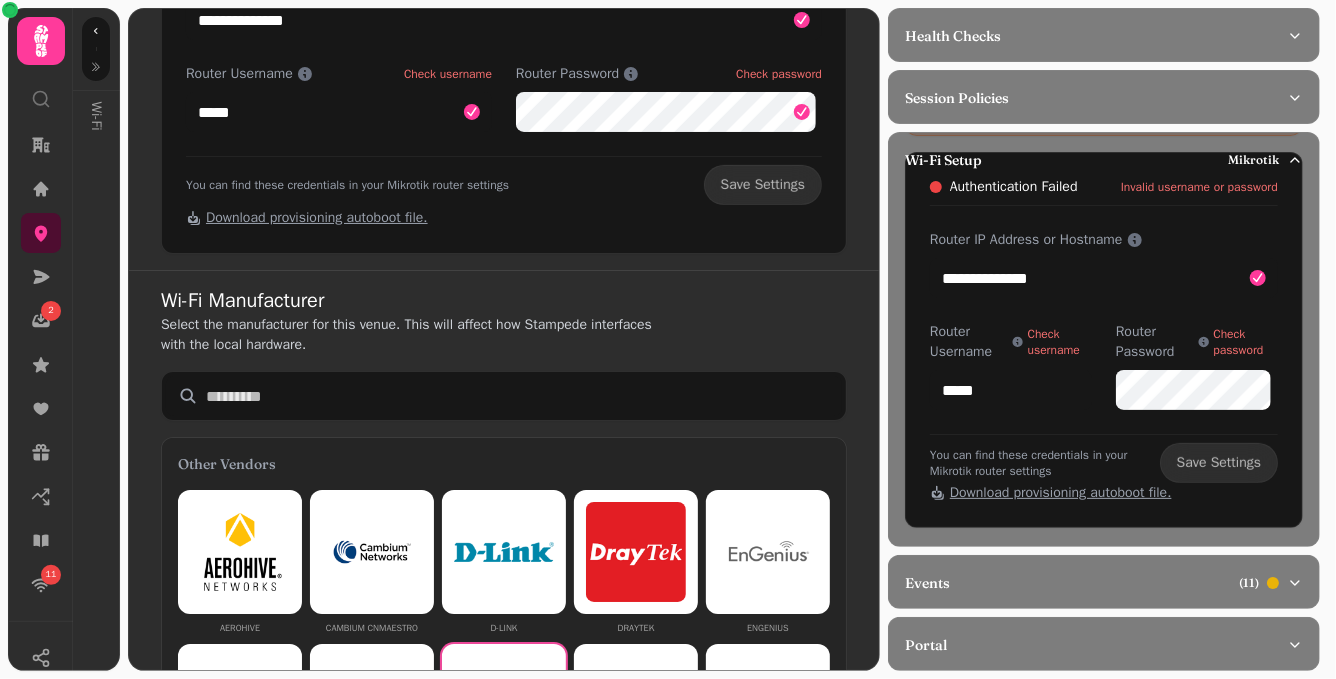 click on "Router Username Check username ***** Router Password Check password" 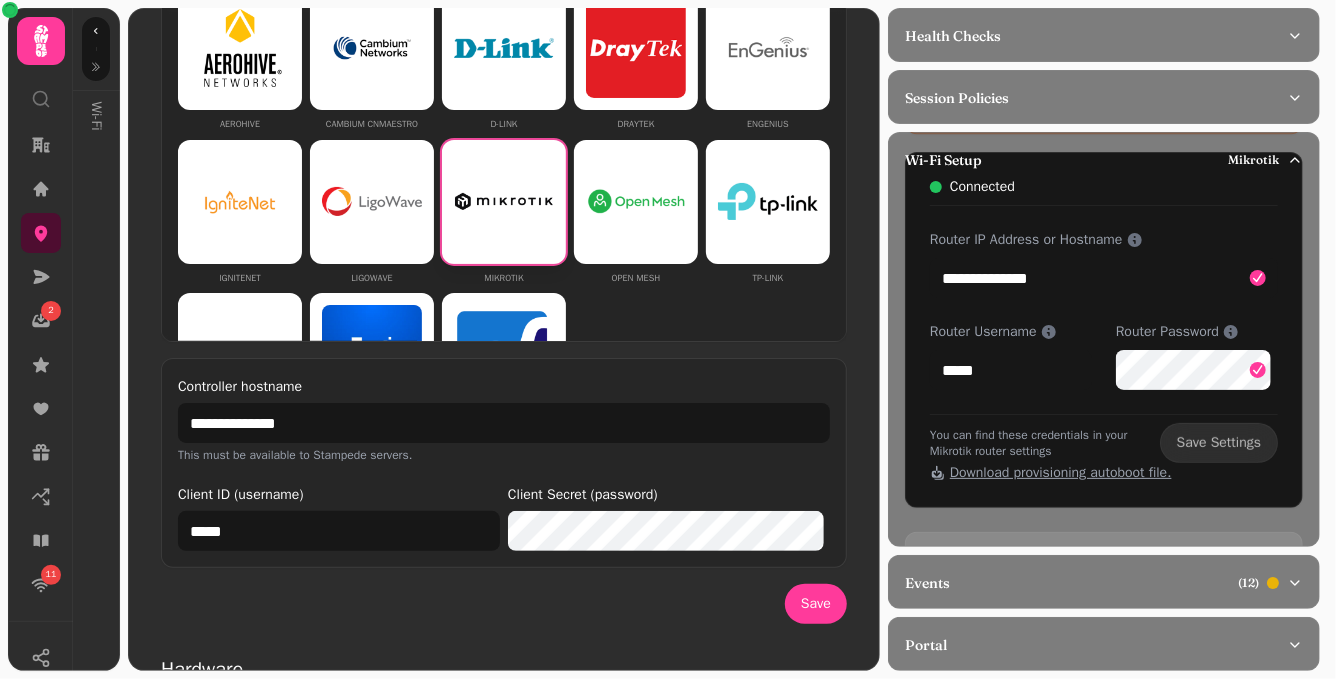 click on "Download provisioning autoboot file." 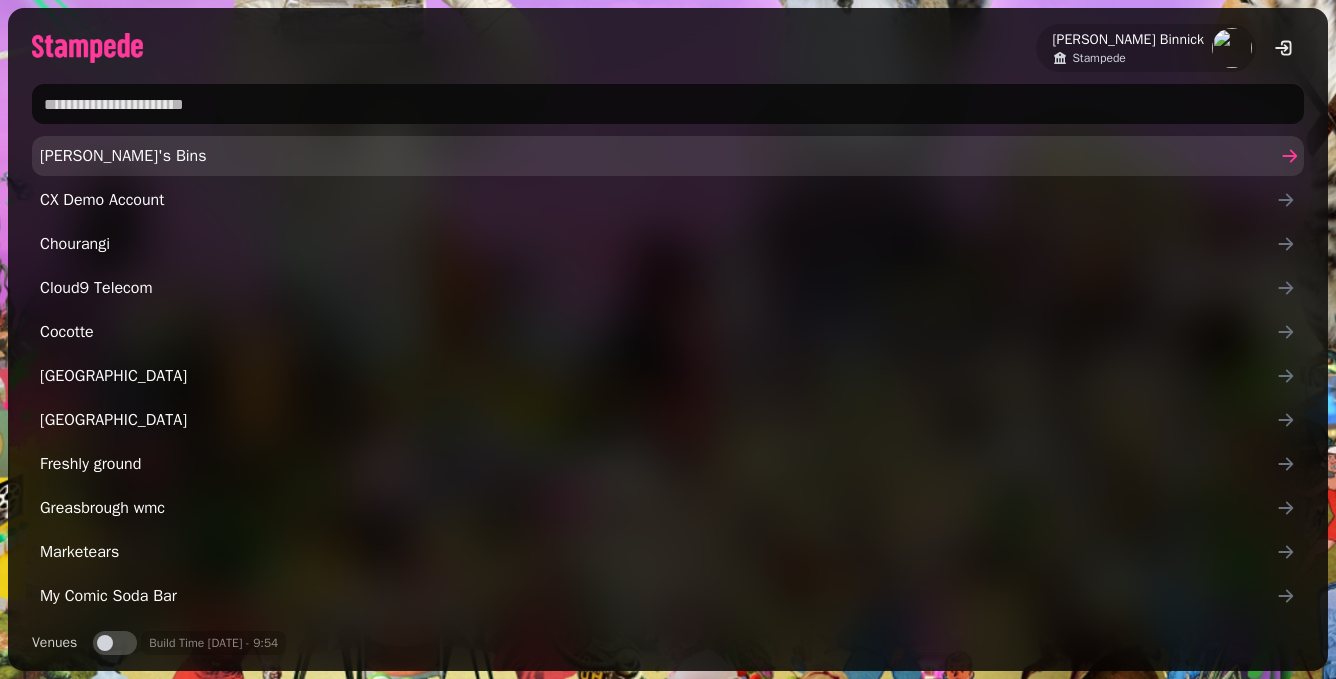 scroll, scrollTop: 0, scrollLeft: 0, axis: both 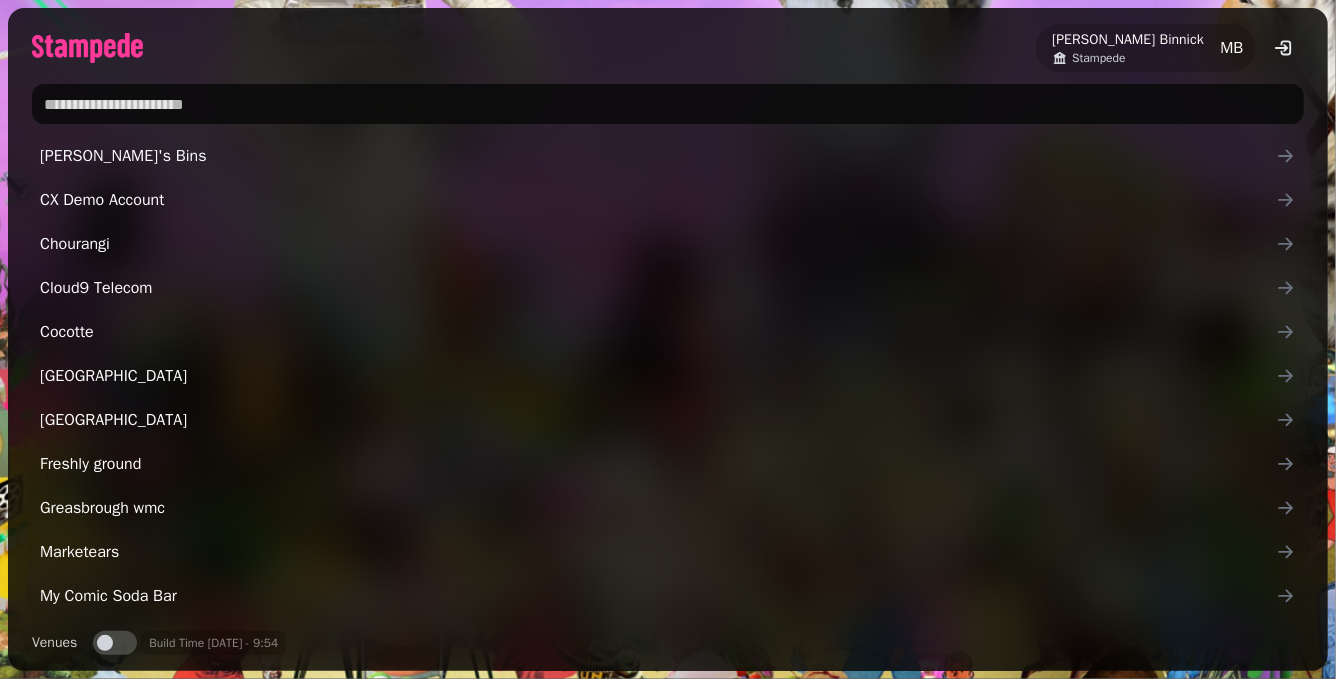 click at bounding box center [668, 104] 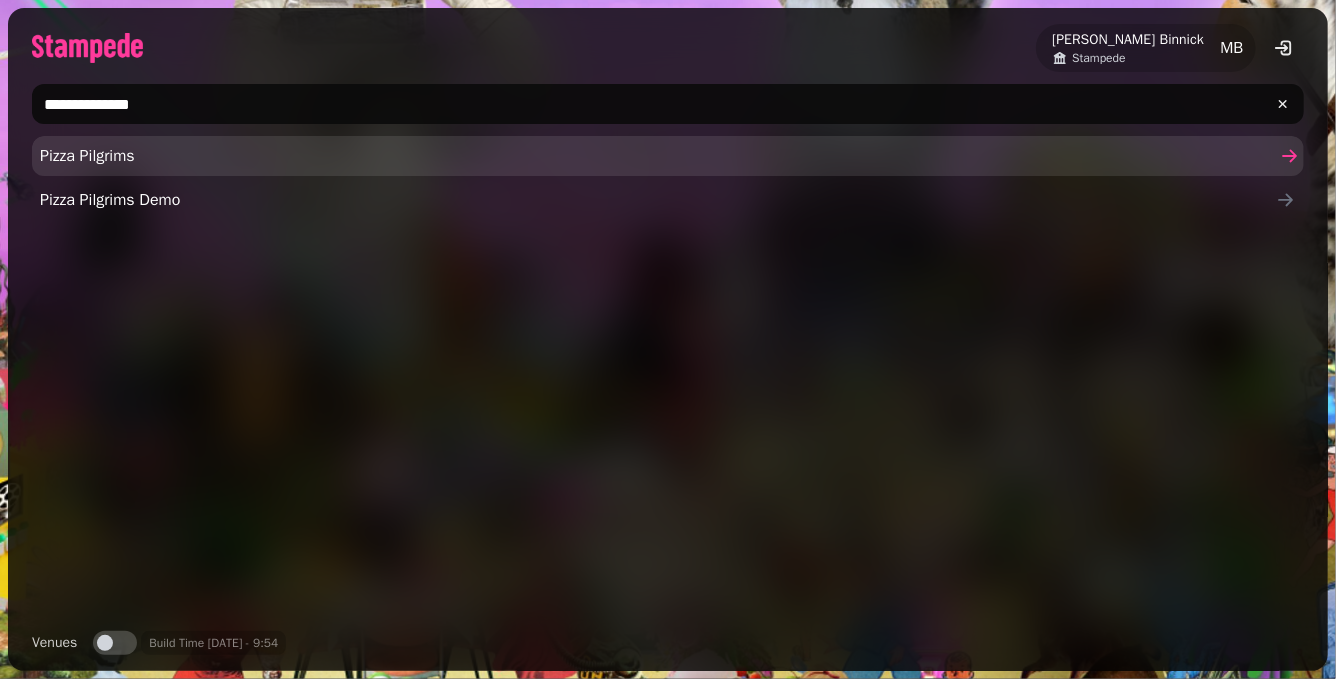type on "**********" 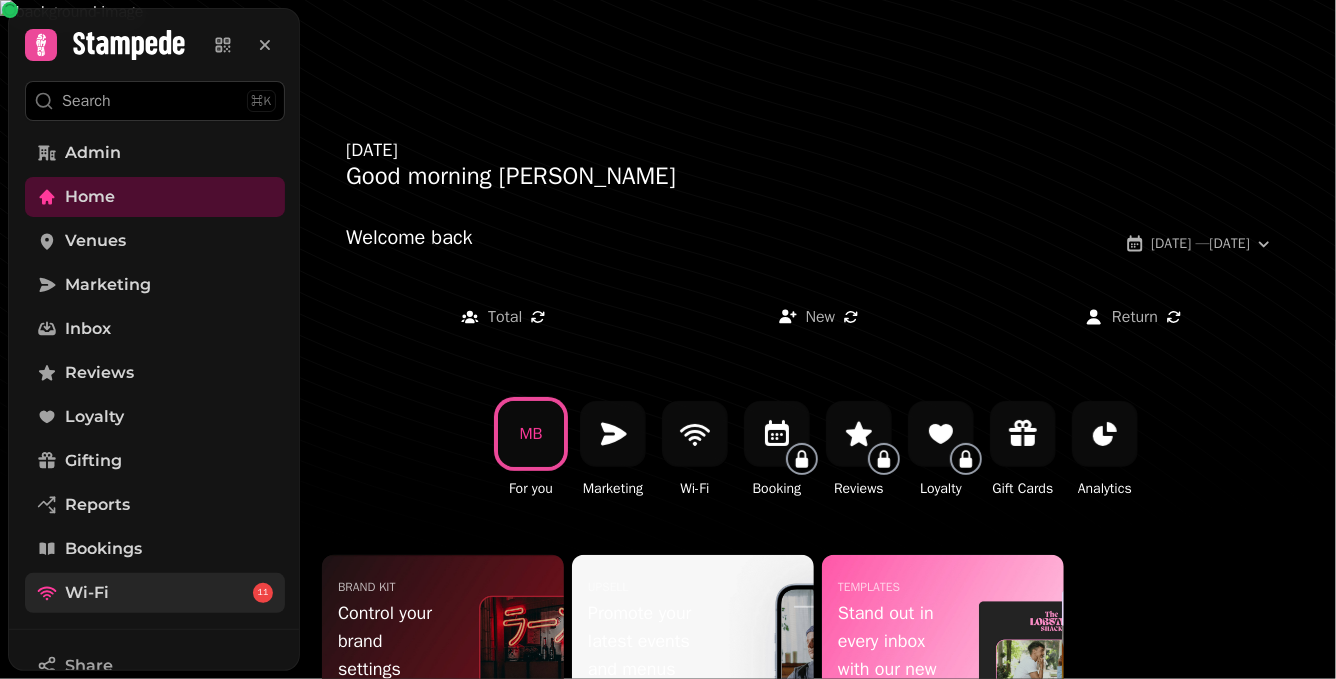 click on "Wi-Fi 11" at bounding box center (155, 593) 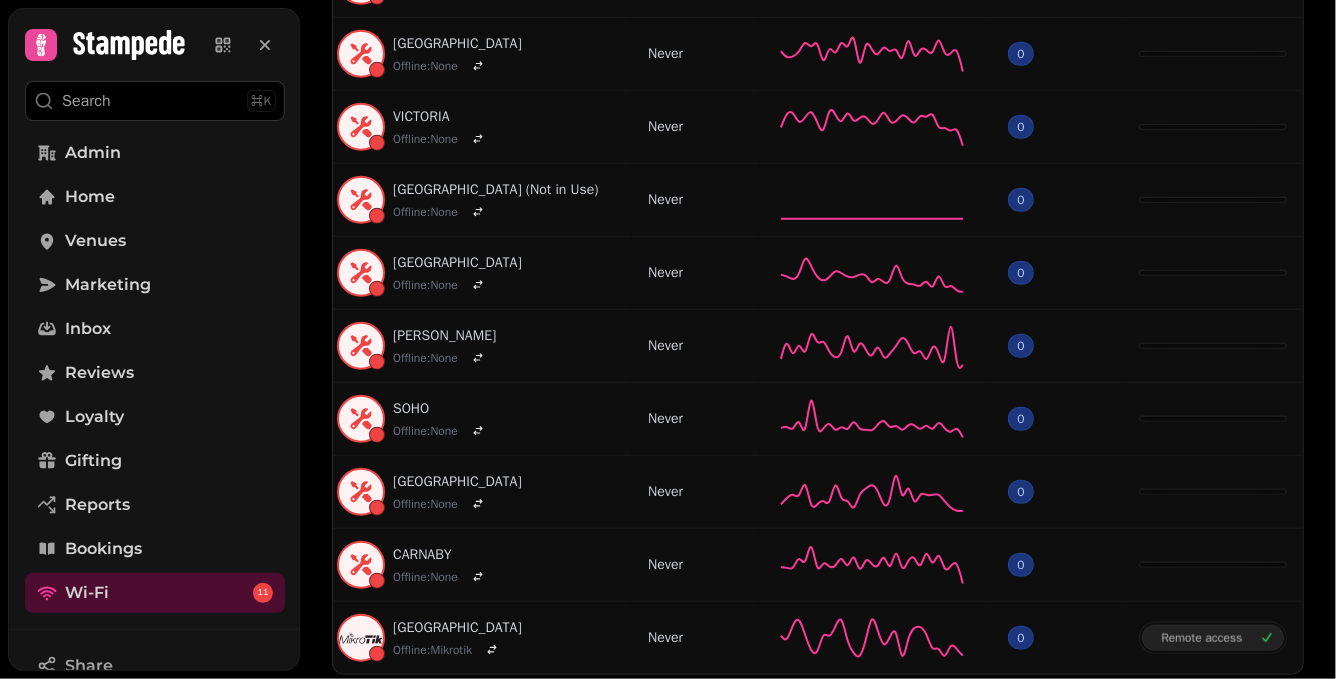 scroll, scrollTop: 835, scrollLeft: 0, axis: vertical 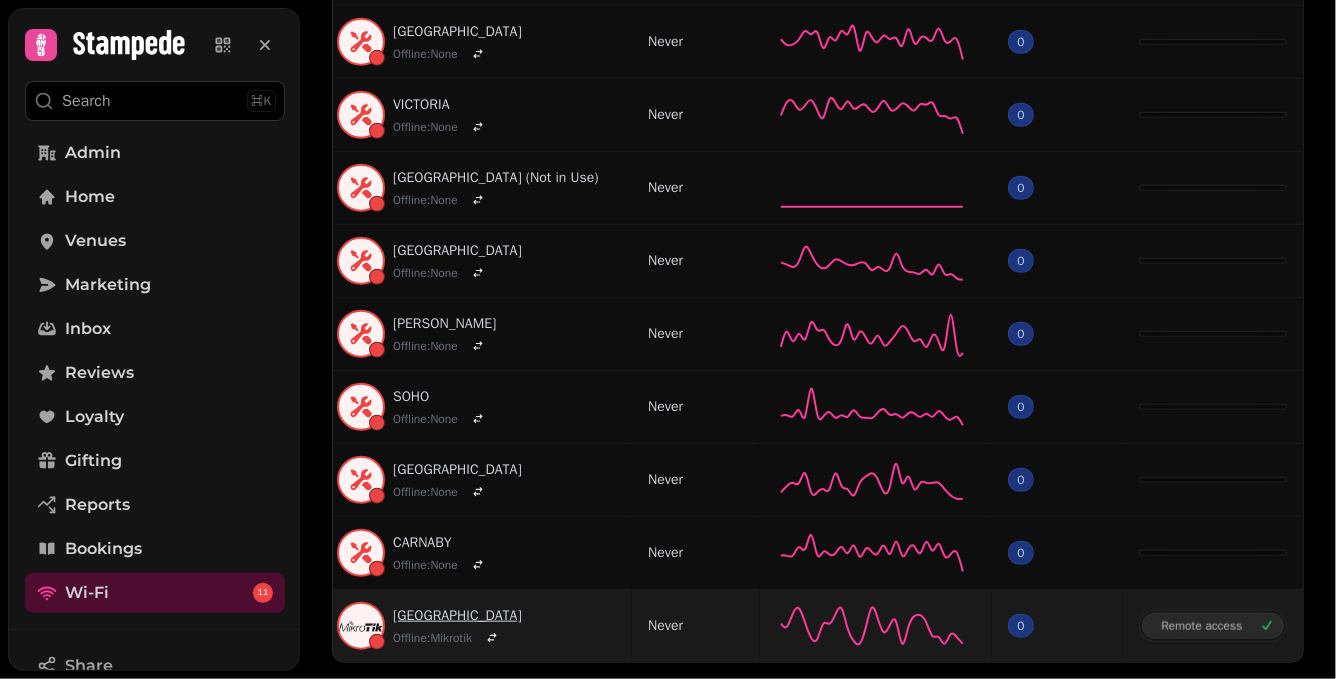 click on "[GEOGRAPHIC_DATA]" at bounding box center [457, 616] 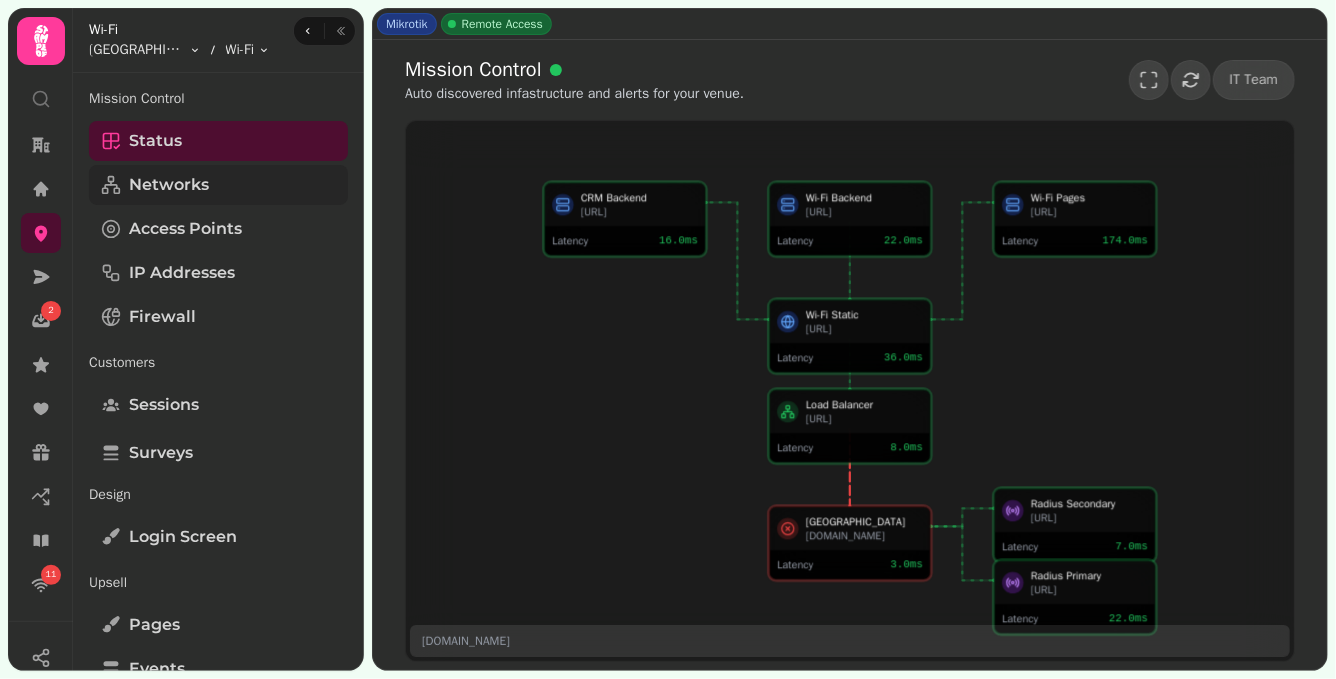 click on "Networks" at bounding box center [218, 185] 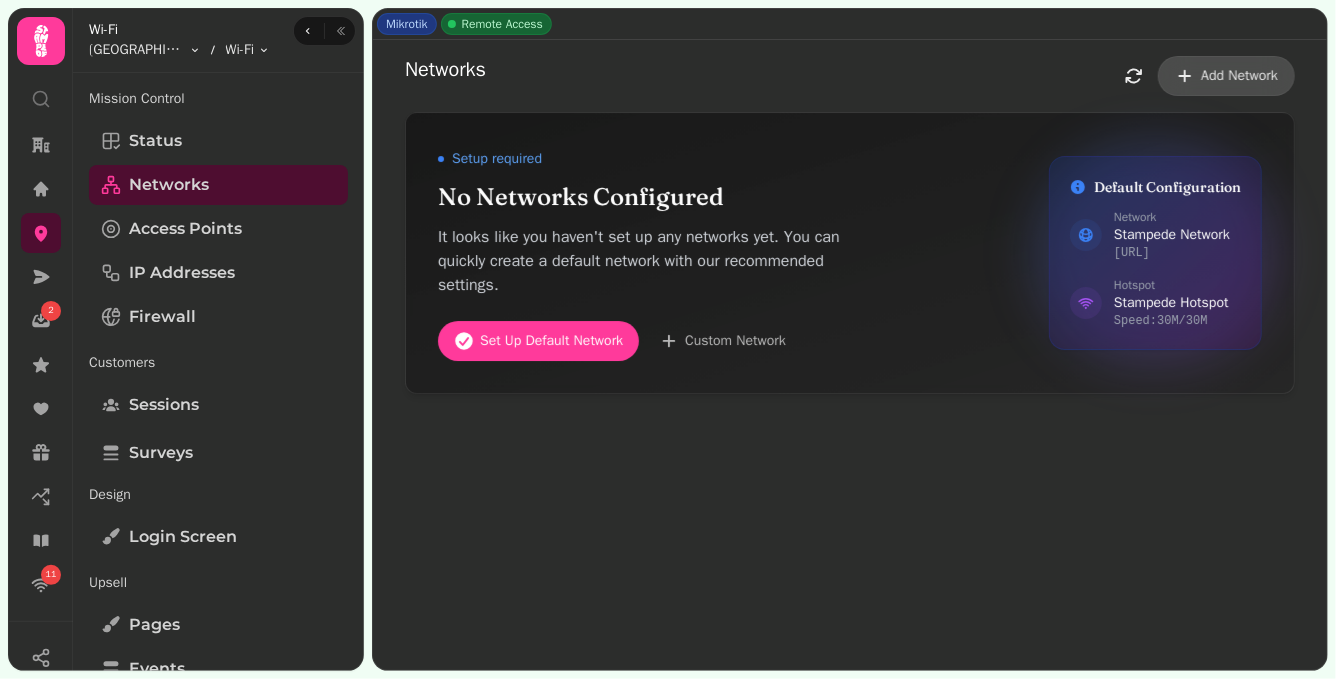 click on "Add Network" at bounding box center (1239, 76) 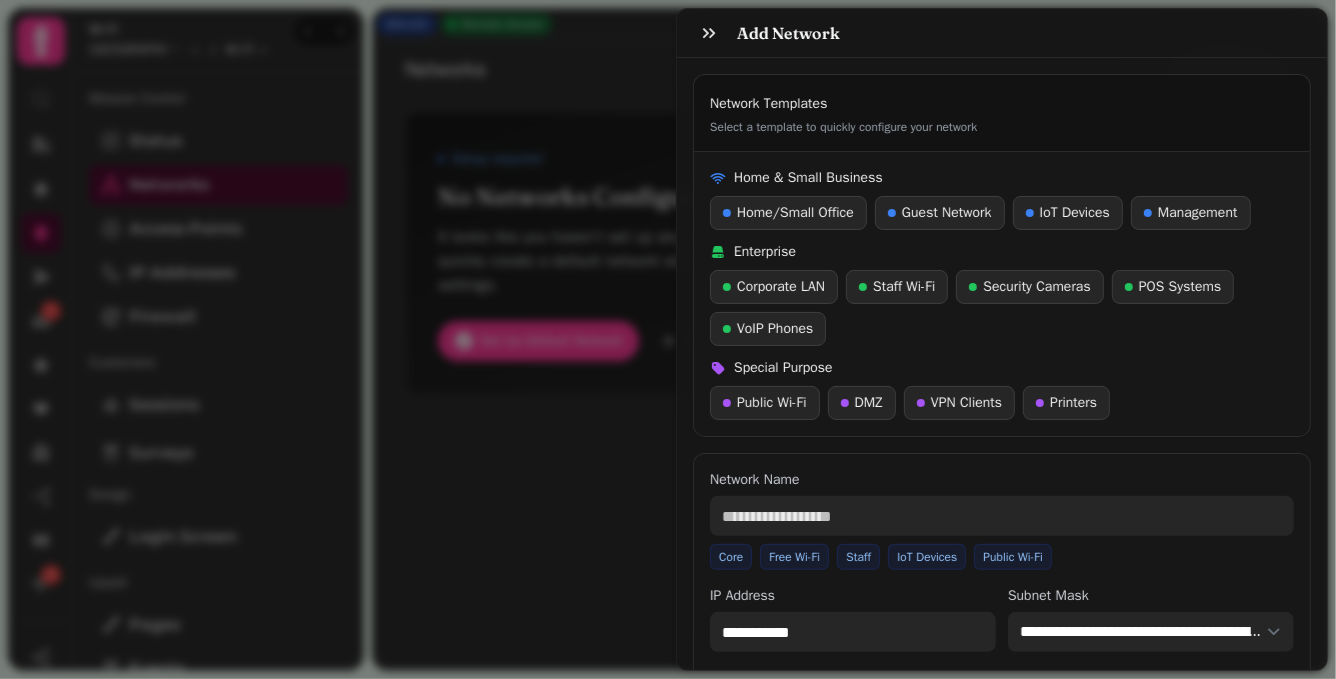 type on "*******" 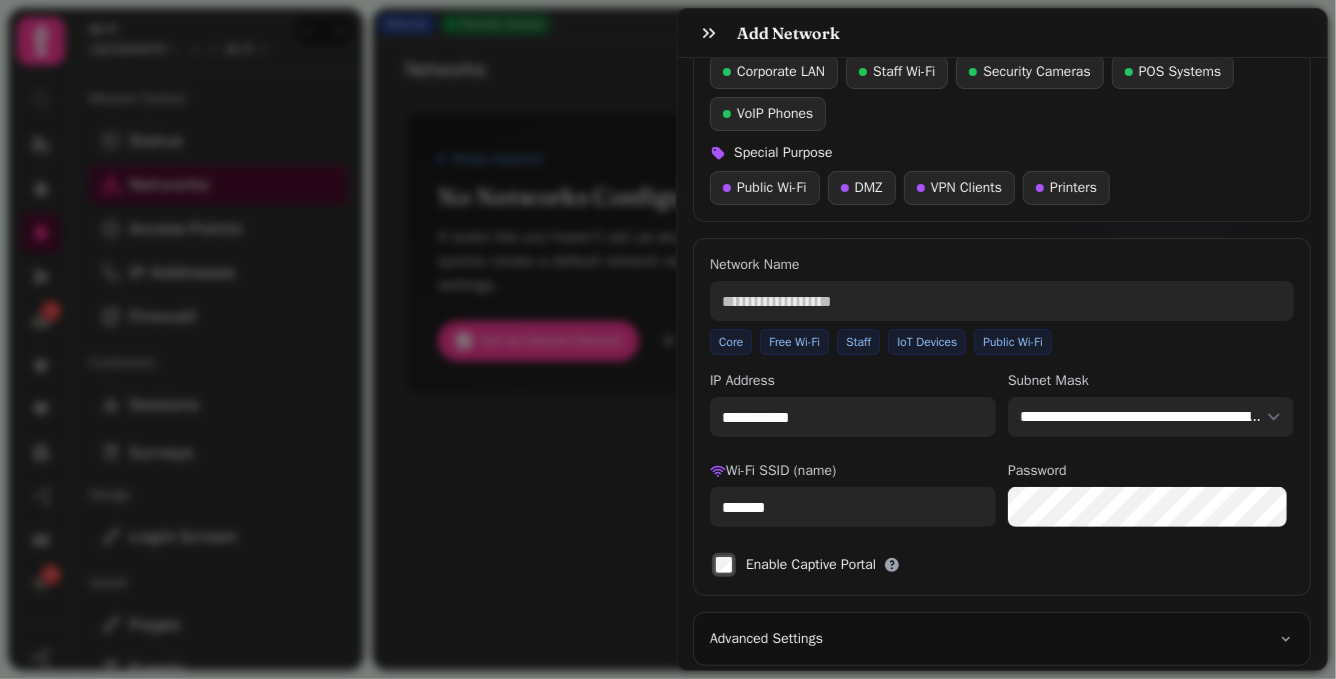 scroll, scrollTop: 286, scrollLeft: 0, axis: vertical 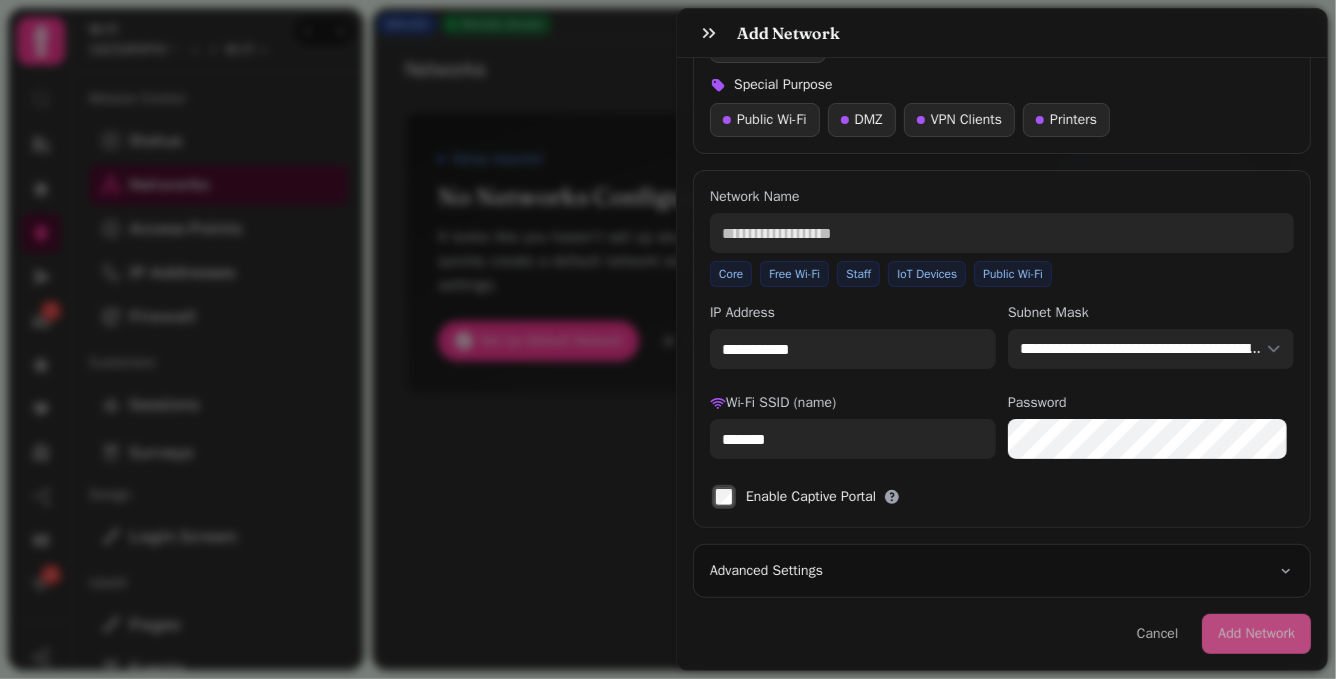 click on "Network Name Core Free Wi-Fi Staff IoT Devices Public Wi-Fi" at bounding box center (1002, 237) 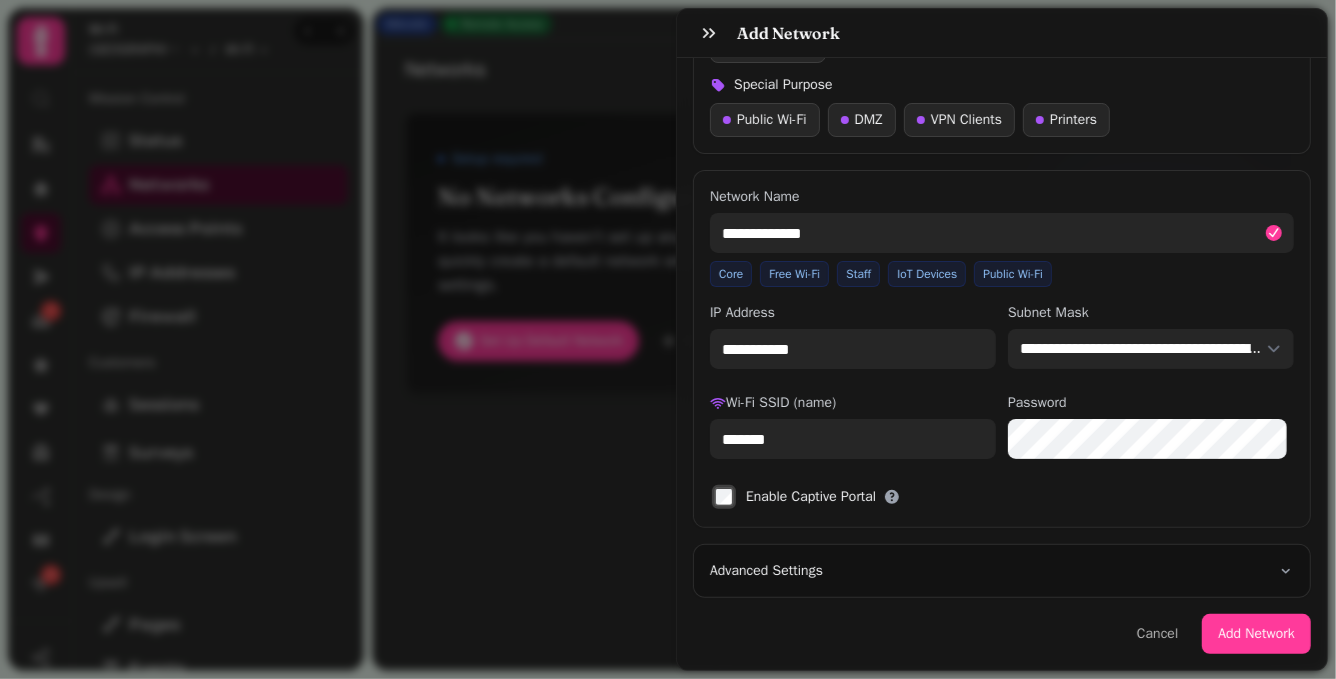 drag, startPoint x: 844, startPoint y: 331, endPoint x: 881, endPoint y: 342, distance: 38.600517 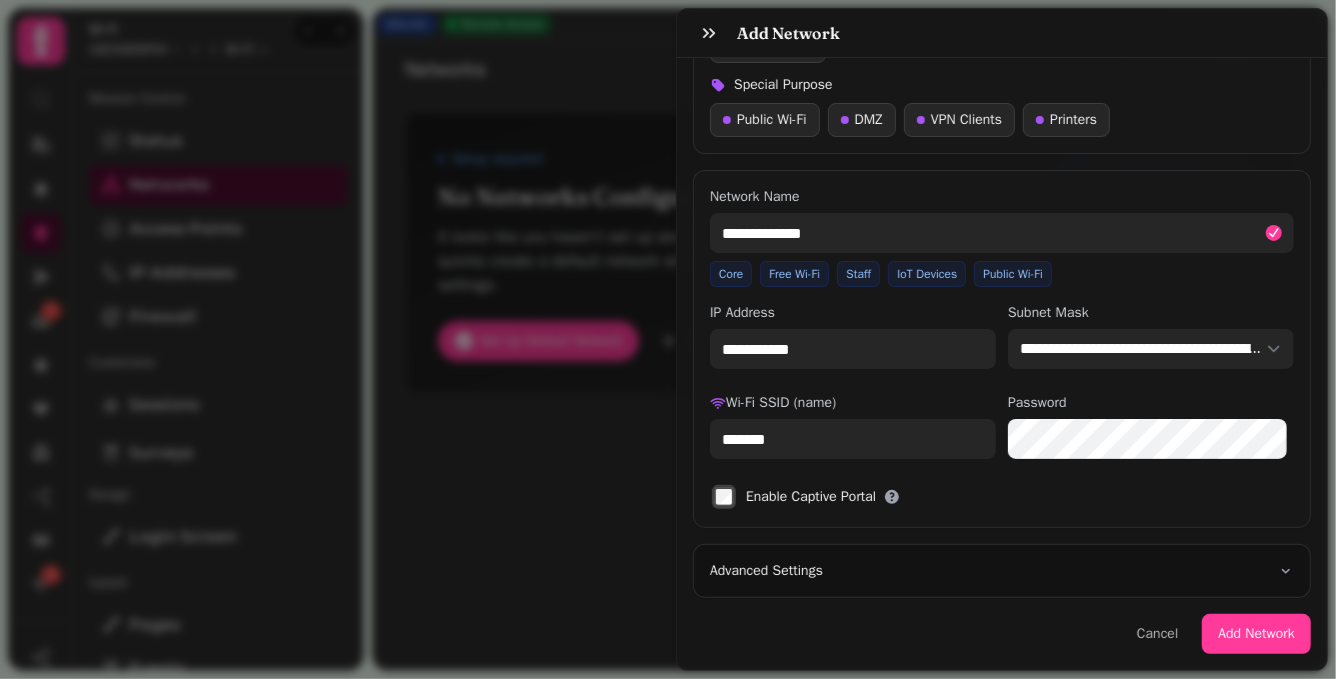 click on "**********" at bounding box center [853, 349] 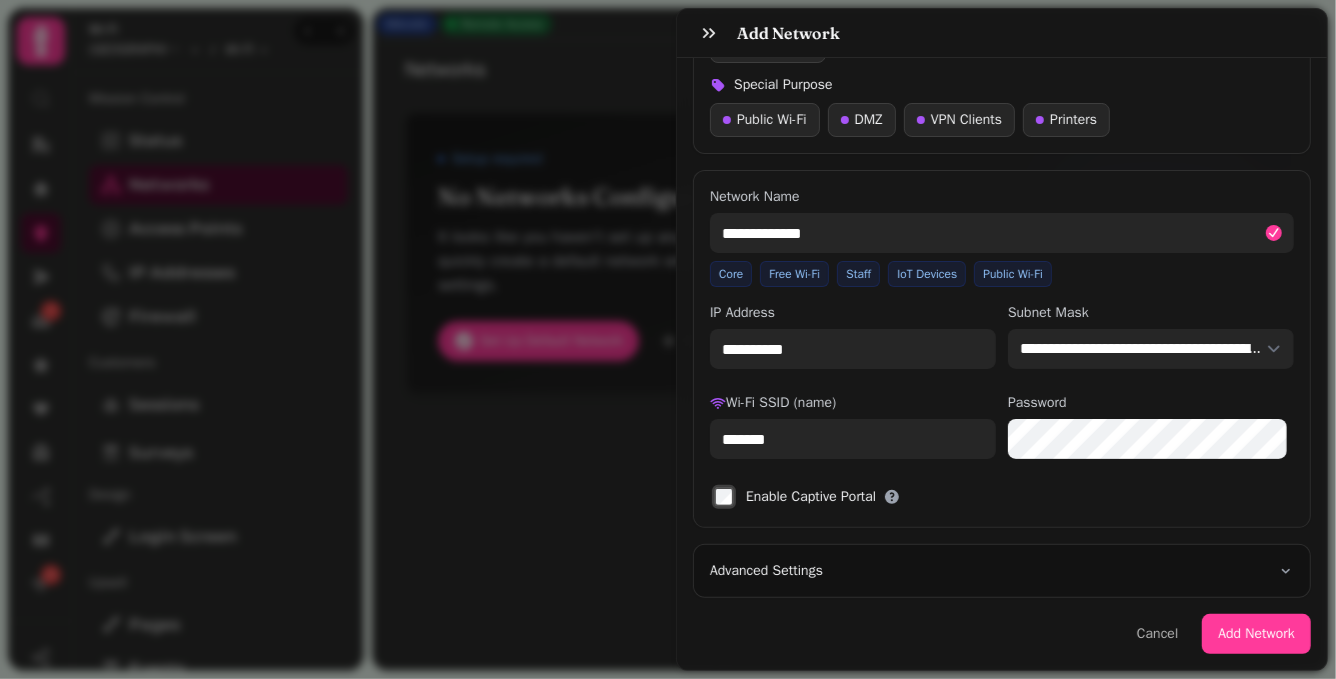 type on "**********" 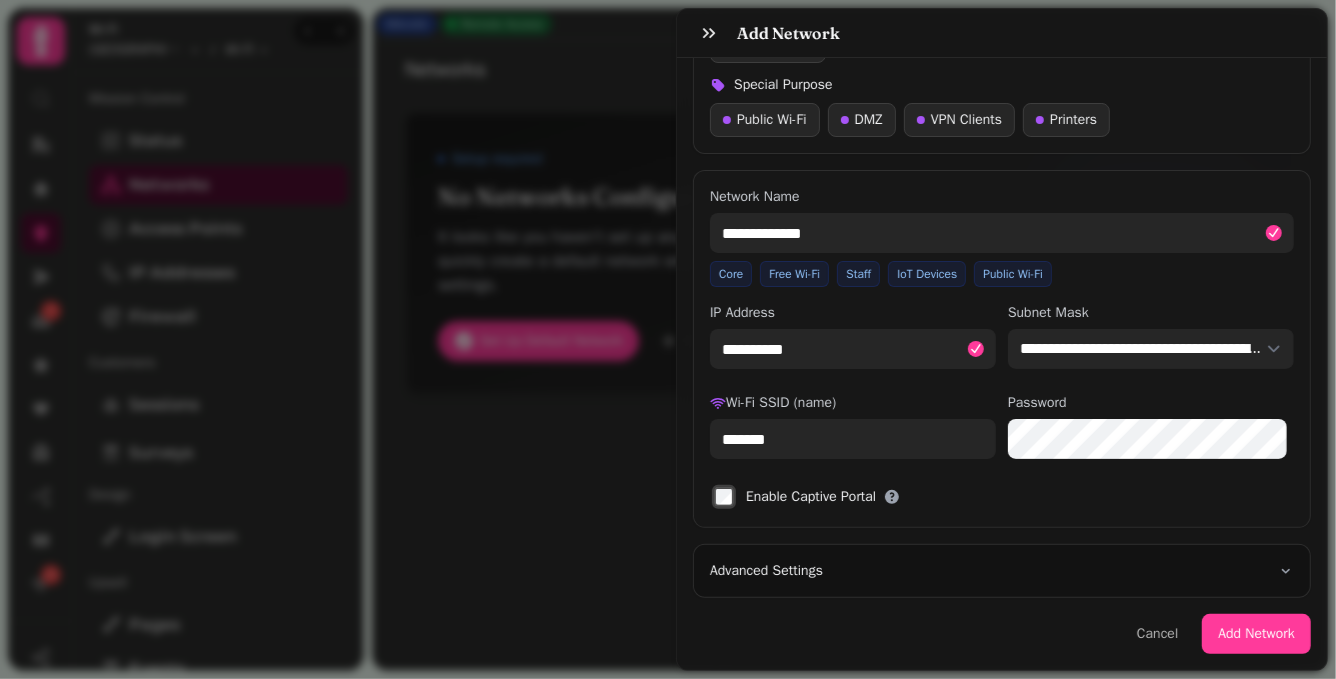 click on "Wi-Fi SSID (name) ******* Password" at bounding box center [1002, 426] 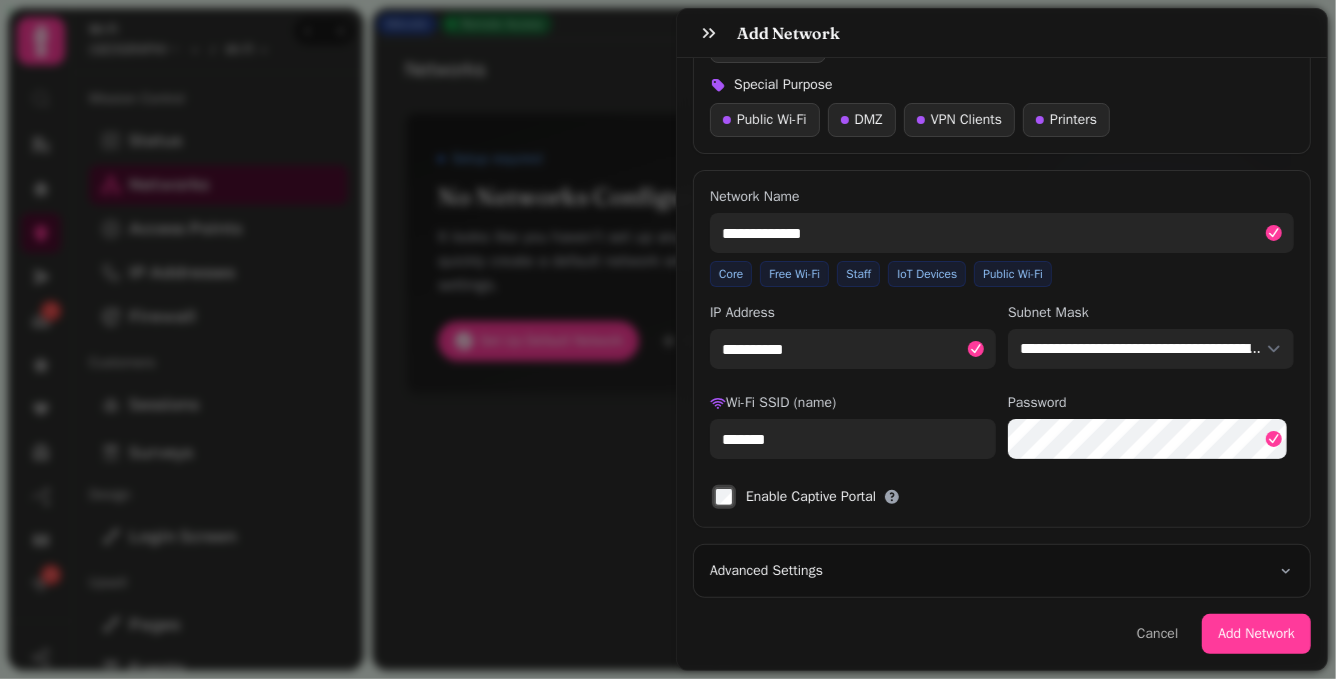 click on "*******" at bounding box center [853, 439] 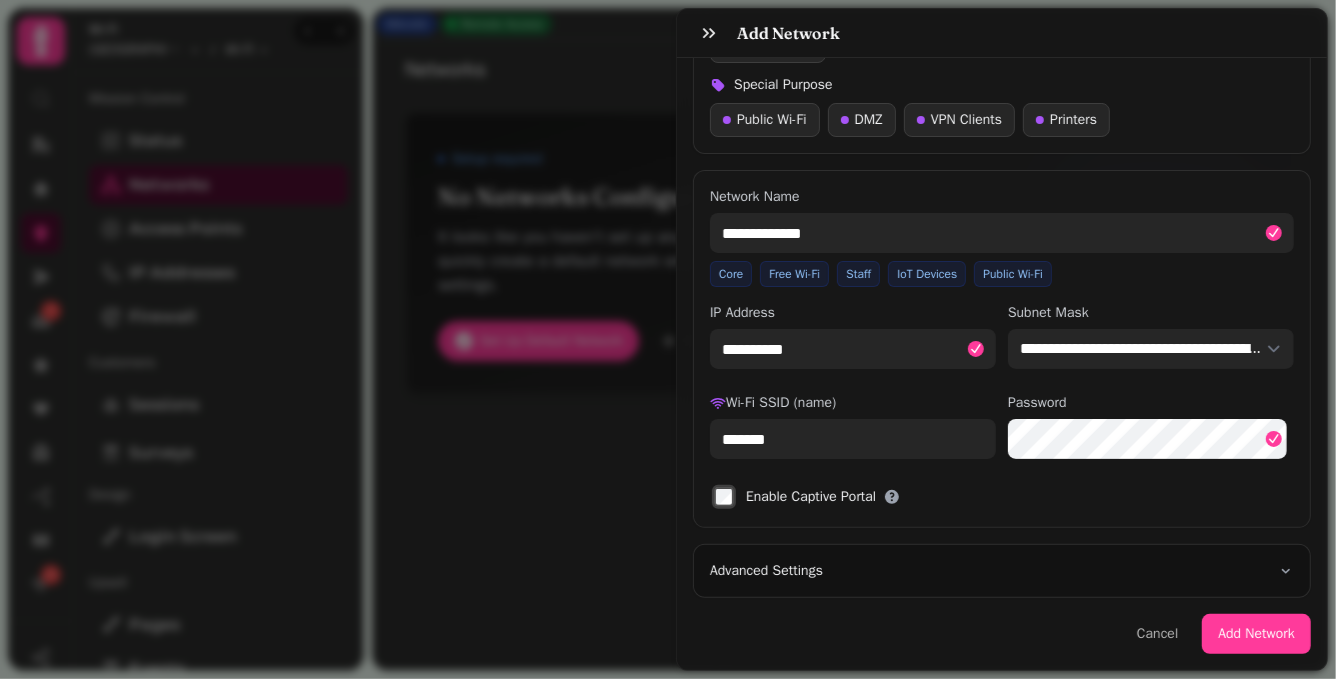 drag, startPoint x: 901, startPoint y: 434, endPoint x: 650, endPoint y: 434, distance: 251 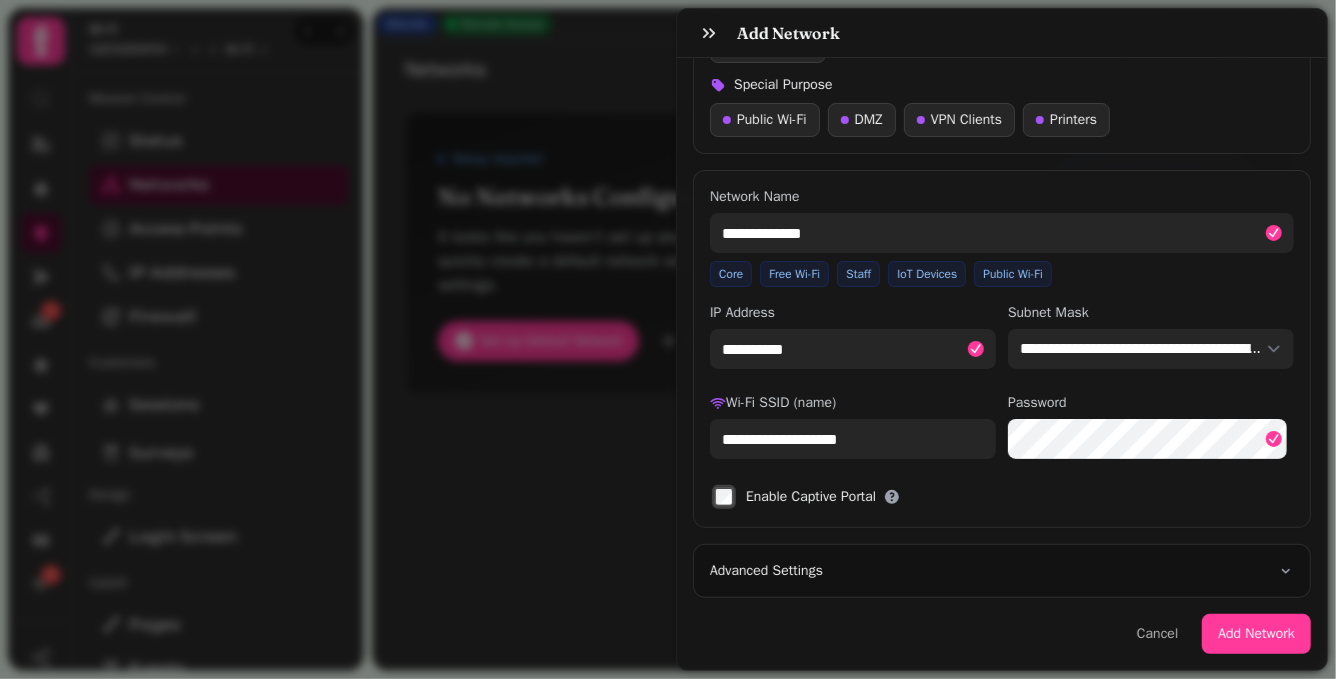 type on "**********" 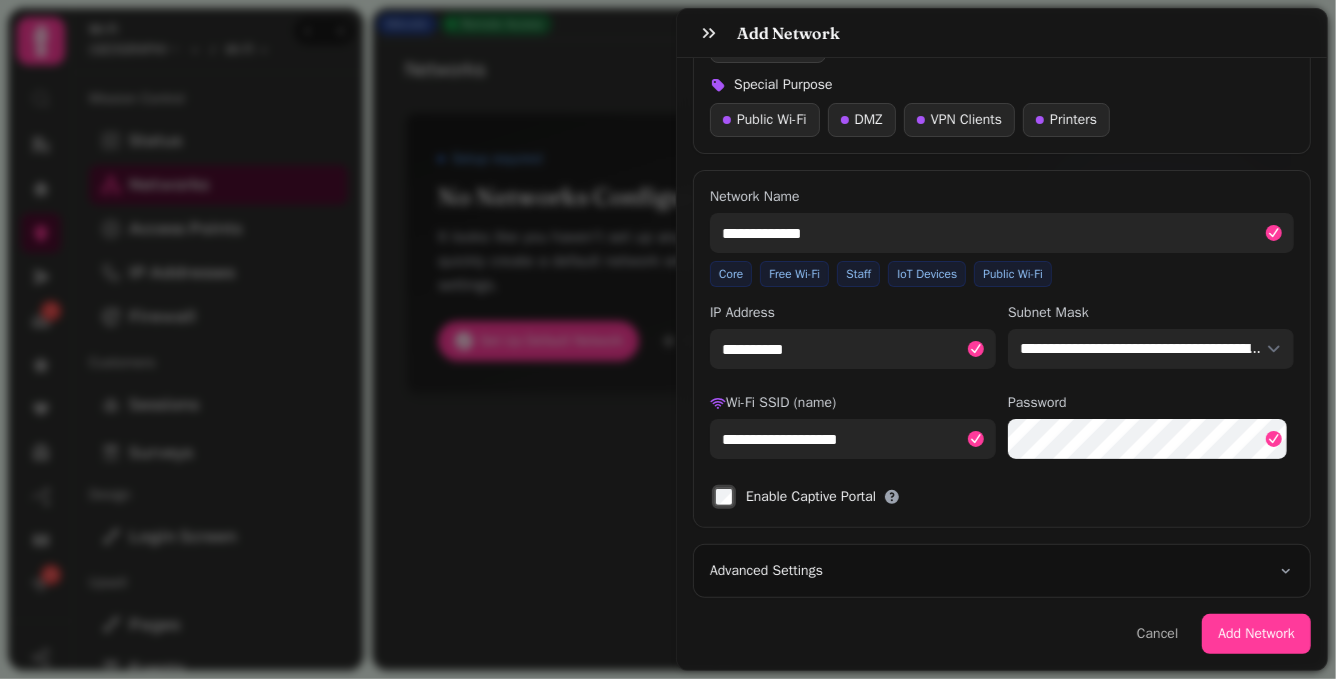 click on "Advanced Settings" at bounding box center (1002, 571) 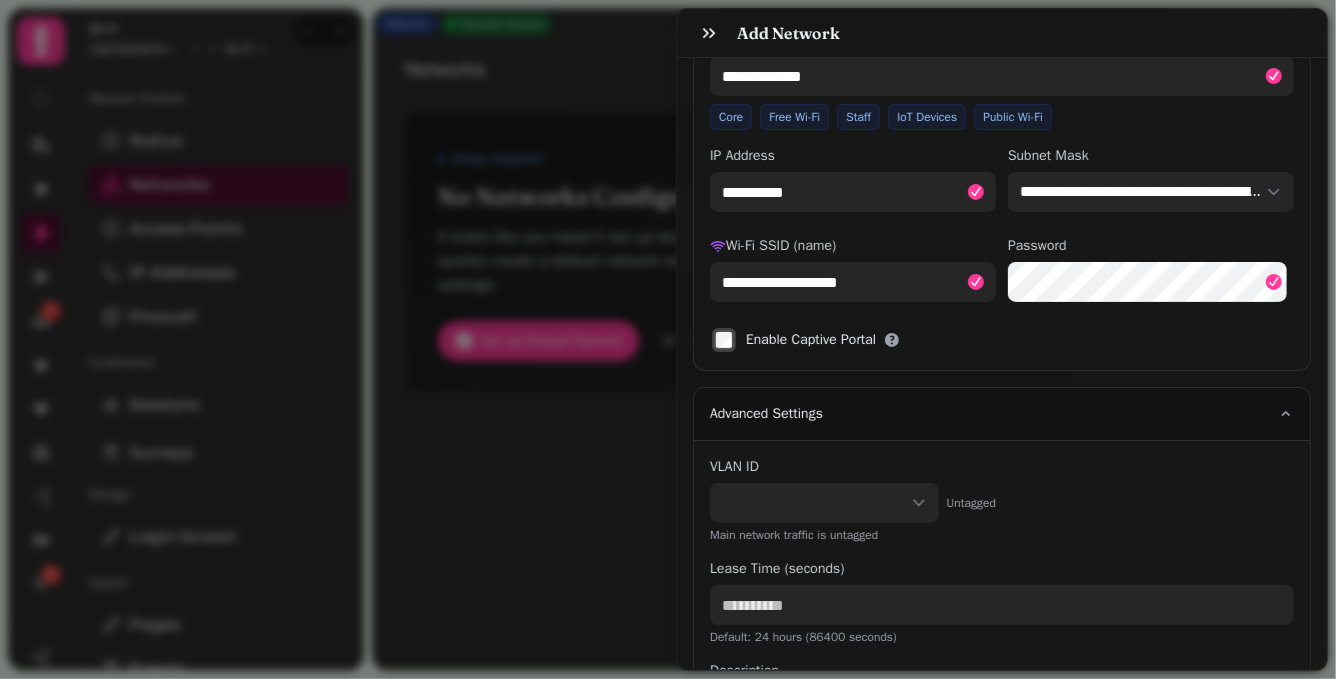 scroll, scrollTop: 537, scrollLeft: 0, axis: vertical 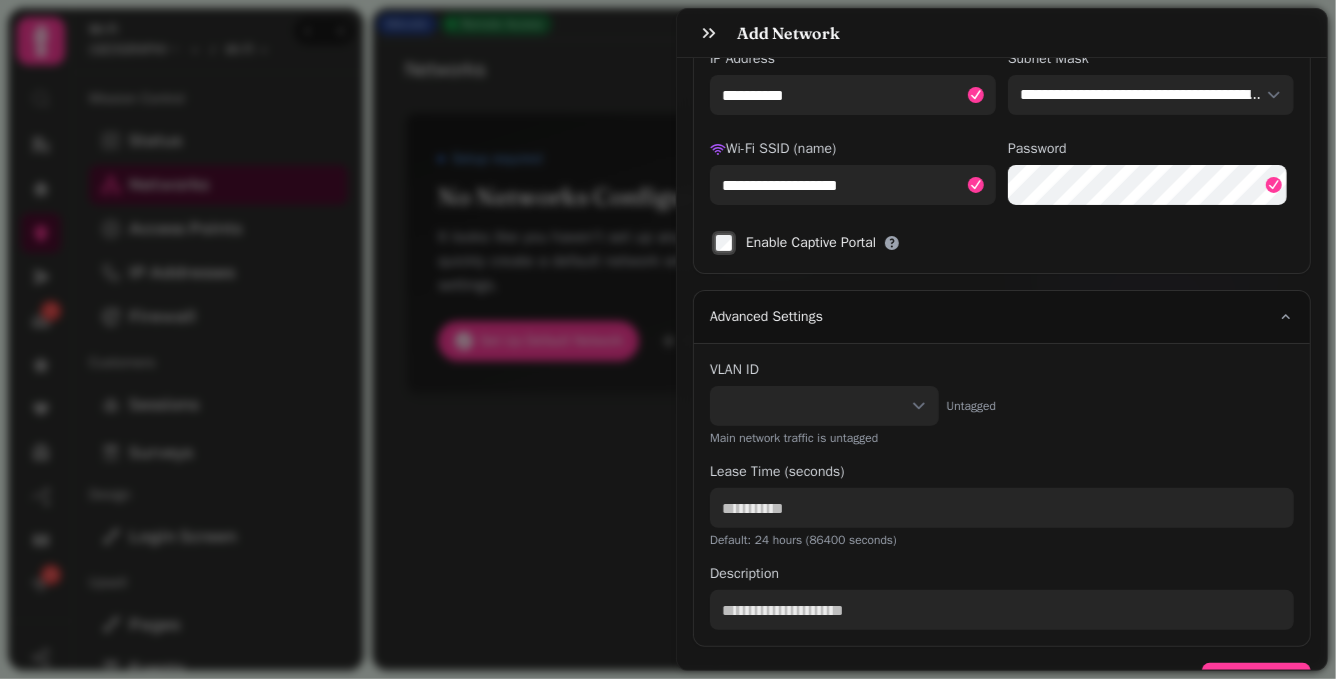 click on "**********" at bounding box center [824, 406] 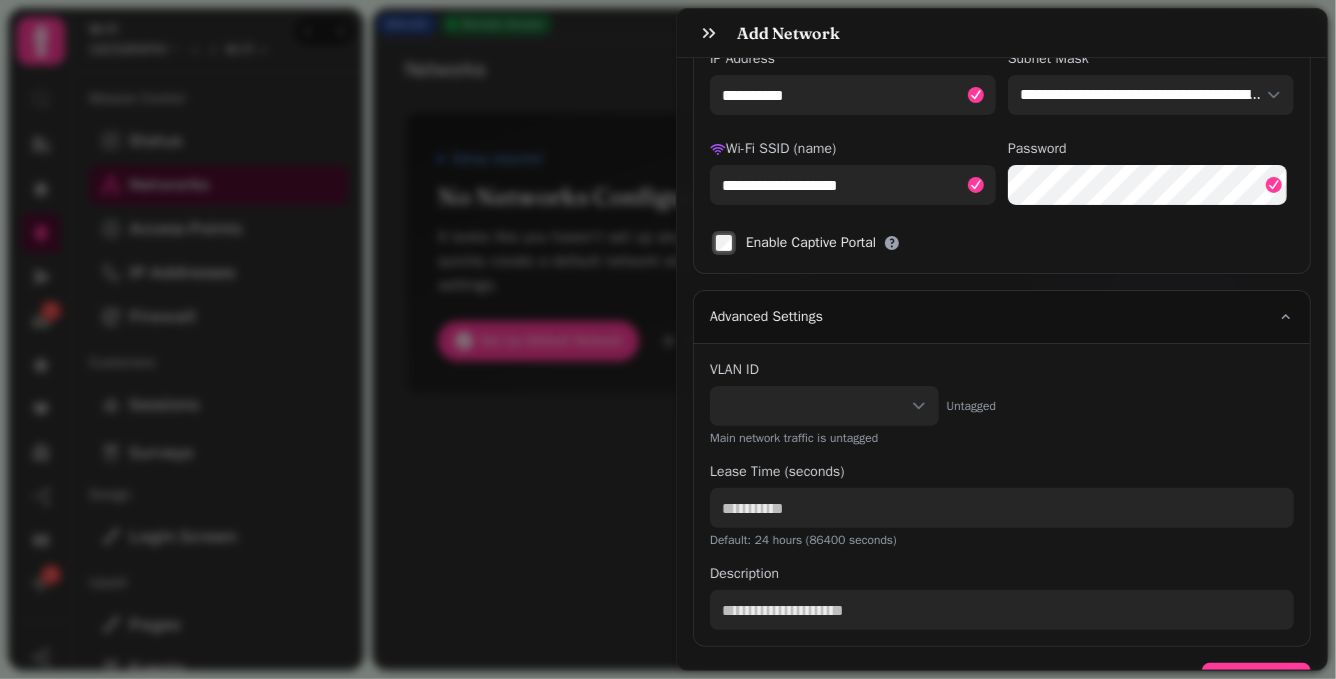 select on "***" 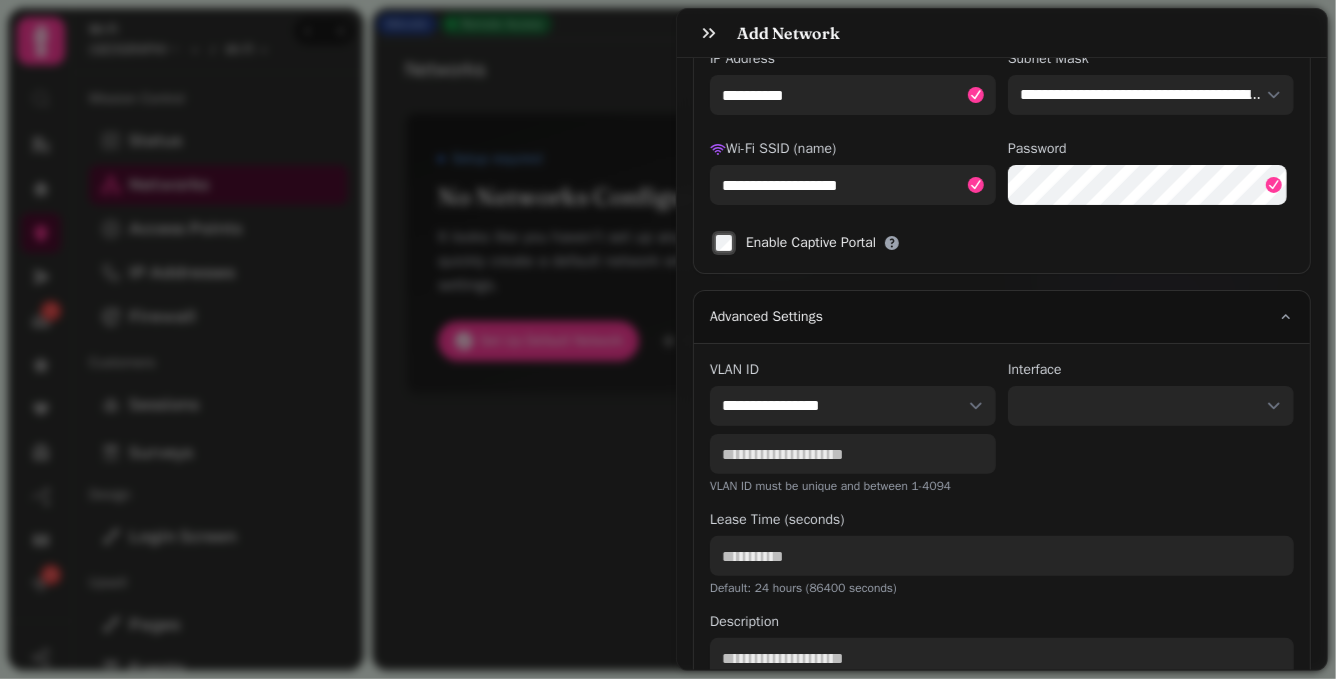 scroll, scrollTop: 618, scrollLeft: 0, axis: vertical 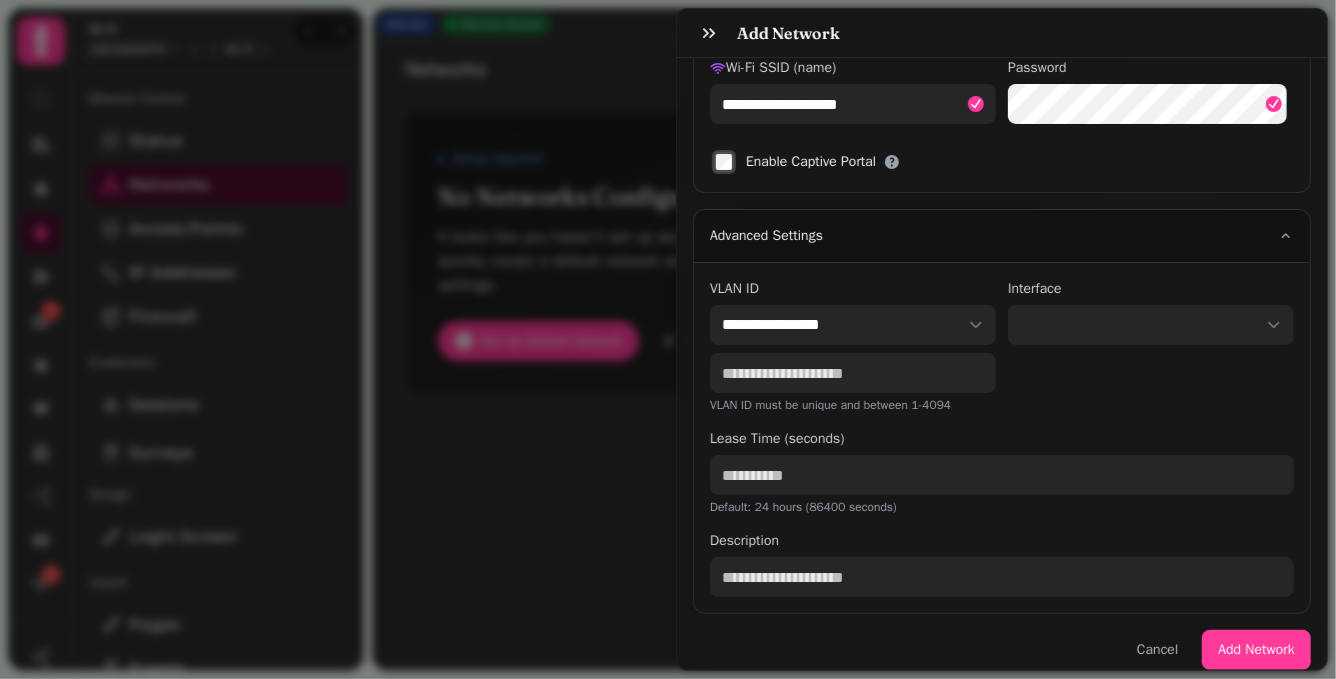 click on "****** ****** ****** ****** ****** ** ***** *****" at bounding box center (1151, 325) 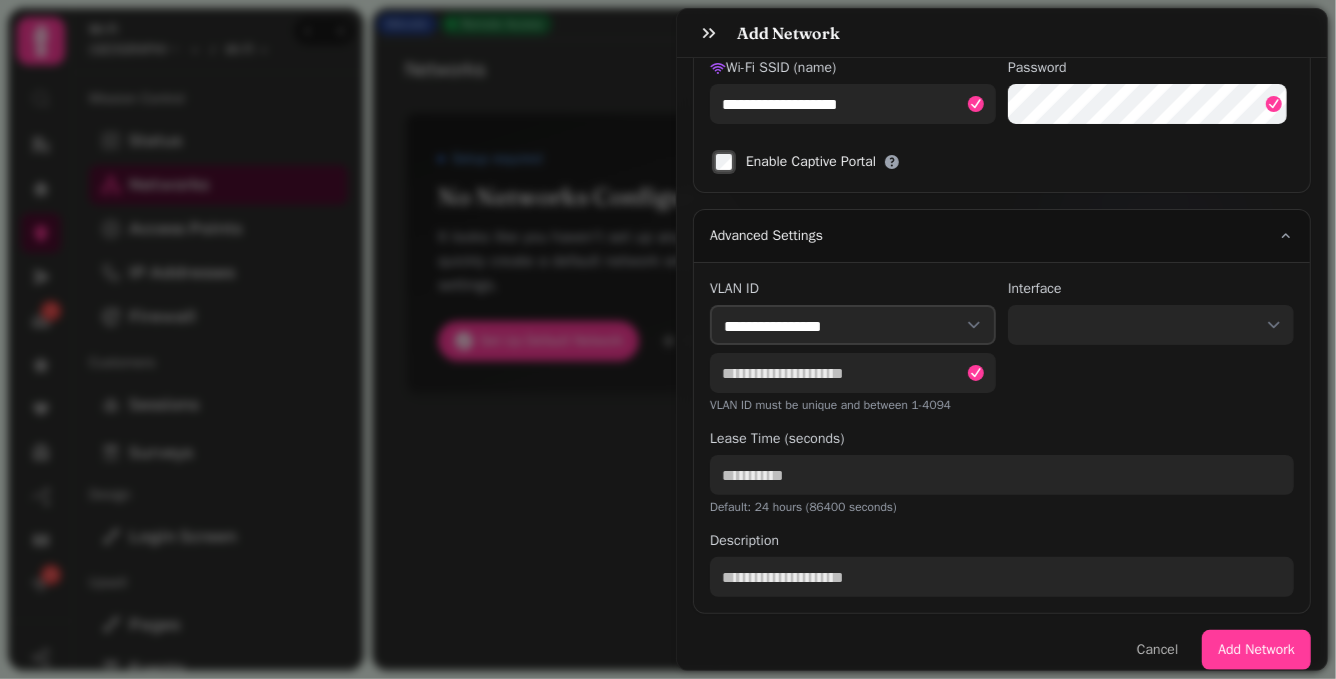 select on "******" 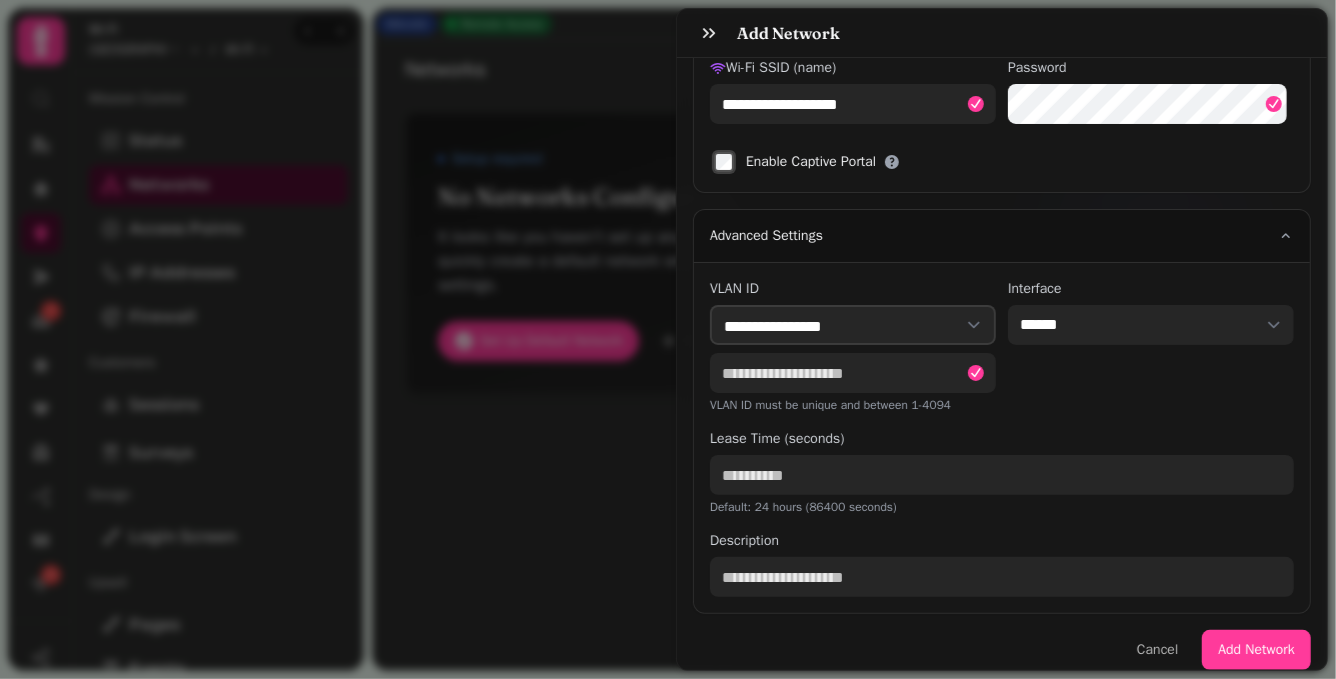 scroll, scrollTop: 645, scrollLeft: 0, axis: vertical 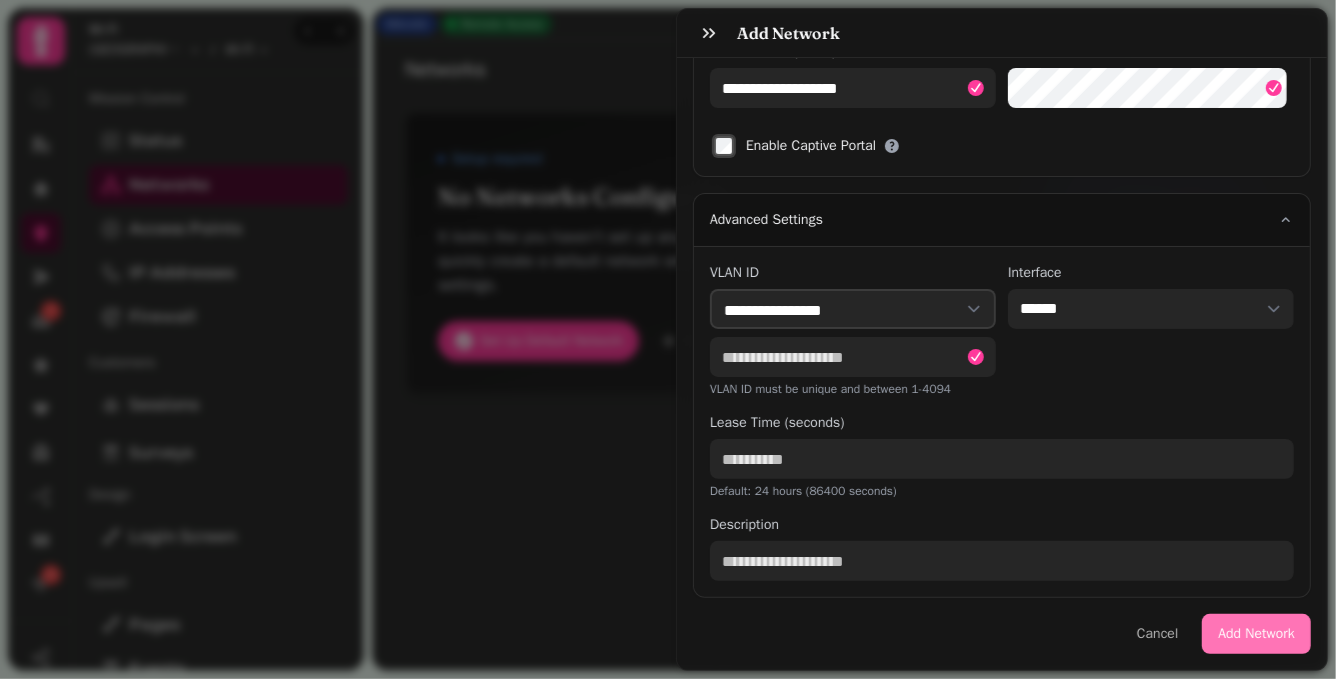click on "Add Network" at bounding box center (1256, 634) 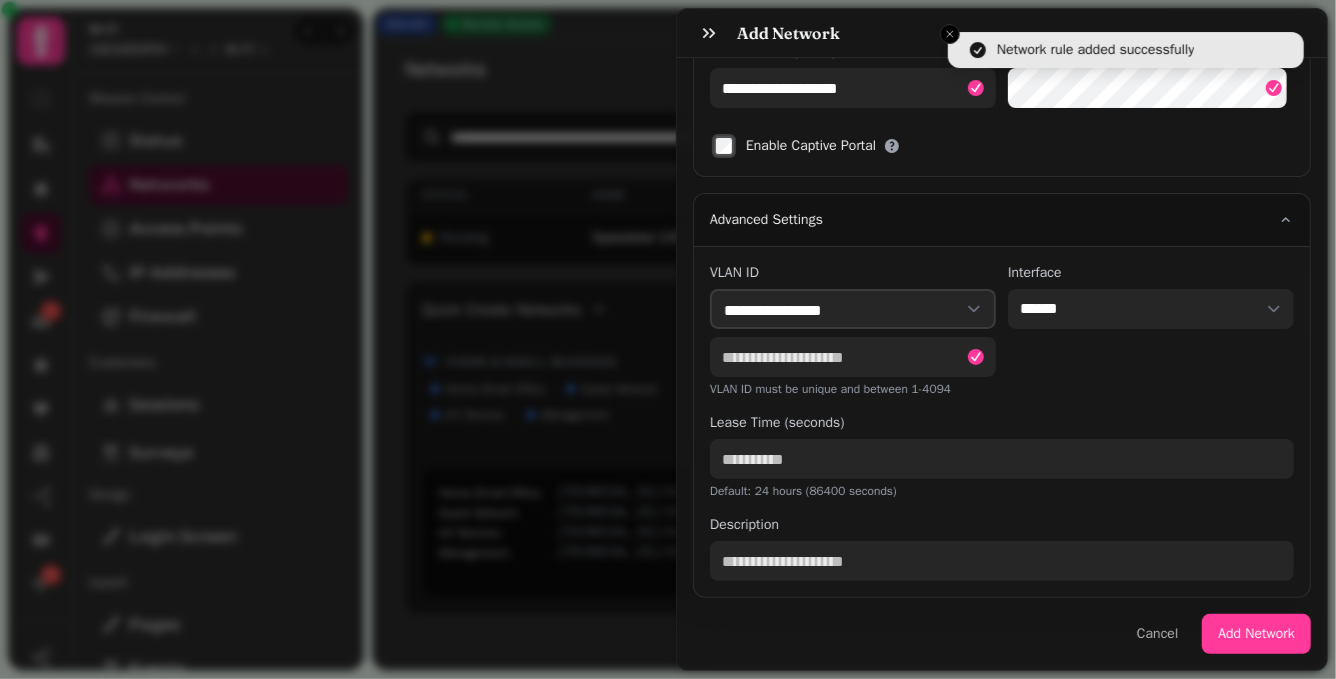 type 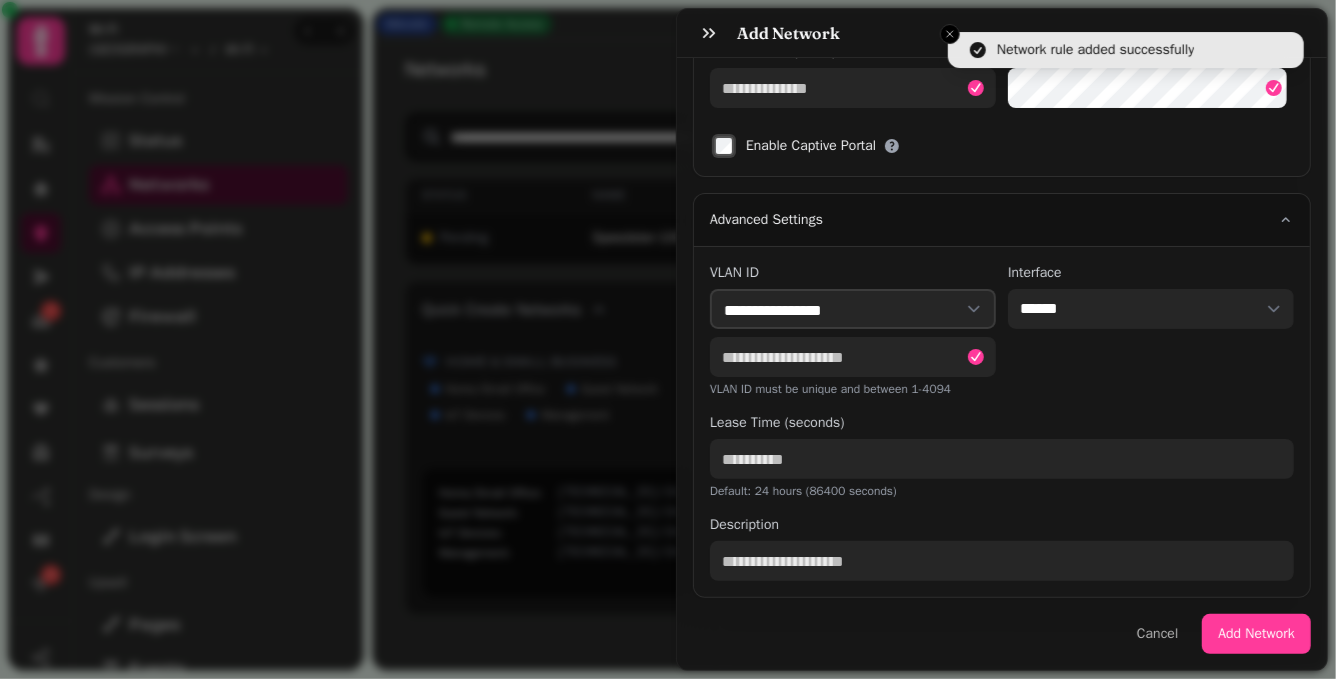 scroll, scrollTop: 0, scrollLeft: 0, axis: both 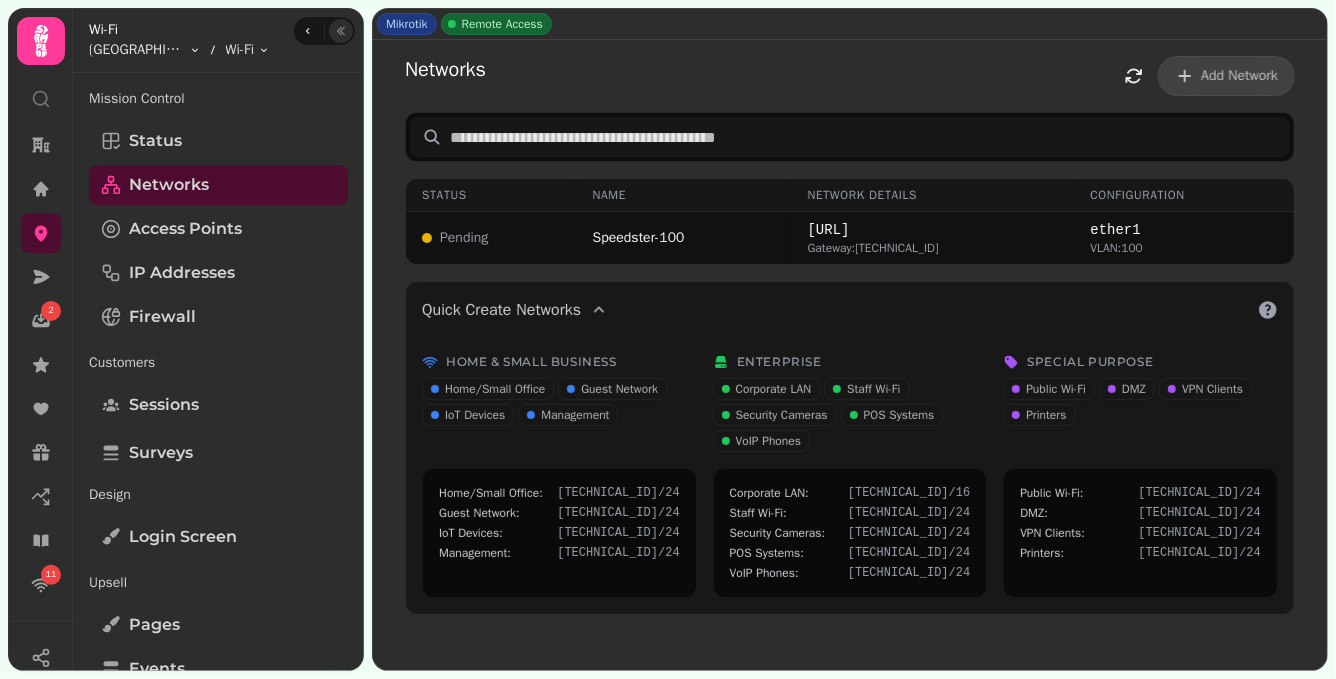 click 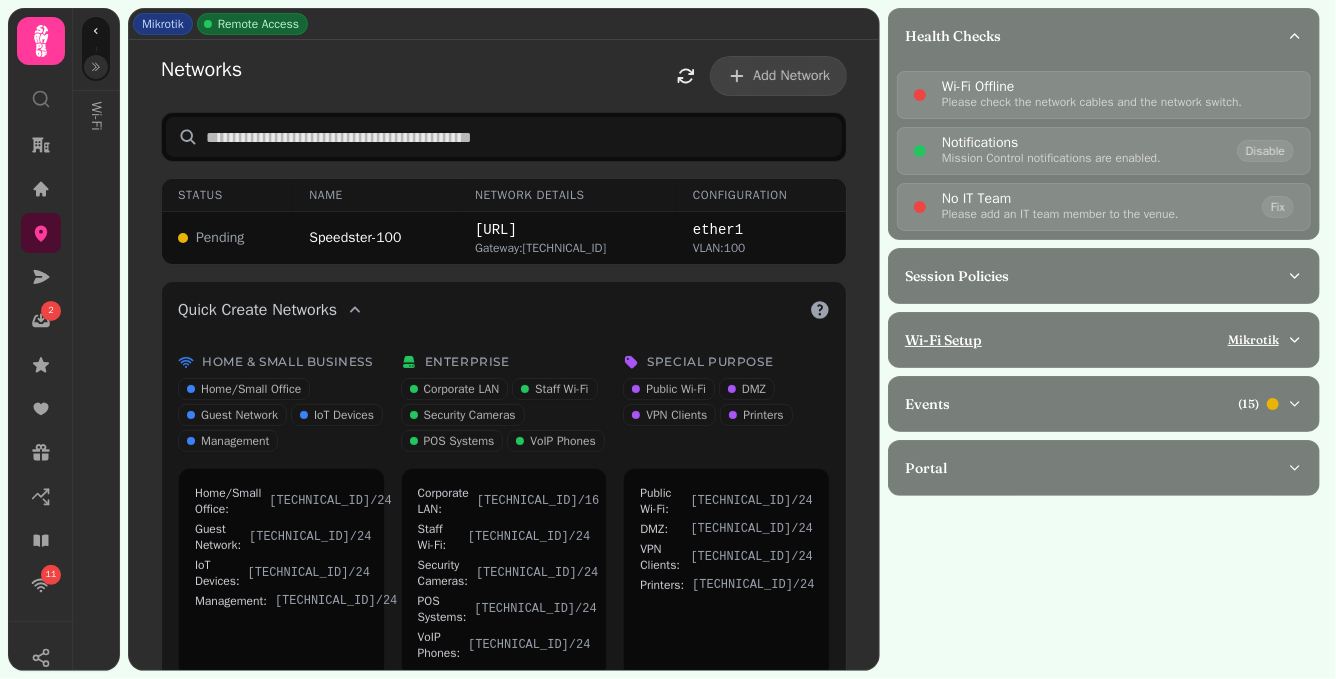 click on "Wi-Fi Setup Mikrotik" at bounding box center (1096, 340) 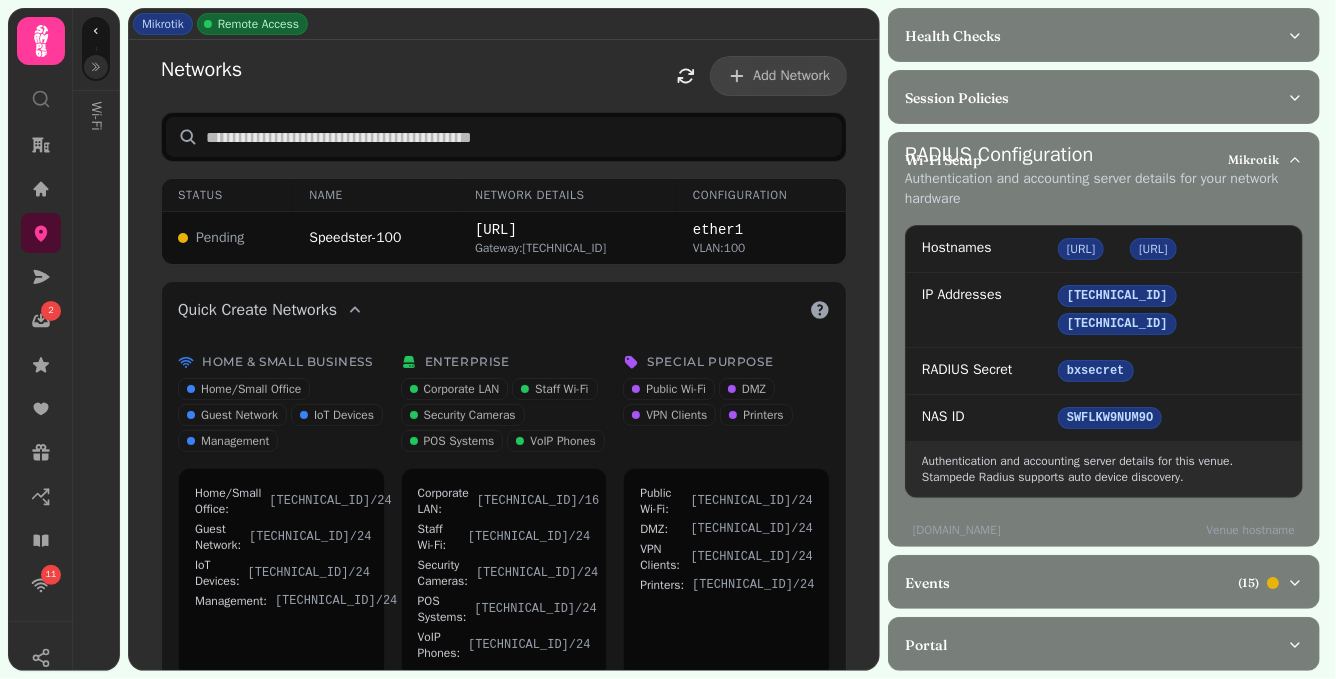 scroll, scrollTop: 0, scrollLeft: 0, axis: both 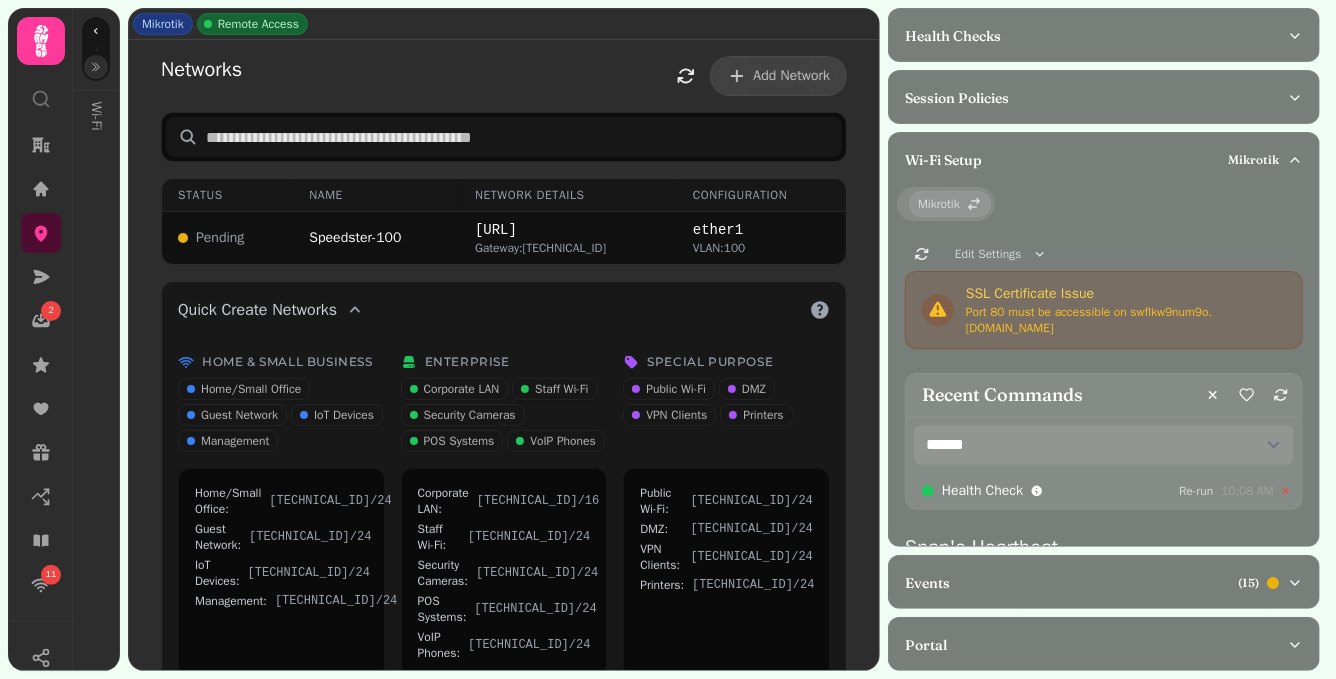 type 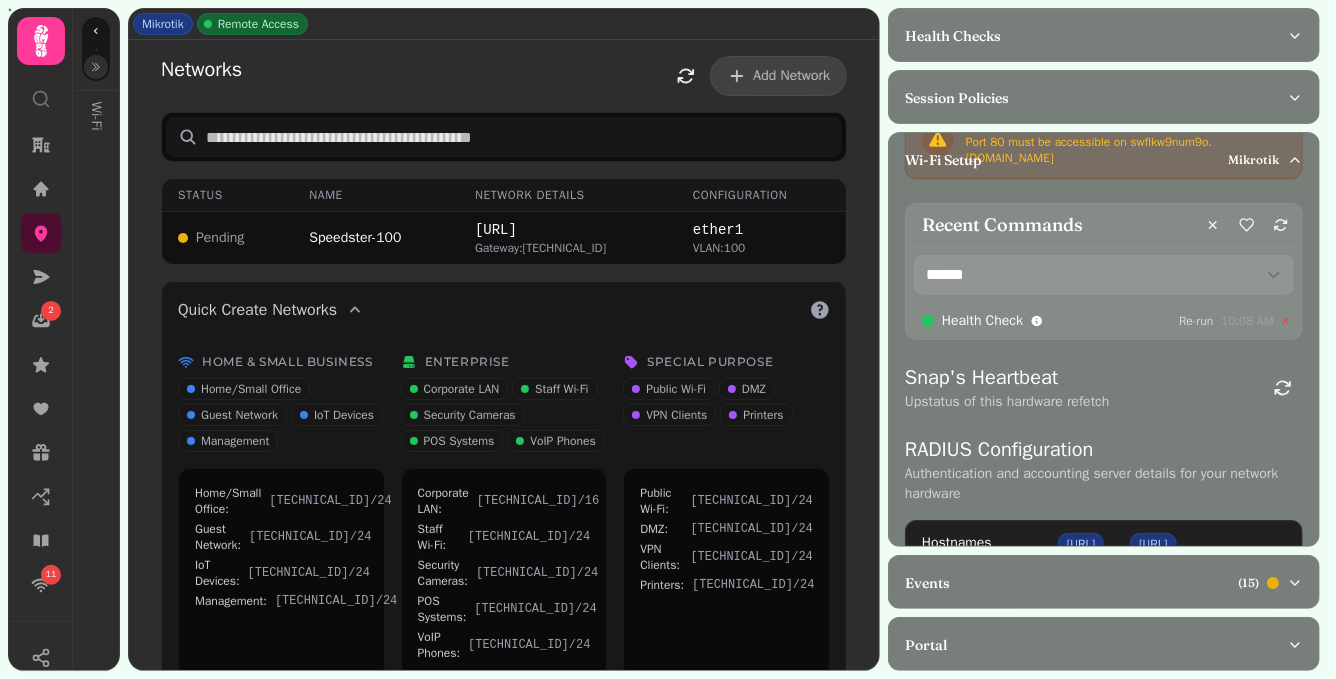 scroll, scrollTop: 174, scrollLeft: 0, axis: vertical 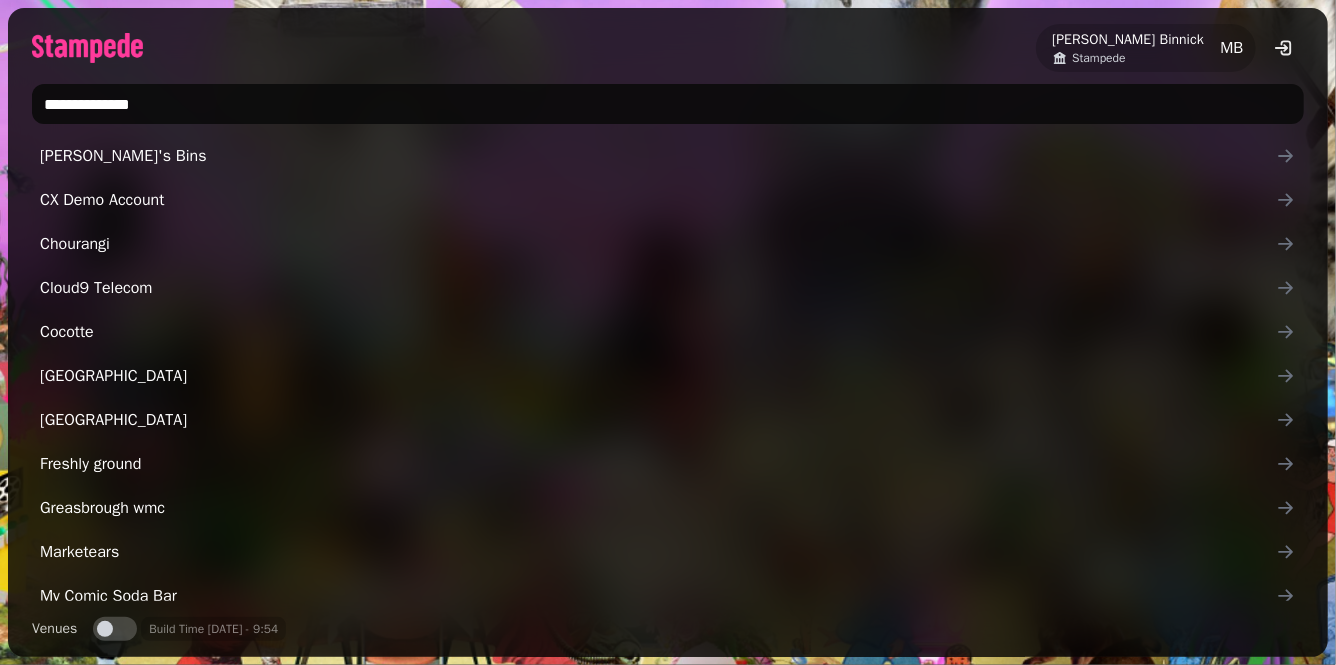 type on "**********" 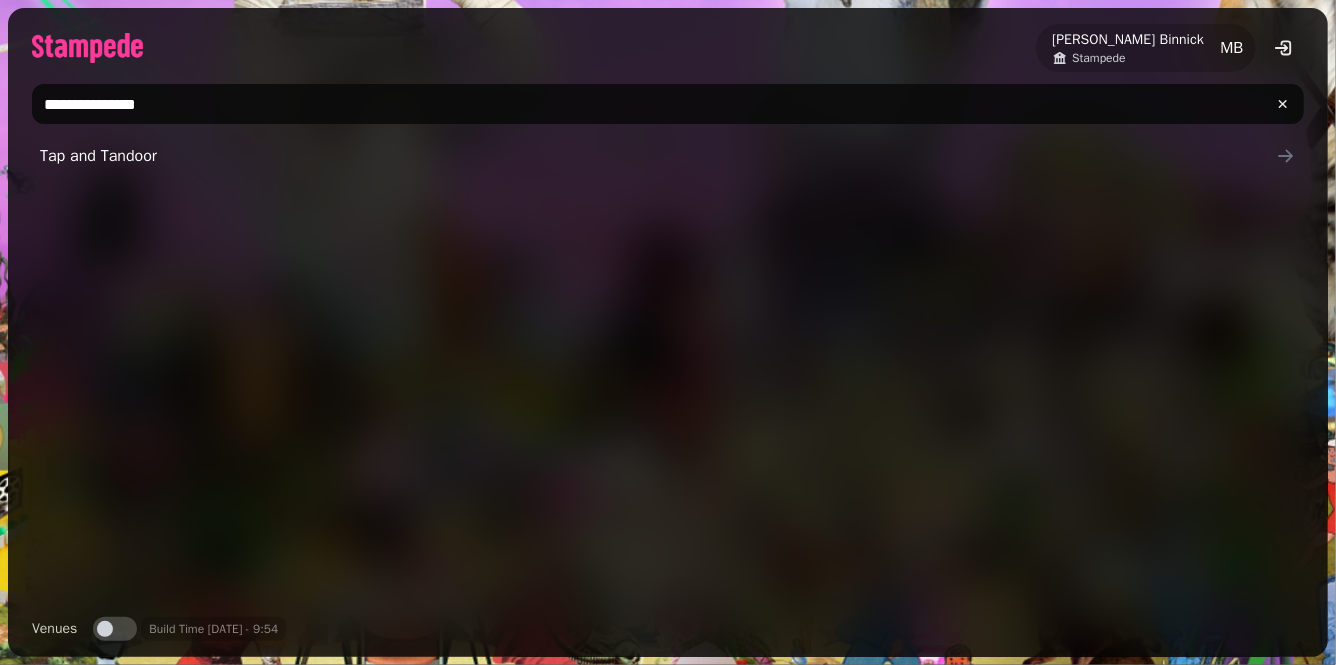 click on "Tap and Tandoor" at bounding box center [658, 156] 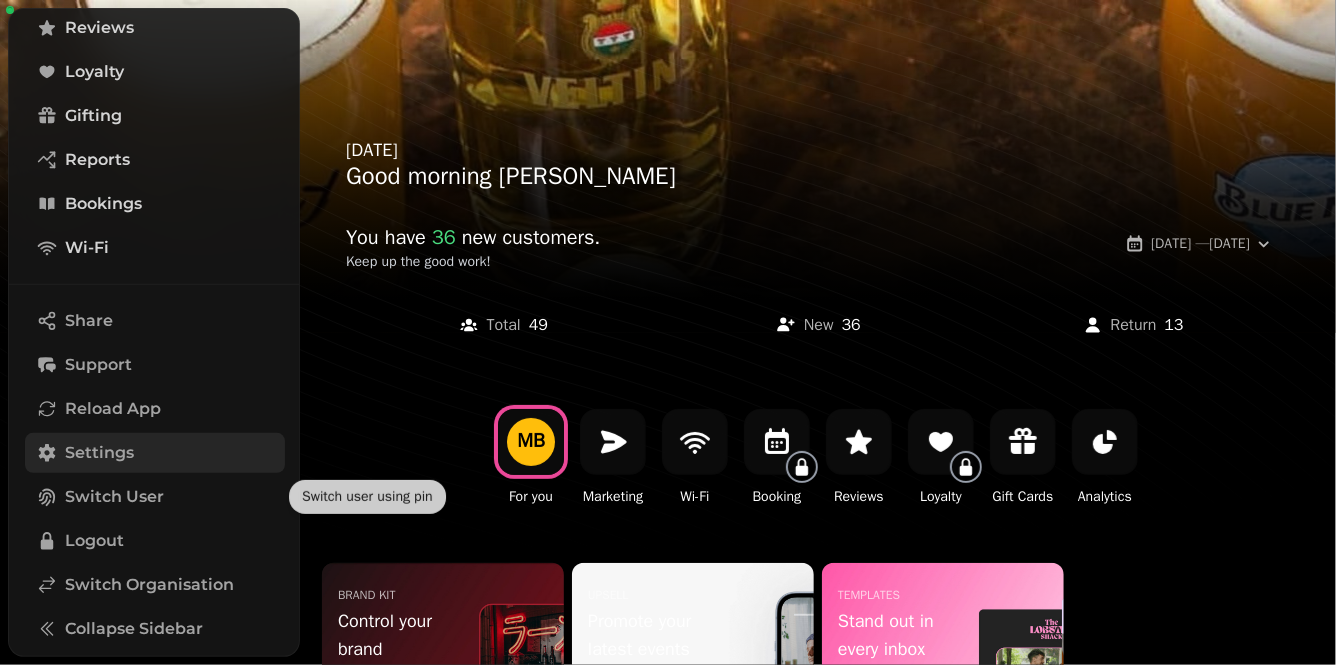 click on "Settings" at bounding box center (155, 453) 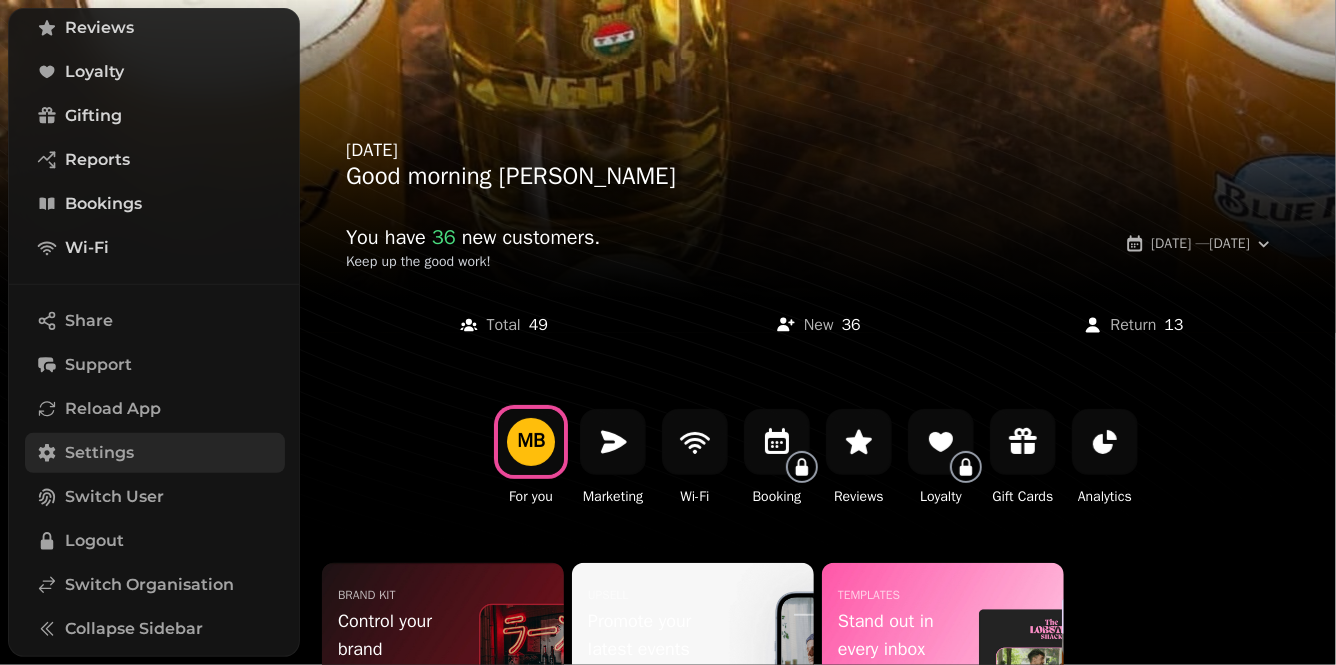 scroll, scrollTop: 293, scrollLeft: 0, axis: vertical 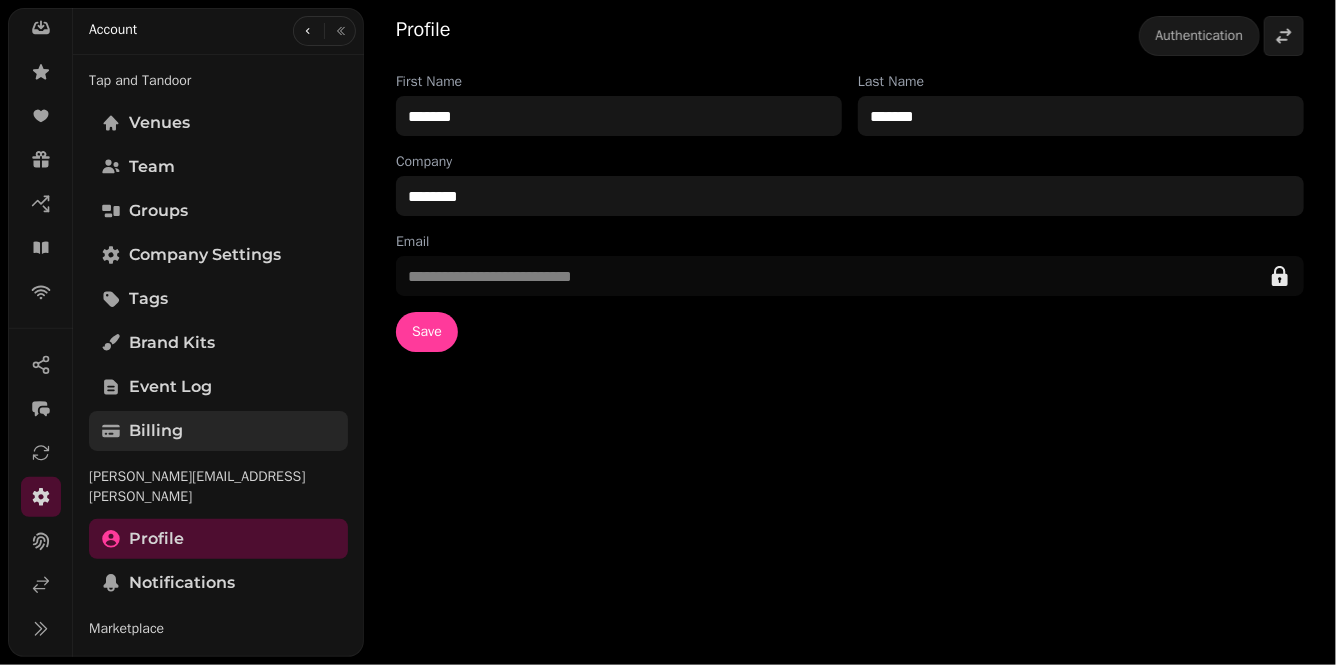 click on "Billing" at bounding box center (218, 431) 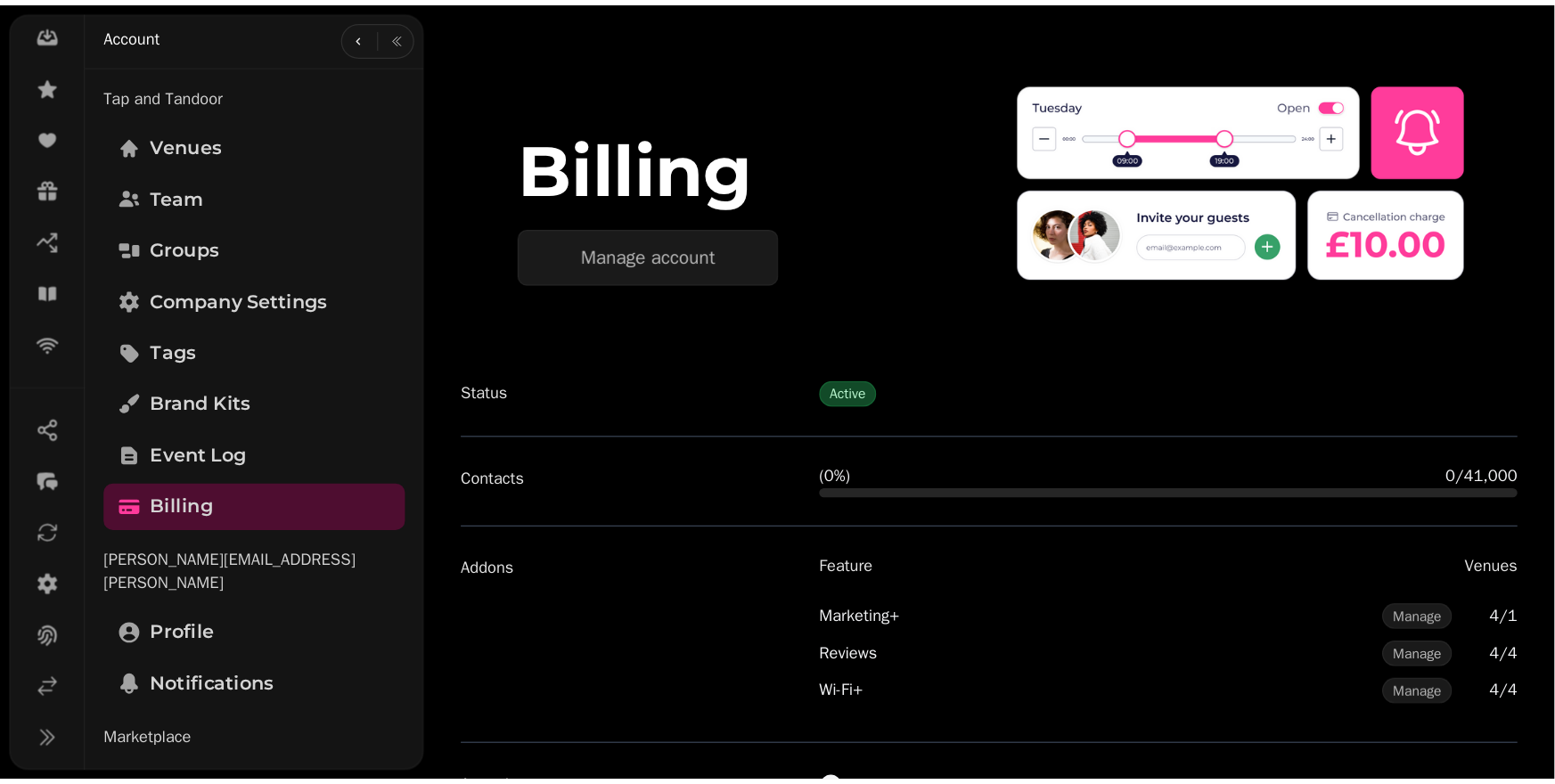 scroll, scrollTop: 165, scrollLeft: 0, axis: vertical 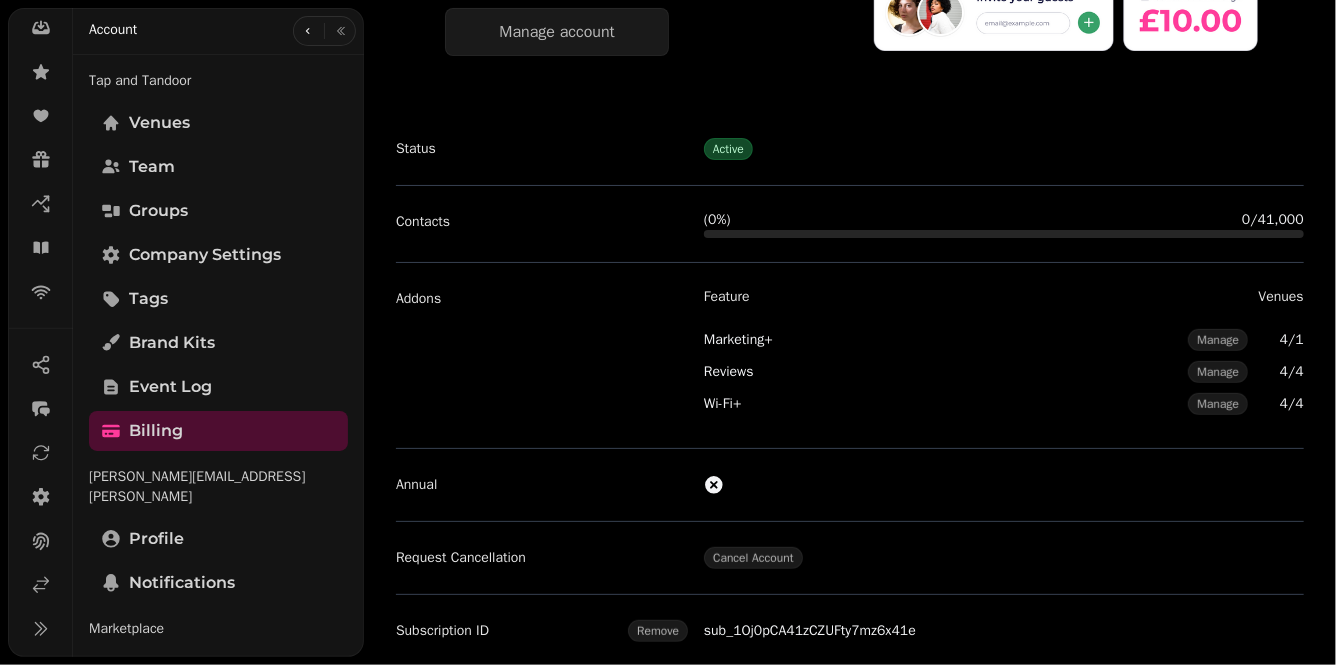 click on "Subscription ID Remove sub_1Oj0pCA41zCZUFty7mz6x41e" at bounding box center [850, 630] 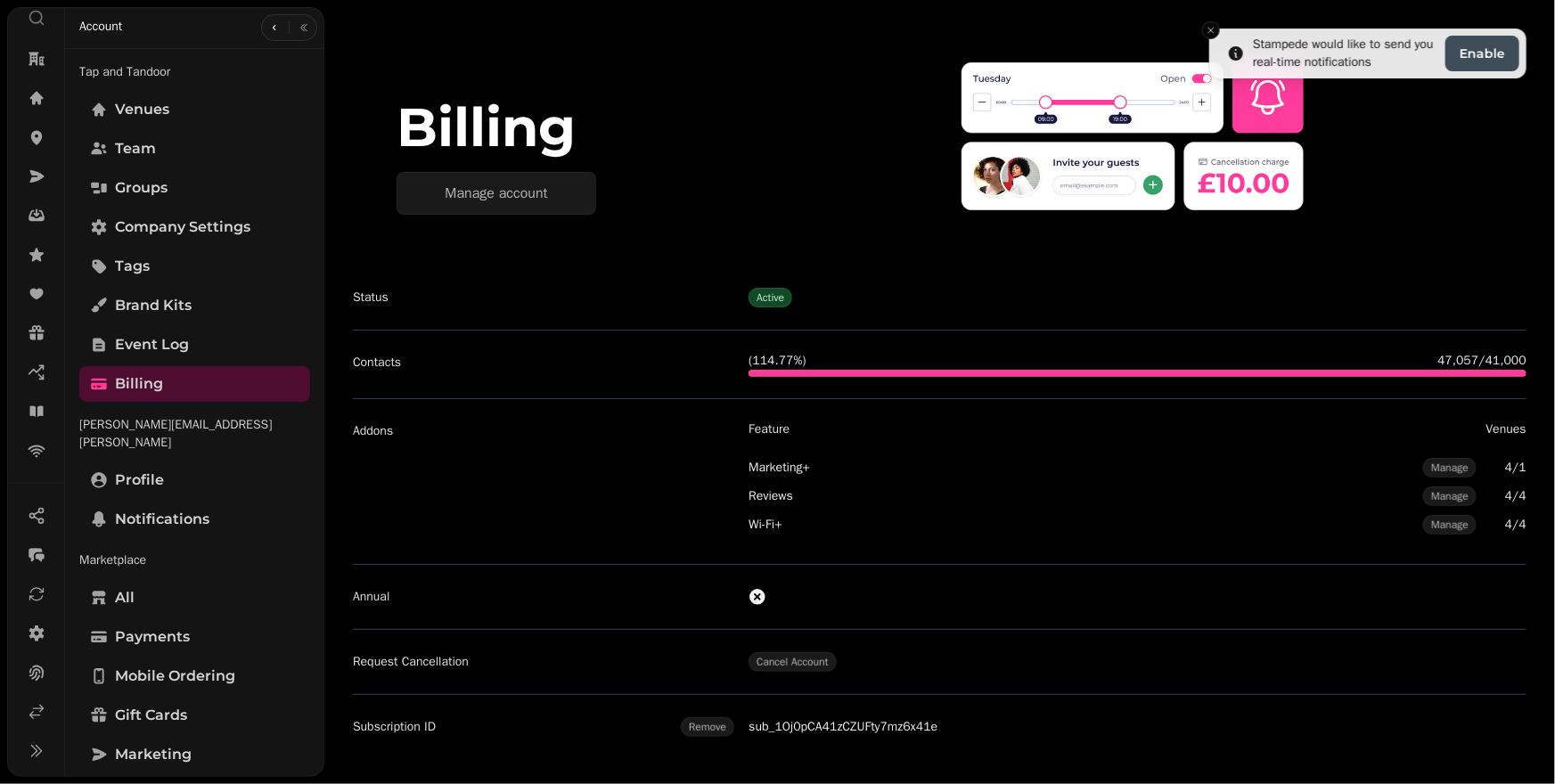 scroll, scrollTop: 69, scrollLeft: 0, axis: vertical 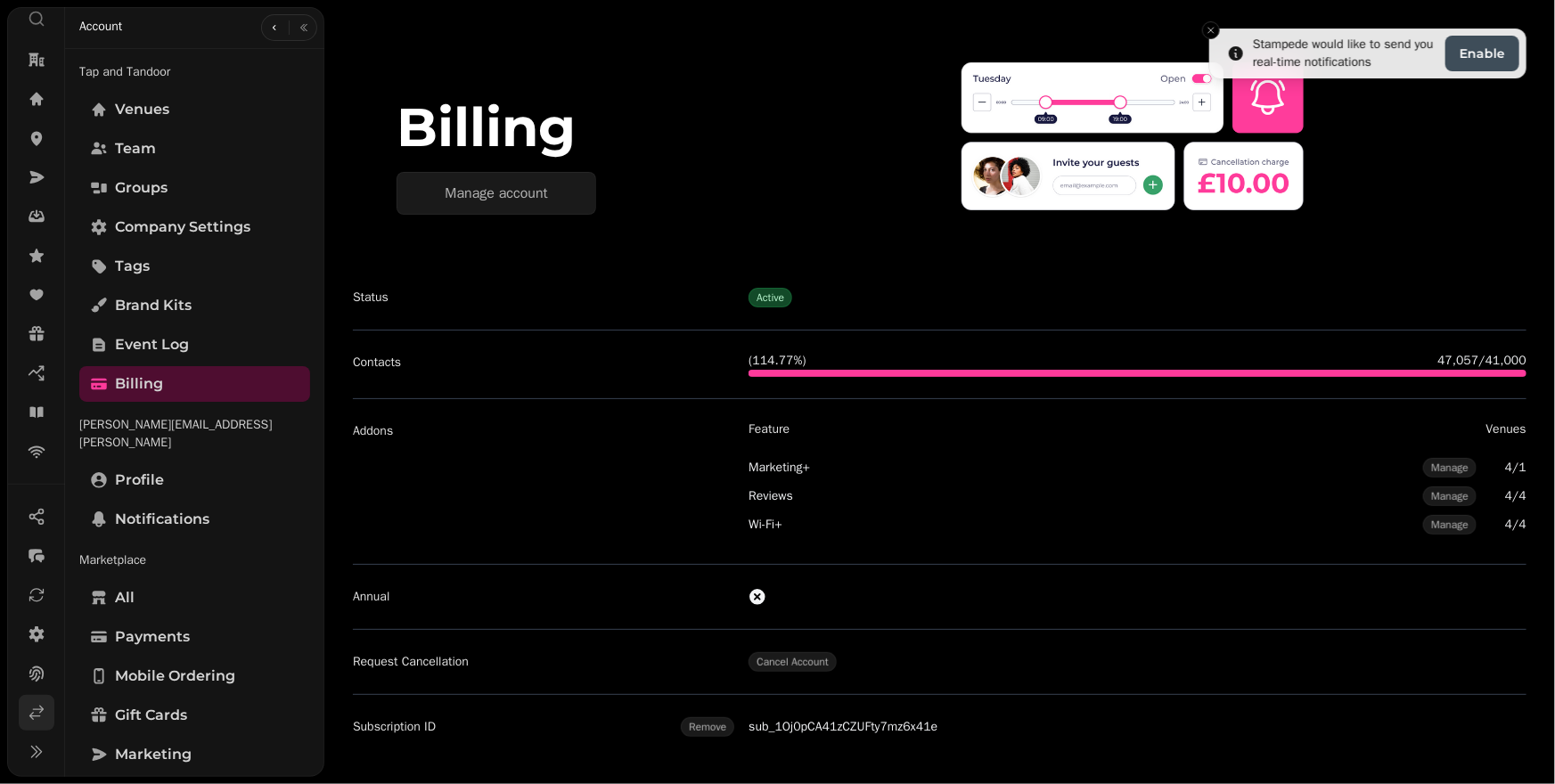 click 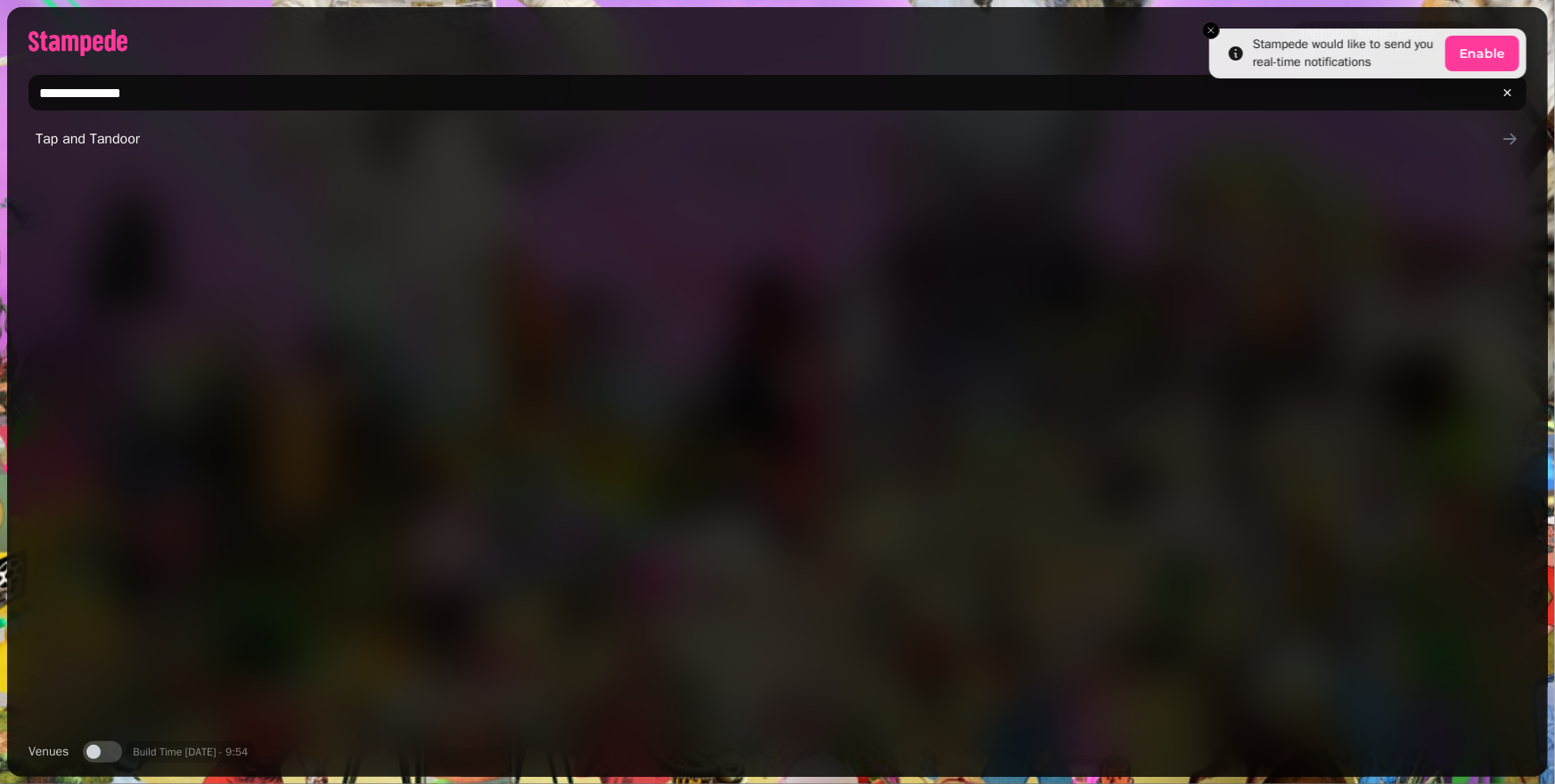 drag, startPoint x: 276, startPoint y: 92, endPoint x: 0, endPoint y: 66, distance: 277.2219 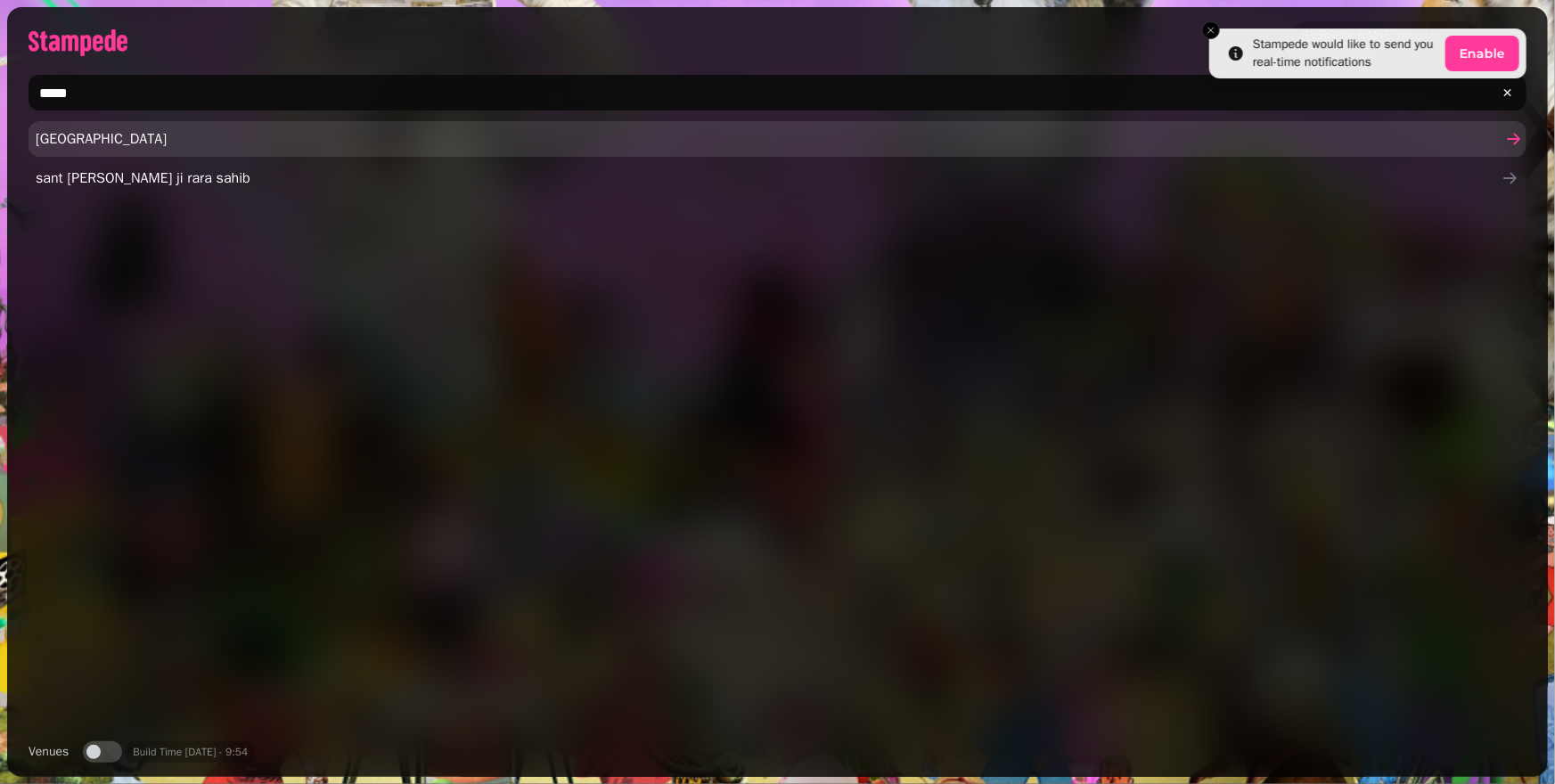 type on "*****" 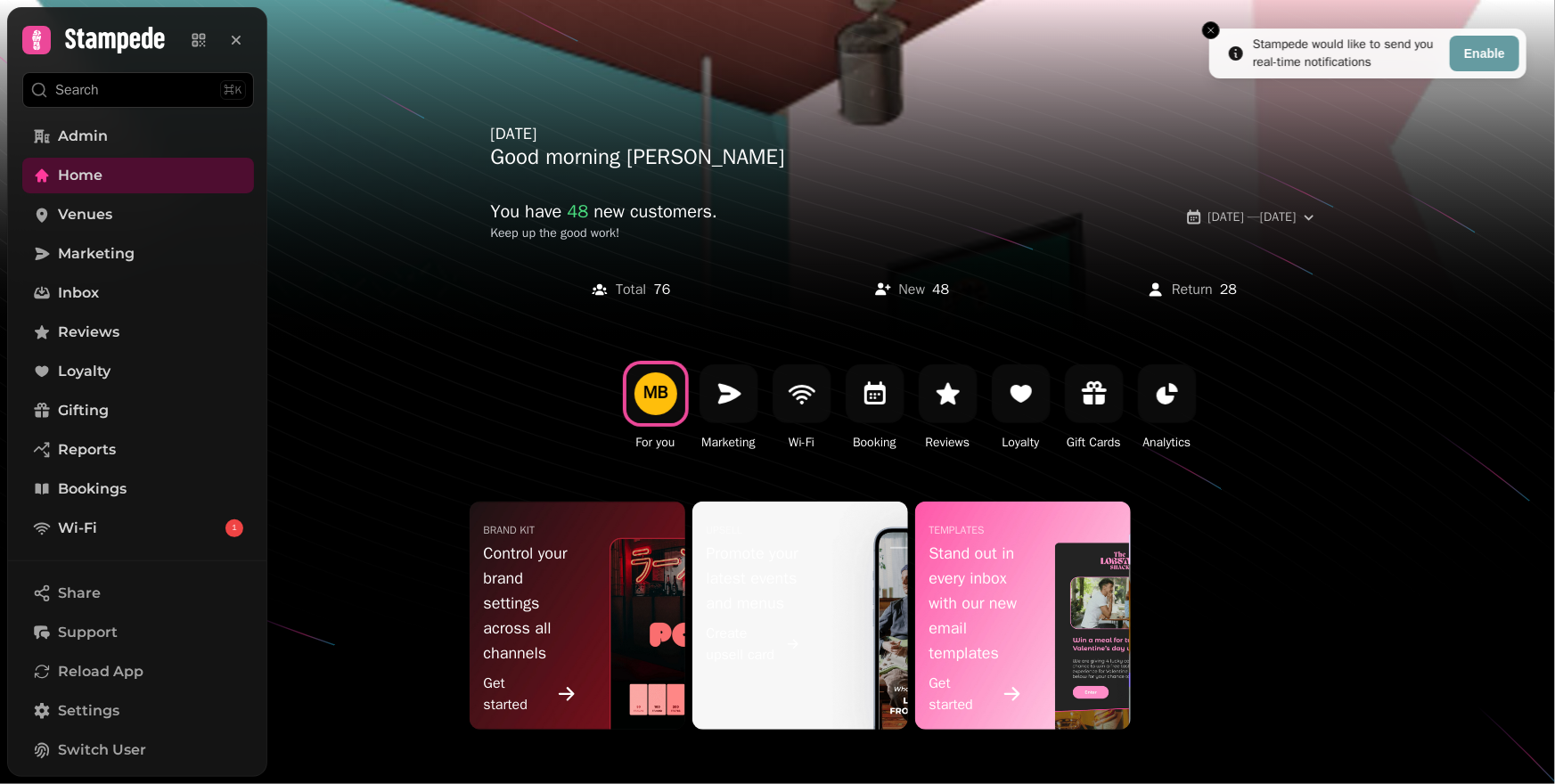 click on "Wednesday, July 30" at bounding box center (912, 134) 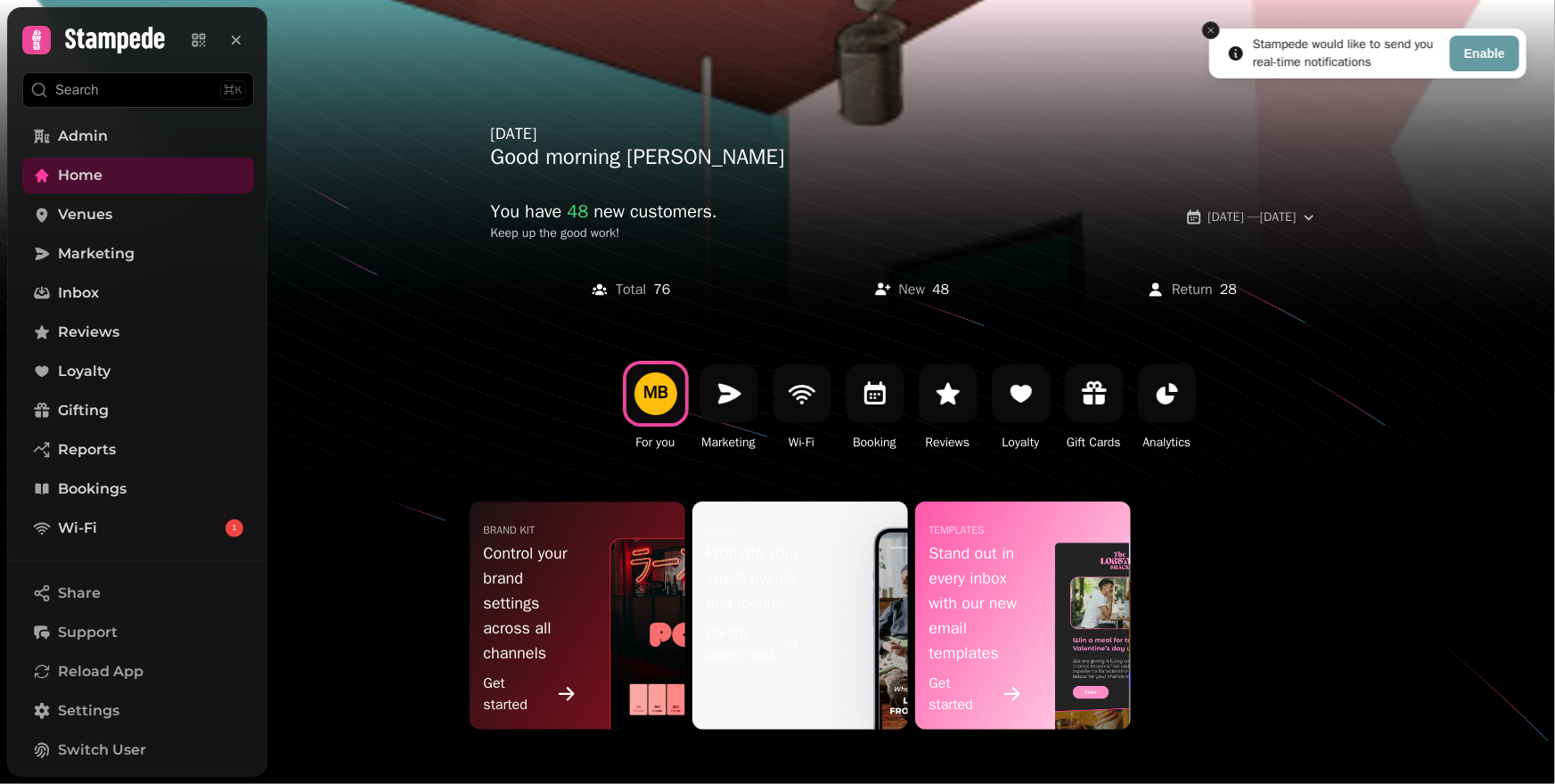 click 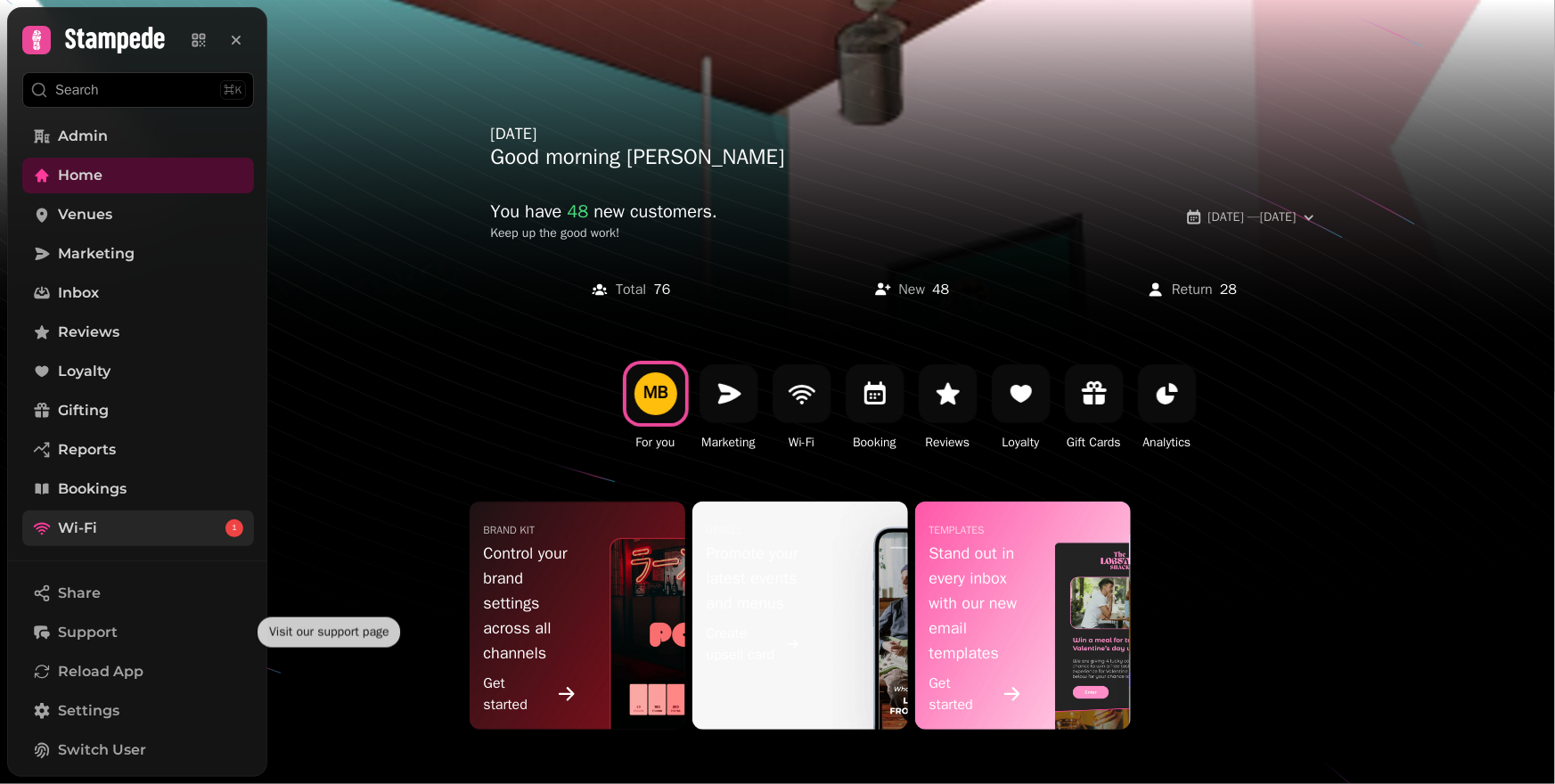 click on "Wi-Fi 1" at bounding box center (138, 528) 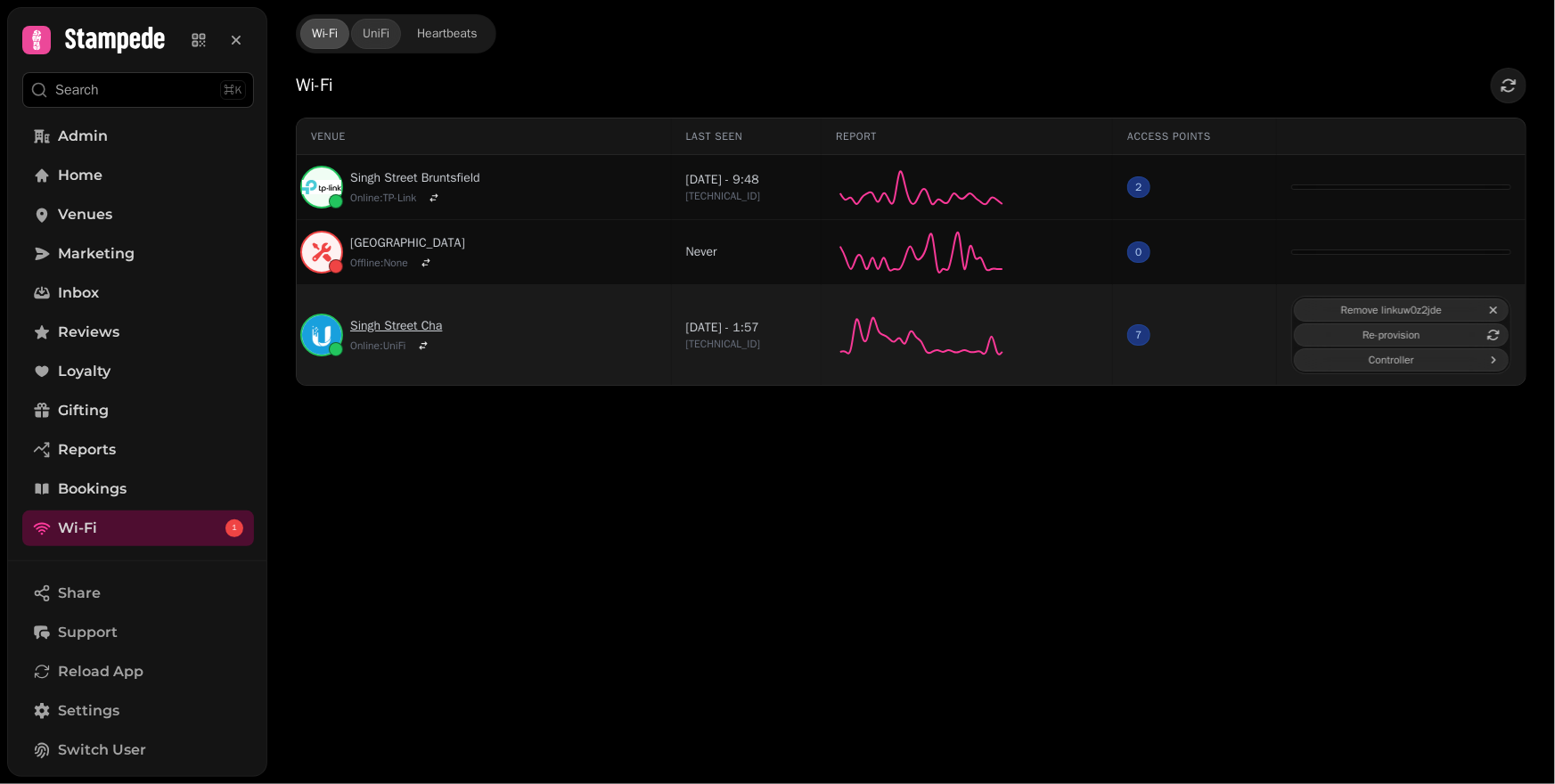 click on "Singh Street Cha" at bounding box center (396, 326) 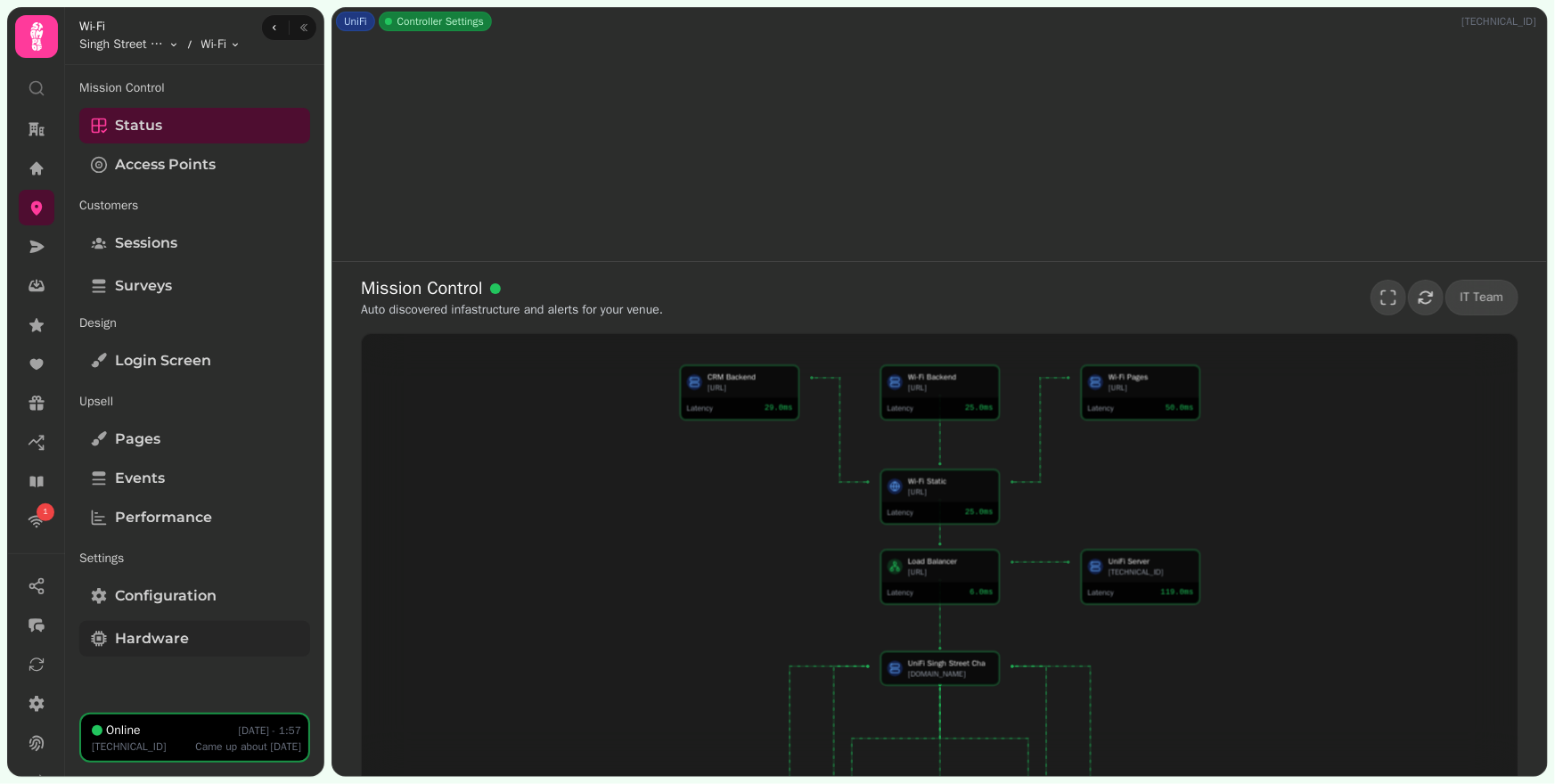 click on "Hardware" at bounding box center [151, 639] 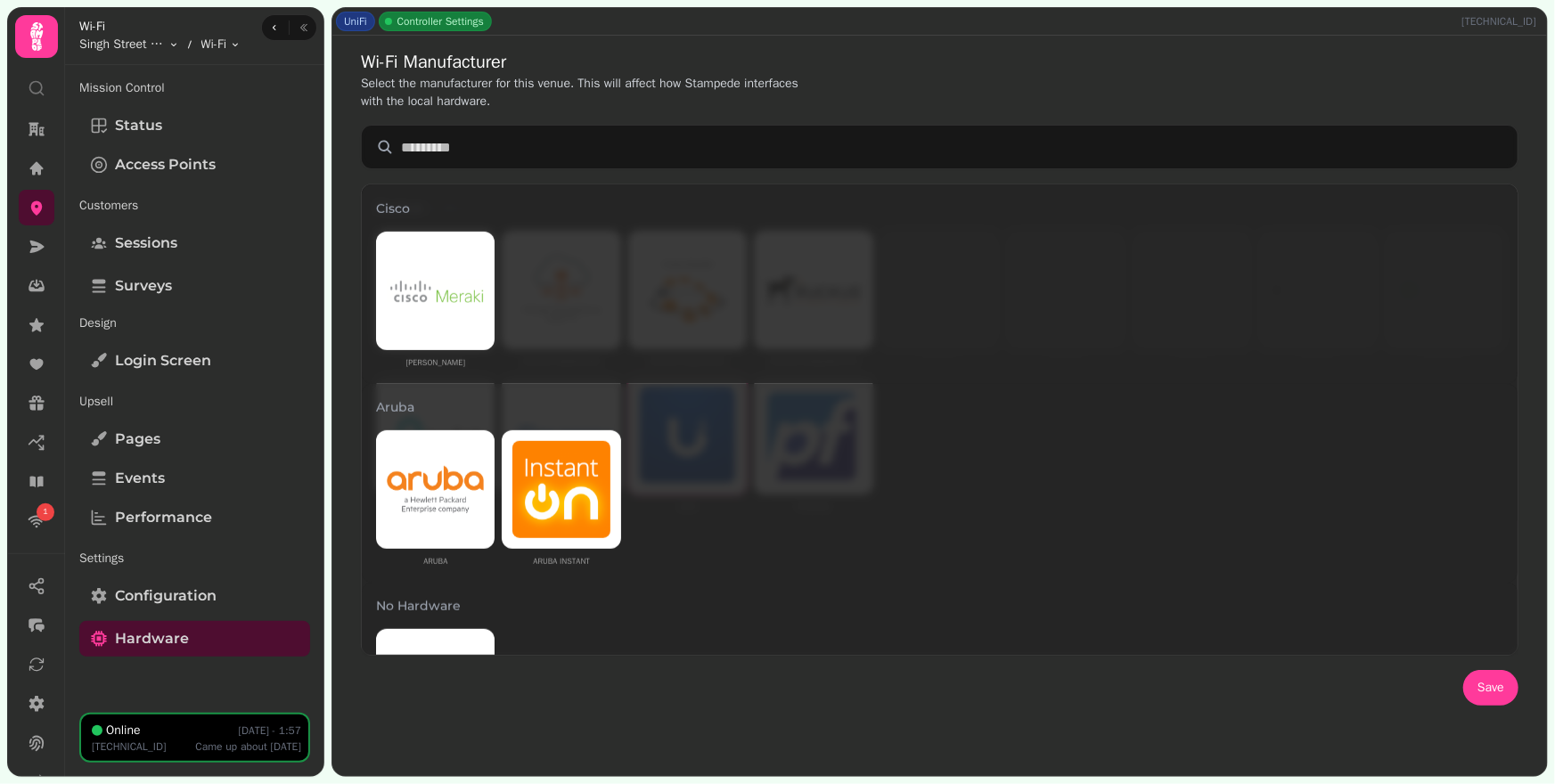 scroll, scrollTop: 651, scrollLeft: 0, axis: vertical 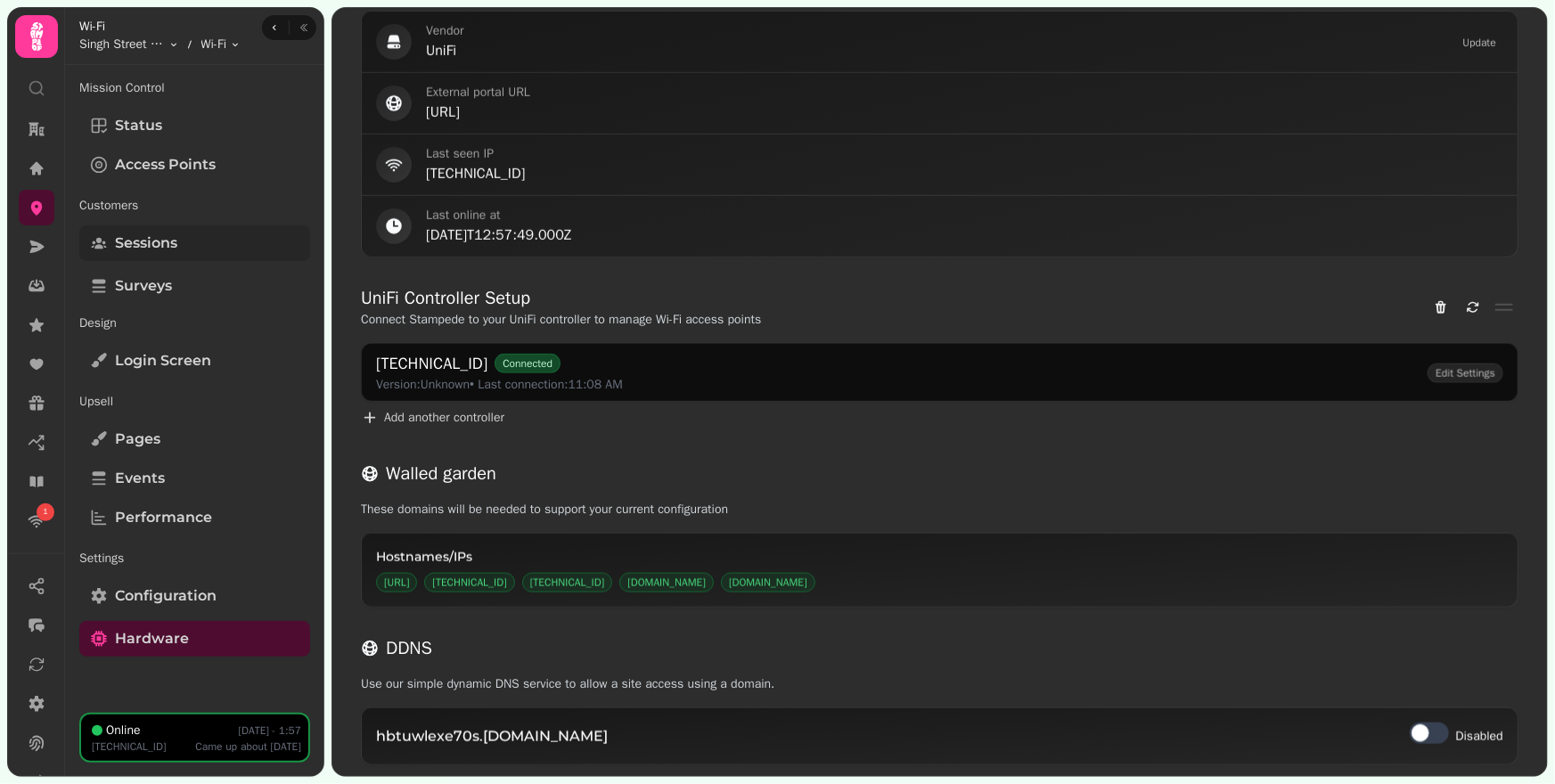click on "Sessions" at bounding box center [146, 243] 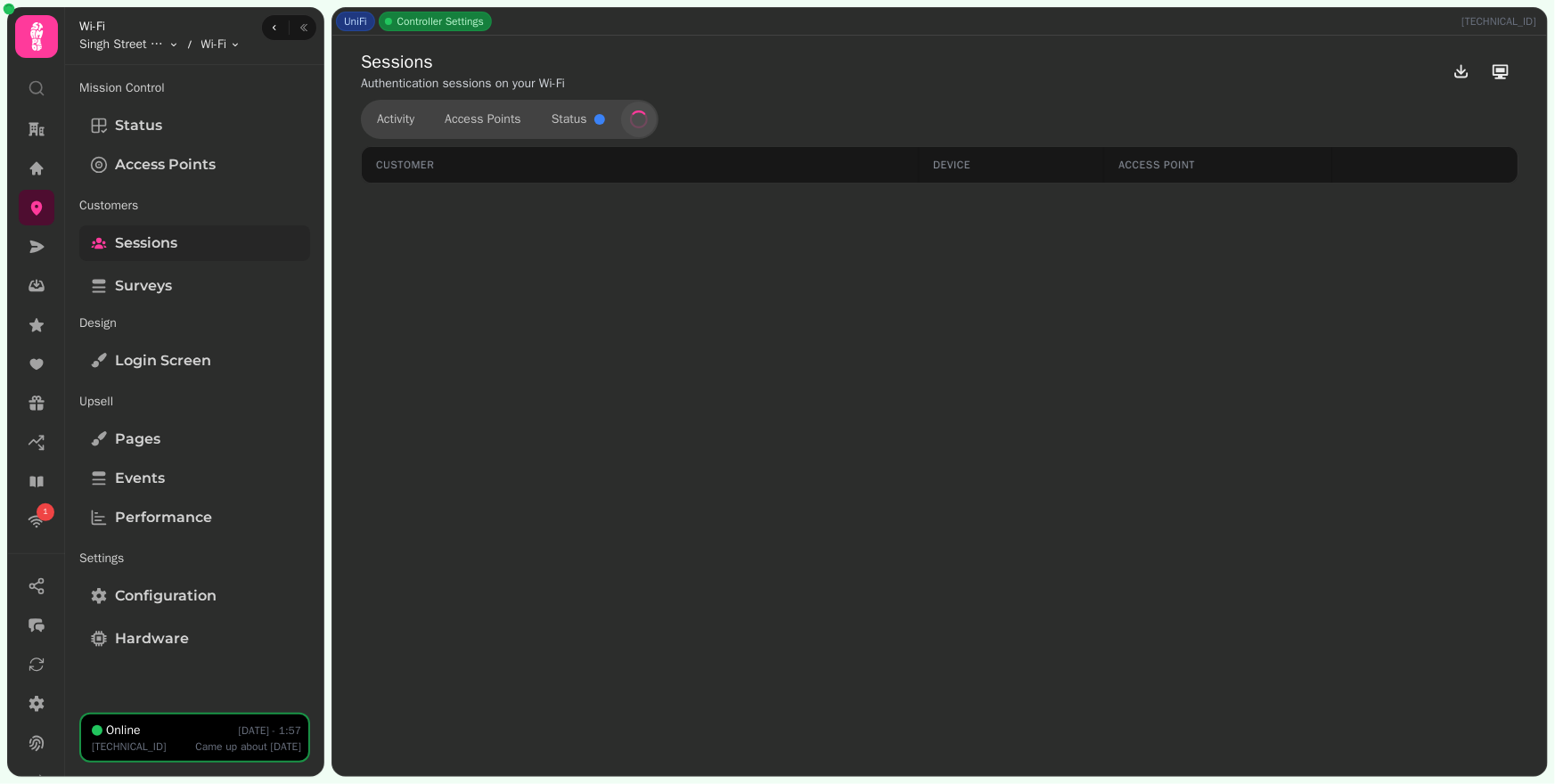 select on "**" 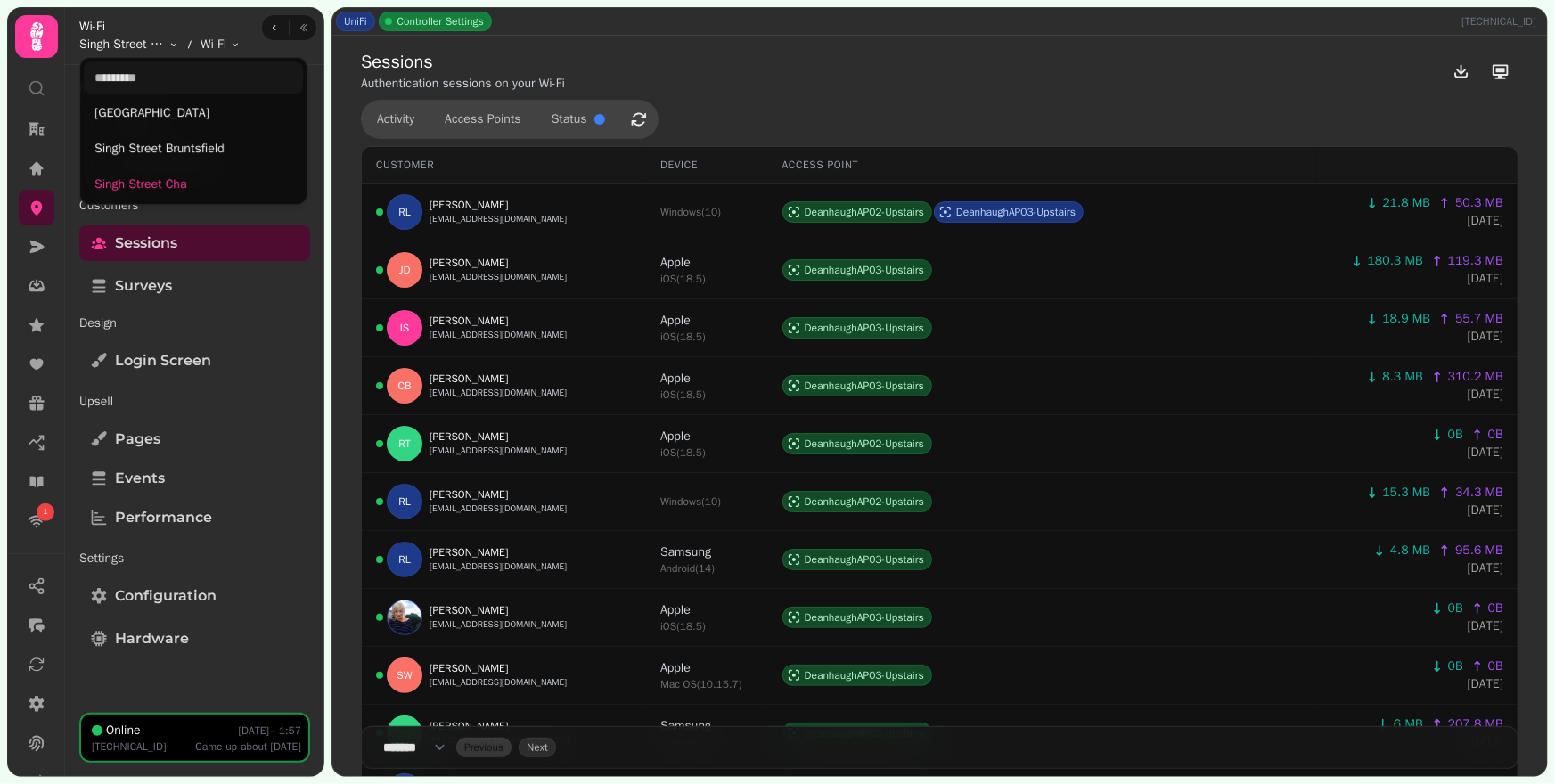 click on "1 UniFi Controller Settings 51.219.3.58 Sessions Authentication sessions on your Wi-Fi Activity Access Points Status Customer Device Access Point RL Rahul Lakhanpaul lakhanpaulrahul@gmail.com Windows  ( 10 ) DeanhaughAP02-Upstairs DeanhaughAP03-Upstairs 21.8   MB 50.3   MB 2 days ago JD John Doe ollielikescakes@gmail.com Apple iOS  ( 18.5 ) DeanhaughAP03-Upstairs 180.3   MB 119.3   MB 2 days ago IS Imad Sabbagh isdds@yahoo.com Apple iOS  ( 18.5 ) DeanhaughAP03-Upstairs 18.9   MB 55.7   MB 2 days ago CB Chris Butler 96clbutler@gmail.com Apple iOS  ( 18.5 ) DeanhaughAP03-Upstairs 8.3   MB 310.2   MB 2 days ago RT Rachael Timmins 14rtimmins@gmail.com Apple iOS  ( 18.5 ) DeanhaughAP02-Upstairs 0B 0B 2 days ago RL Rahul Lakhanpaul lakhanpaulrahul@gmail.com Windows  ( 10 ) DeanhaughAP02-Upstairs 15.3   MB 34.3   MB 2 days ago RL Rahul Lakhanpaul lakhanpaulrahul@gmail.com Samsung Android  ( 14 ) DeanhaughAP03-Upstairs 4.8   MB 95.6   MB 2 days ago HF Hannah Fairgrieve hannahfairgrieve@gmail.com iOS" at bounding box center [777, 392] 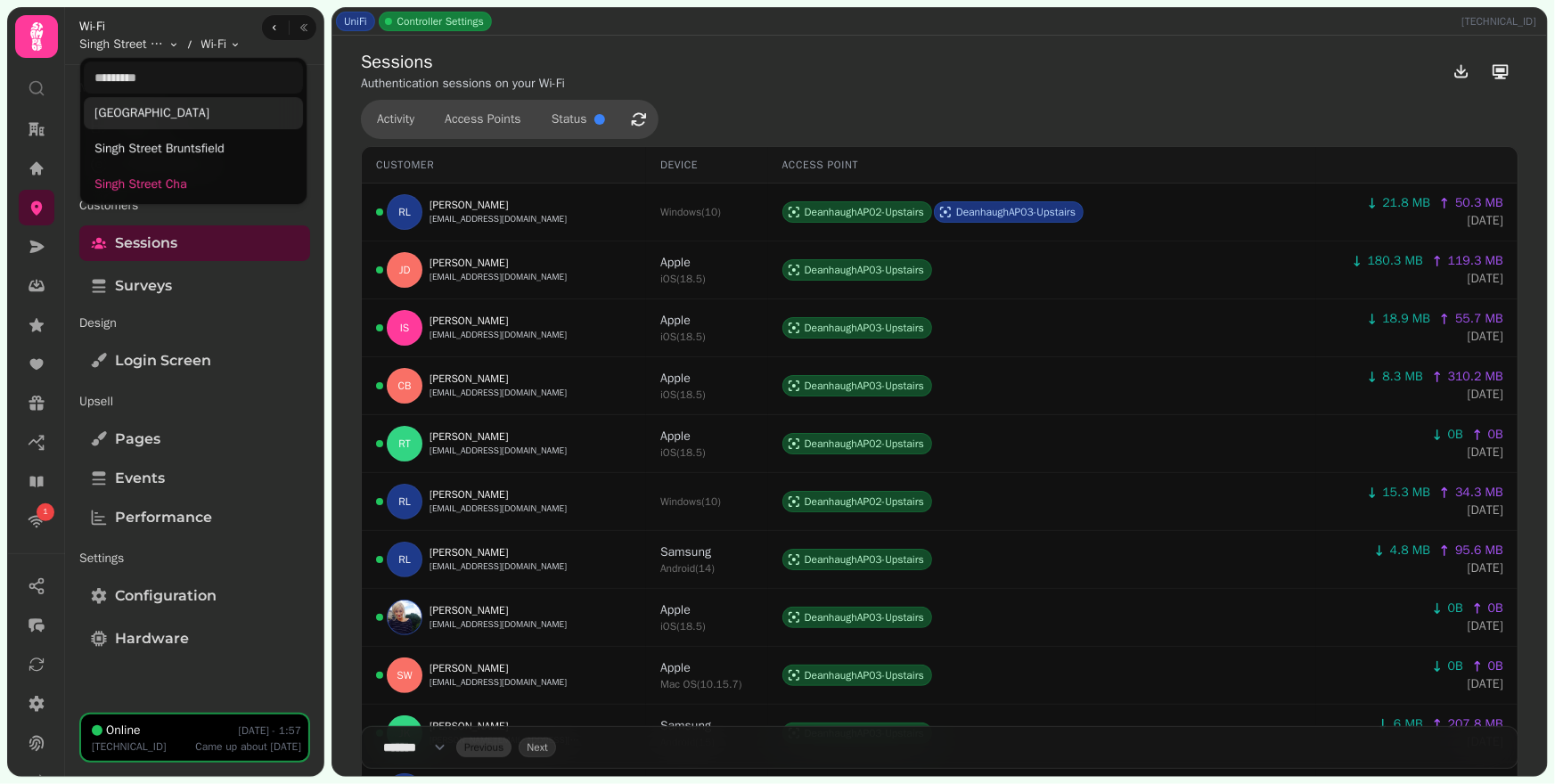 click on "Singh Street Aberdeen" at bounding box center [193, 113] 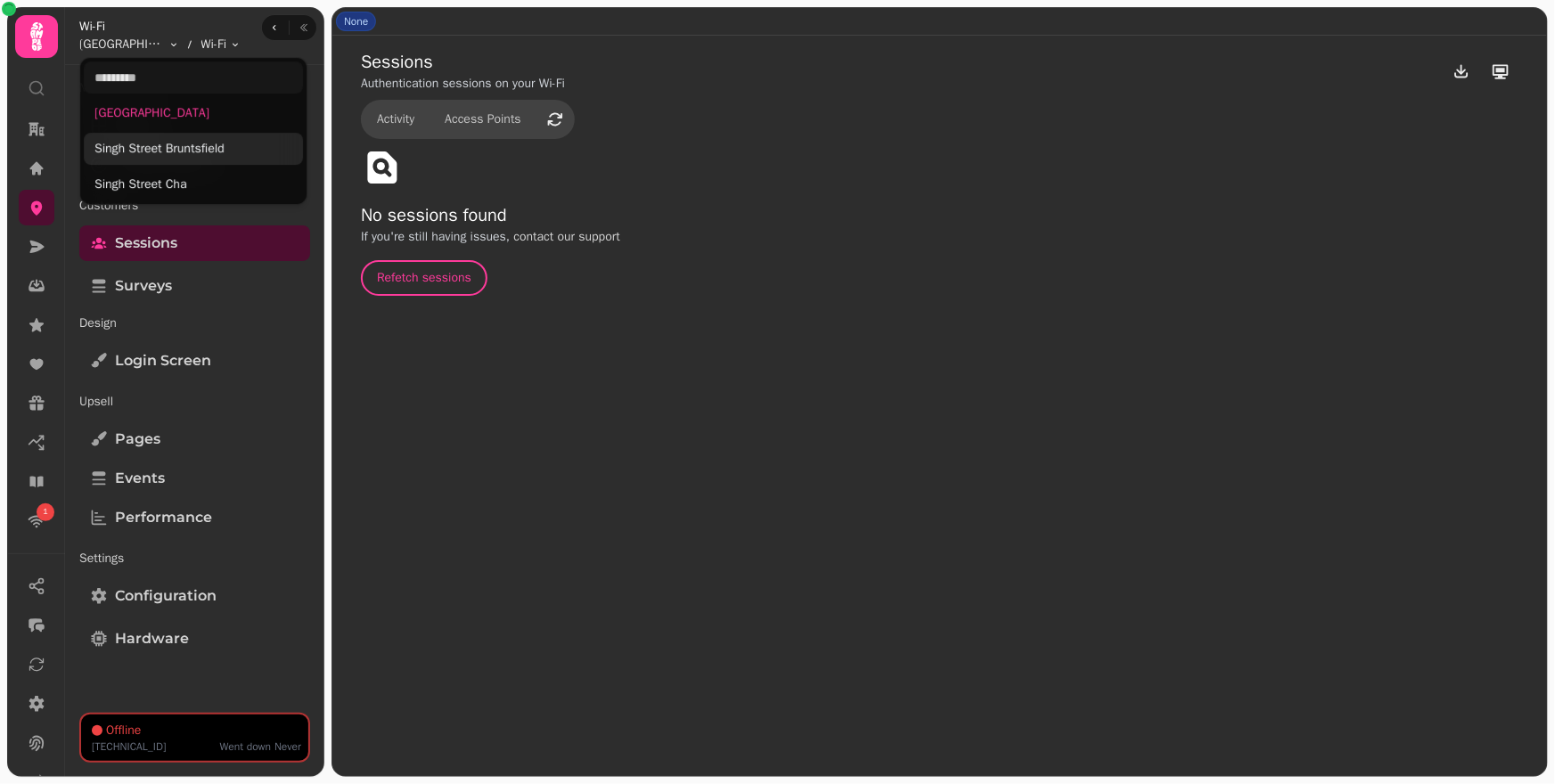 click on "Singh Street Bruntsfield" at bounding box center (193, 149) 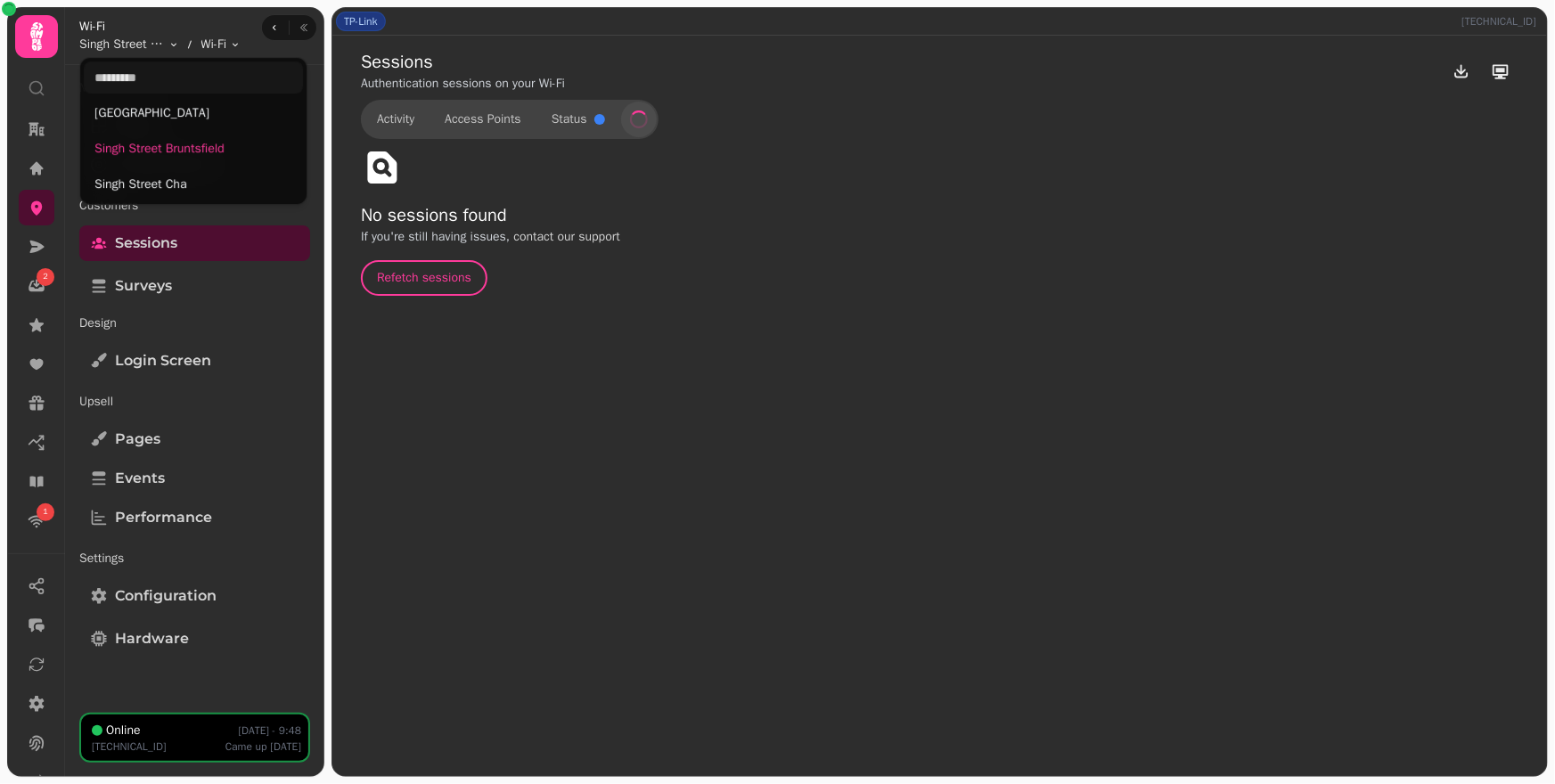 select on "**" 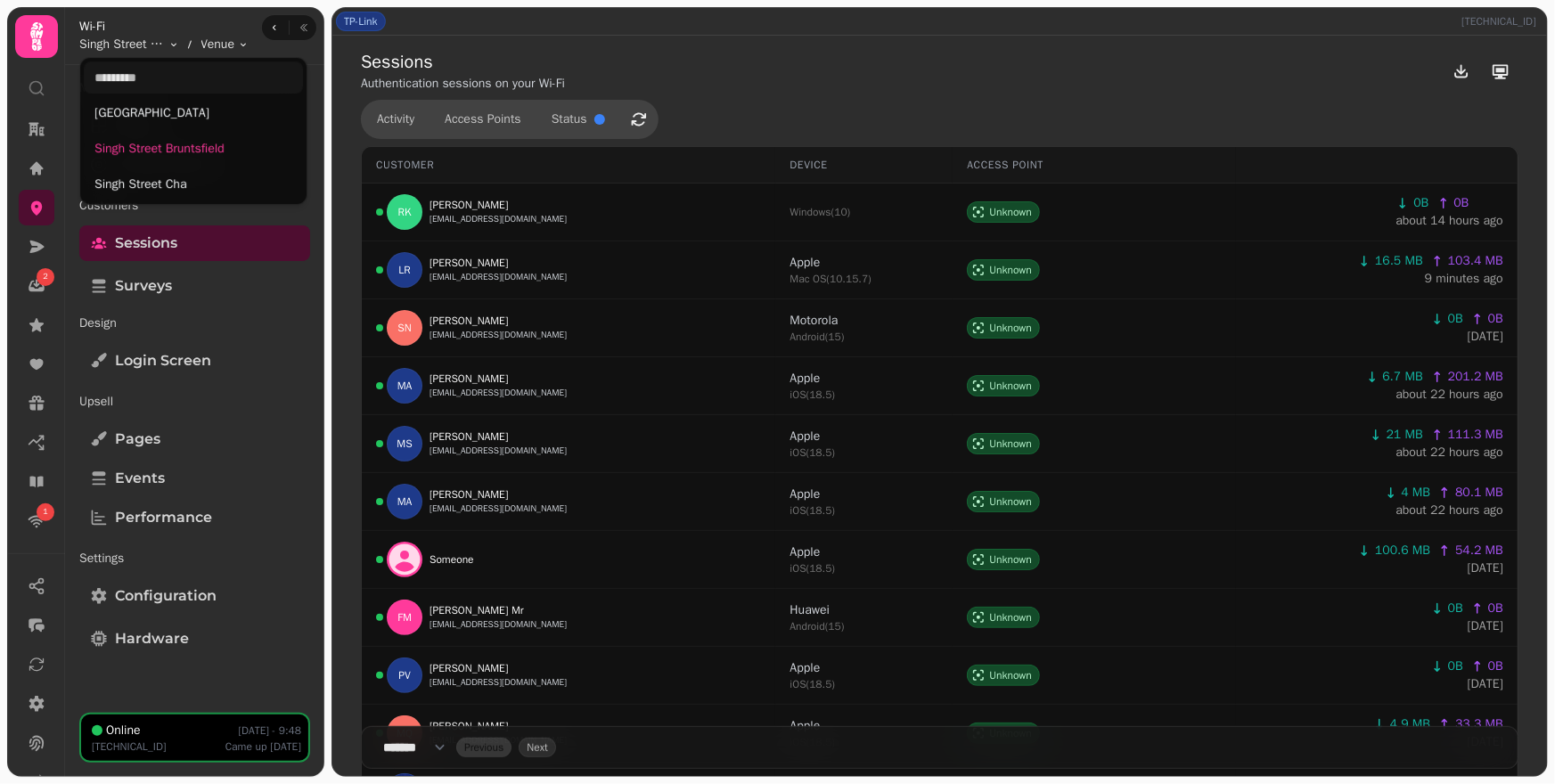 click on "2 1 TP-Link 217.155.152.109 Sessions Authentication sessions on your Wi-Fi Activity Access Points Status Customer Device Access Point RK Randhir Koli rksk29@yahoo.com Windows  ( 10 ) Unknown 0B 0B about 14 hours ago LR Luke Russell luke.russell10@icloud.com Apple Mac OS  ( 10.15.7 ) Unknown 16.5   MB 103.4   MB 9 minutes ago SN Sai Kiran Naspuri  saikirannaspuri81@gmail.com Motorola Android  ( 15 ) Unknown 0B 0B 2 days ago MA Majed Alblooshi 30003xx@gmail.com Apple iOS  ( 18.5 ) Unknown 6.7   MB 201.2   MB about 22 hours ago MS Meera  Saeed  300003xx@gmail.com Apple iOS  ( 18.5 ) Unknown 21   MB 111.3   MB about 22 hours ago MA Majed Alblooshi 30003xx@gmail.com Apple iOS  ( 18.5 ) Unknown 4   MB 80.1   MB about 22 hours ago Someone Apple iOS  ( 18.5 ) Unknown 100.6   MB 54.2   MB 2 days ago FM Francesco Mr unionsquare@singhstreetcafe.com Huawei Android  ( 15 ) Unknown 0B 0B 5 days ago PV Ponnam Vishal ponnamvishalgoud@gmail.com Apple iOS  ( 18.5 ) Unknown 0B 0B 5 days ago MQ Mo Quigley  Apple" at bounding box center [777, 392] 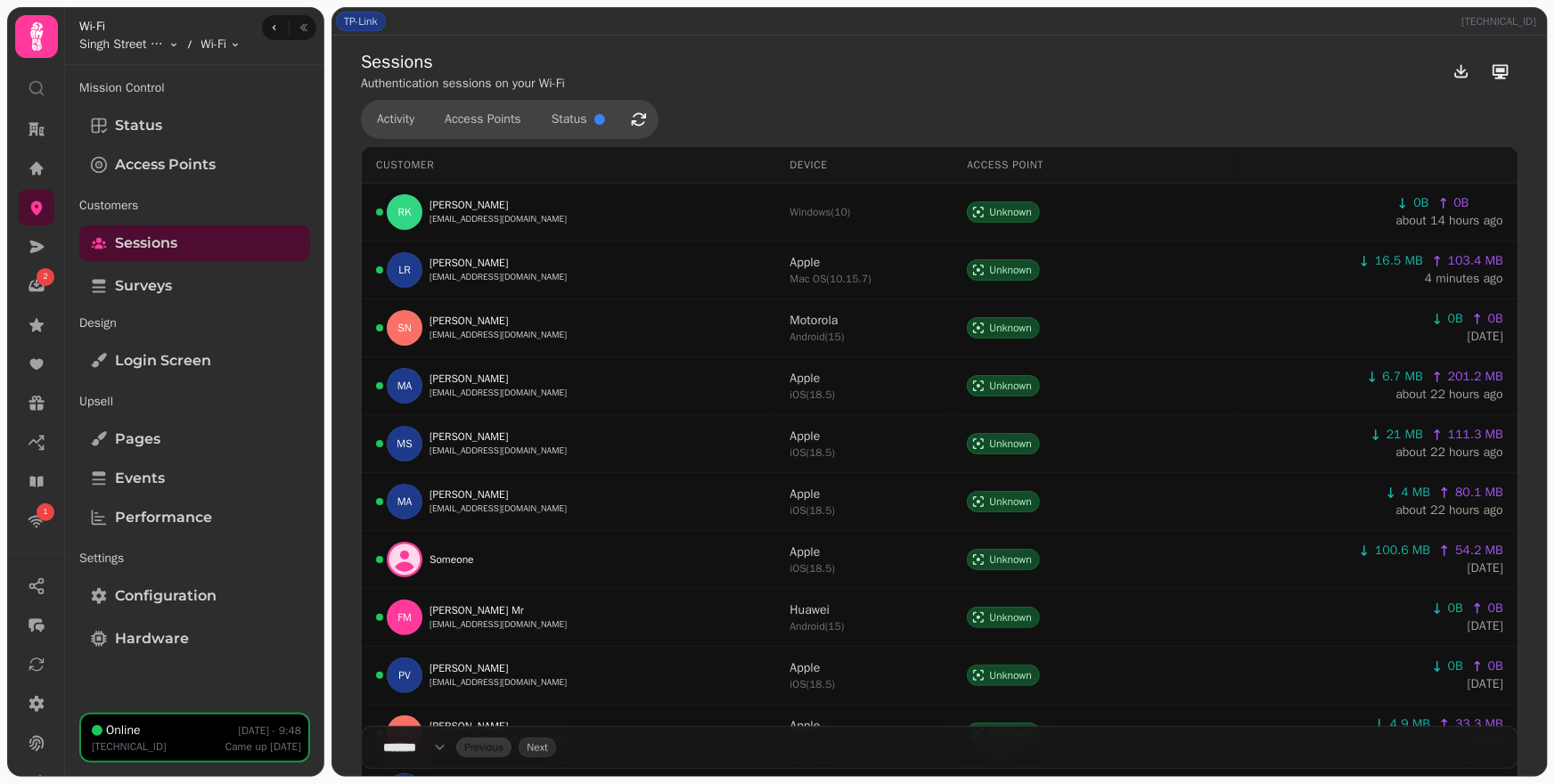 type 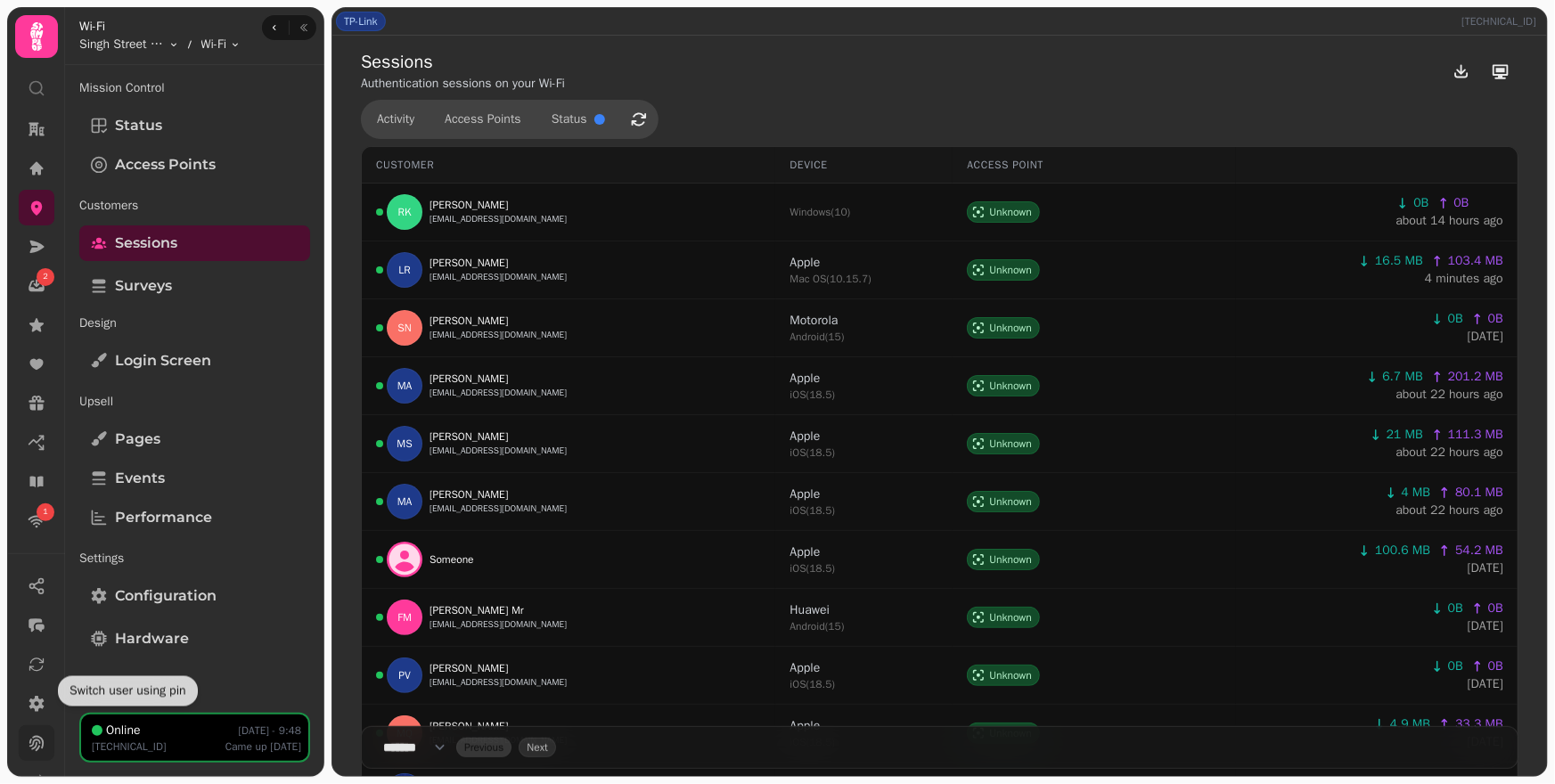 scroll, scrollTop: 119, scrollLeft: 0, axis: vertical 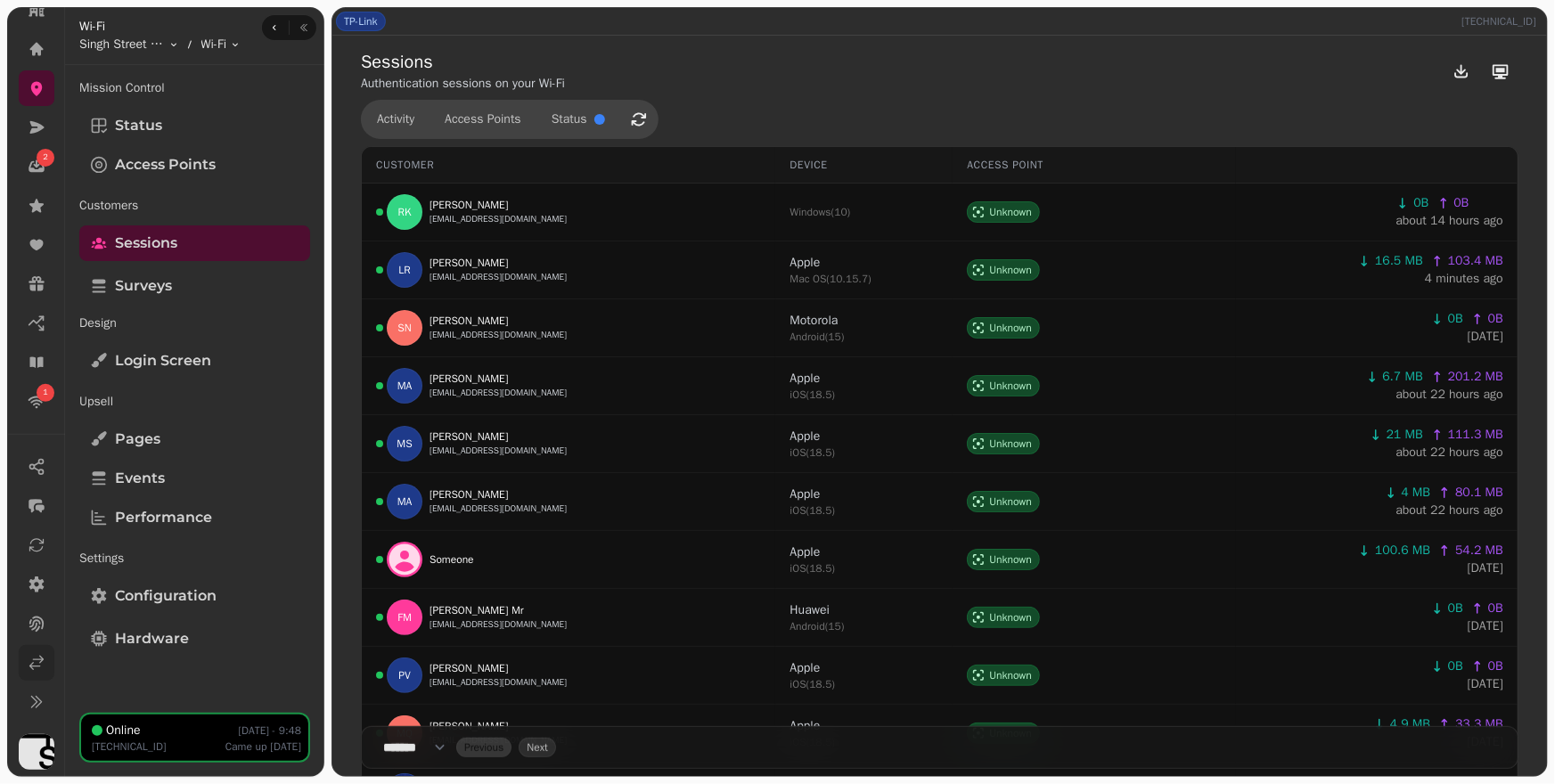 click 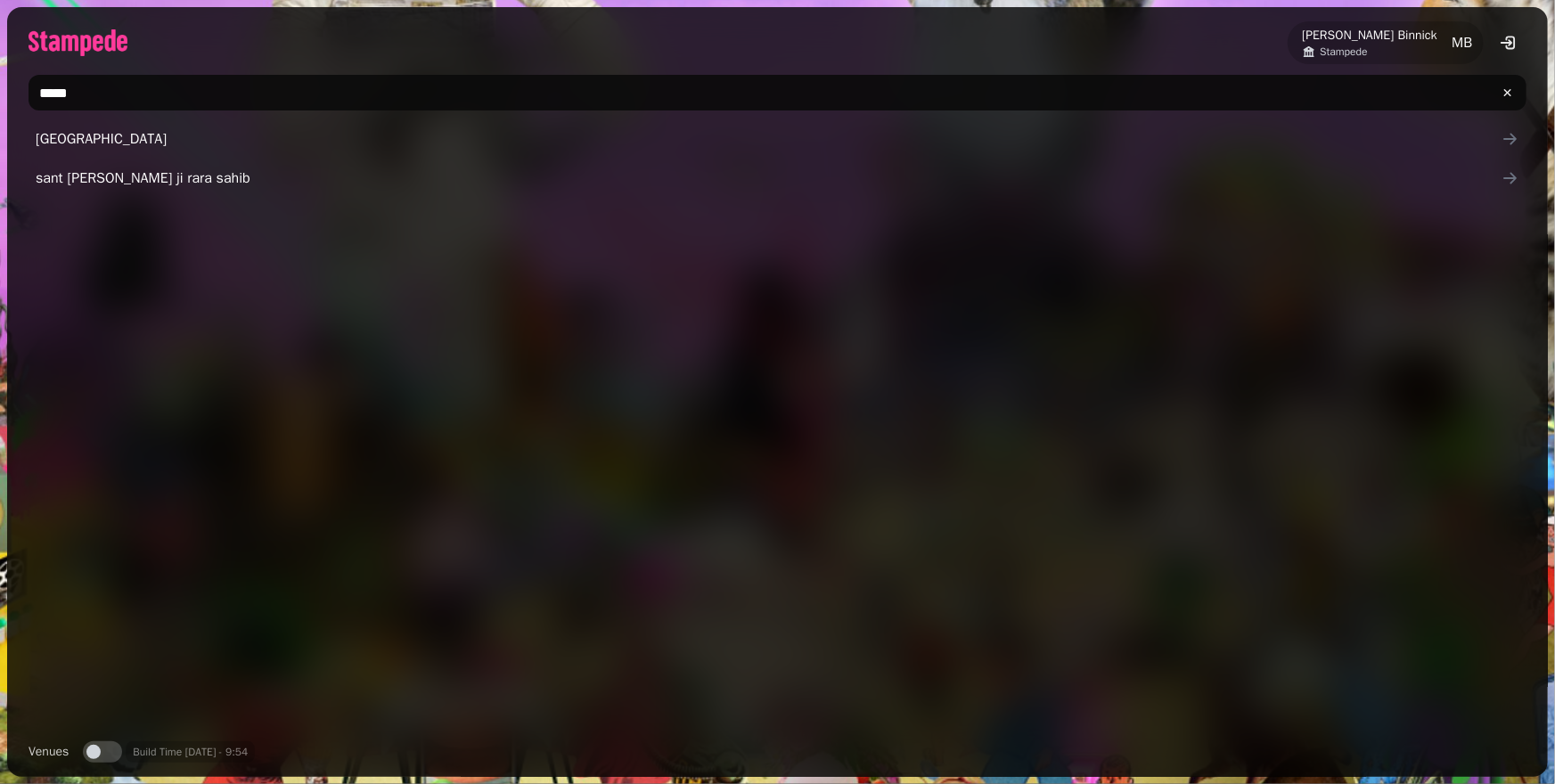 drag, startPoint x: 193, startPoint y: 98, endPoint x: 4, endPoint y: 85, distance: 189.45 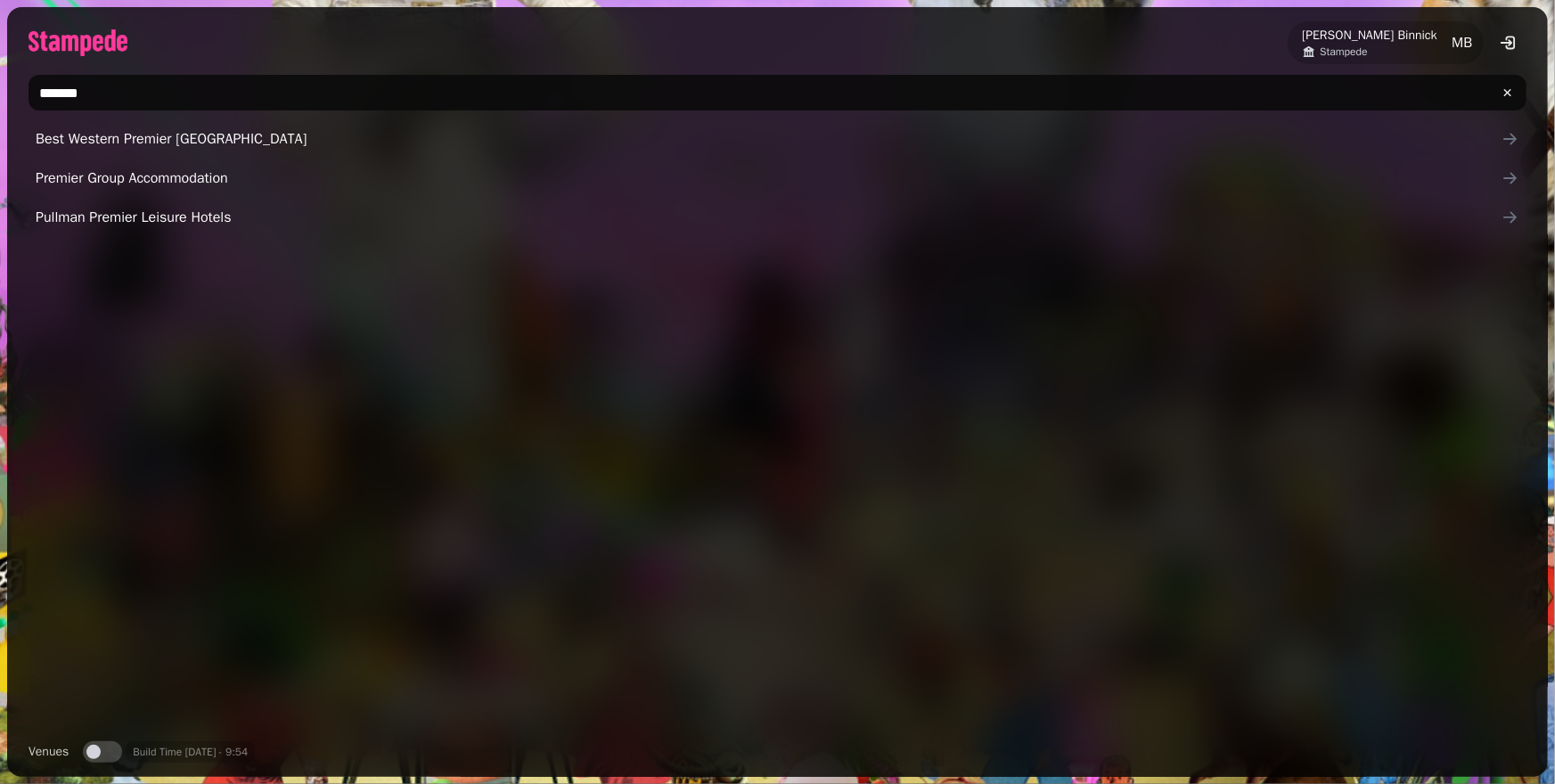 type on "*******" 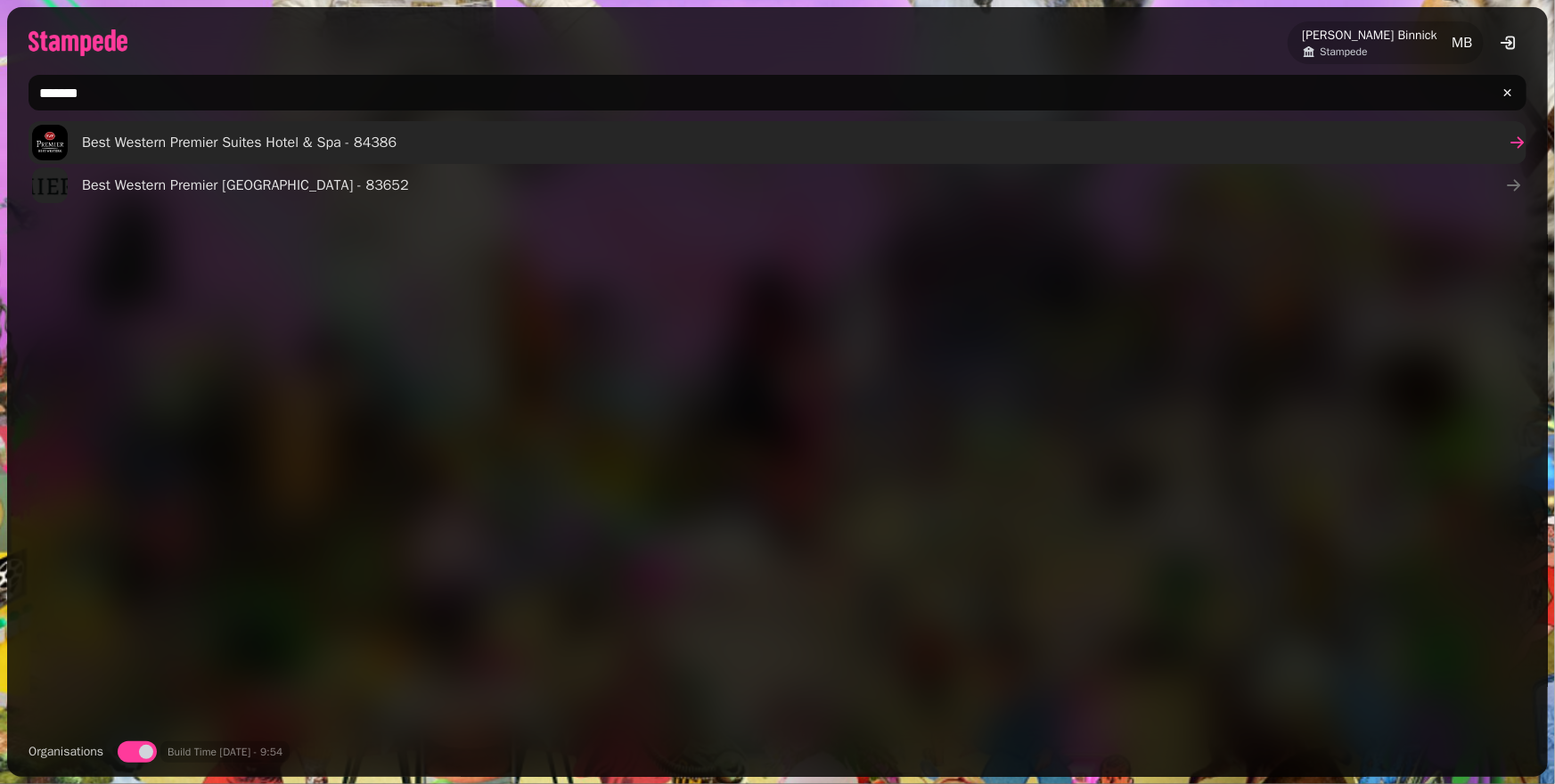 click on "Best Western Premier Suites Hotel & Spa - 84386" at bounding box center (239, 143) 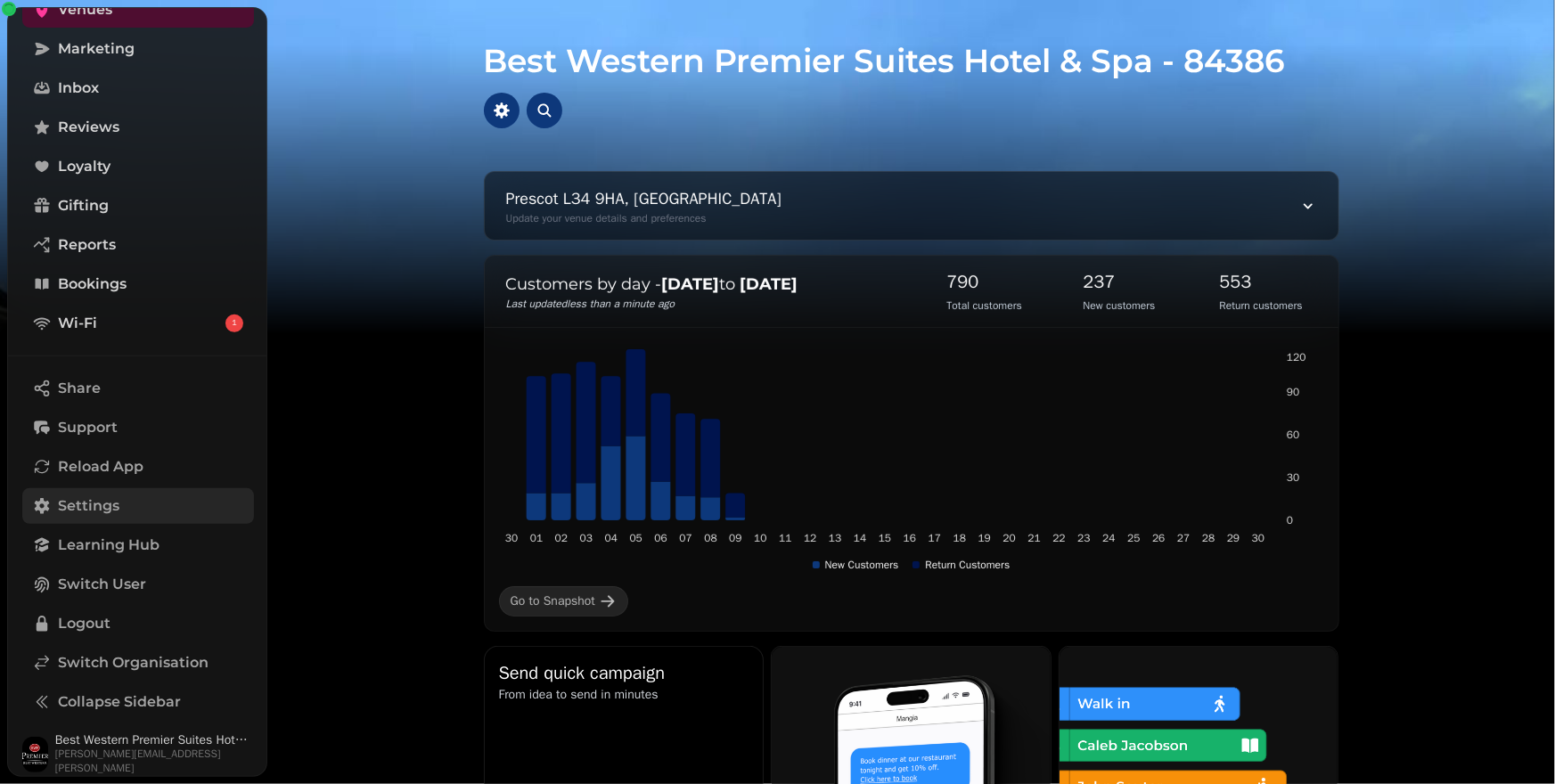 click on "Settings" at bounding box center [88, 506] 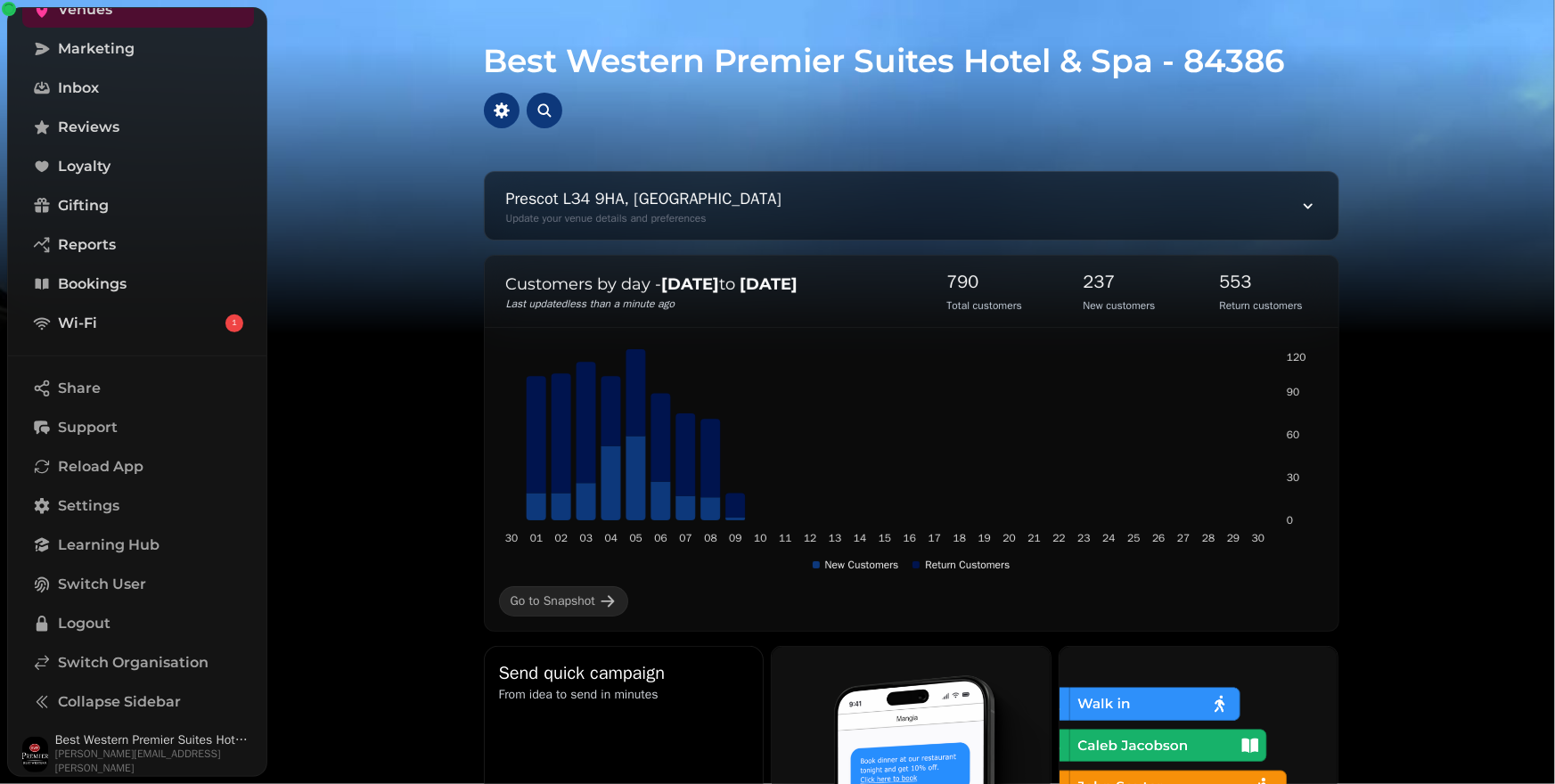 scroll, scrollTop: 159, scrollLeft: 0, axis: vertical 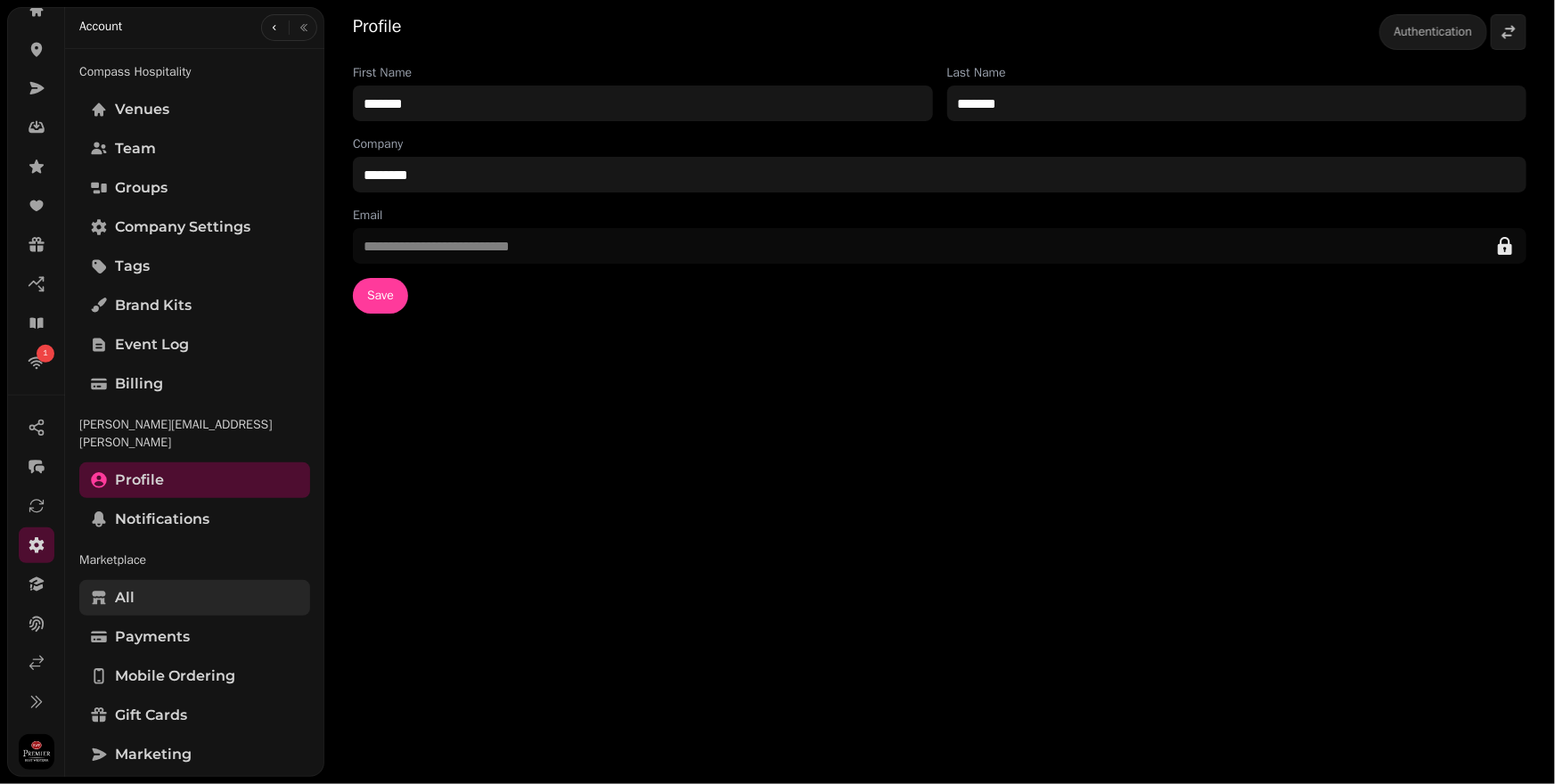 click on "All" at bounding box center (194, 598) 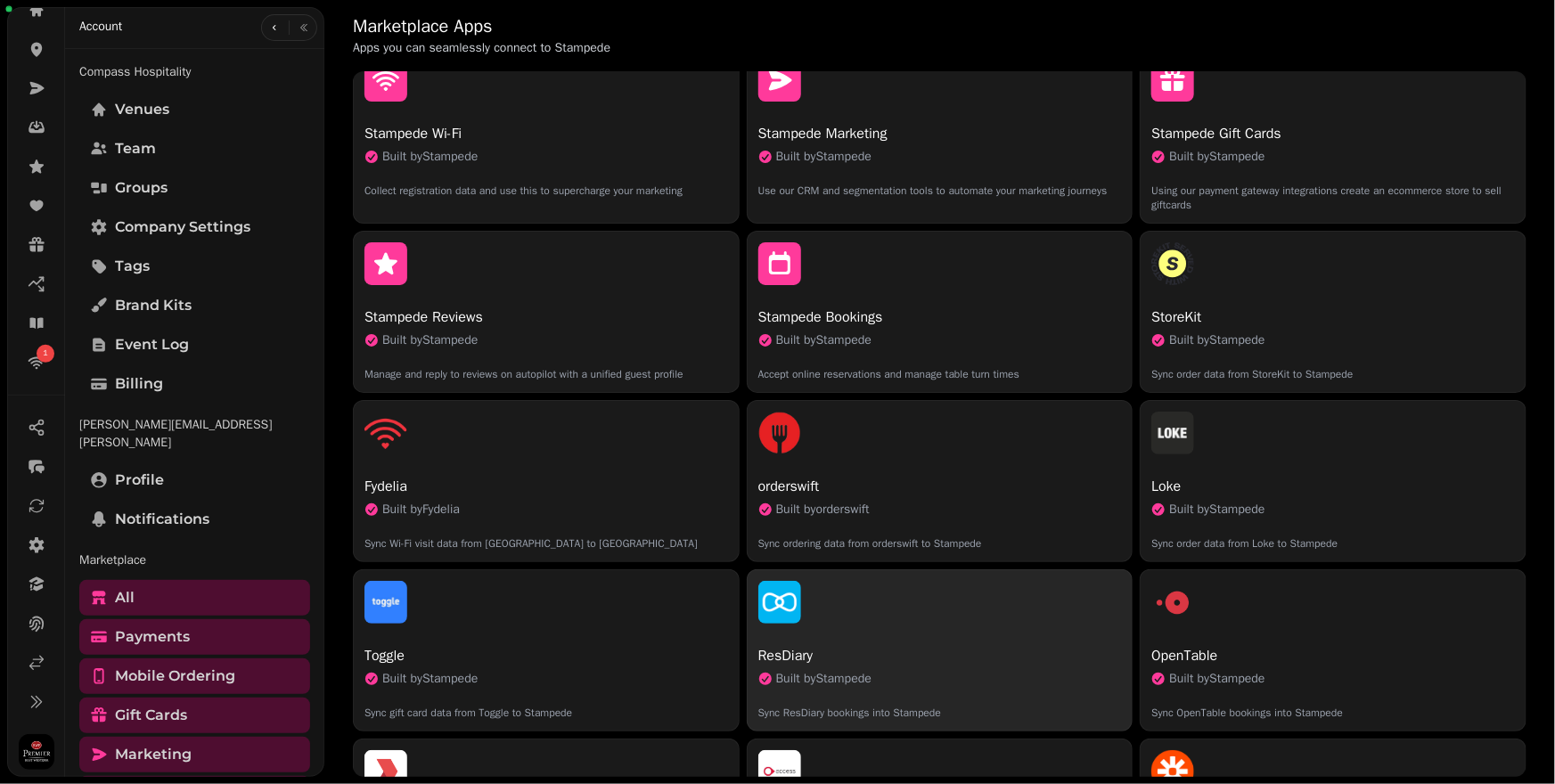 scroll, scrollTop: 668, scrollLeft: 0, axis: vertical 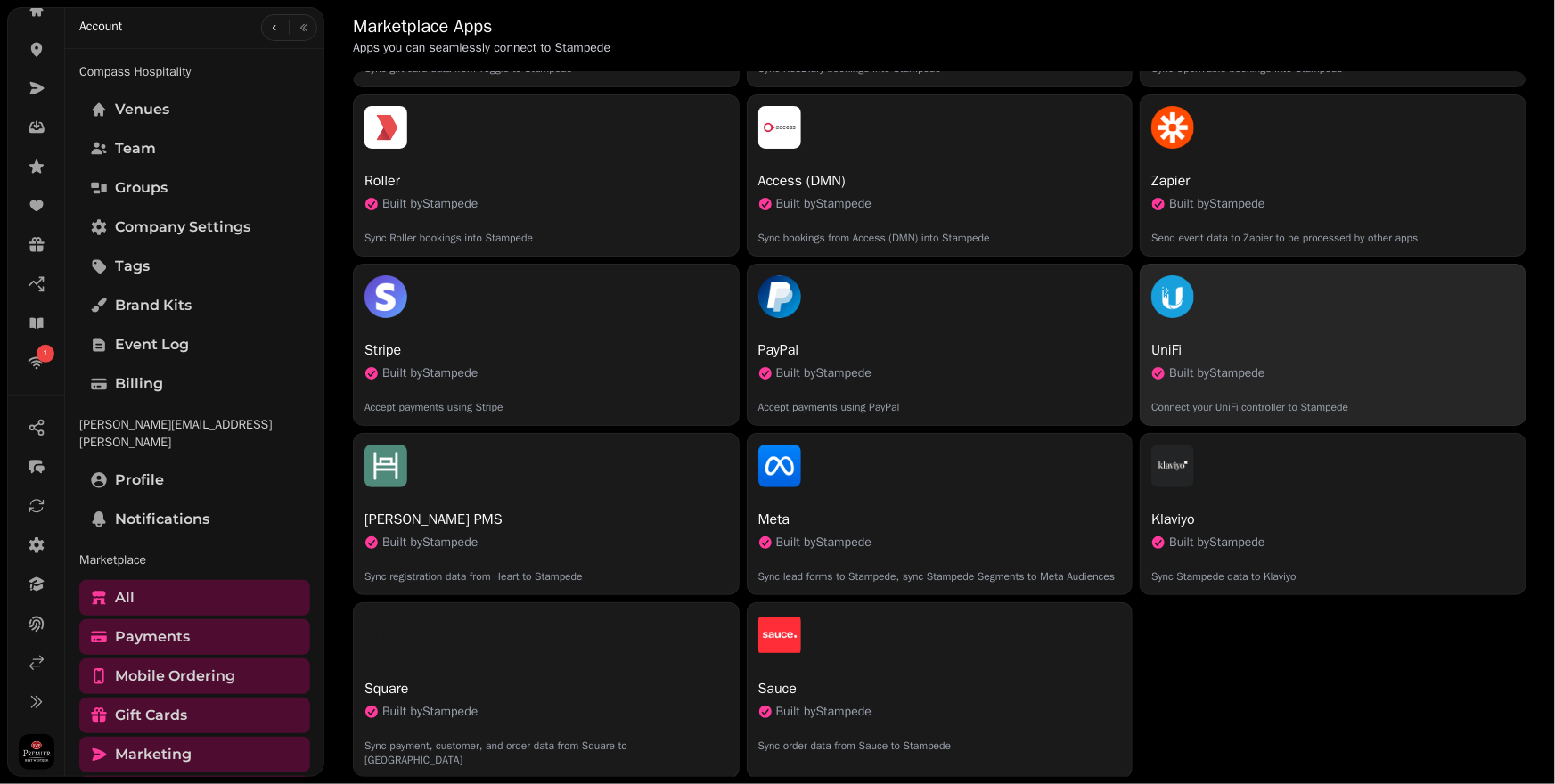click on "Built by  Stampede" at bounding box center [1216, 373] 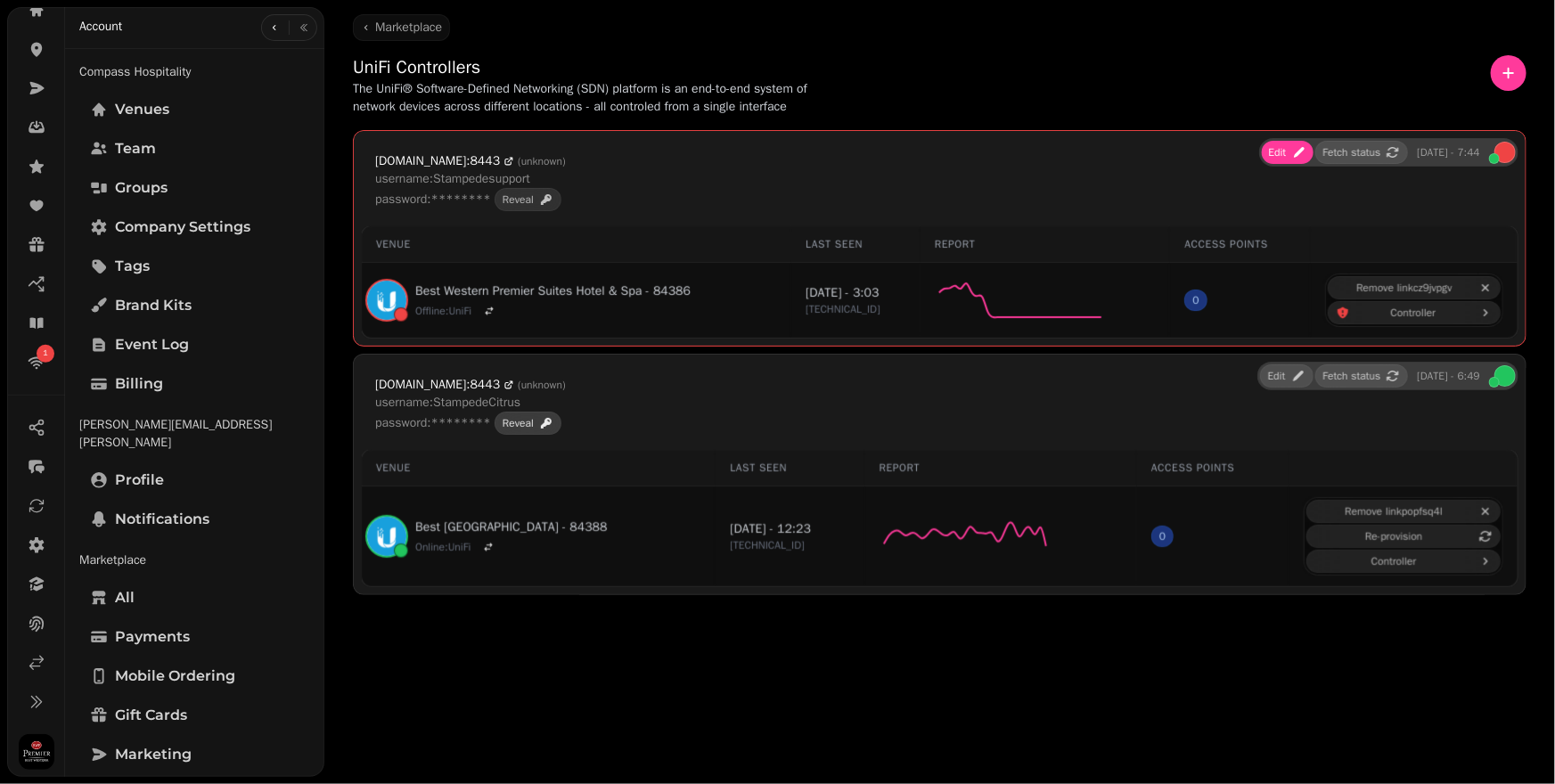 click on "Reveal" at bounding box center (528, 423) 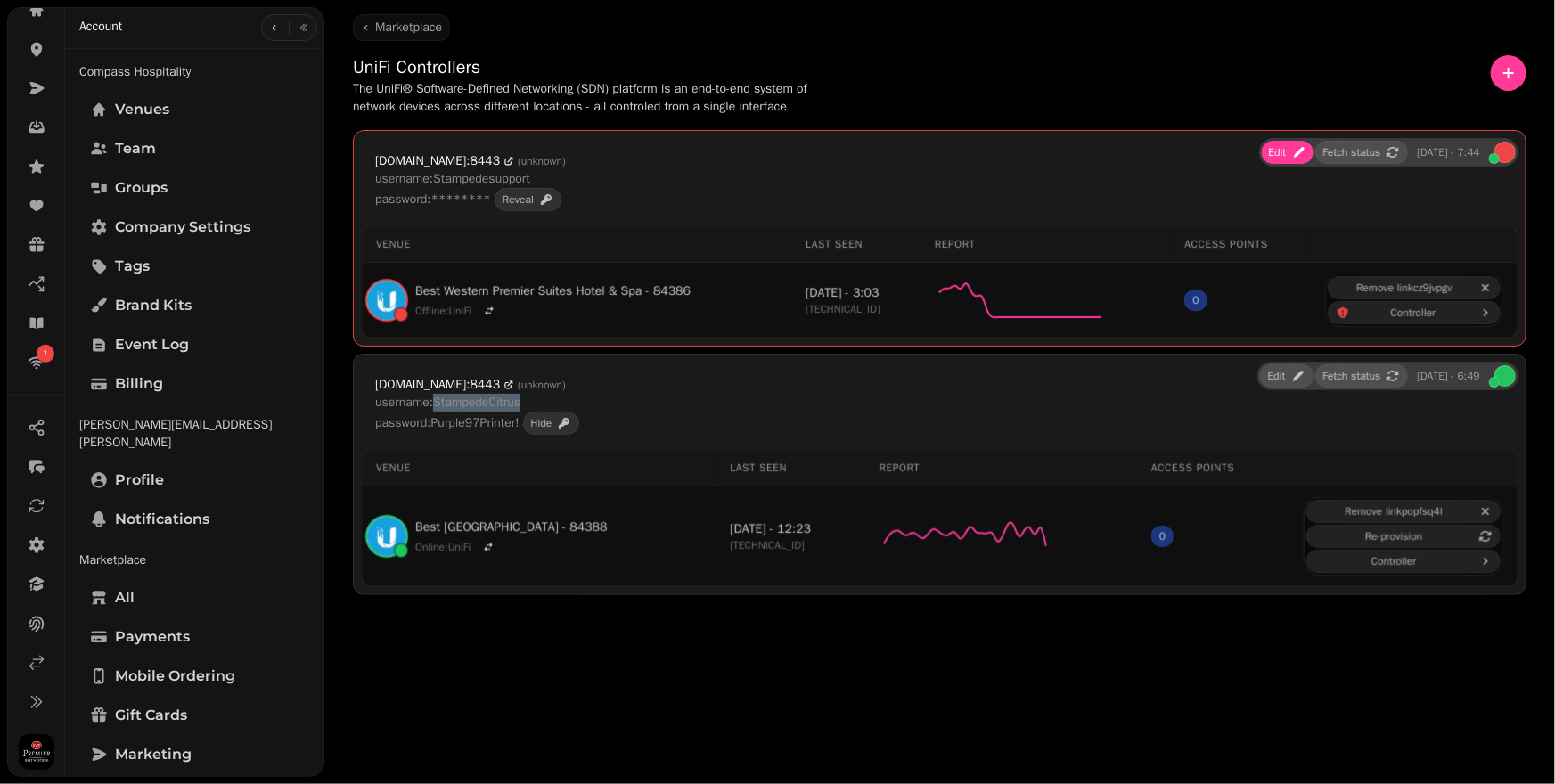 drag, startPoint x: 543, startPoint y: 419, endPoint x: 441, endPoint y: 418, distance: 102.0049 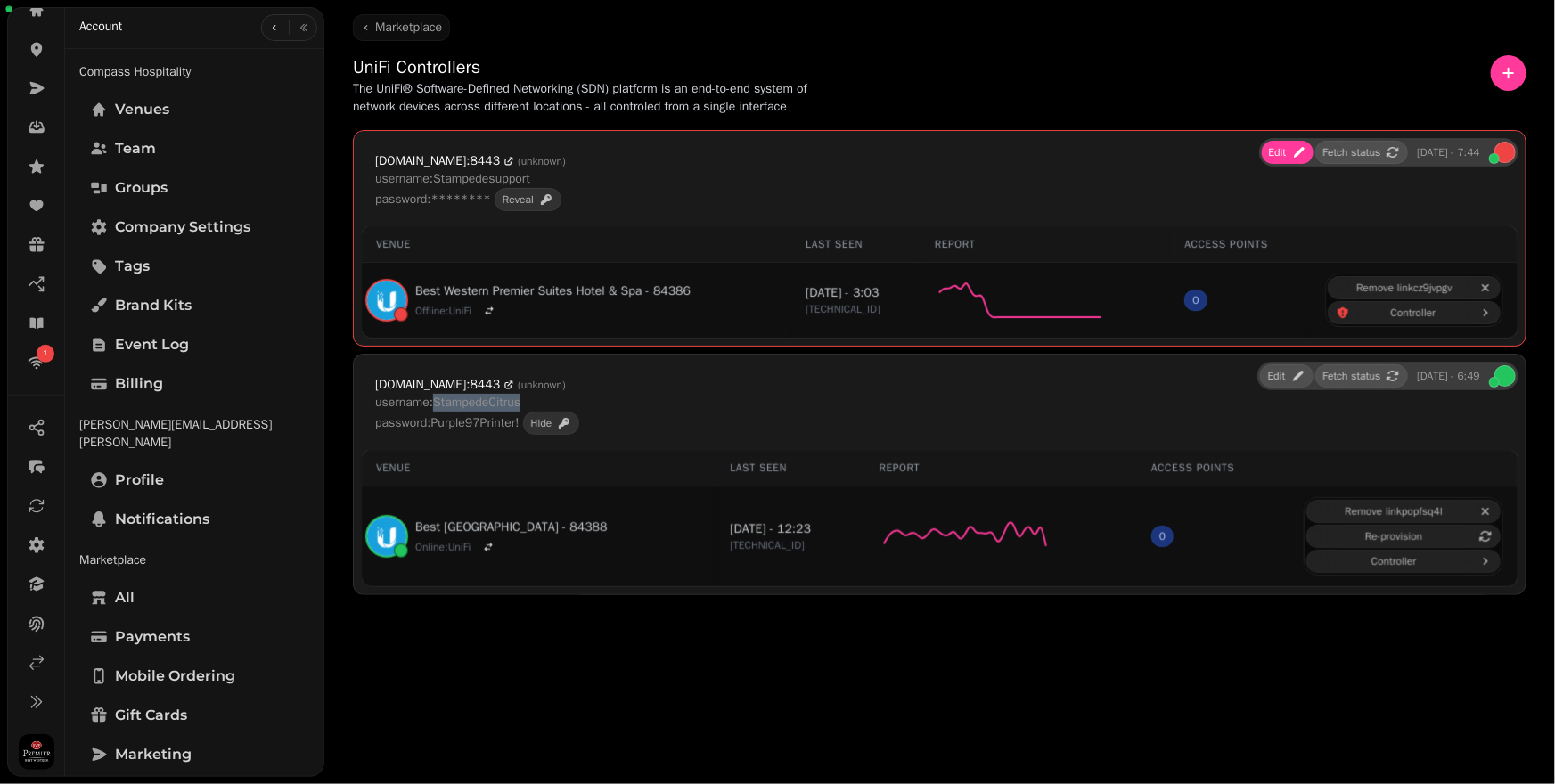 click on "password:  Purple97Printer!" at bounding box center (447, 423) 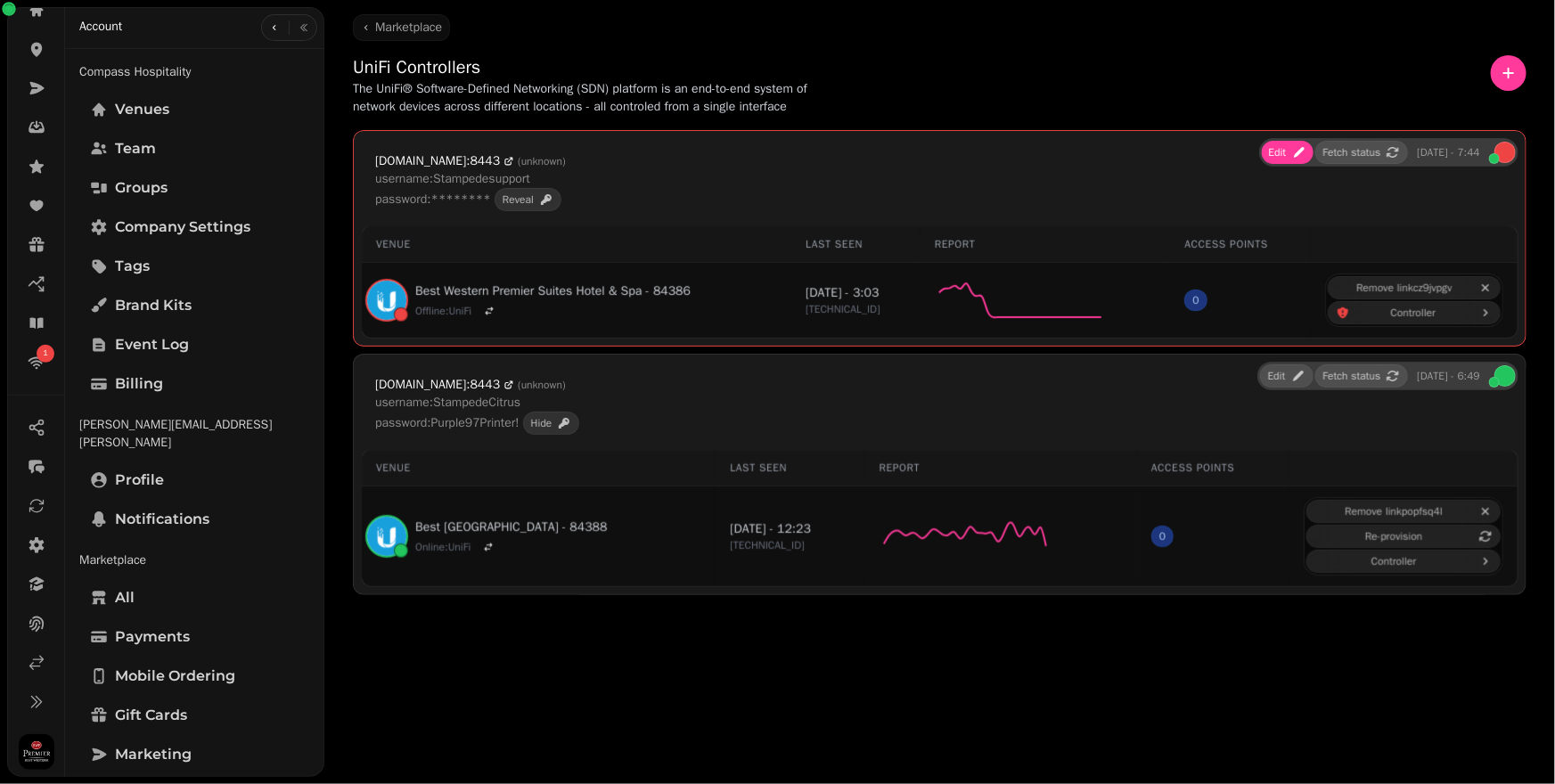 click on "password:  Purple97Printer!" at bounding box center [447, 423] 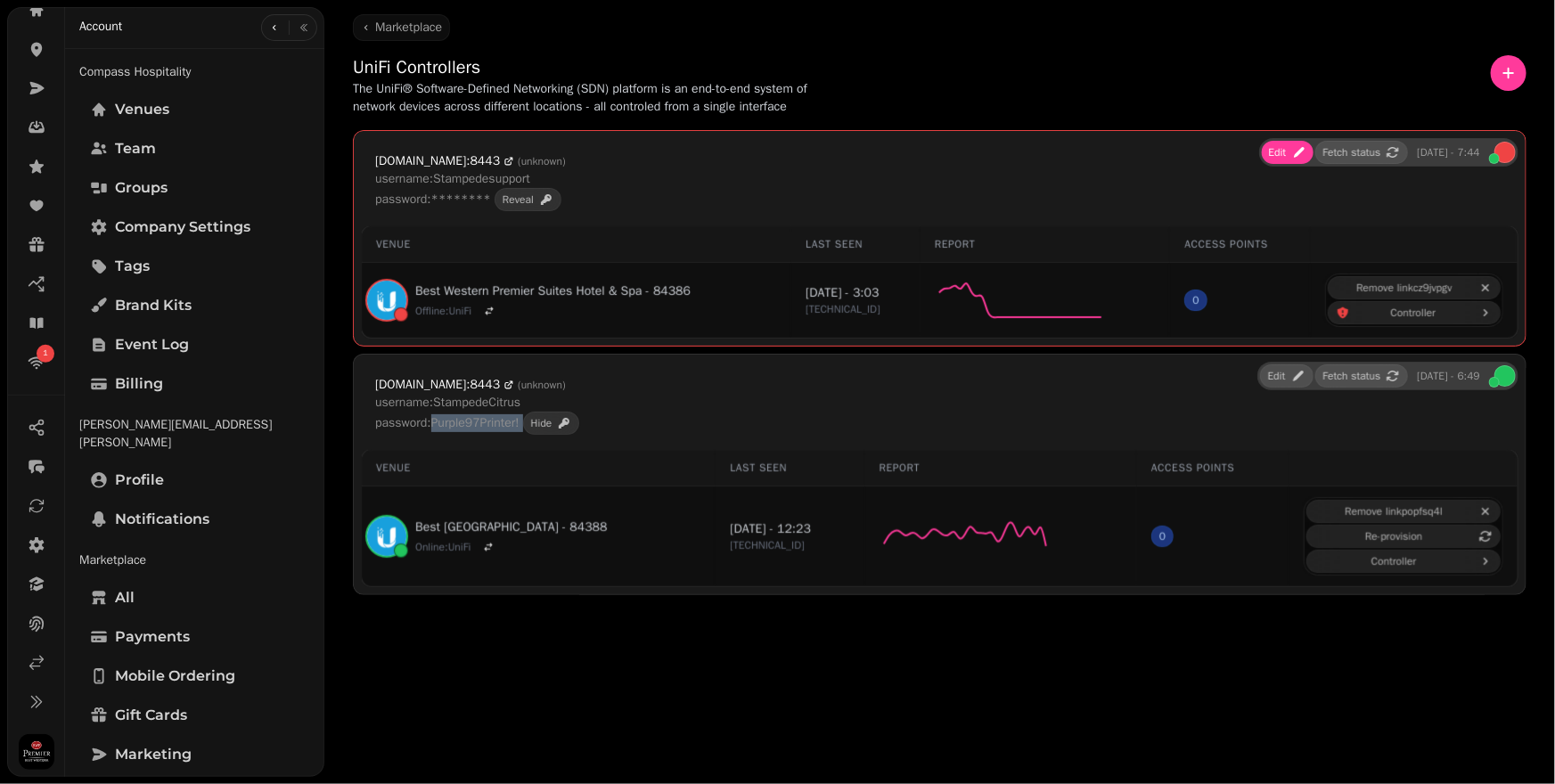 click on "password:  Purple97Printer! Hide" at bounding box center [477, 423] 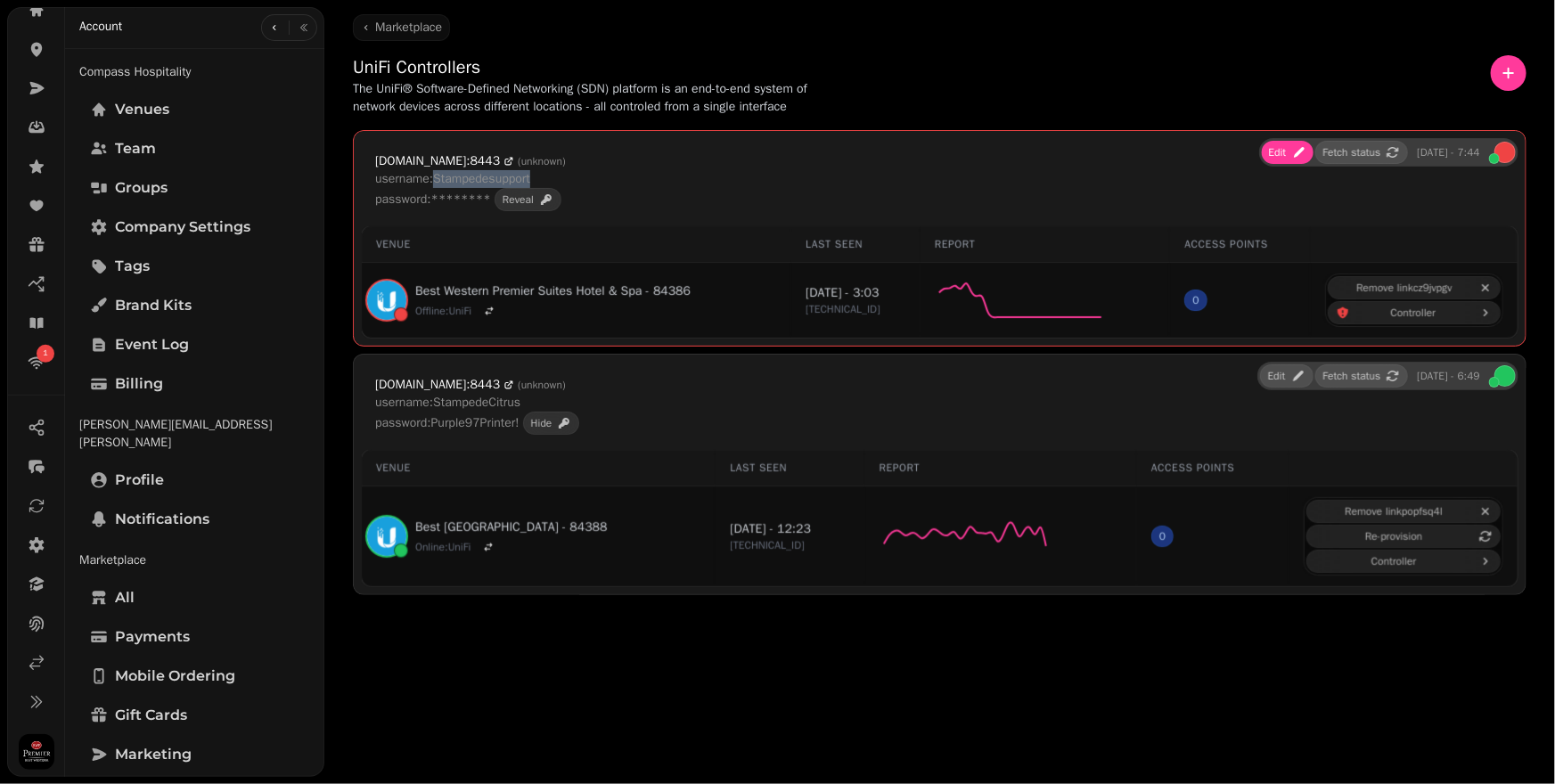 drag, startPoint x: 546, startPoint y: 198, endPoint x: 441, endPoint y: 196, distance: 105.019046 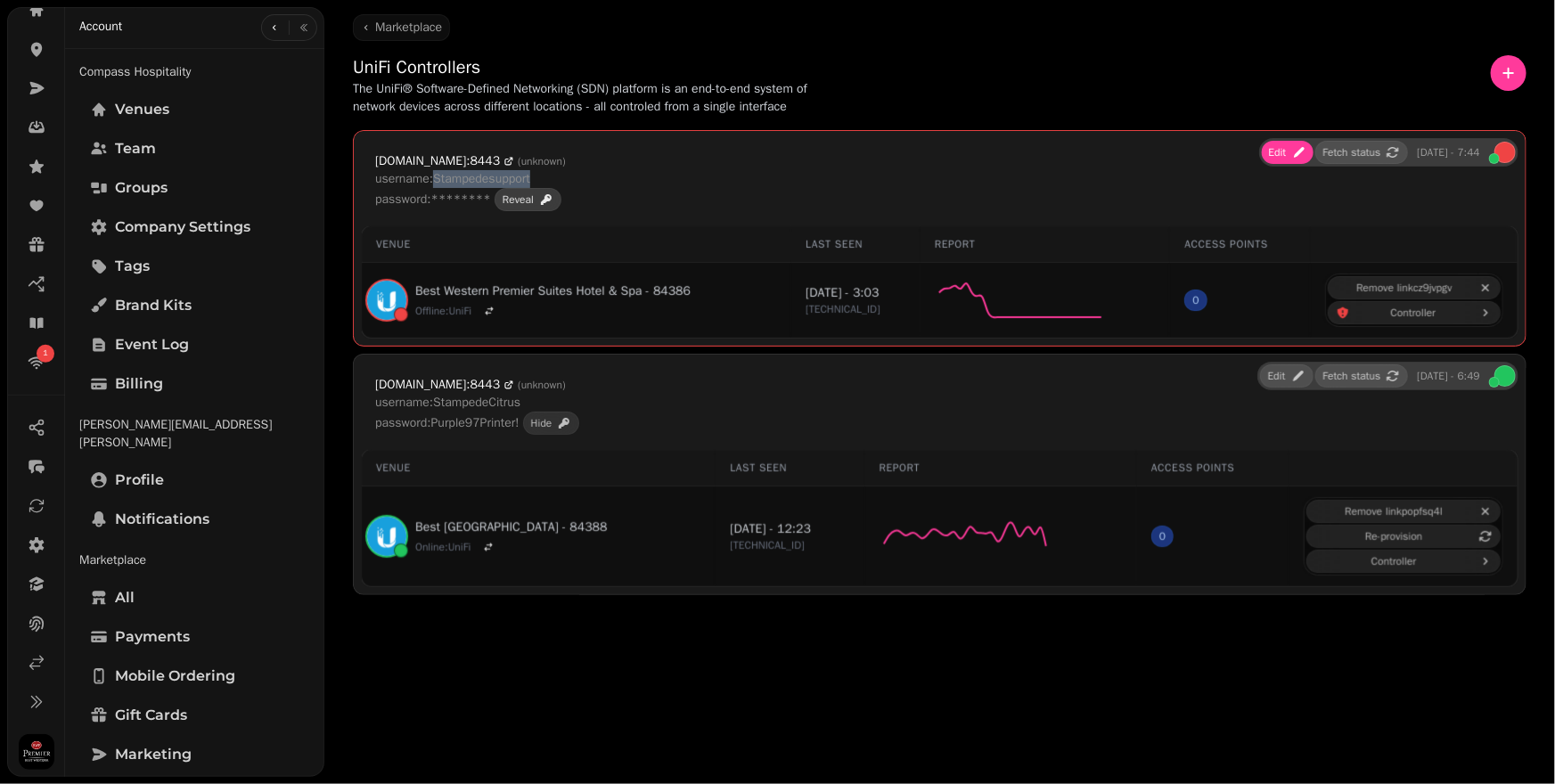 click on "Reveal" at bounding box center [528, 200] 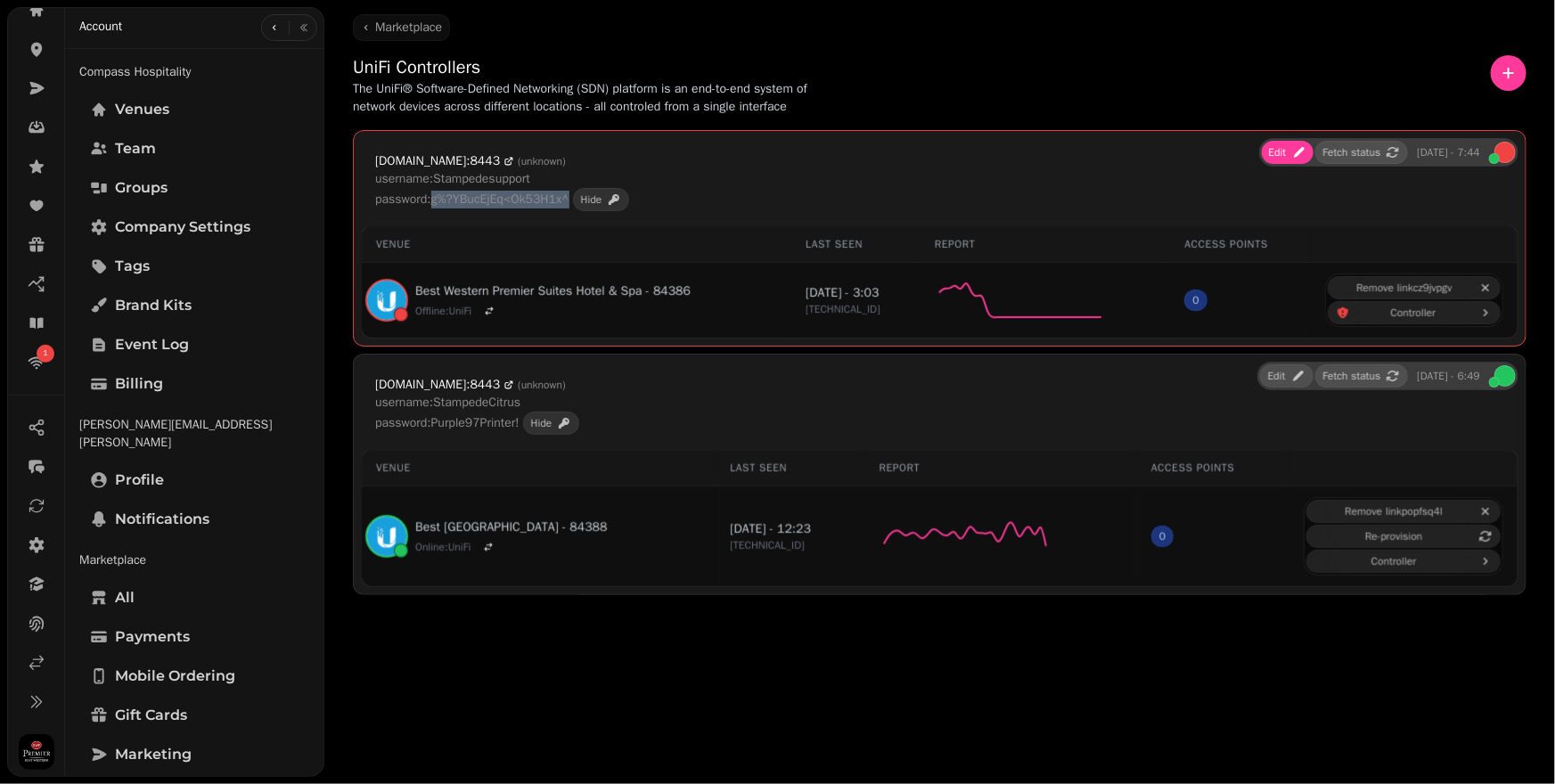 drag, startPoint x: 439, startPoint y: 222, endPoint x: 585, endPoint y: 222, distance: 146 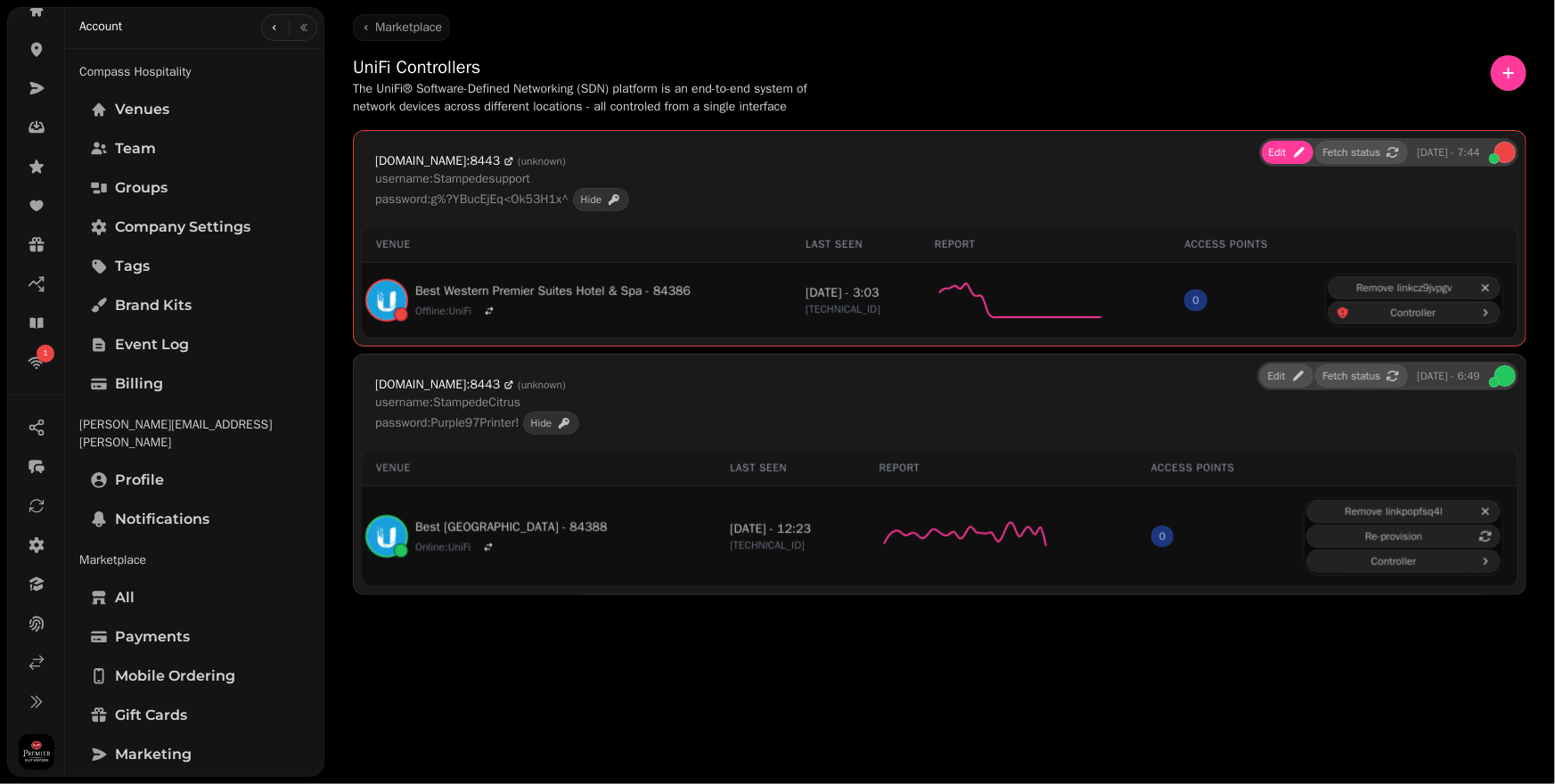 click on "UniFi Controllers The UniFi® Software-Defined Networking (SDN) platform is an end-to-end system of network devices across different locations - all controled from a single interface" at bounding box center [939, 86] 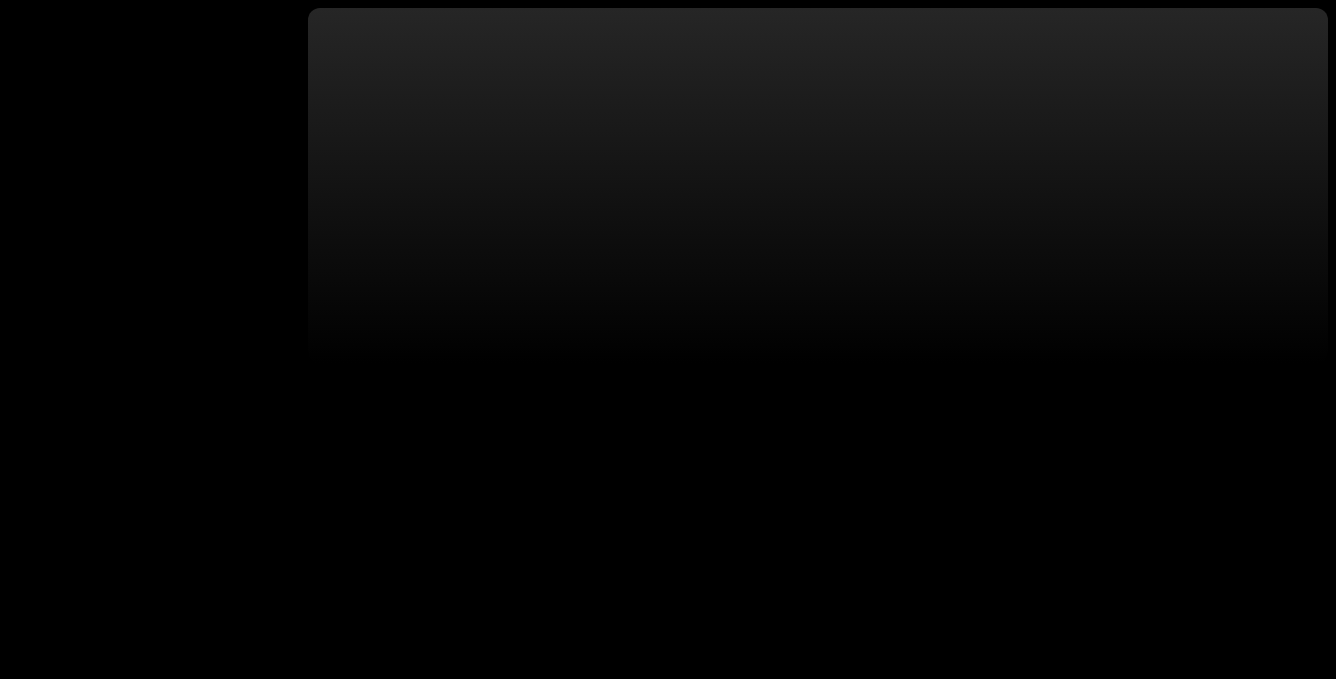 scroll, scrollTop: 0, scrollLeft: 0, axis: both 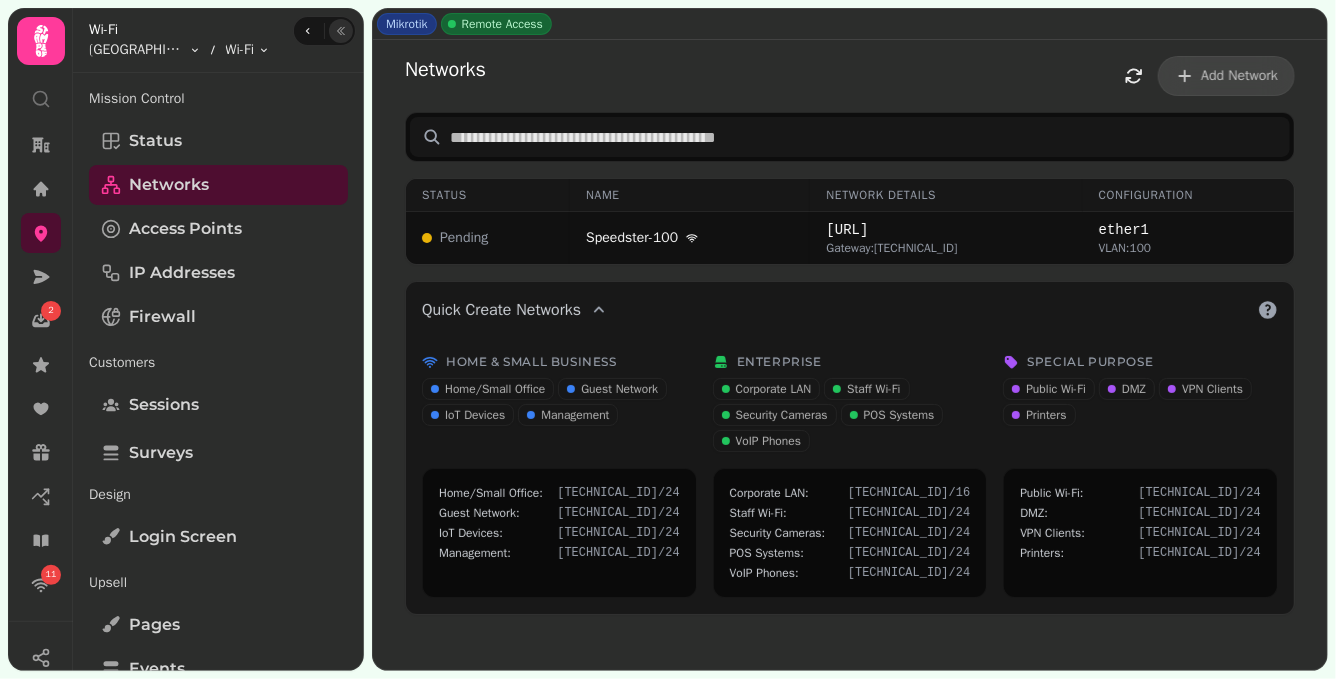click 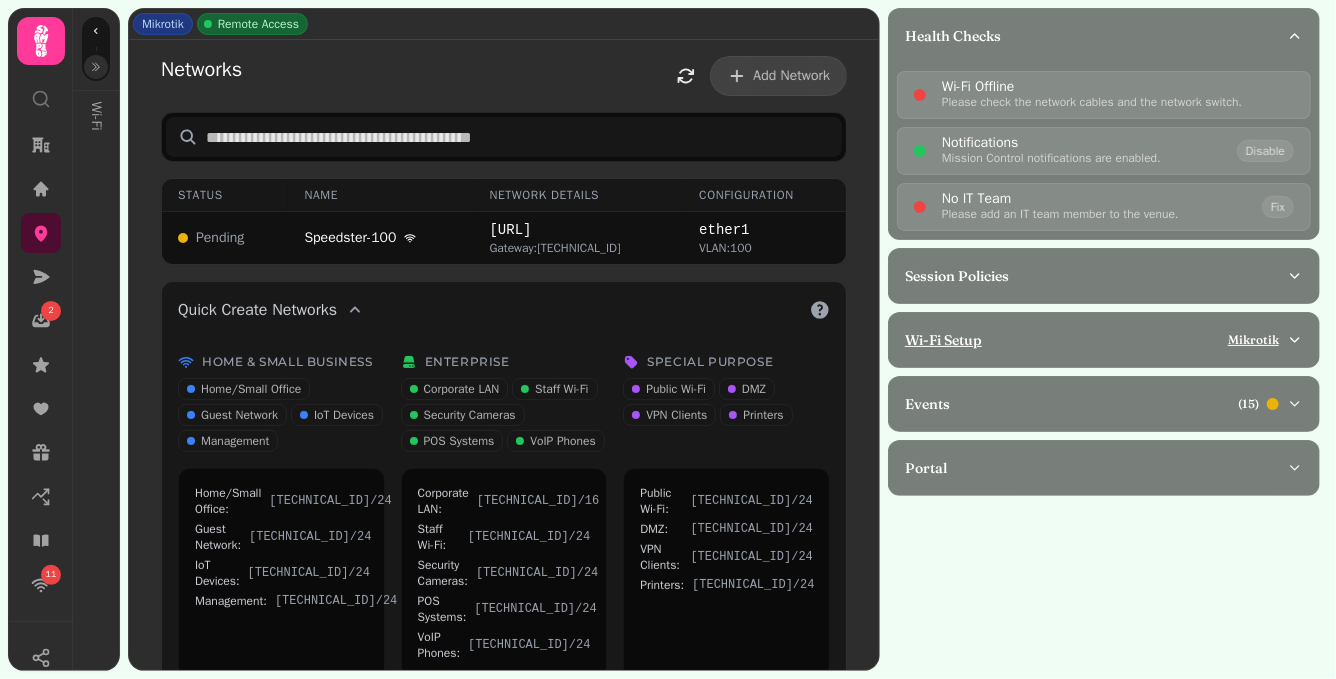 click on "Wi-Fi Setup Mikrotik" at bounding box center [1096, 340] 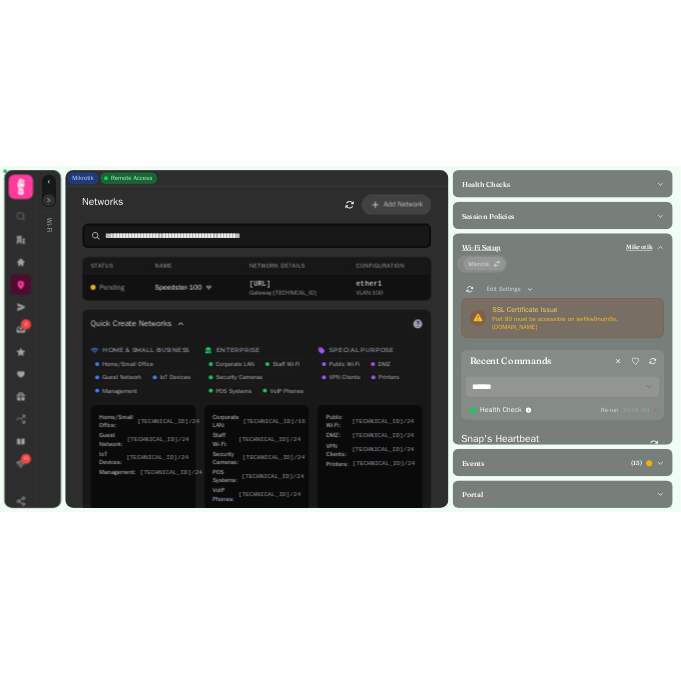 scroll, scrollTop: 0, scrollLeft: 0, axis: both 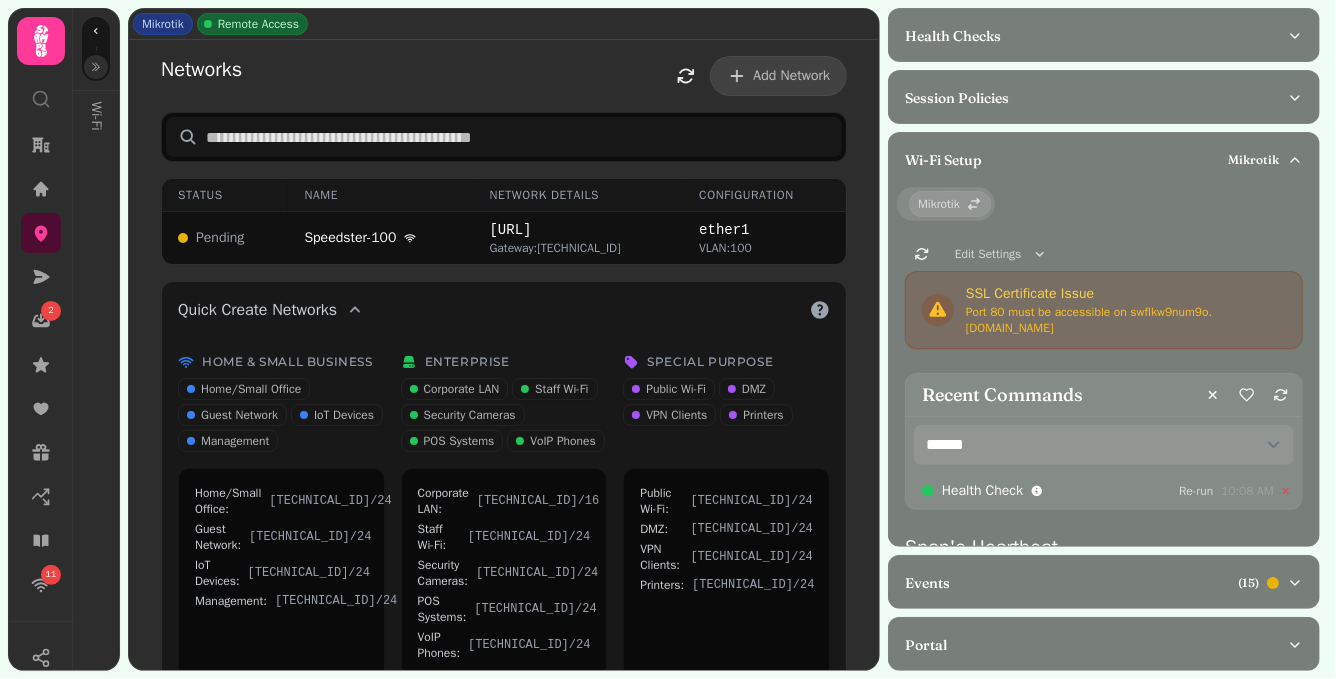 type 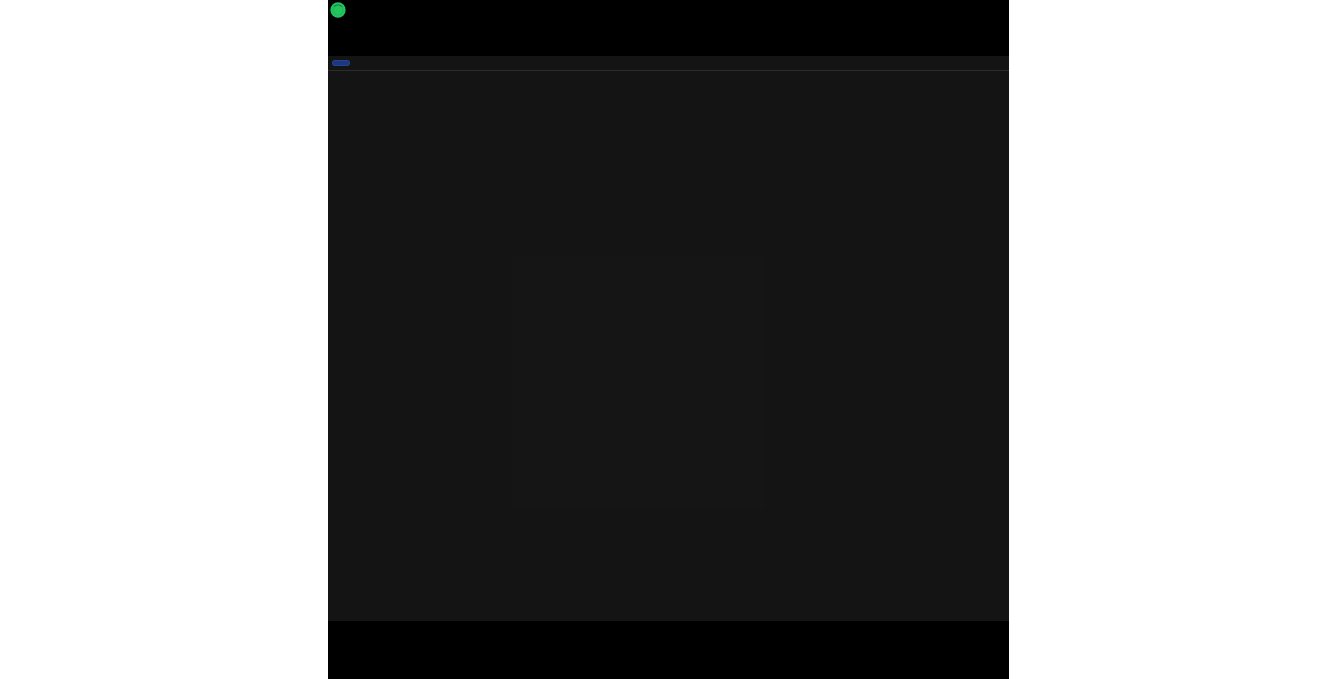 scroll, scrollTop: 0, scrollLeft: 0, axis: both 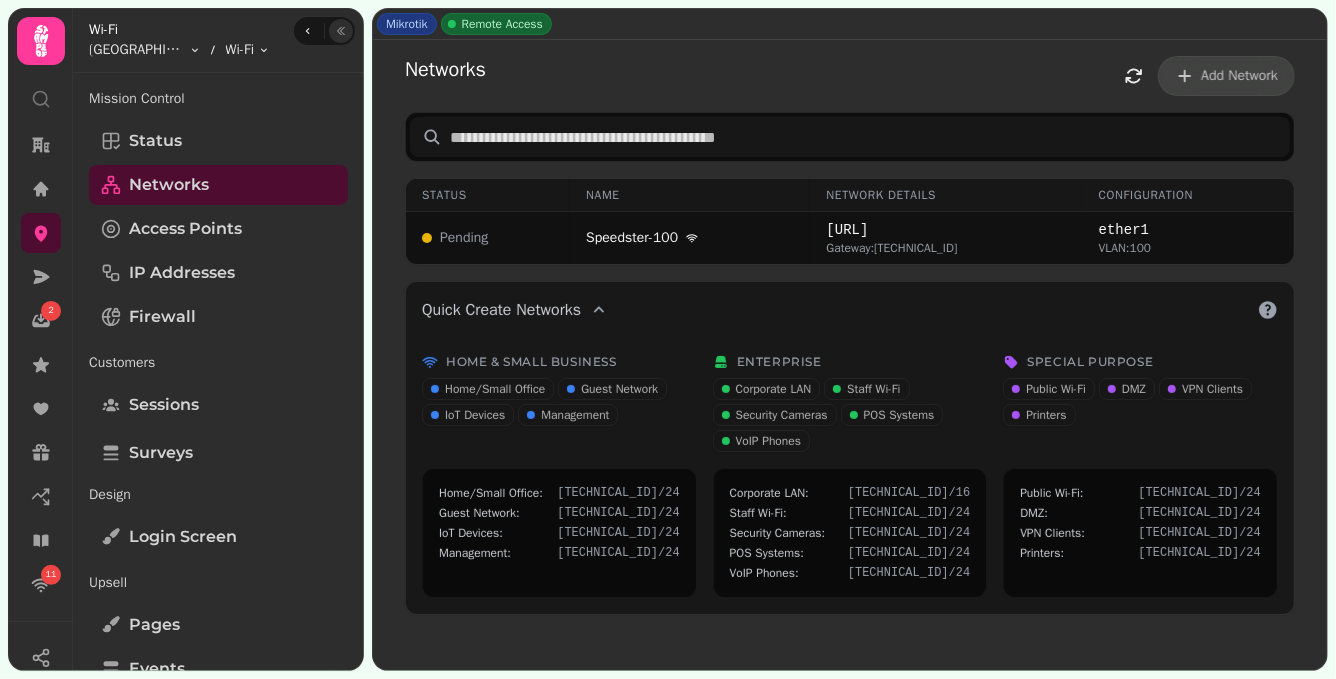 click 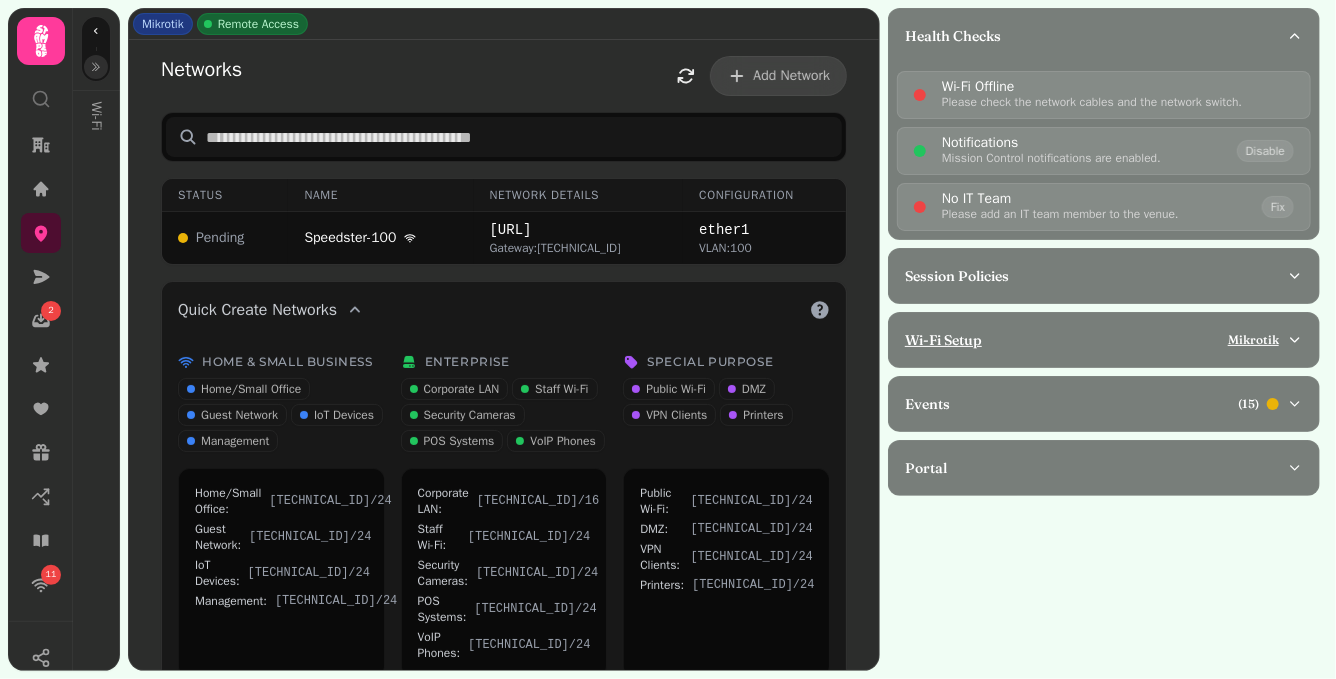 click on "Wi-Fi Setup Mikrotik" at bounding box center (1096, 340) 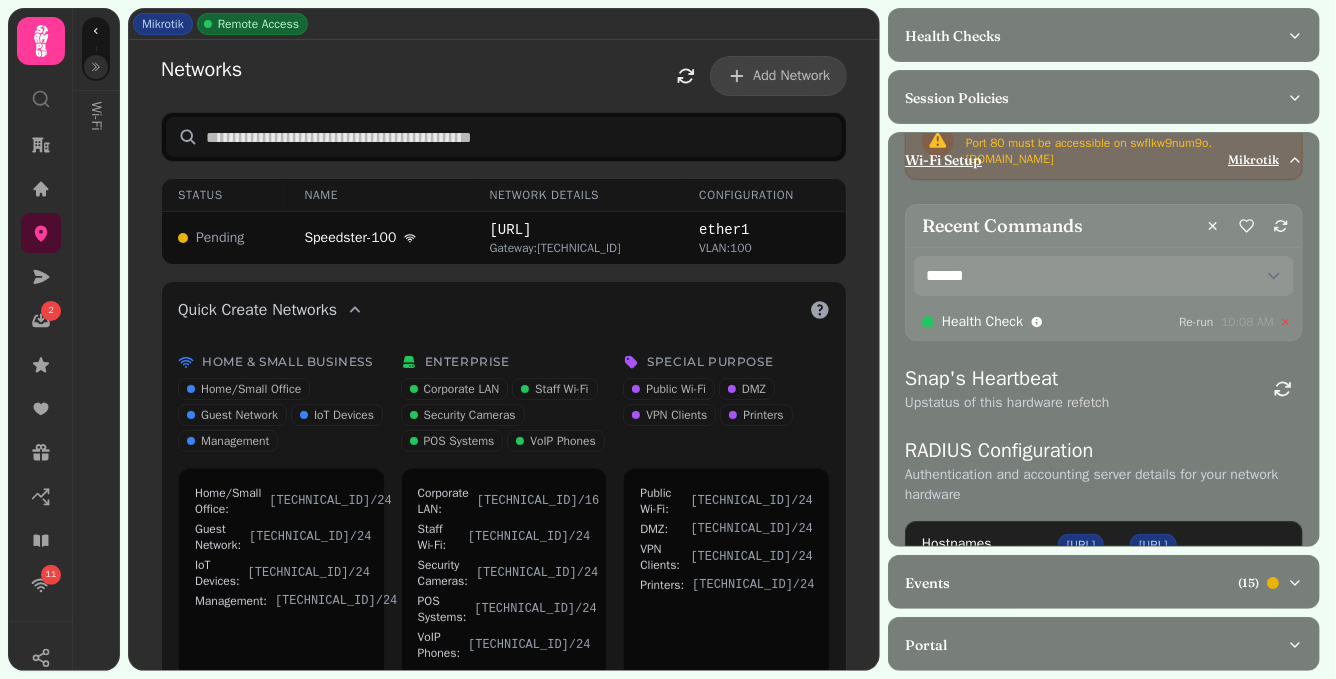 scroll, scrollTop: 132, scrollLeft: 0, axis: vertical 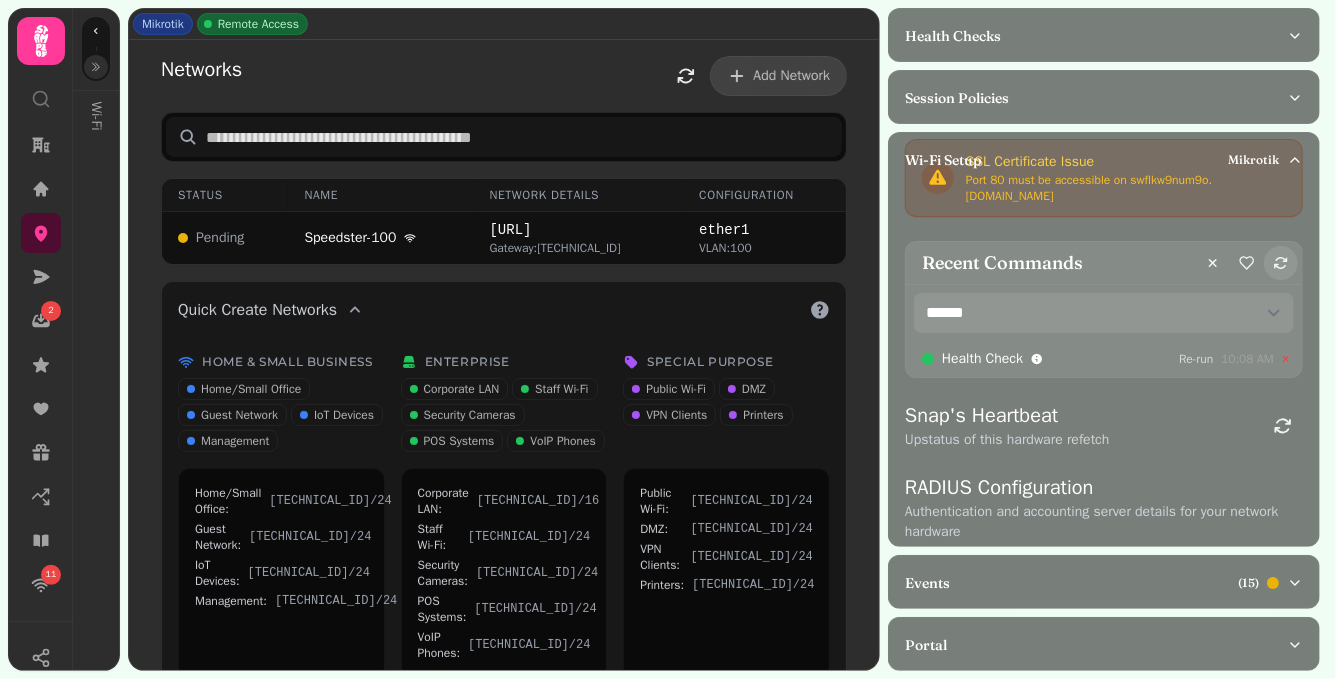 click 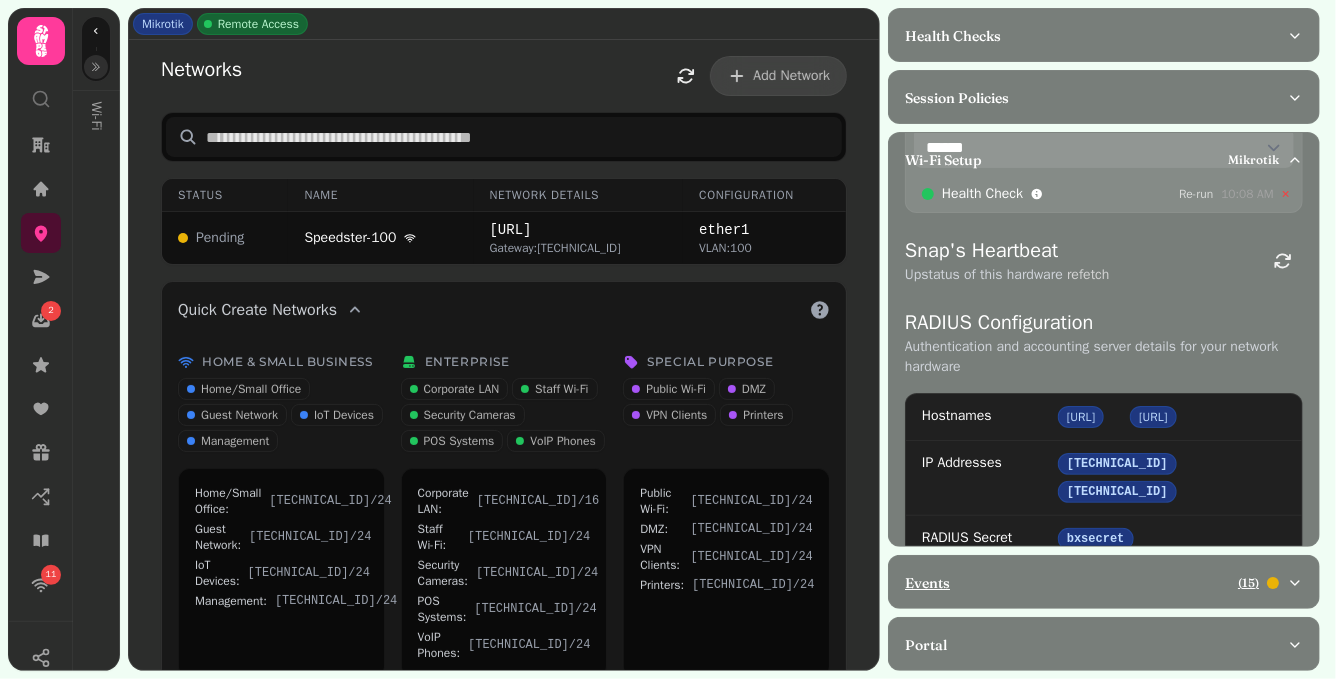 click on "Events ( 15 )" at bounding box center (1104, 583) 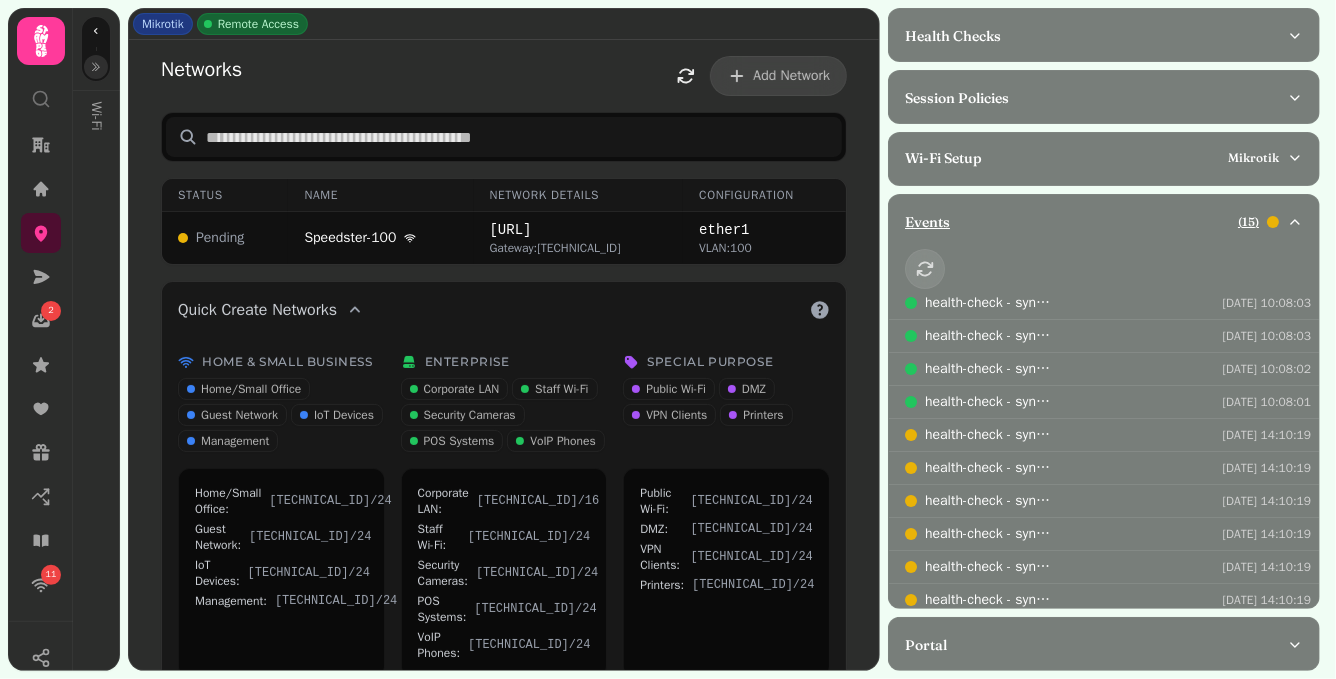 scroll, scrollTop: 1, scrollLeft: 0, axis: vertical 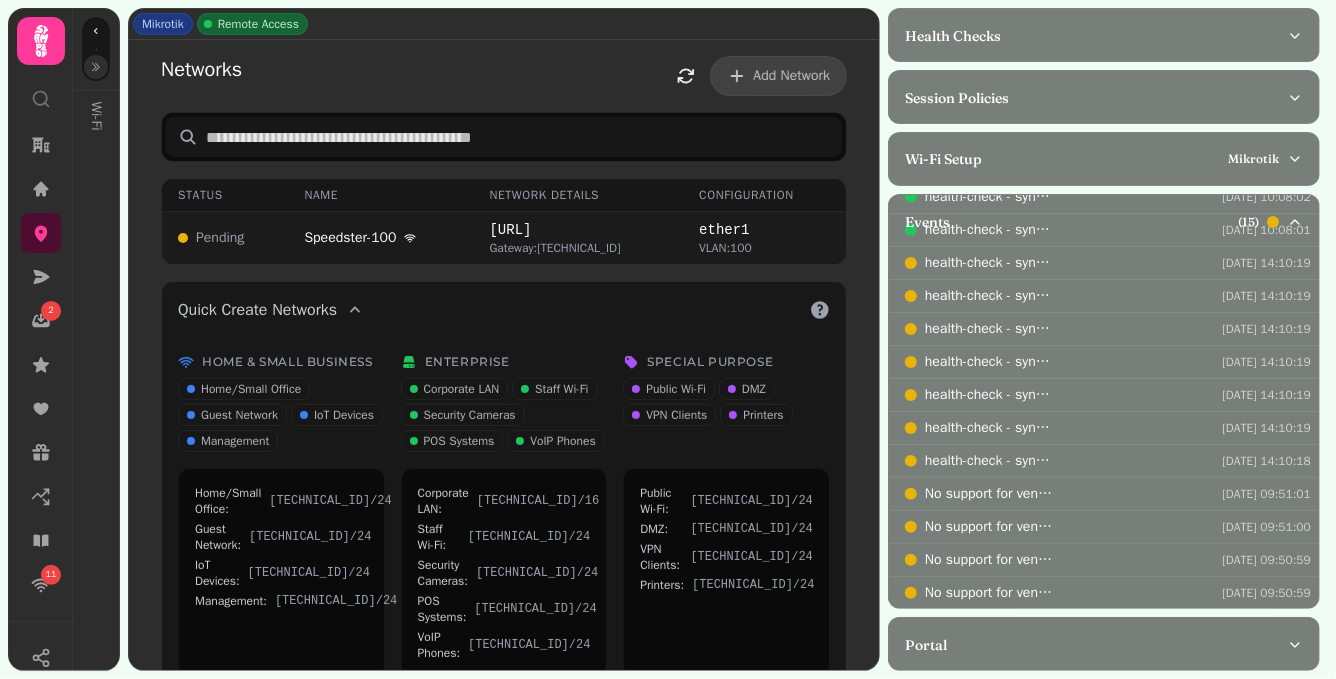 click on "ether1" at bounding box center [764, 230] 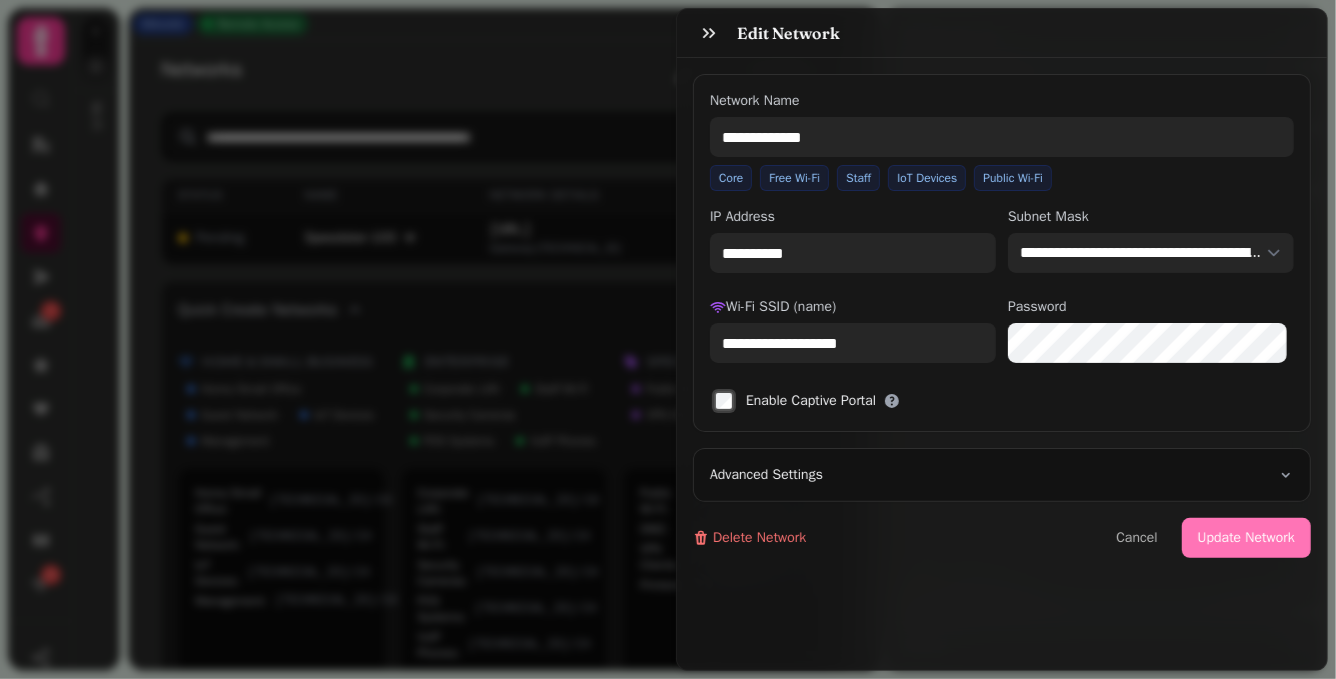 click on "Update Network" at bounding box center [1246, 538] 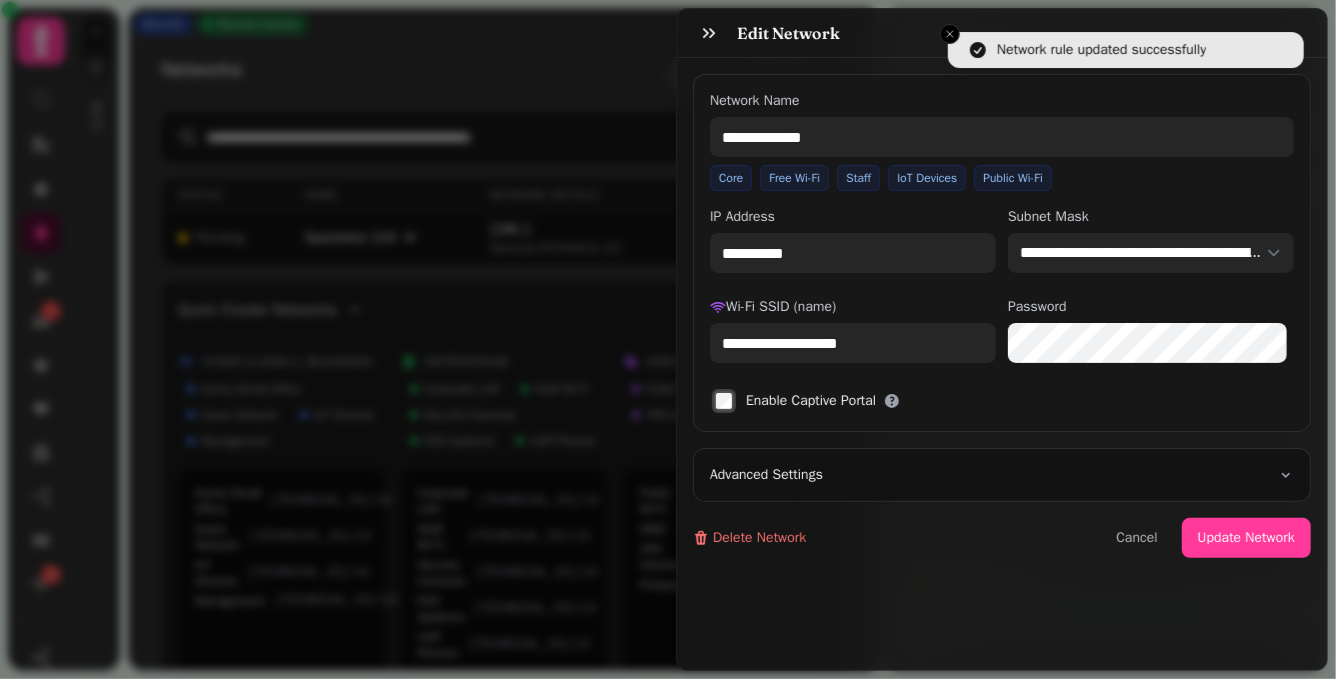 type 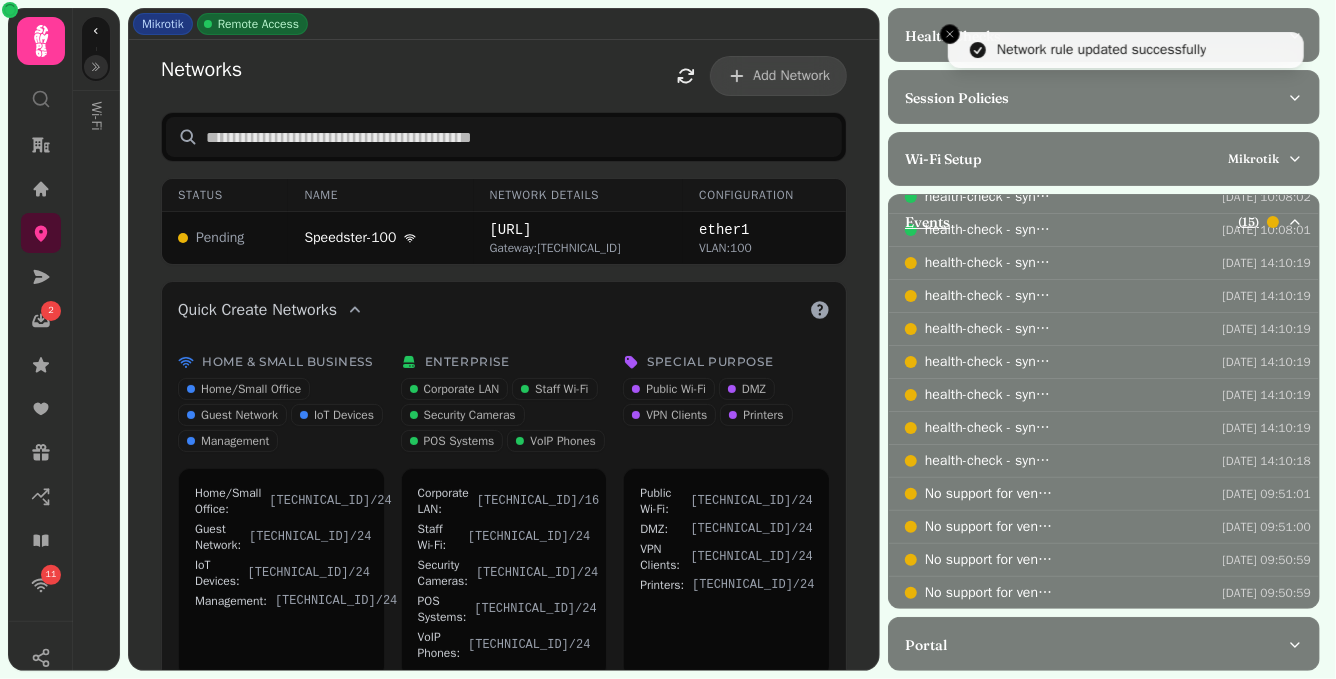 scroll, scrollTop: 0, scrollLeft: 0, axis: both 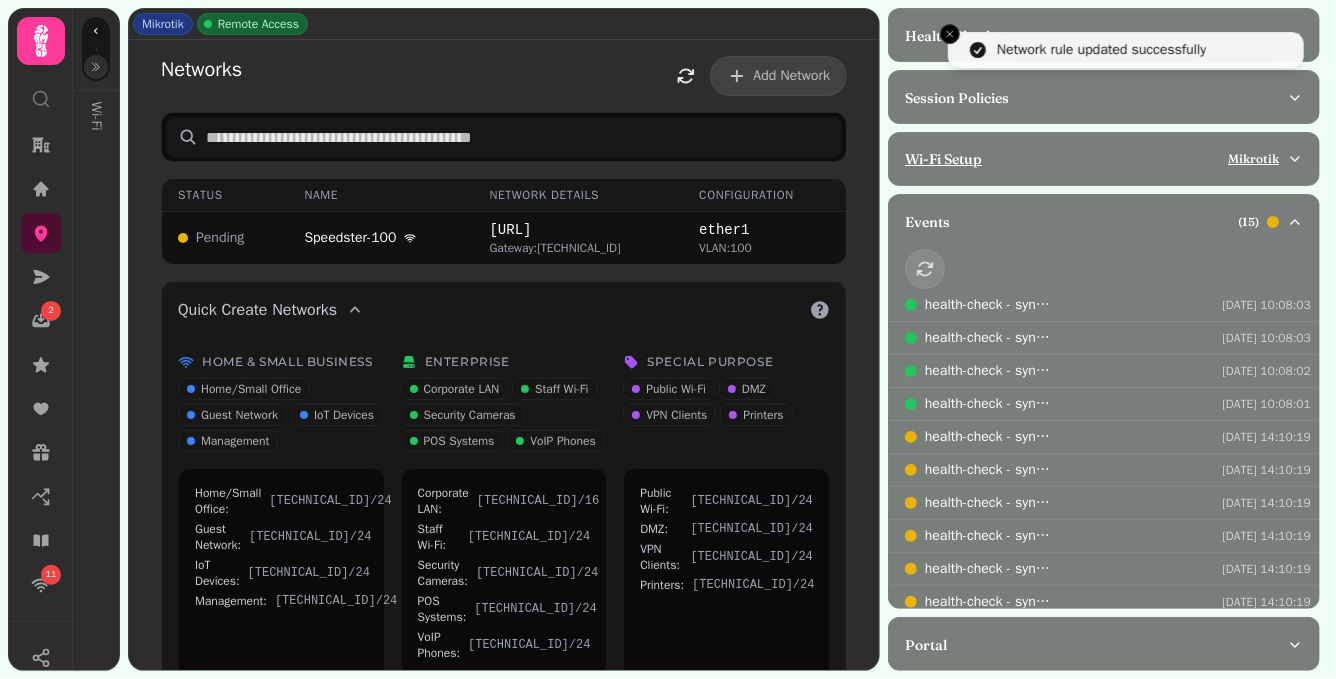 click on "Wi-Fi Setup Mikrotik" at bounding box center [1096, 159] 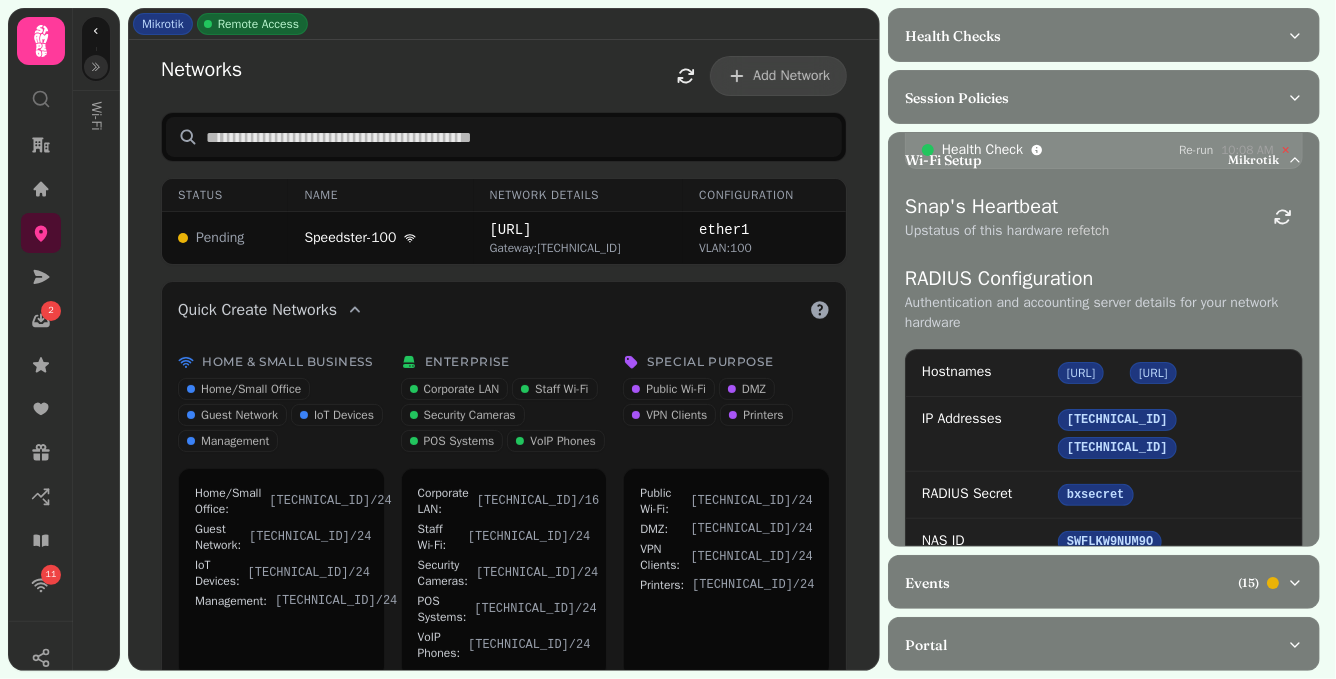 scroll, scrollTop: 382, scrollLeft: 0, axis: vertical 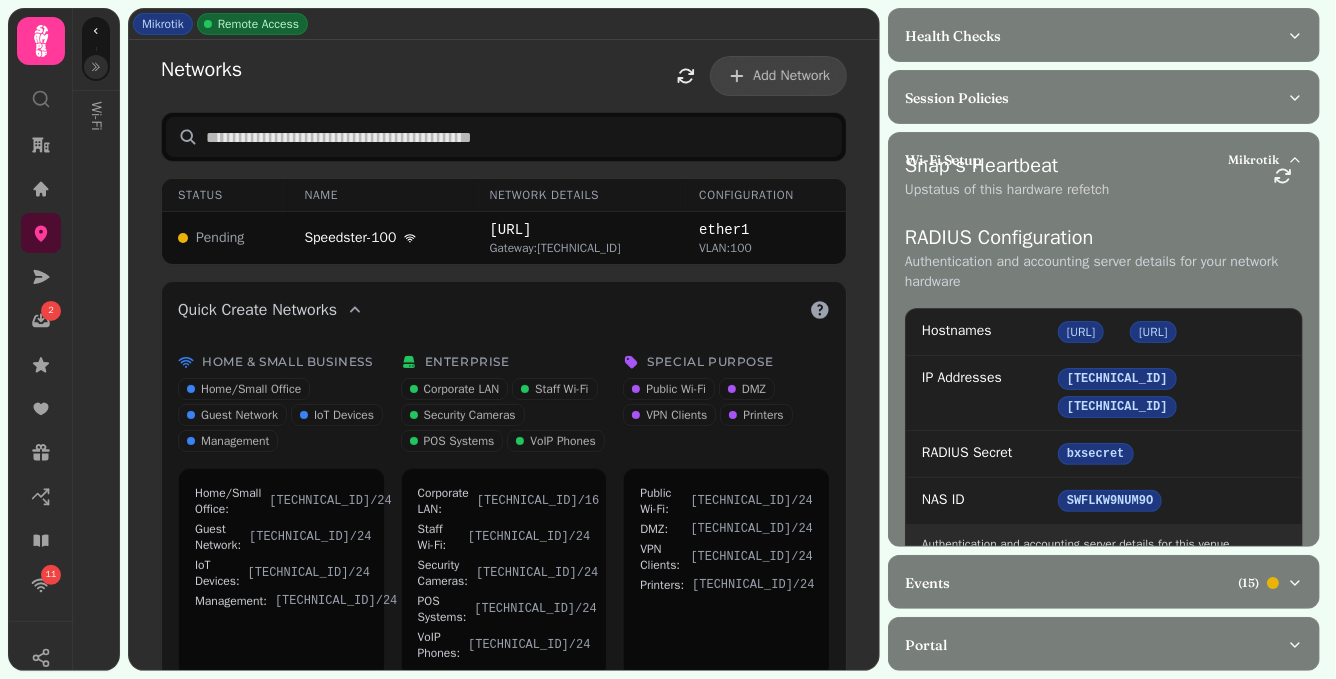 drag, startPoint x: 1284, startPoint y: 182, endPoint x: 1202, endPoint y: 426, distance: 257.4102 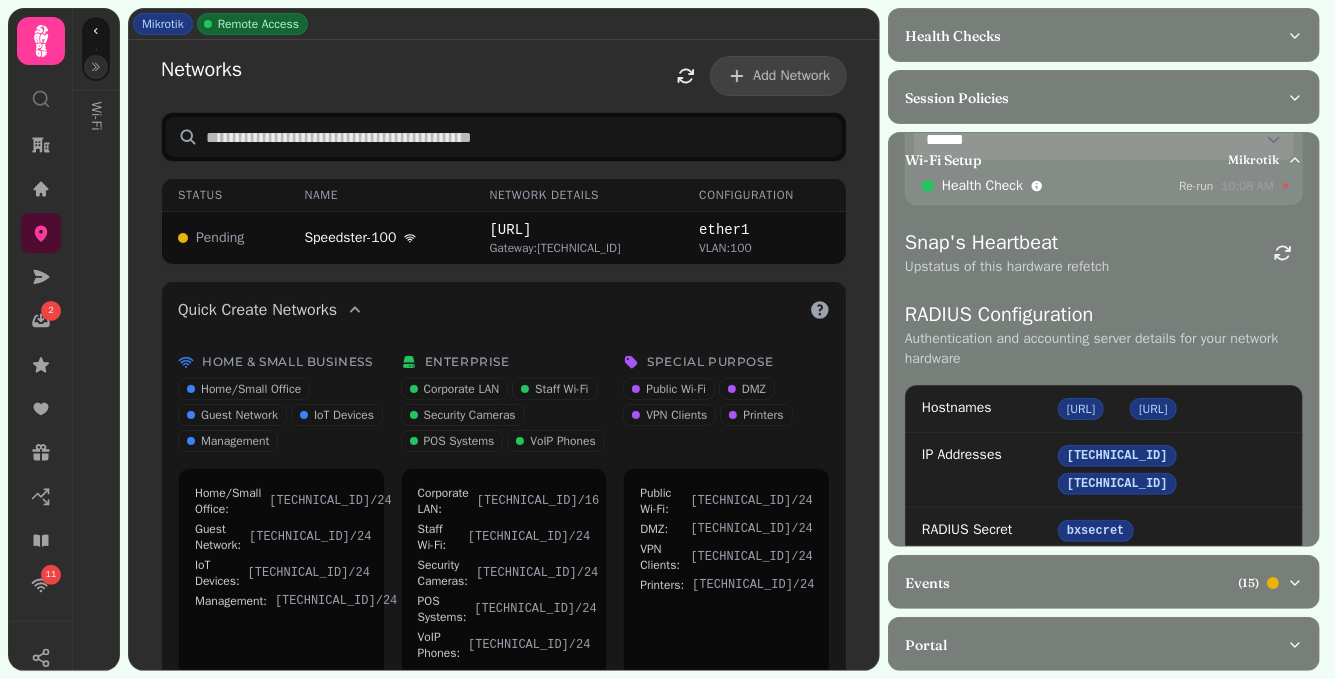 scroll, scrollTop: 259, scrollLeft: 0, axis: vertical 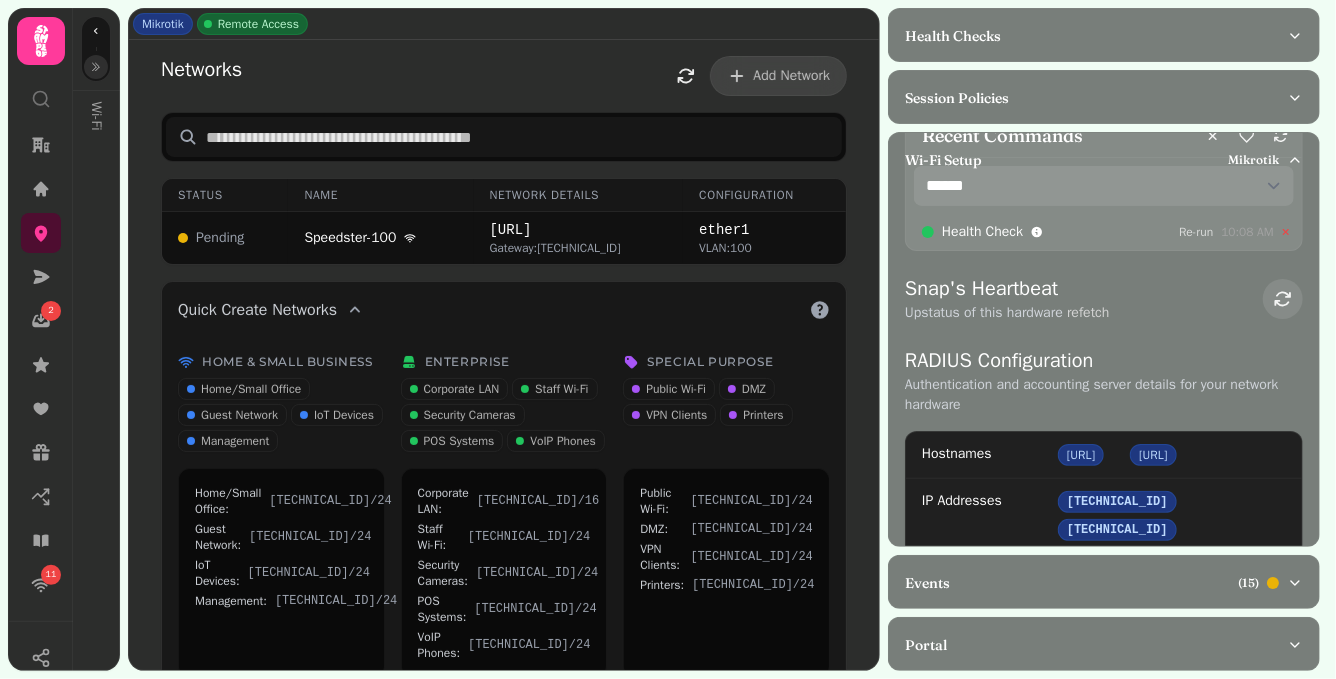 click 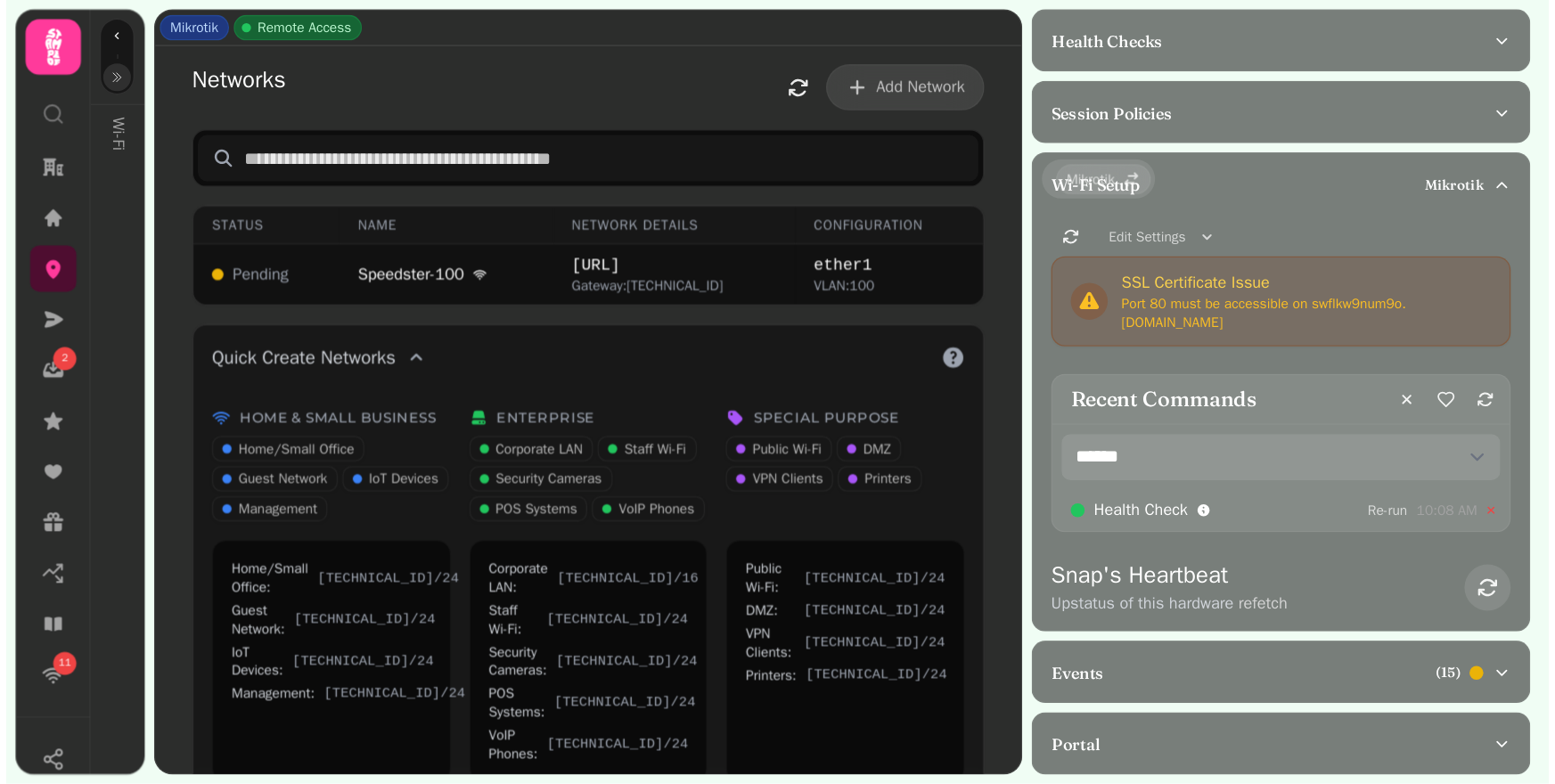 scroll, scrollTop: 0, scrollLeft: 0, axis: both 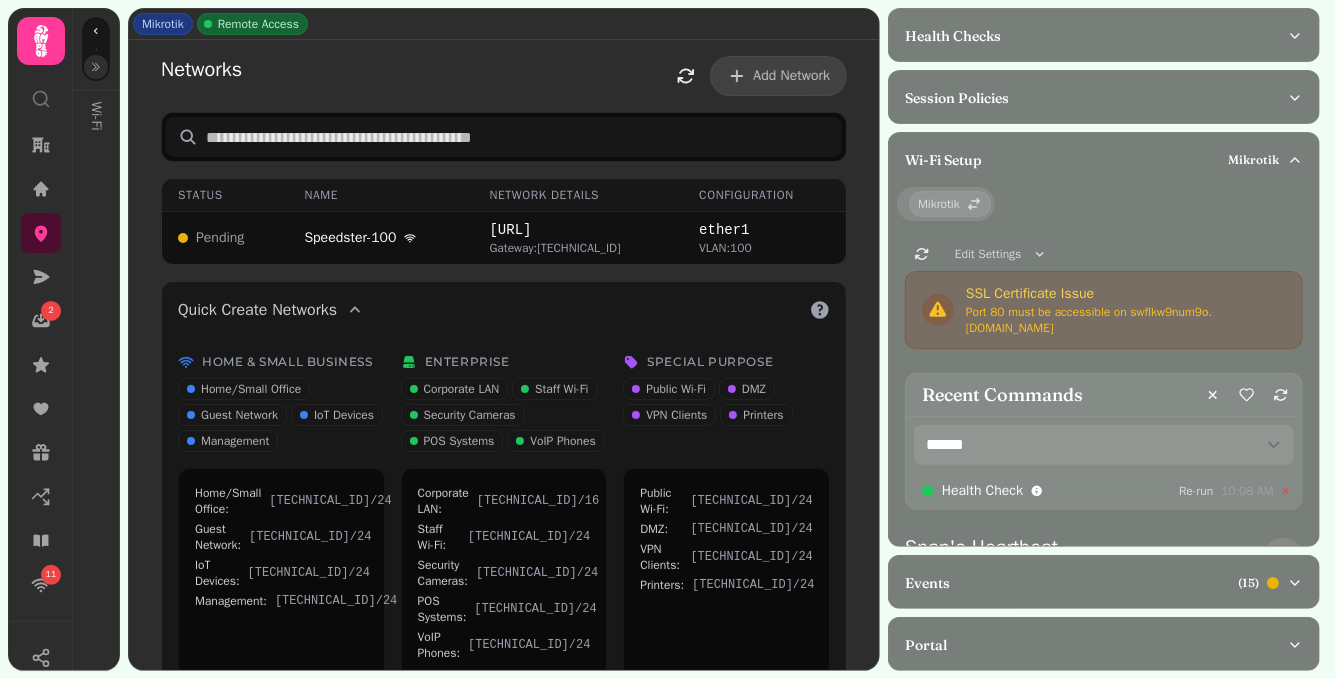 click on "Networks Add Network Status Name Network Details Configuration Pending Speedster-100   [TECHNICAL_ID] Gateway:  [TECHNICAL_ID] ether1 VLAN:  100 Quick Create Networks Home & Small Business Home/Small Office Guest Network IoT Devices Management Enterprise Corporate LAN Staff Wi-Fi Security Cameras POS Systems VoIP Phones Special Purpose Public Wi-Fi DMZ VPN Clients Printers Home/Small Office :   [TECHNICAL_ID] /24 Guest Network :   [TECHNICAL_ID] /24 IoT Devices :   [TECHNICAL_ID] /24 Management :   [TECHNICAL_ID] /24 Corporate LAN :   [TECHNICAL_ID] /16 Staff Wi-Fi :   [TECHNICAL_ID] /24 Security Cameras :   [TECHNICAL_ID] /24 POS Systems :   [TECHNICAL_ID] /24 VoIP Phones :   [TECHNICAL_ID] /24 Public Wi-Fi :   [TECHNICAL_ID] /24 DMZ :   [TECHNICAL_ID] /24 VPN Clients :   [TECHNICAL_ID] /24 Printers :   [TECHNICAL_ID] /24" at bounding box center [504, 371] 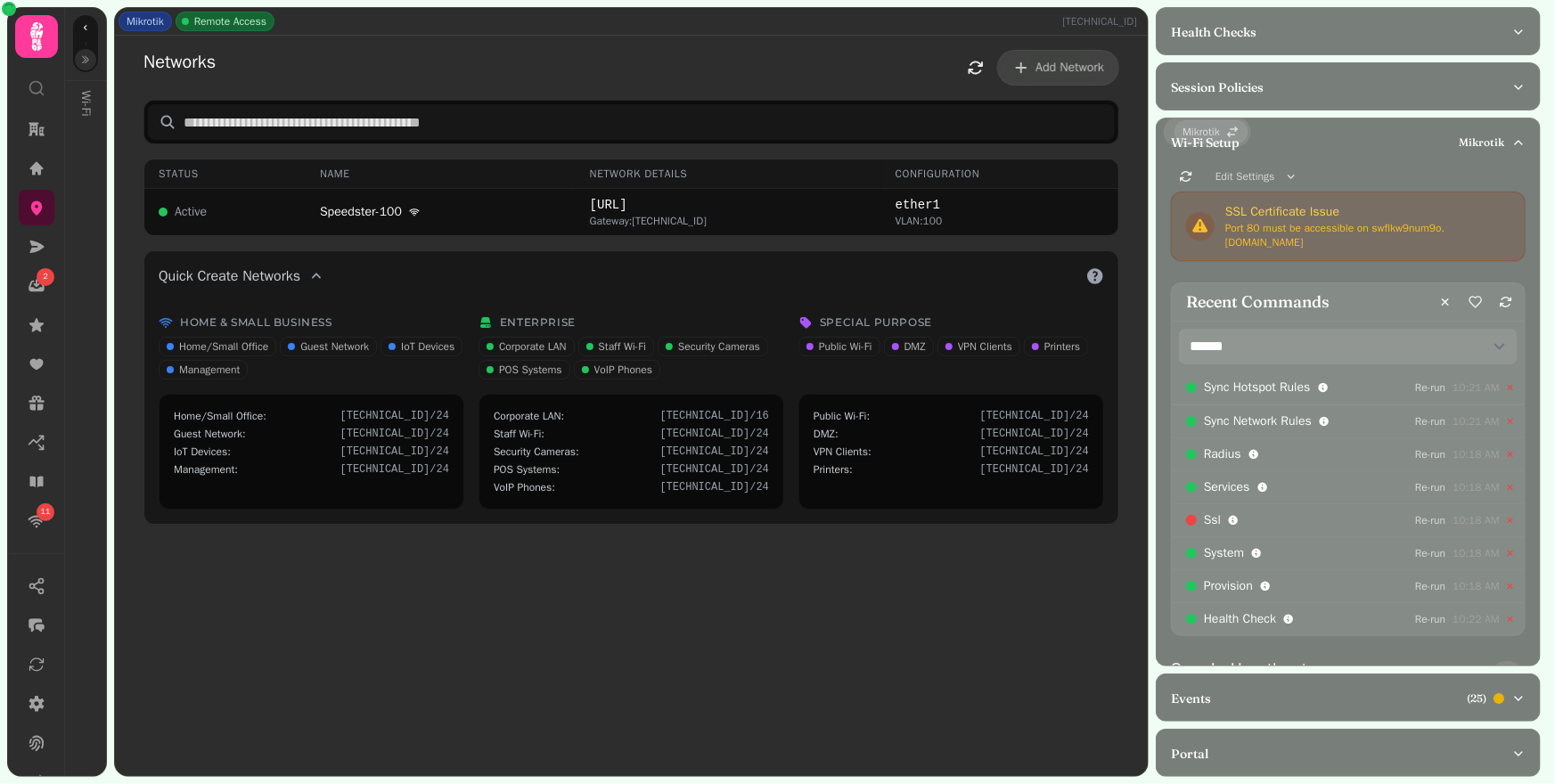 scroll, scrollTop: 53, scrollLeft: 0, axis: vertical 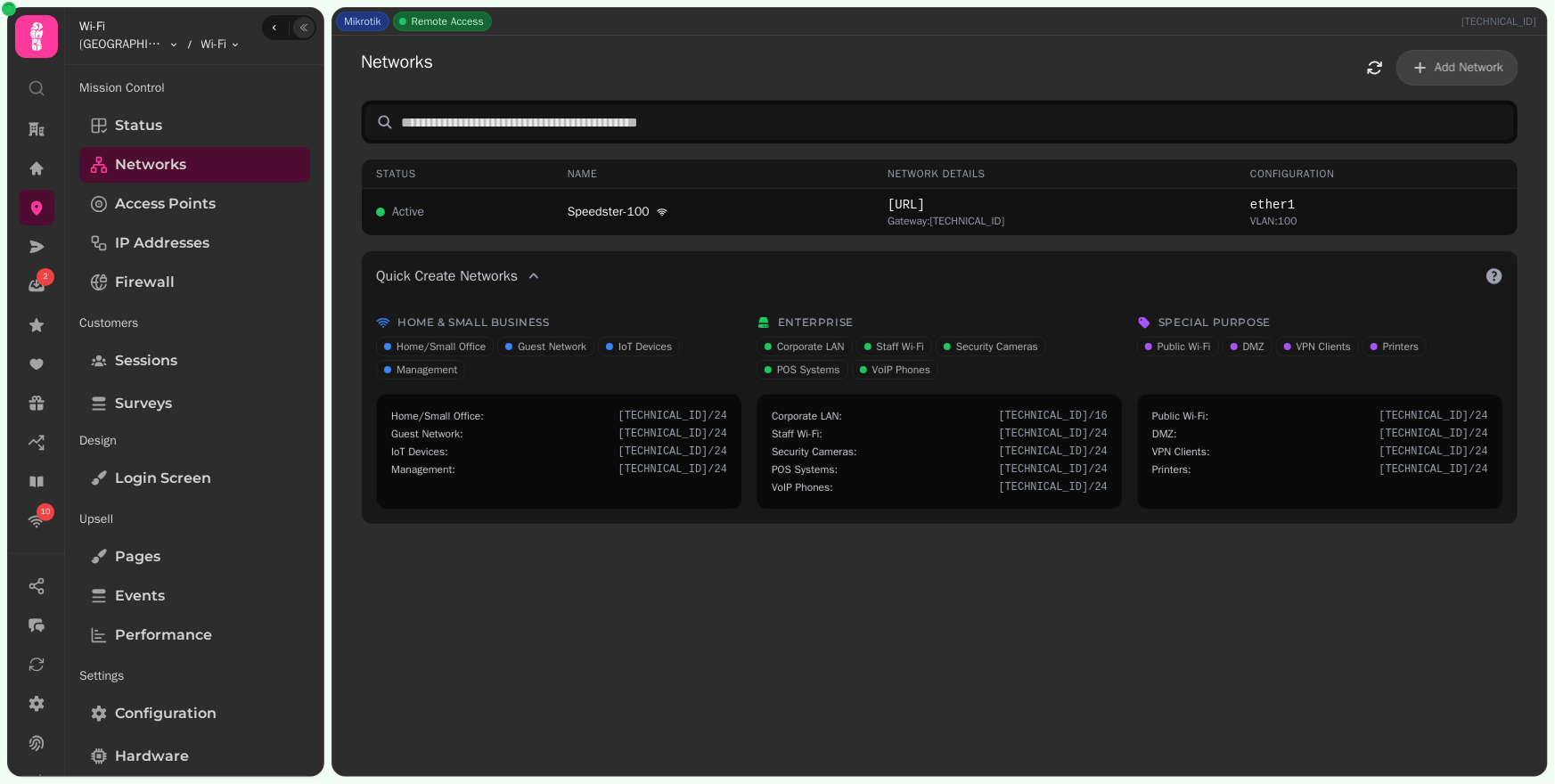 click 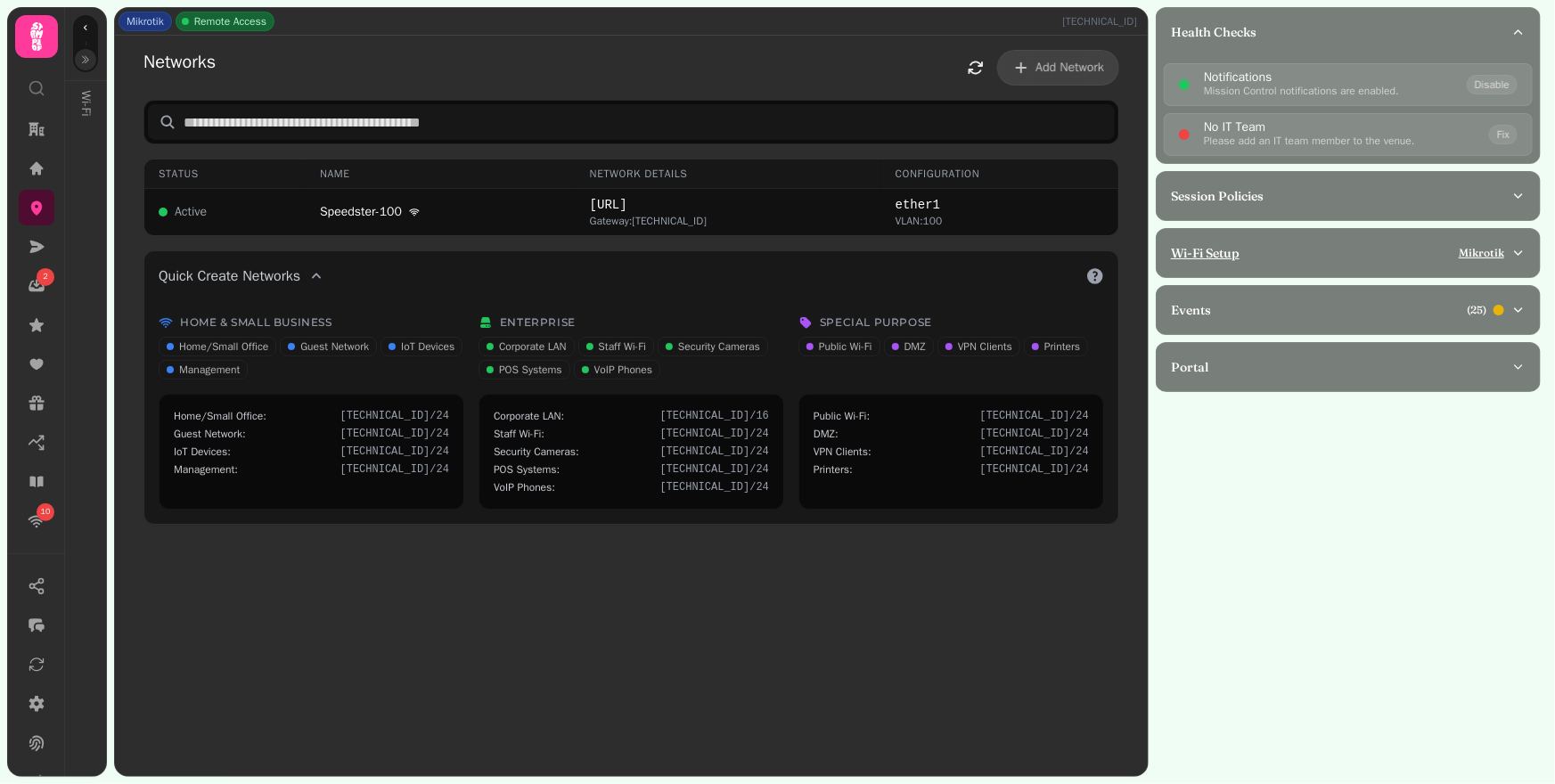 click on "Wi-Fi Setup Mikrotik" at bounding box center [1348, 253] 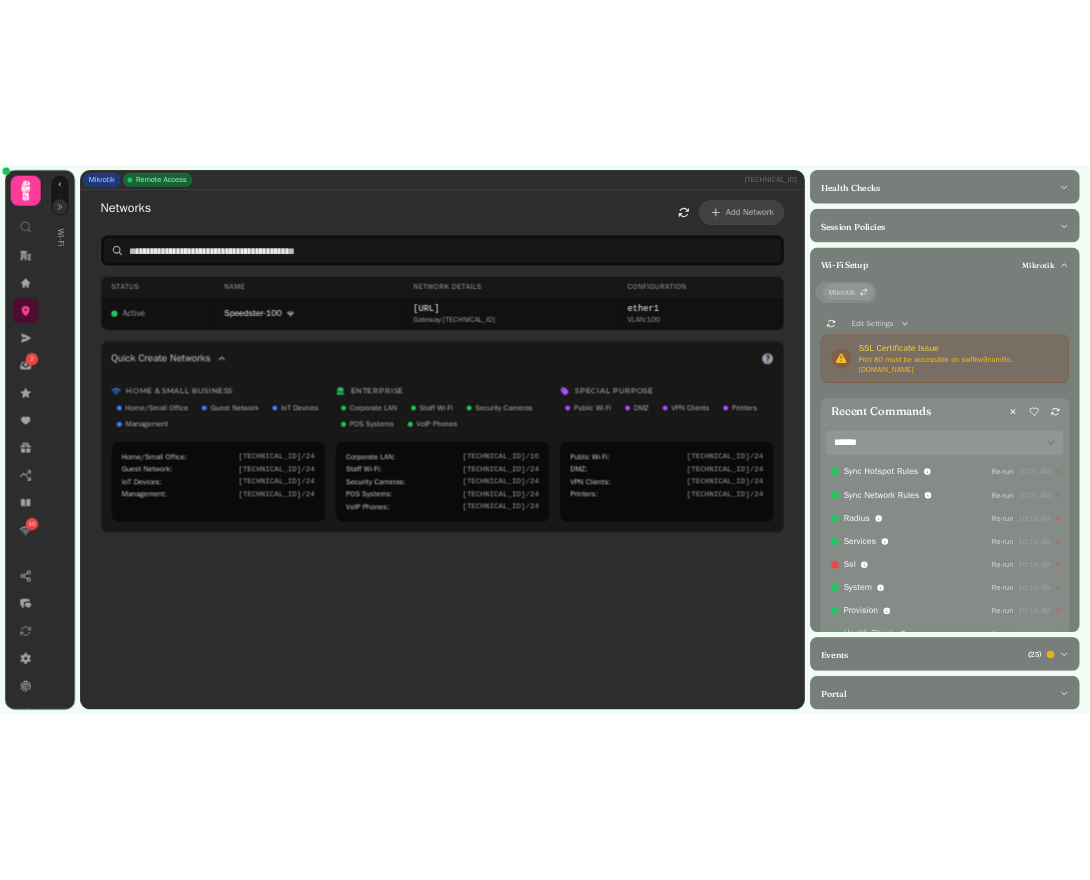 scroll, scrollTop: 132, scrollLeft: 0, axis: vertical 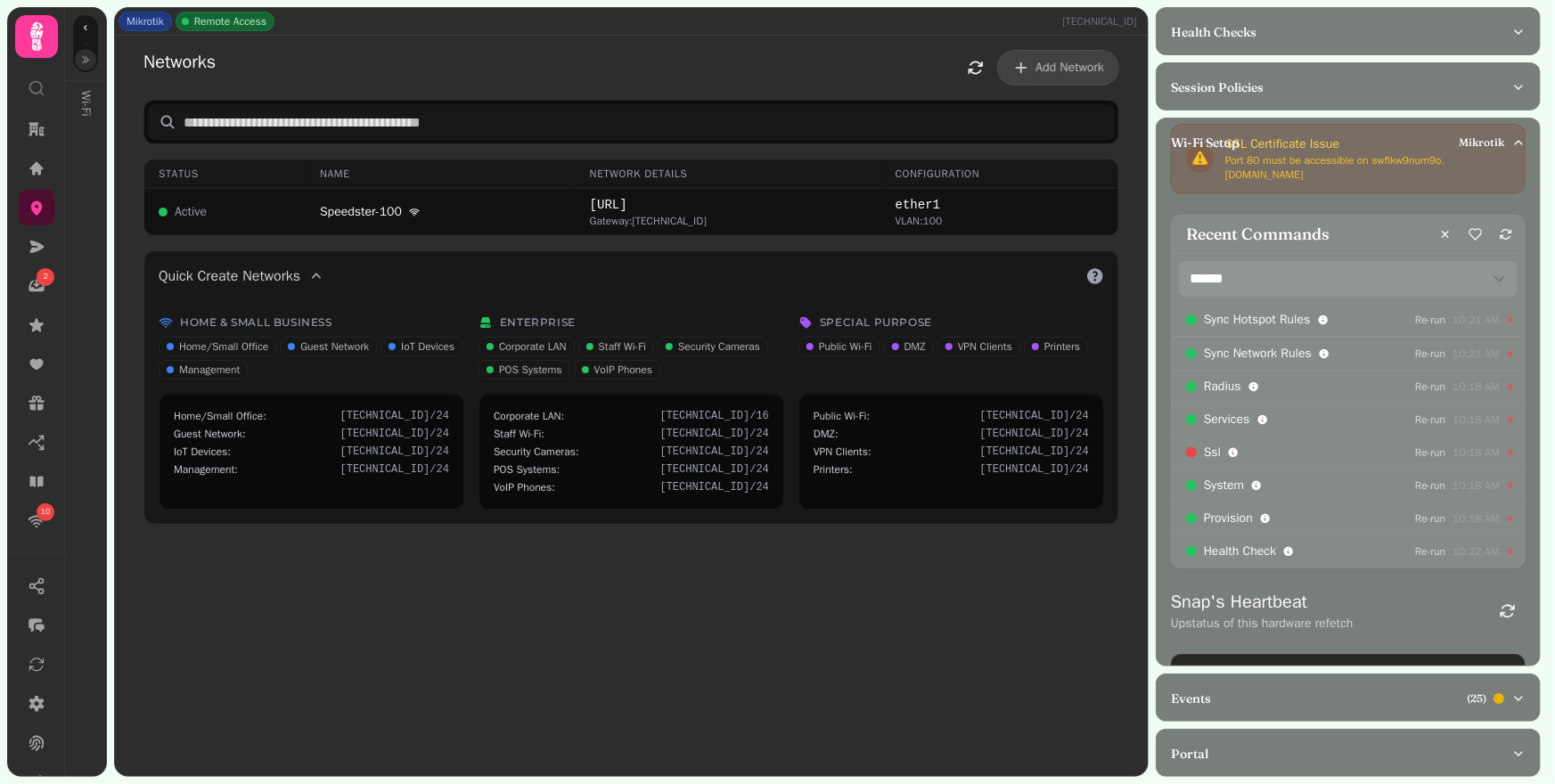 type 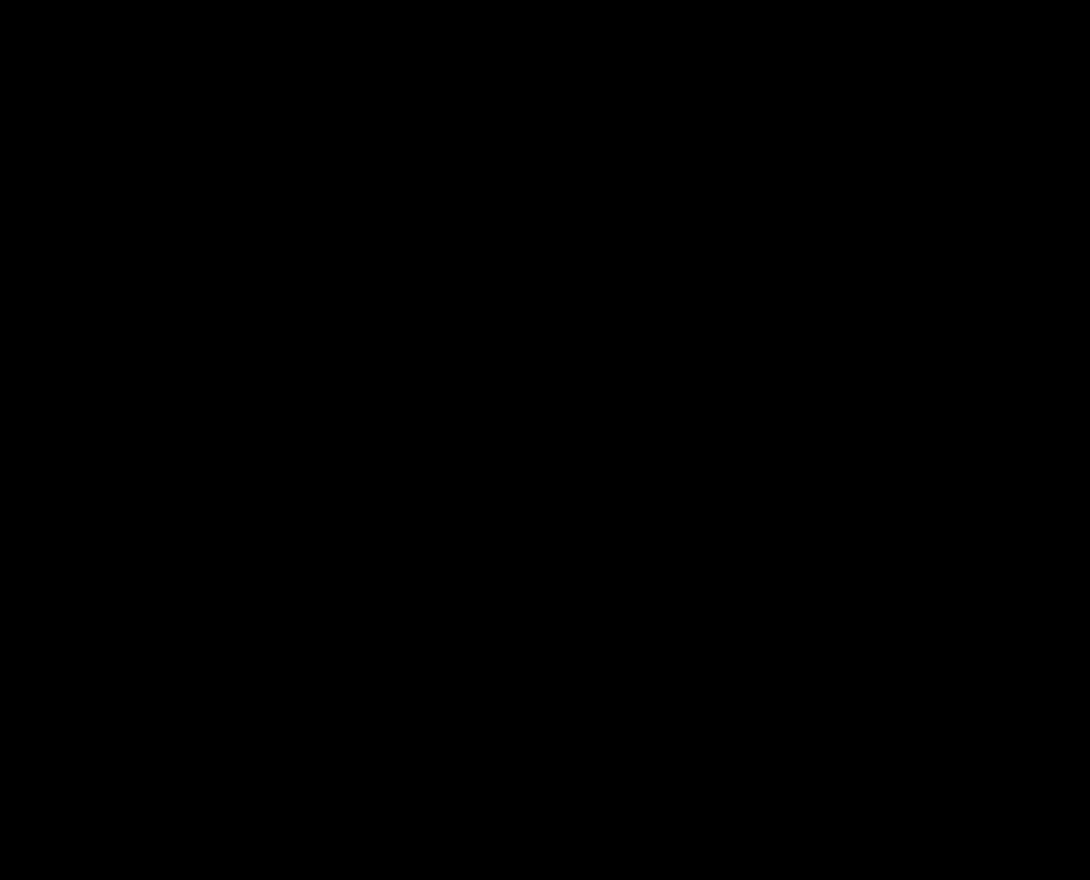 scroll, scrollTop: 0, scrollLeft: 0, axis: both 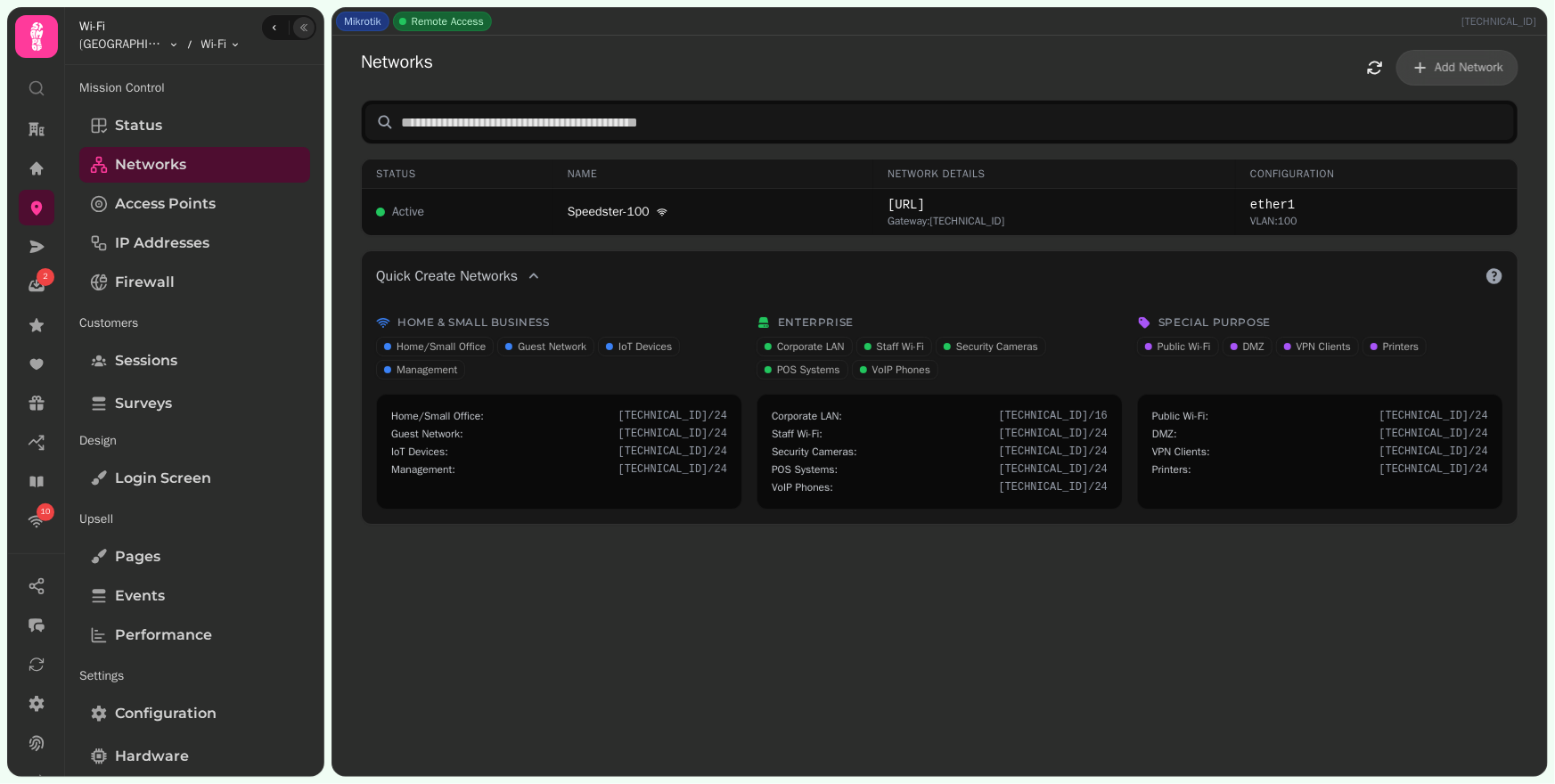 click 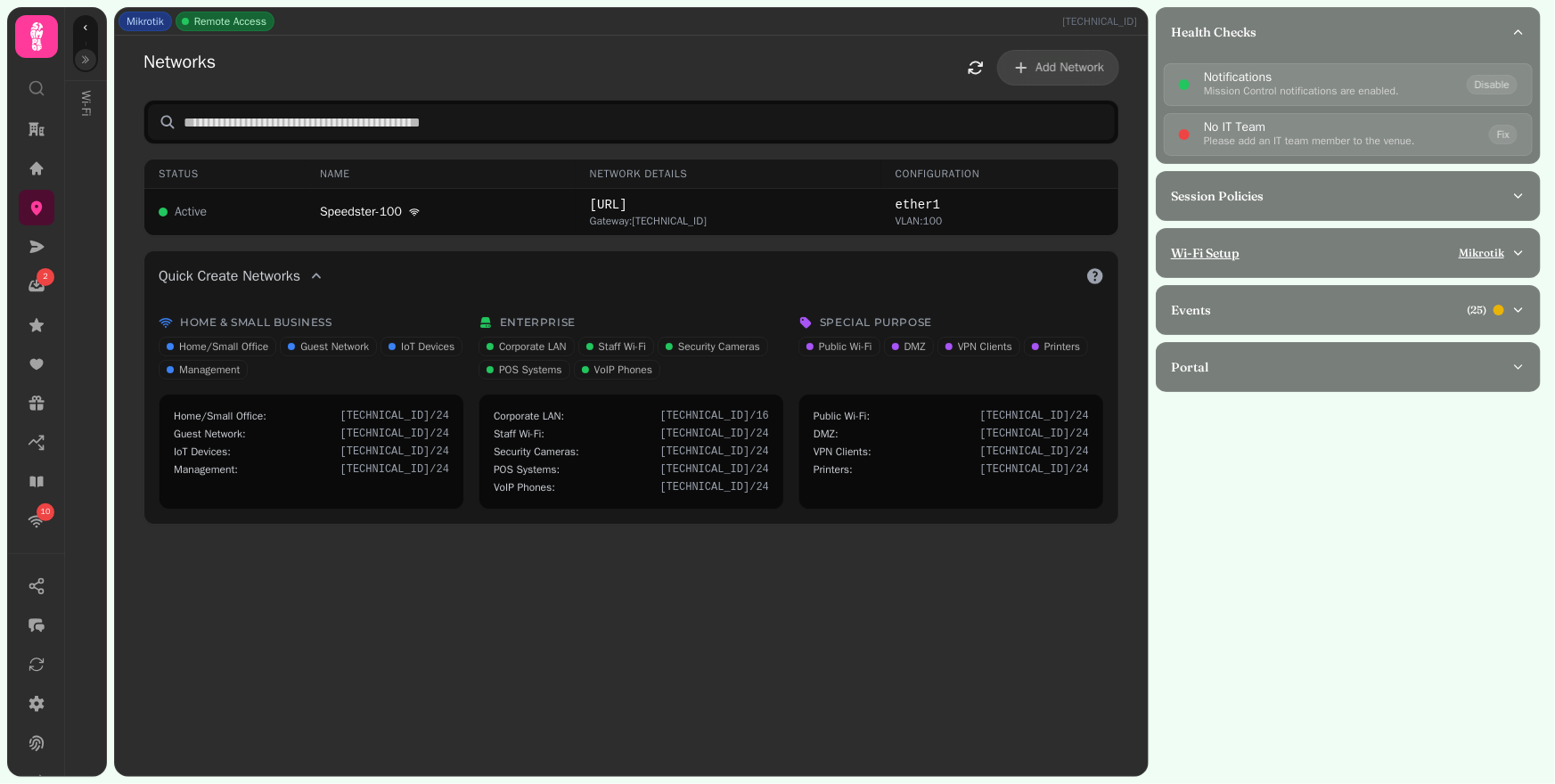 click on "Wi-Fi Setup Mikrotik" at bounding box center [1341, 253] 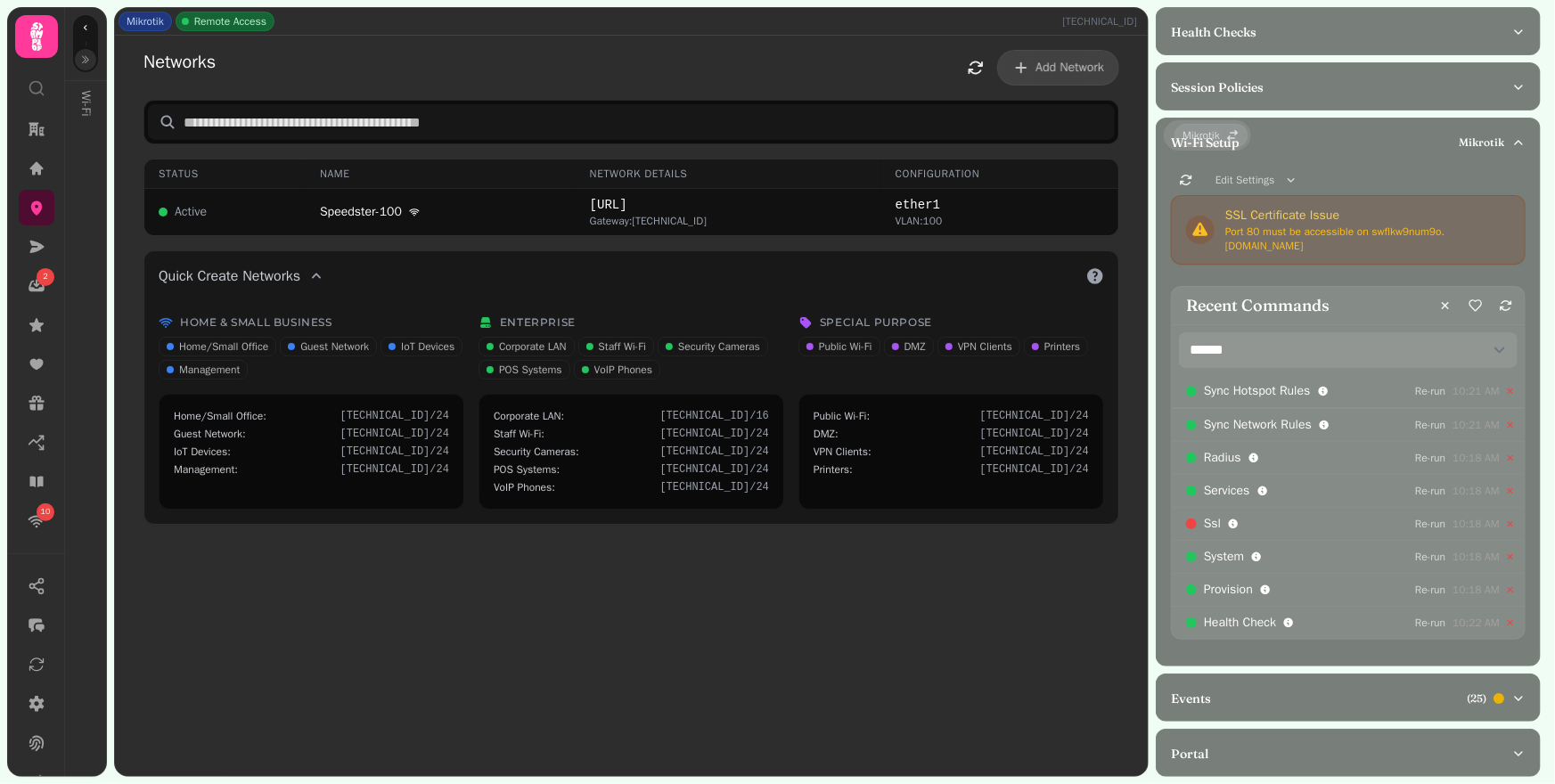 scroll, scrollTop: 119, scrollLeft: 0, axis: vertical 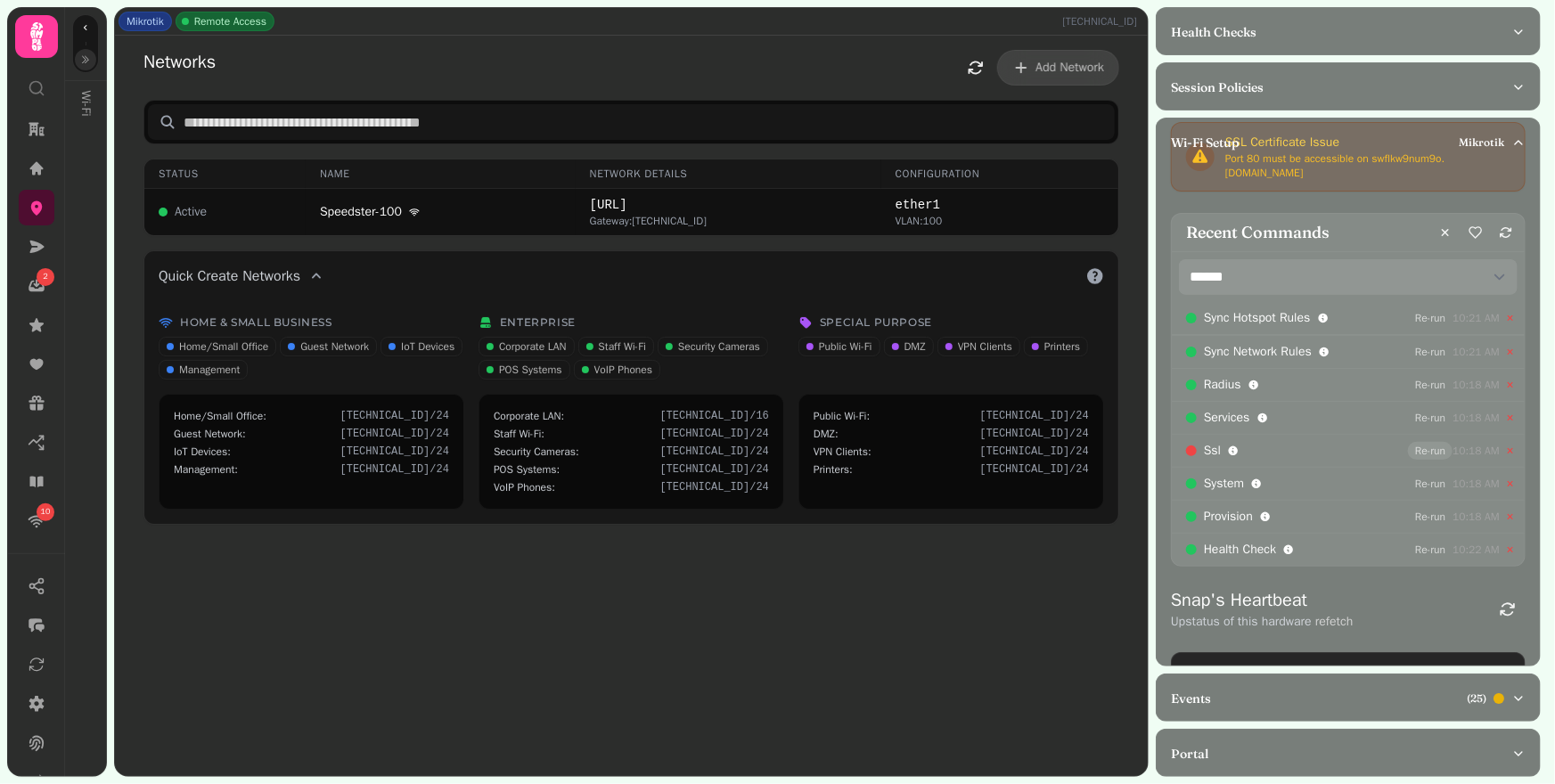 click on "Re-run" at bounding box center [1430, 451] 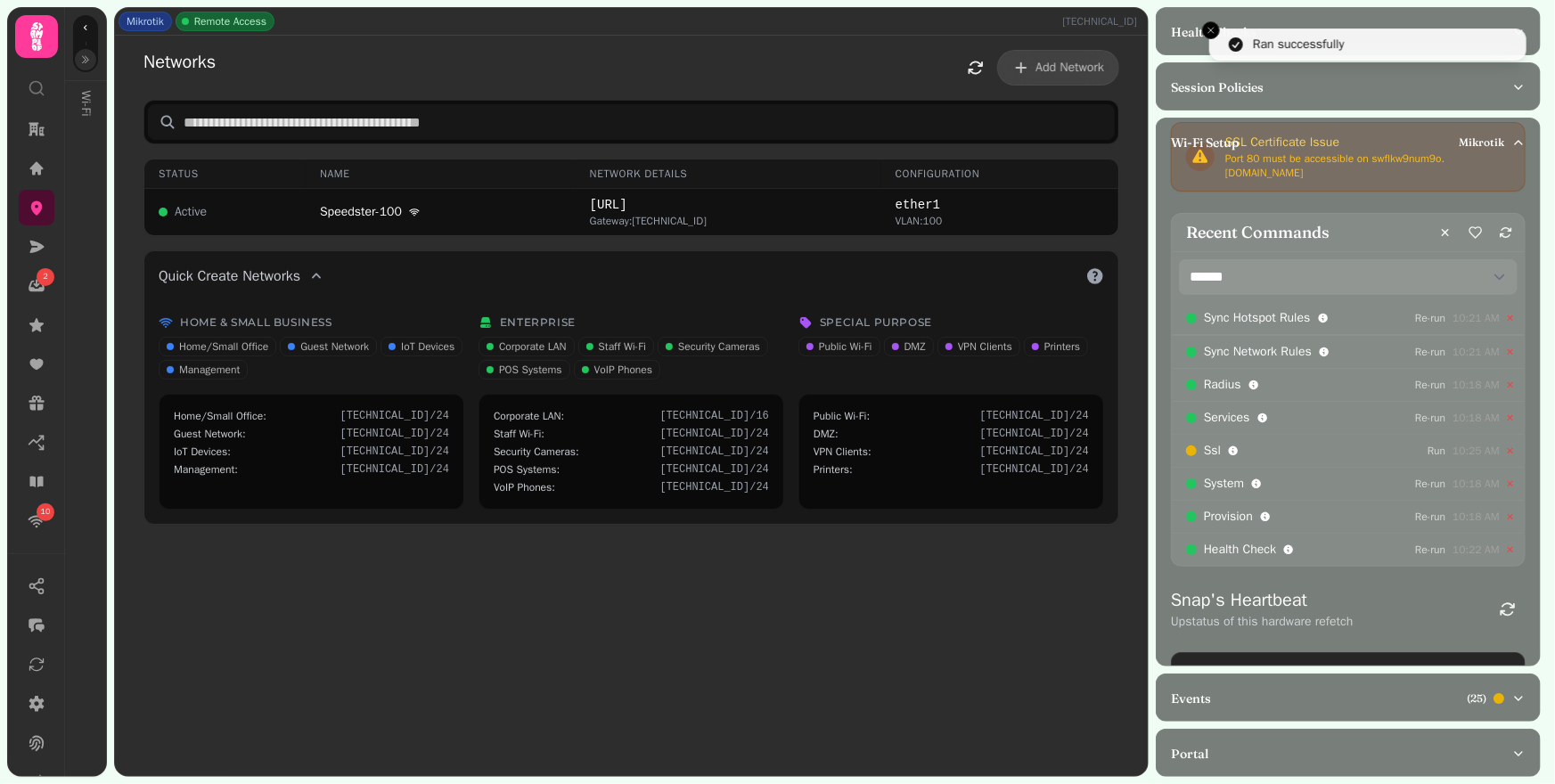 click on "Mikrotik Remote Access [TECHNICAL_ID]" at bounding box center [631, 21] 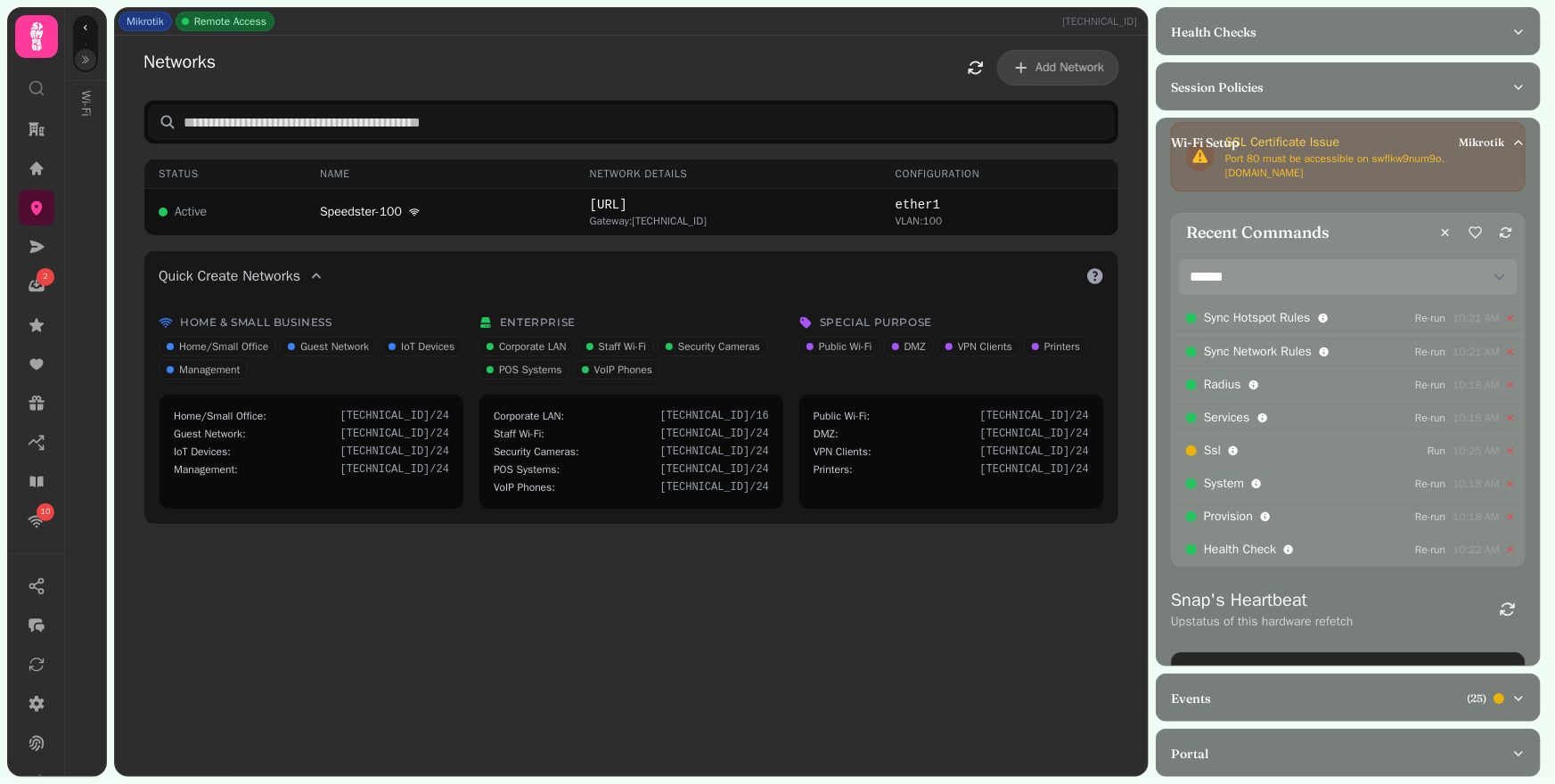 click on "Mikrotik Remote Access [TECHNICAL_ID]" at bounding box center [631, 21] 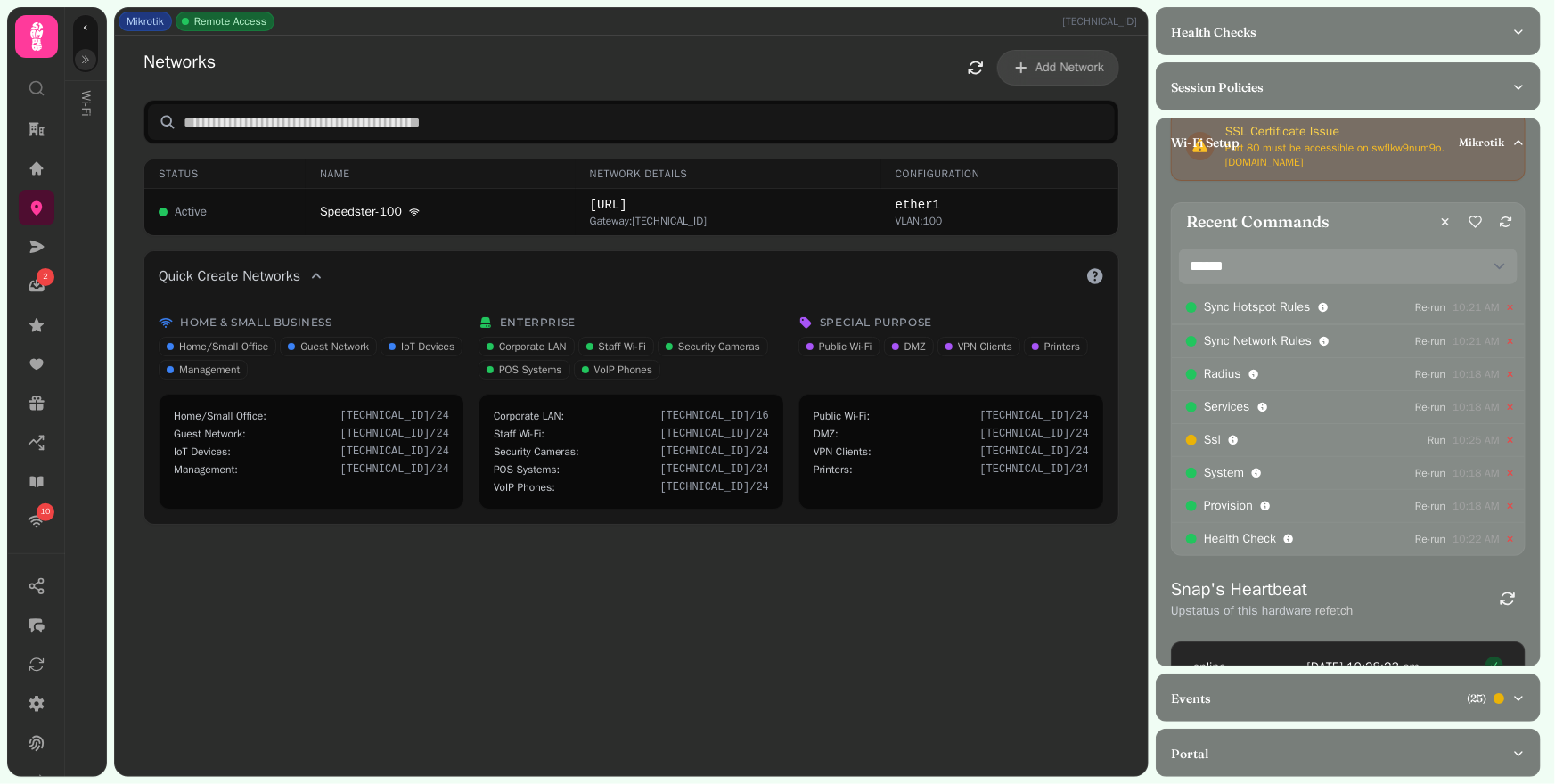 scroll, scrollTop: 0, scrollLeft: 0, axis: both 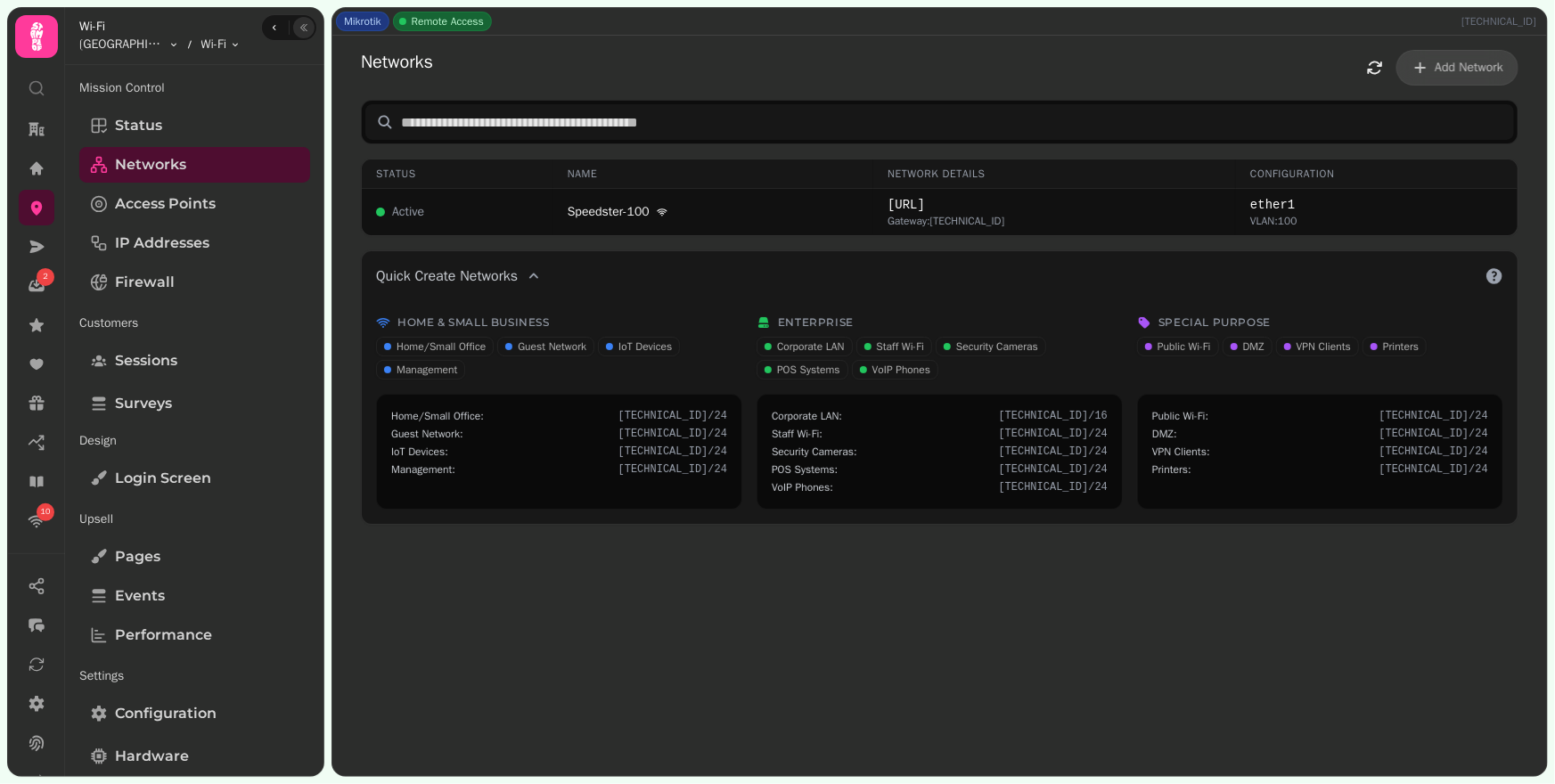 click 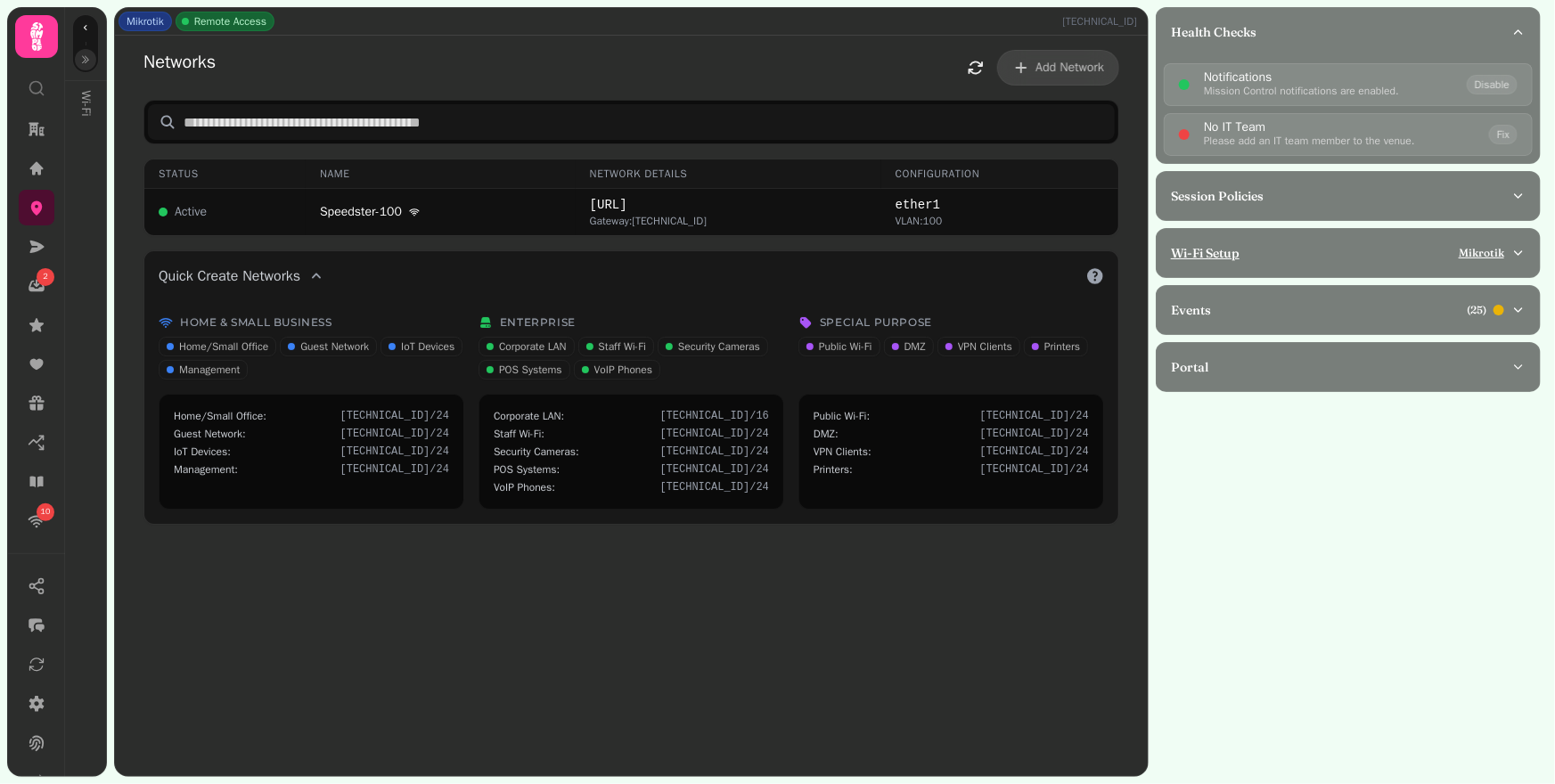 click on "Wi-Fi Setup Mikrotik" at bounding box center [1341, 253] 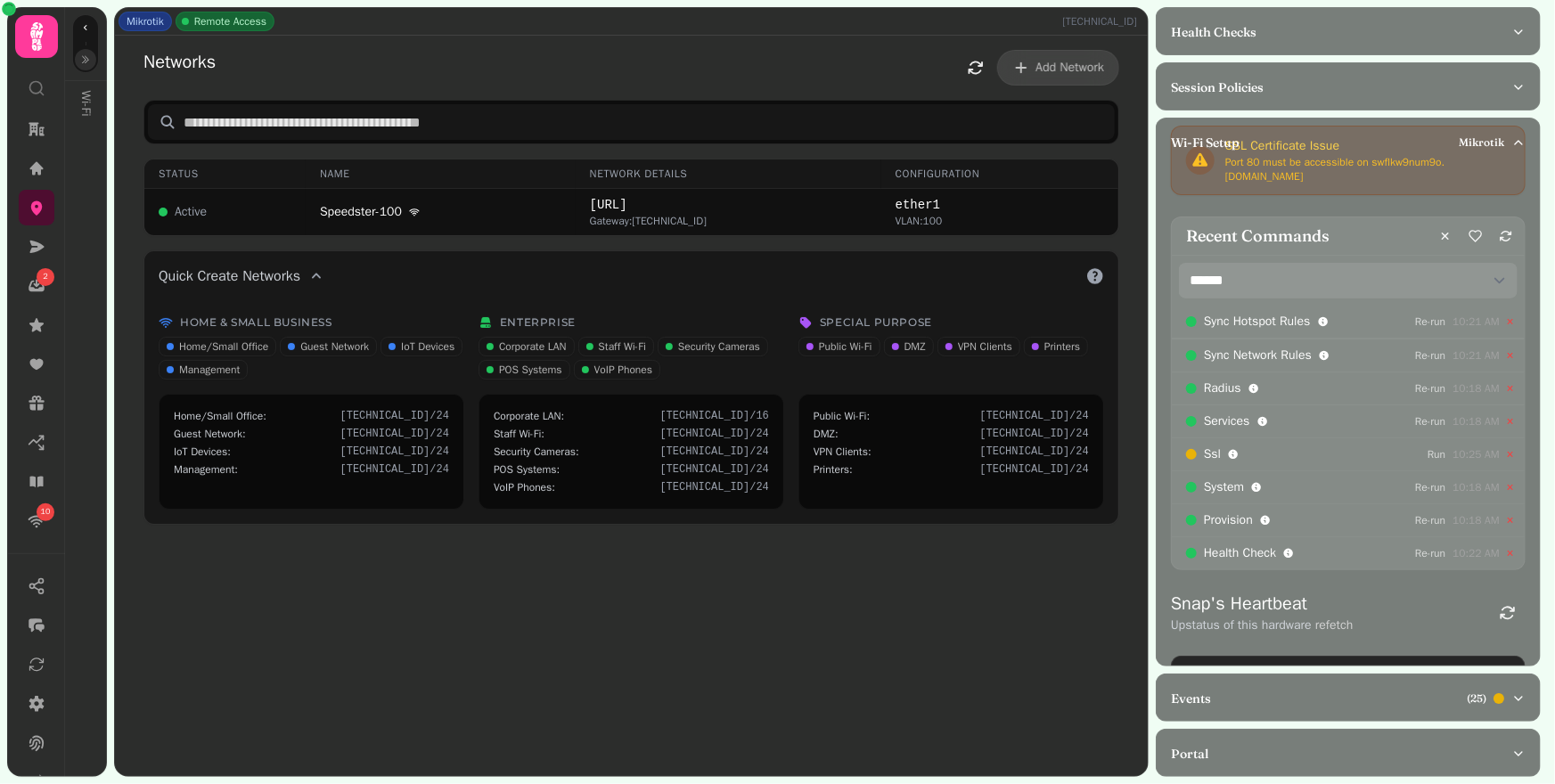 scroll, scrollTop: 137, scrollLeft: 0, axis: vertical 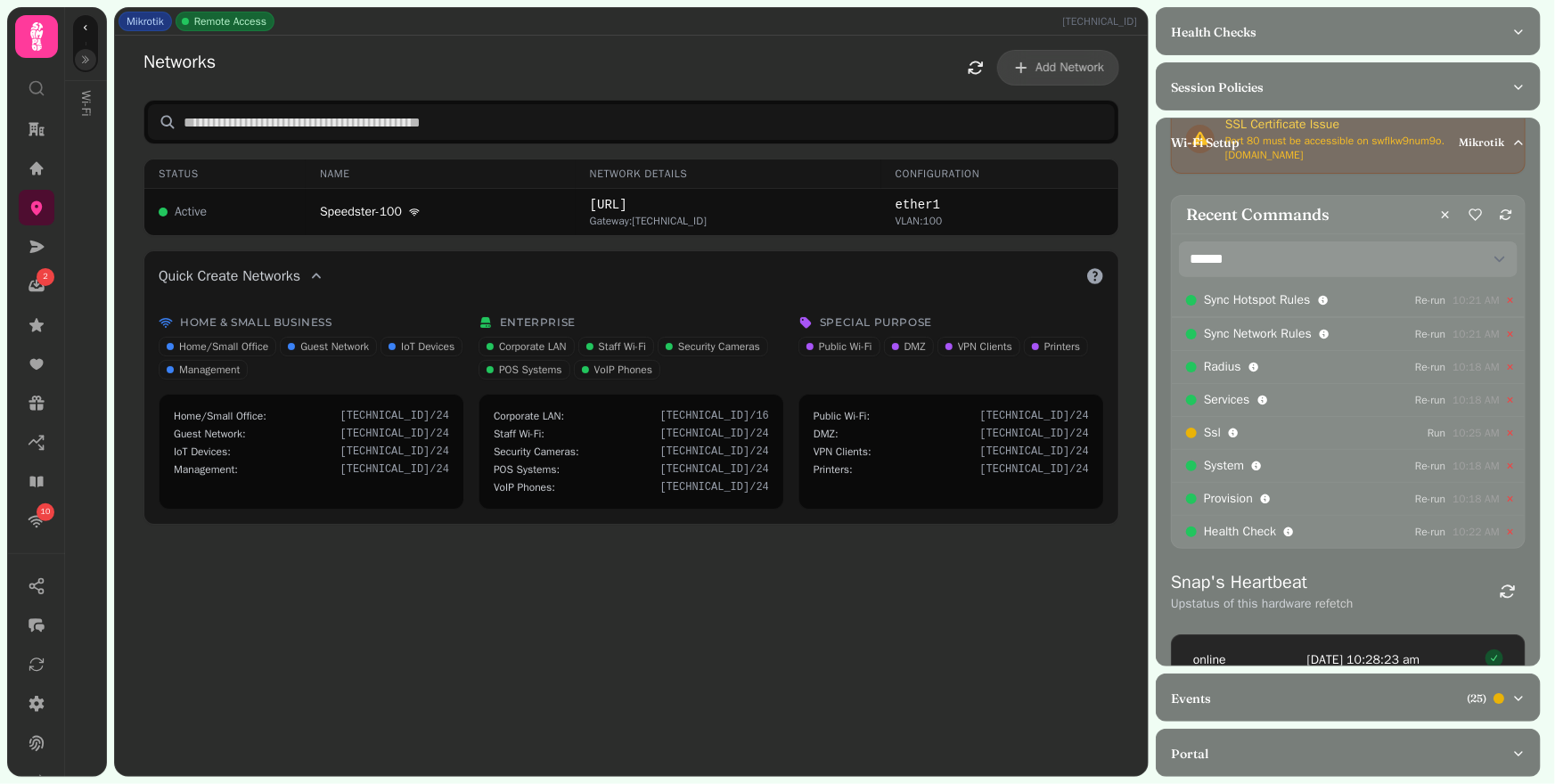 click on "Mikrotik Remote Access 80.235.230.123" at bounding box center (631, 21) 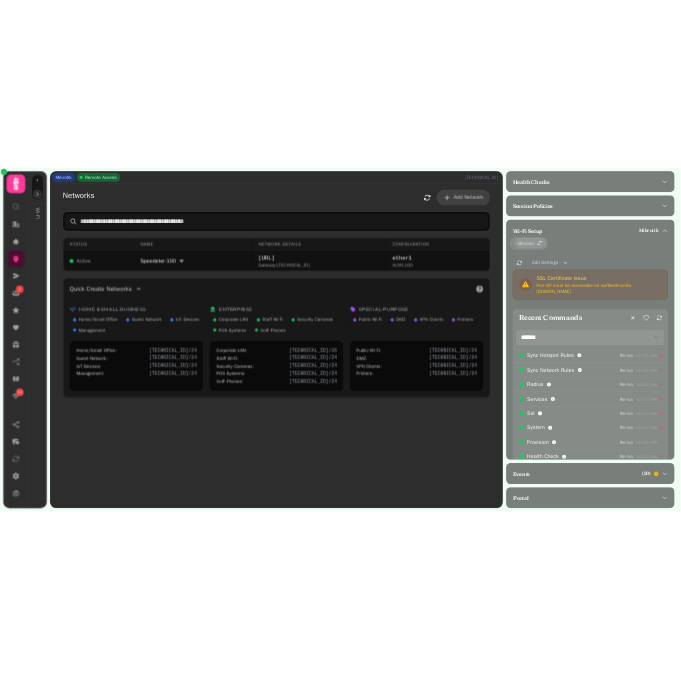 scroll, scrollTop: 0, scrollLeft: 0, axis: both 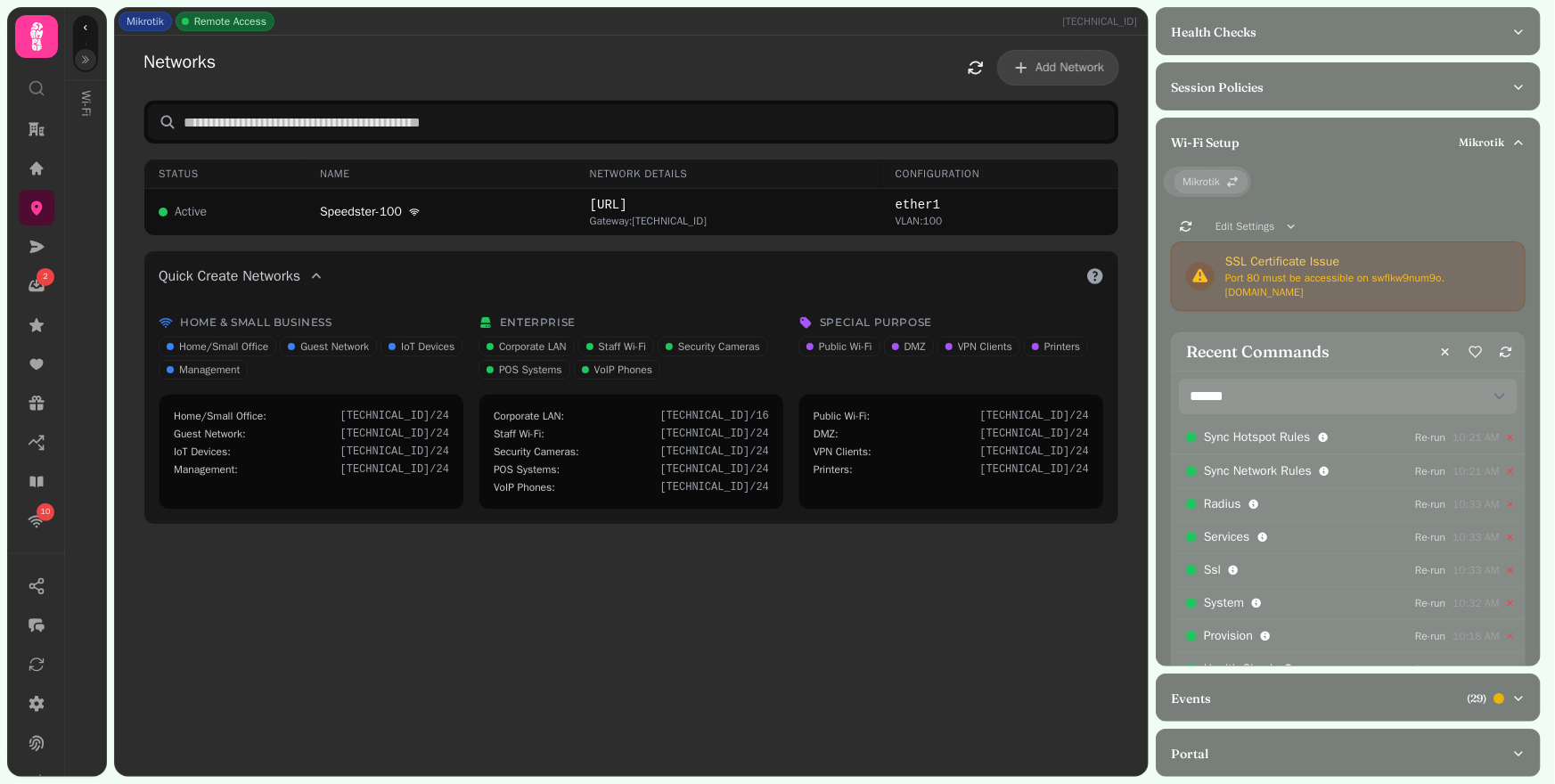 click 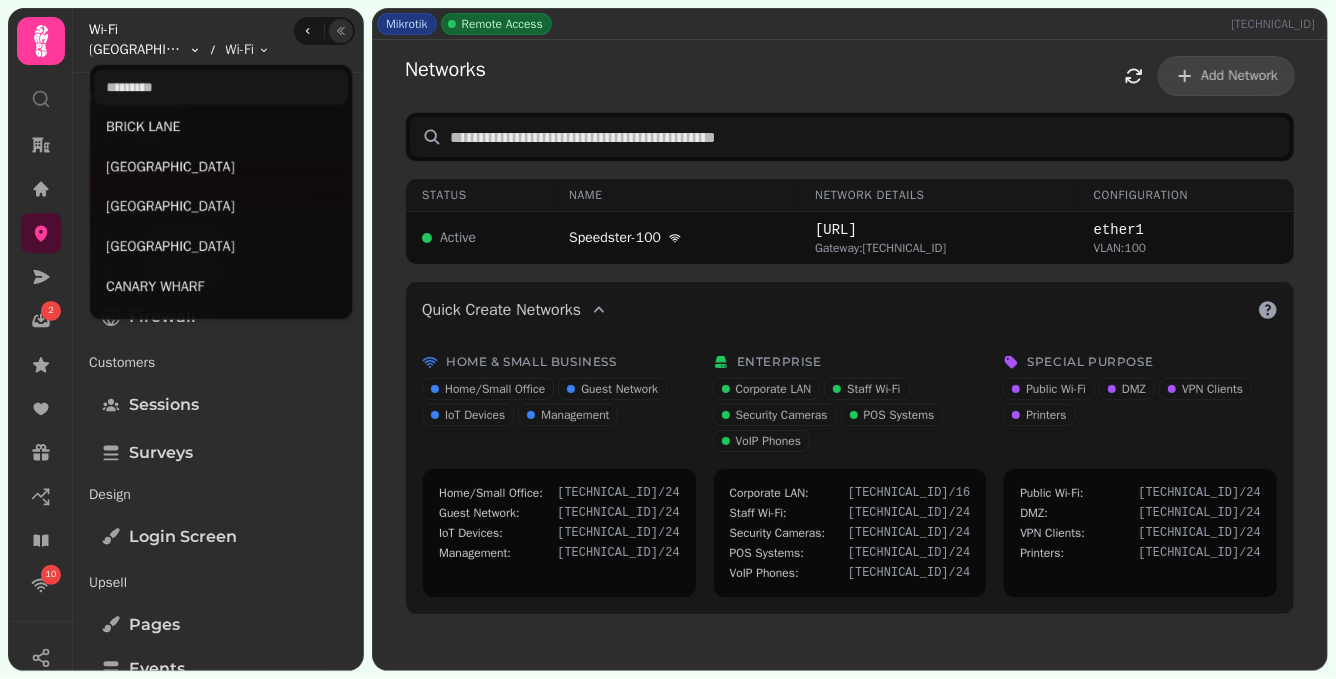 click on "2 10 Mikrotik Remote Access 80.235.230.123 Networks Add Network Status Name Network Details Configuration Active Speedster-100   172.15.0.0/24 Gateway:  172.15.0.1 ether1 VLAN:  100 Quick Create Networks Home & Small Business Home/Small Office Guest Network IoT Devices Management Enterprise Corporate LAN Staff Wi-Fi Security Cameras POS Systems VoIP Phones Special Purpose Public Wi-Fi DMZ VPN Clients Printers Home/Small Office :   192.168.1.0 /24 Guest Network :   192.168.10.0 /24 IoT Devices :   192.168.20.0 /24 Management :   10.0.0.0 /24 Corporate LAN :   10.1.0.0 /16 Staff Wi-Fi :   10.10.0.0 /24 Security Cameras :   10.20.0.0 /24 POS Systems :   10.30.0.0 /24 VoIP Phones :   10.40.0.0 /24 Public Wi-Fi :   172.16.0.0 /24 DMZ :   172.20.0.0 /24 VPN Clients :   172.30.0.0 /24 Printers :   192.168.50.0 /24
Wi-Fi LIVERPOOL STREET Toggle menu Wi-Fi Toggle menu Mission Control Status Networks Access Points IP Addresses Firewall Customers Sessions Surveys Design Login screen Upsell" at bounding box center (668, 339) 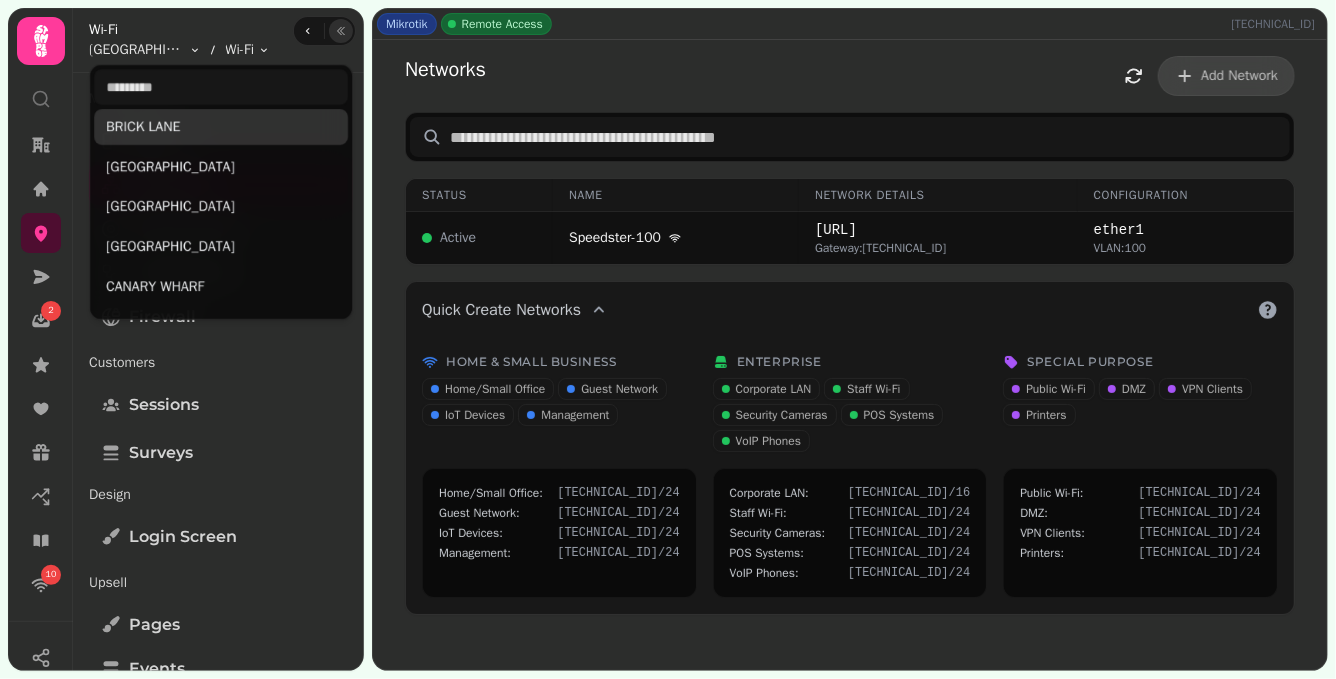 click on "BRICK LANE" at bounding box center [221, 127] 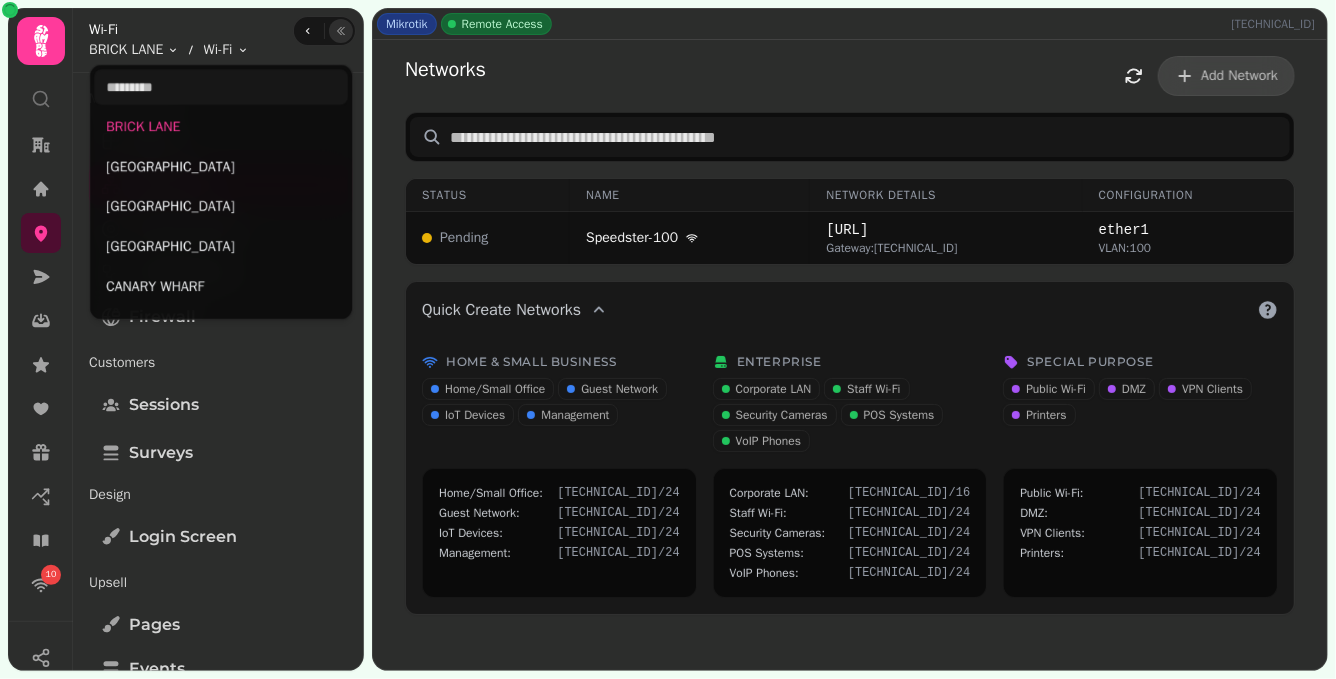click on "10 Mikrotik Remote Access [TECHNICAL_ID] Networks Add Network Status Name Network Details Configuration Pending Speedster-100   [TECHNICAL_ID] Gateway:  [TECHNICAL_ID] ether1 VLAN:  100 Quick Create Networks Home & Small Business Home/Small Office Guest Network IoT Devices Management Enterprise Corporate LAN Staff Wi-Fi Security Cameras POS Systems VoIP Phones Special Purpose Public Wi-Fi DMZ VPN Clients Printers Home/Small Office :   [TECHNICAL_ID] /24 Guest Network :   [TECHNICAL_ID] /24 IoT Devices :   [TECHNICAL_ID] /24 Management :   [TECHNICAL_ID] /24 Corporate LAN :   [TECHNICAL_ID] /16 Staff Wi-Fi :   [TECHNICAL_ID] /24 Security Cameras :   [TECHNICAL_ID] /24 POS Systems :   [TECHNICAL_ID] /24 VoIP Phones :   [TECHNICAL_ID] /24 Public Wi-Fi :   [TECHNICAL_ID] /24 DMZ :   [TECHNICAL_ID] /24 VPN Clients :   [TECHNICAL_ID] /24 Printers :   [TECHNICAL_ID] /24
Wi-Fi BRICK LANE Toggle menu Wi-Fi Toggle menu Mission Control Status Networks Access Points IP Addresses Firewall Customers Sessions Surveys Design Login screen Upsell Pages" at bounding box center [668, 339] 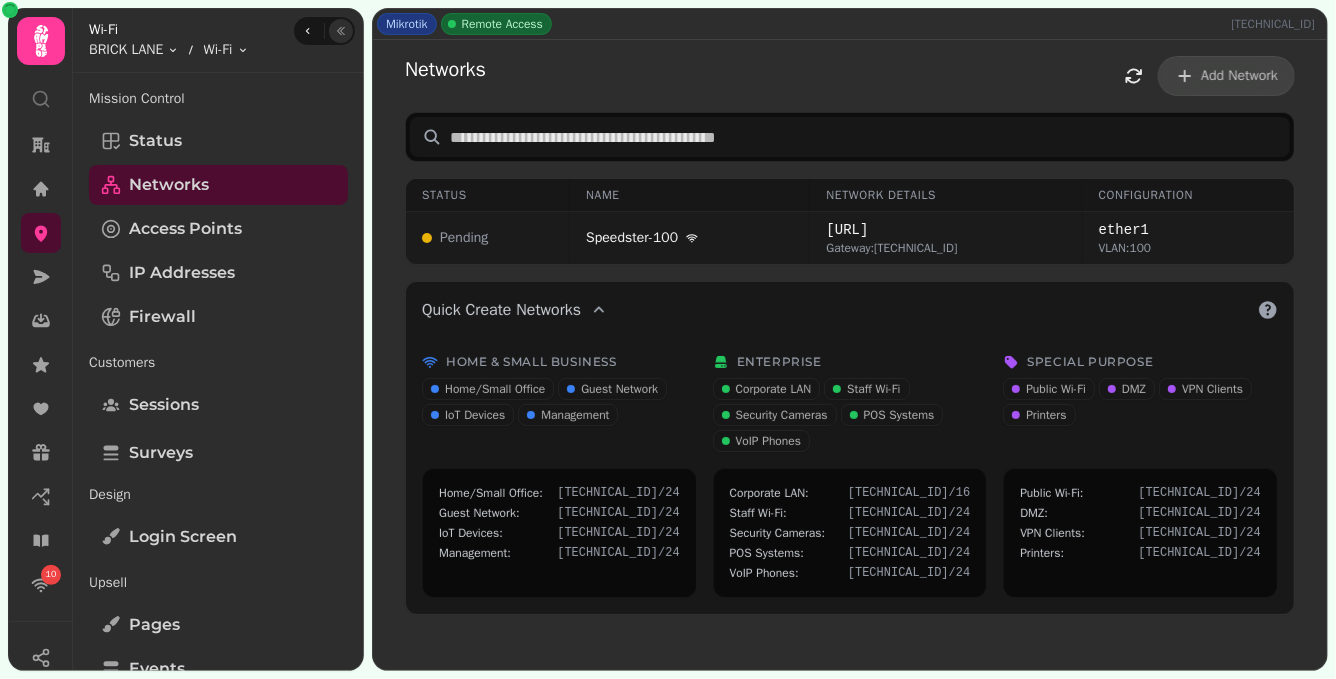 click on "Speedster-100" at bounding box center (690, 238) 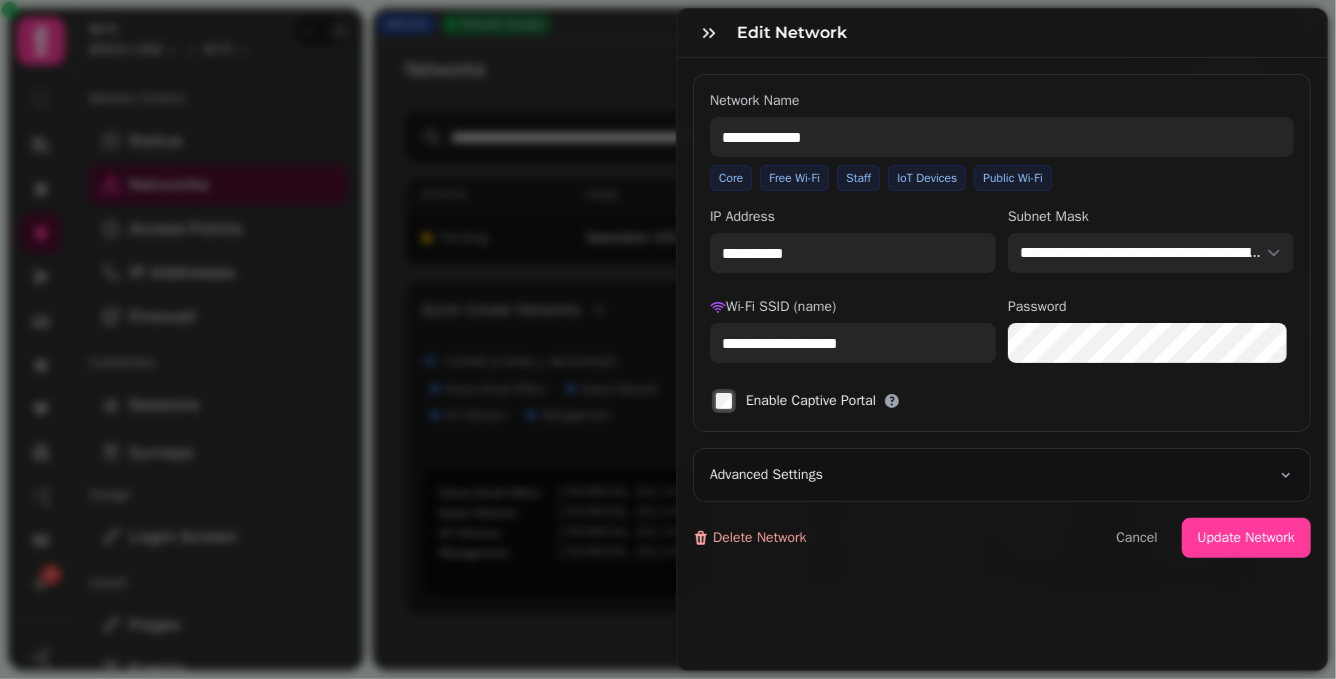 click on "Delete Network" at bounding box center [750, 538] 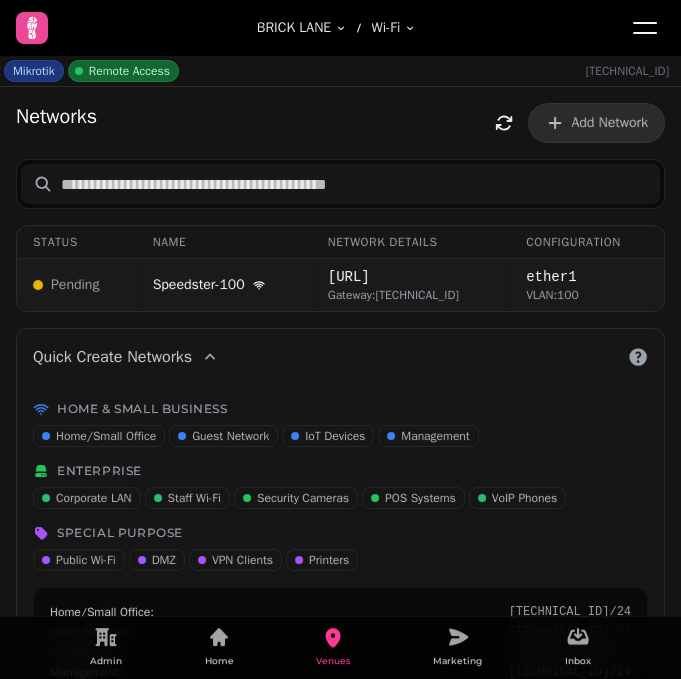 click on "Speedster-100" at bounding box center [224, 285] 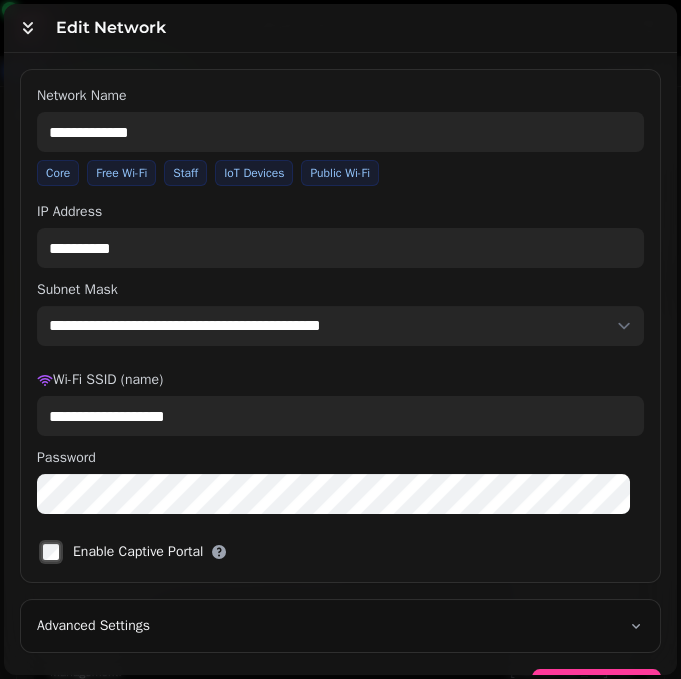 scroll, scrollTop: 62, scrollLeft: 0, axis: vertical 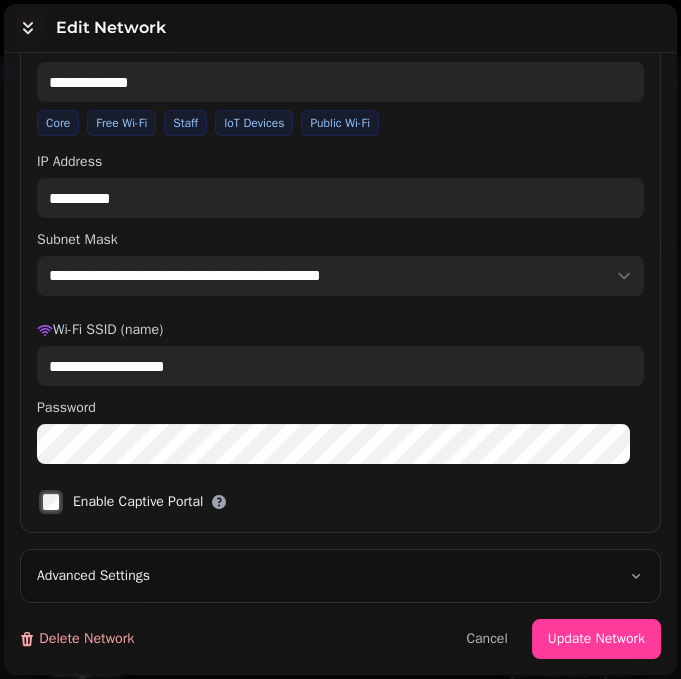 click on "Delete Network" at bounding box center (76, 639) 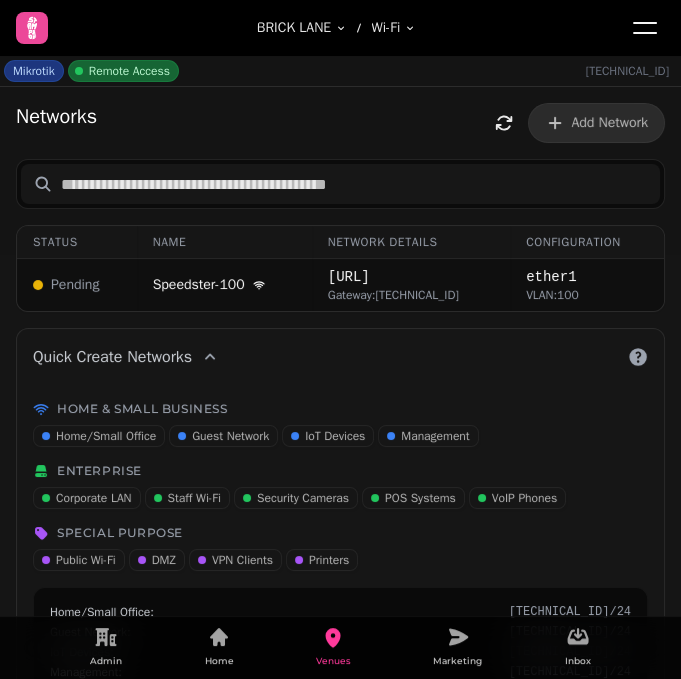 click on "Mikrotik Remote Access 80.235.230.123" at bounding box center (340, 71) 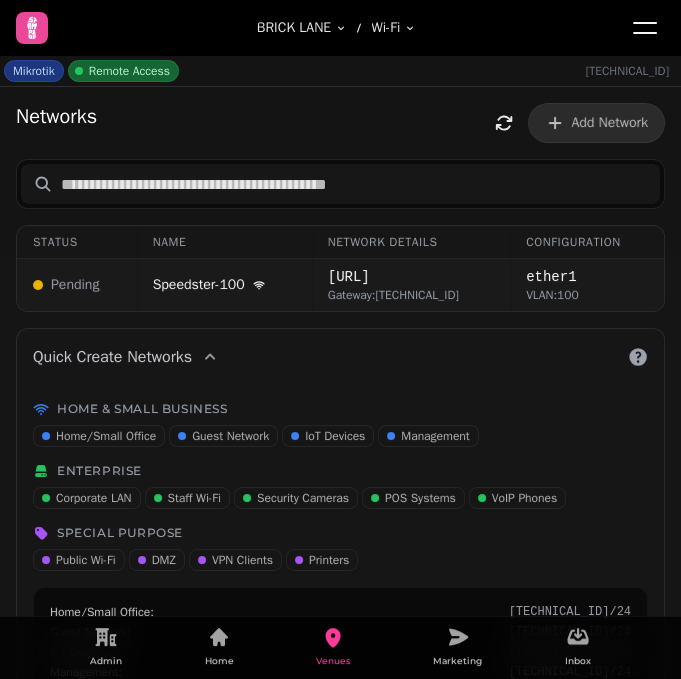 click on "Speedster-100" at bounding box center [224, 285] 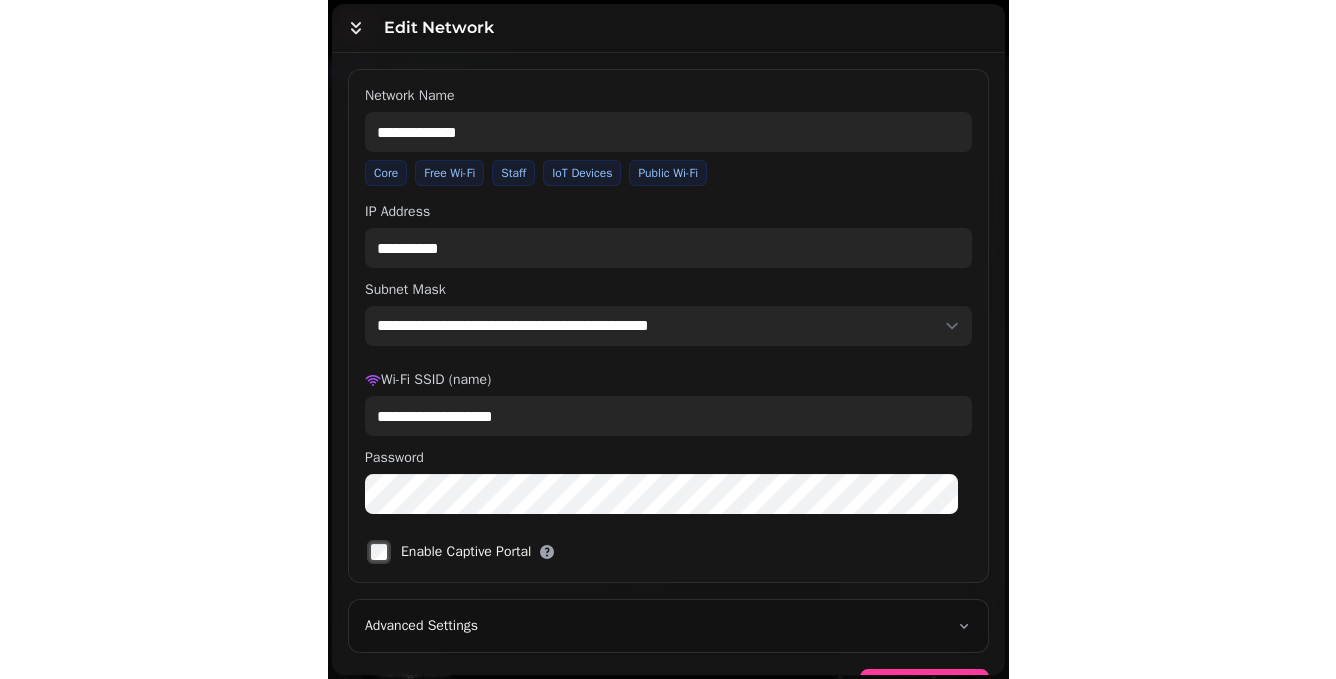 scroll, scrollTop: 62, scrollLeft: 0, axis: vertical 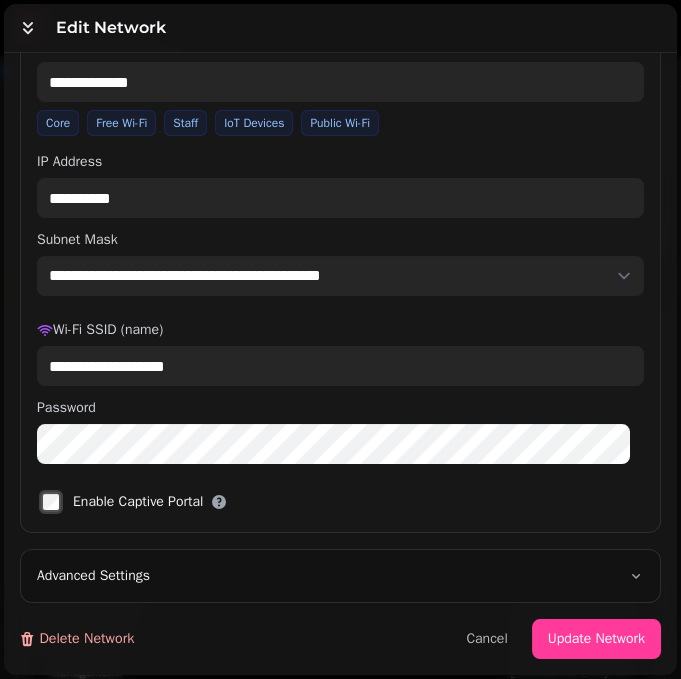 click on "Delete Network" at bounding box center (76, 639) 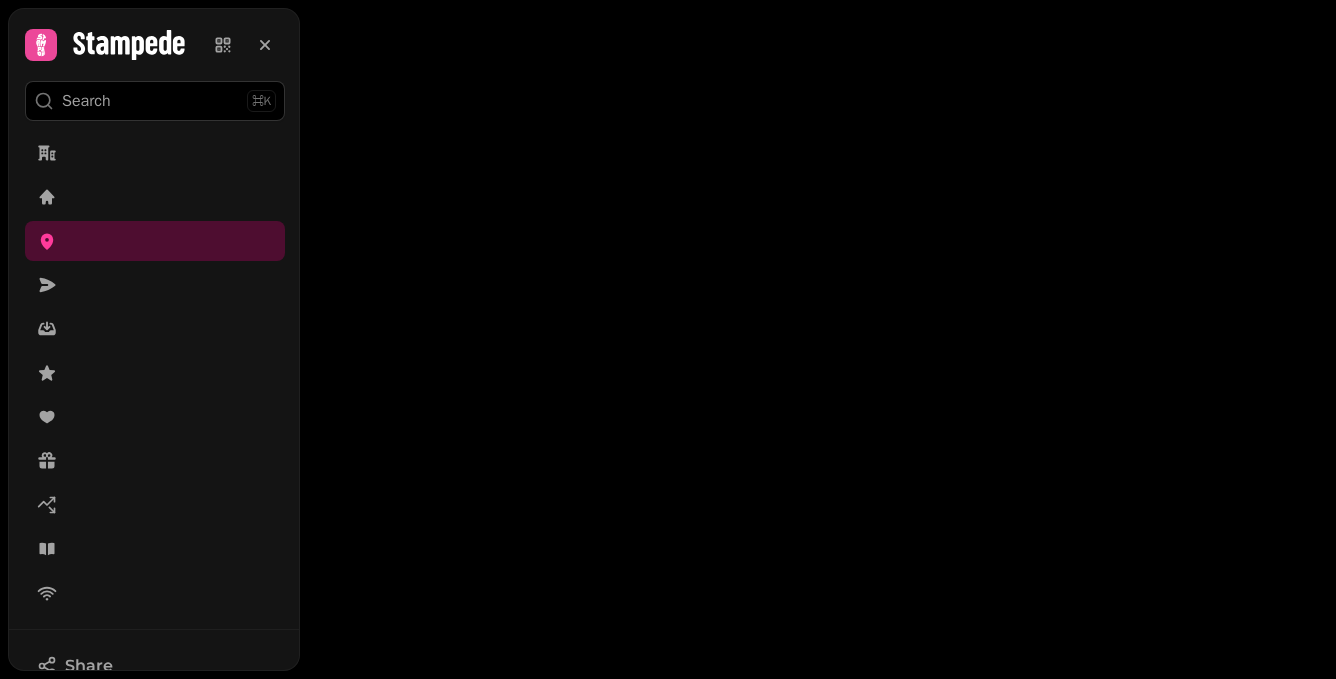 scroll, scrollTop: 0, scrollLeft: 0, axis: both 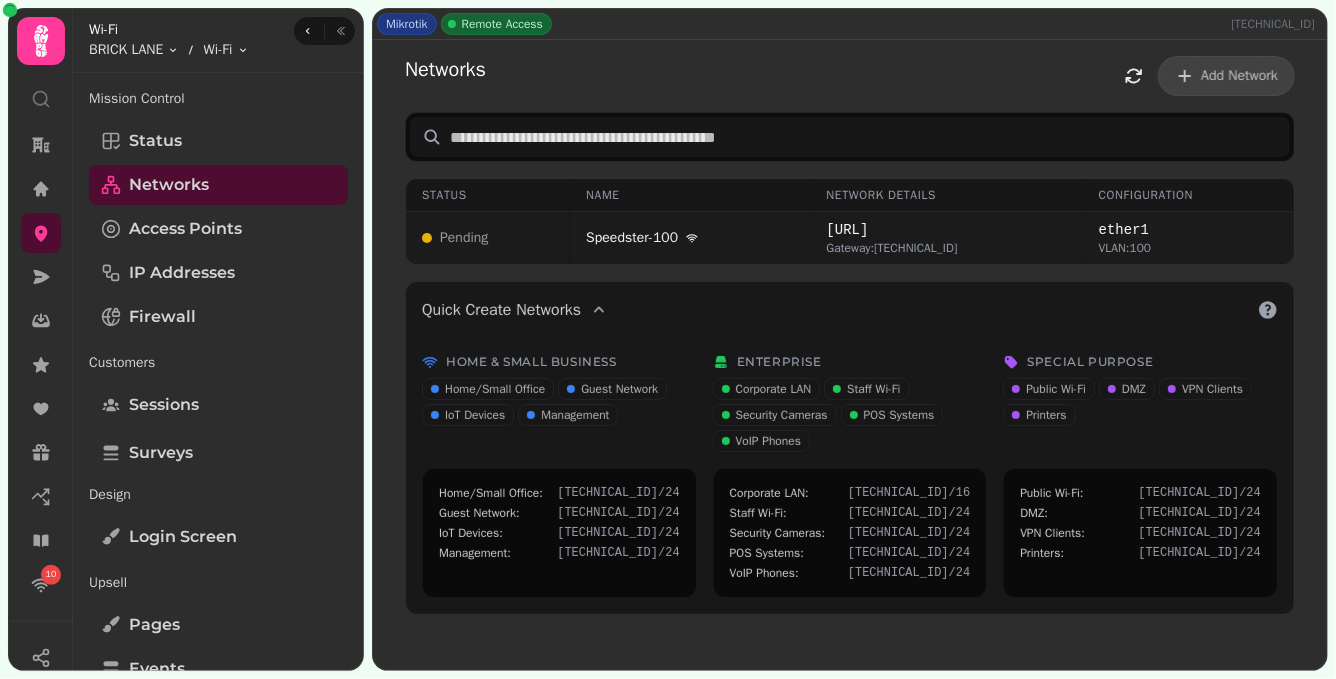 click on "Speedster-100" at bounding box center (690, 238) 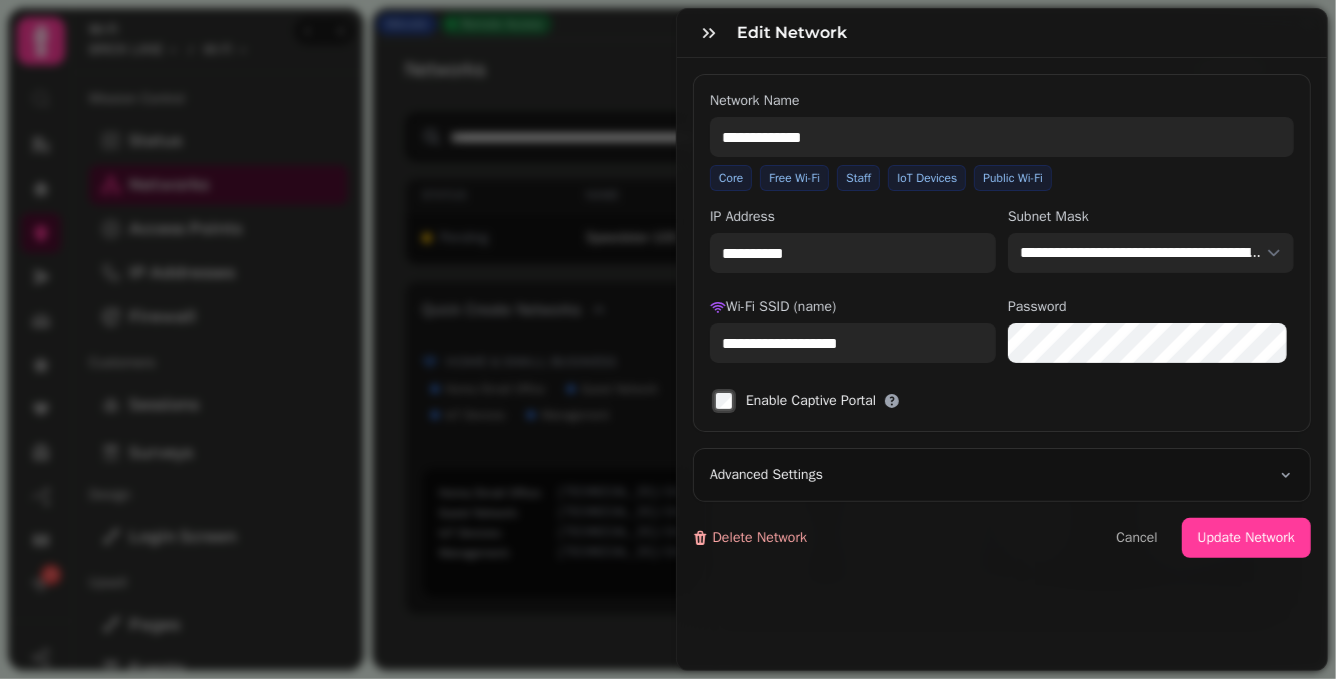 click on "Delete Network" at bounding box center (749, 538) 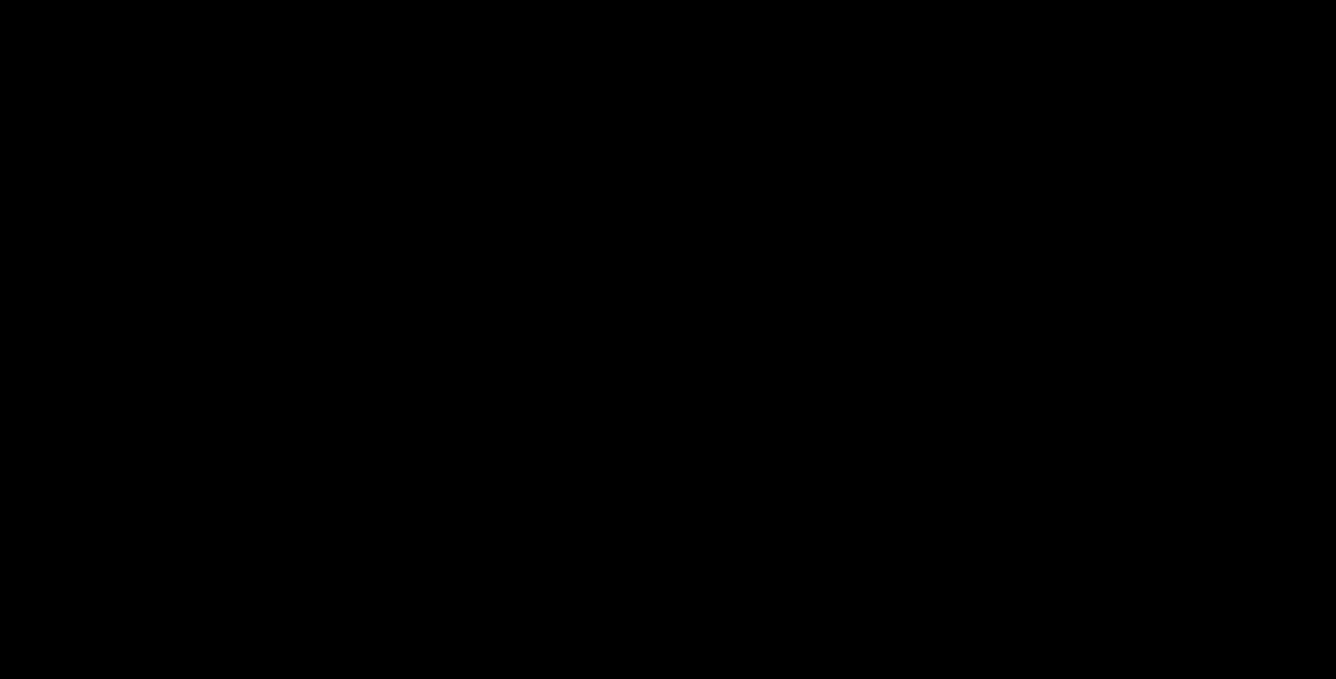 scroll, scrollTop: 0, scrollLeft: 0, axis: both 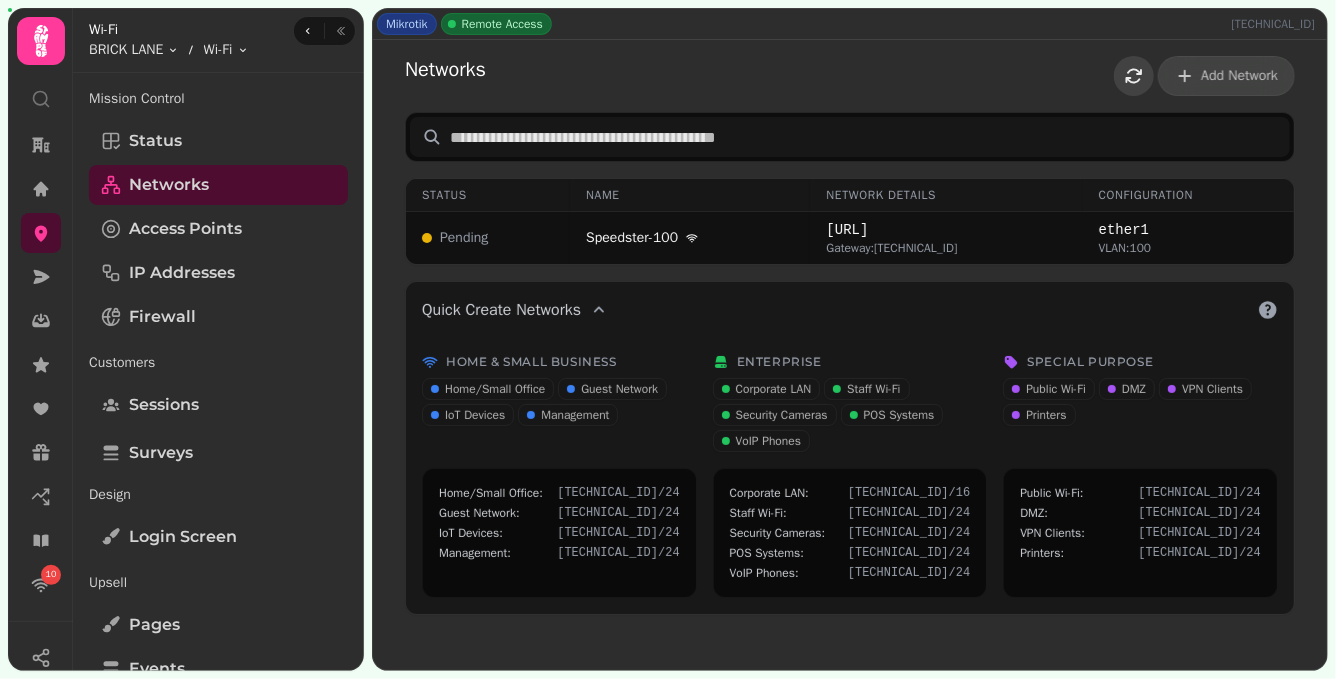 click 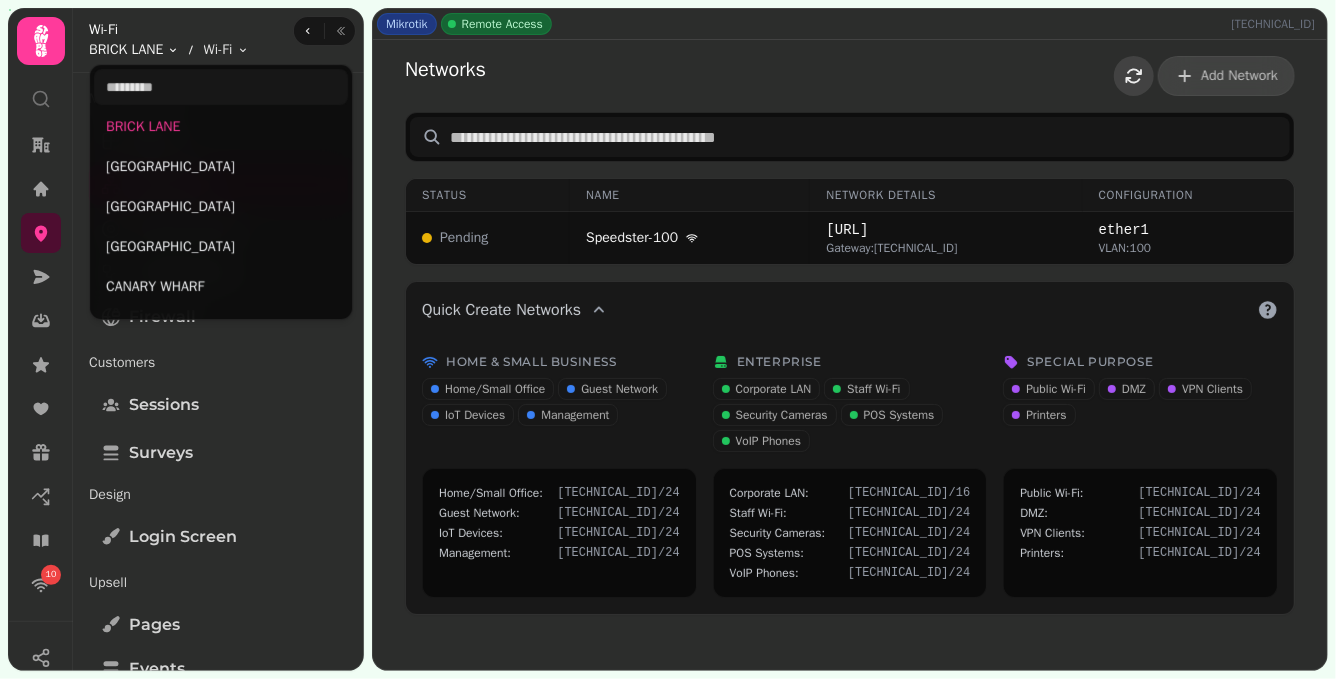 click on "10 Mikrotik Remote Access [TECHNICAL_ID] Networks Add Network Status Name Network Details Configuration Pending Speedster-100   [TECHNICAL_ID] Gateway:  [TECHNICAL_ID] ether1 VLAN:  100 Quick Create Networks Home & Small Business Home/Small Office Guest Network IoT Devices Management Enterprise Corporate LAN Staff Wi-Fi Security Cameras POS Systems VoIP Phones Special Purpose Public Wi-Fi DMZ VPN Clients Printers Home/Small Office :   [TECHNICAL_ID] /24 Guest Network :   [TECHNICAL_ID] /24 IoT Devices :   [TECHNICAL_ID] /24 Management :   [TECHNICAL_ID] /24 Corporate LAN :   [TECHNICAL_ID] /16 Staff Wi-Fi :   [TECHNICAL_ID] /24 Security Cameras :   [TECHNICAL_ID] /24 POS Systems :   [TECHNICAL_ID] /24 VoIP Phones :   [TECHNICAL_ID] /24 Public Wi-Fi :   [TECHNICAL_ID] /24 DMZ :   [TECHNICAL_ID] /24 VPN Clients :   [TECHNICAL_ID] /24 Printers :   [TECHNICAL_ID] /24
Wi-Fi BRICK LANE Toggle menu Wi-Fi Toggle menu Mission Control Status Networks Access Points IP Addresses Firewall Customers Sessions Surveys Design Login screen Upsell Pages" at bounding box center [668, 339] 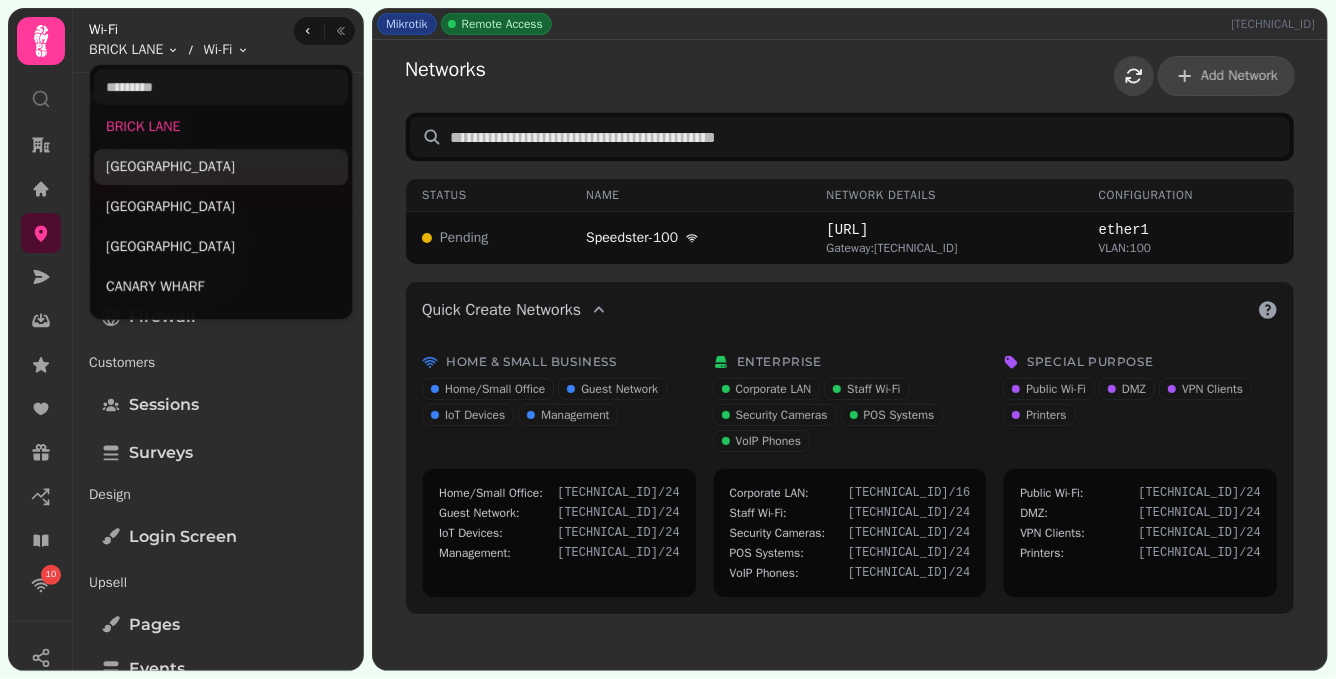 click on "[GEOGRAPHIC_DATA]" at bounding box center [221, 167] 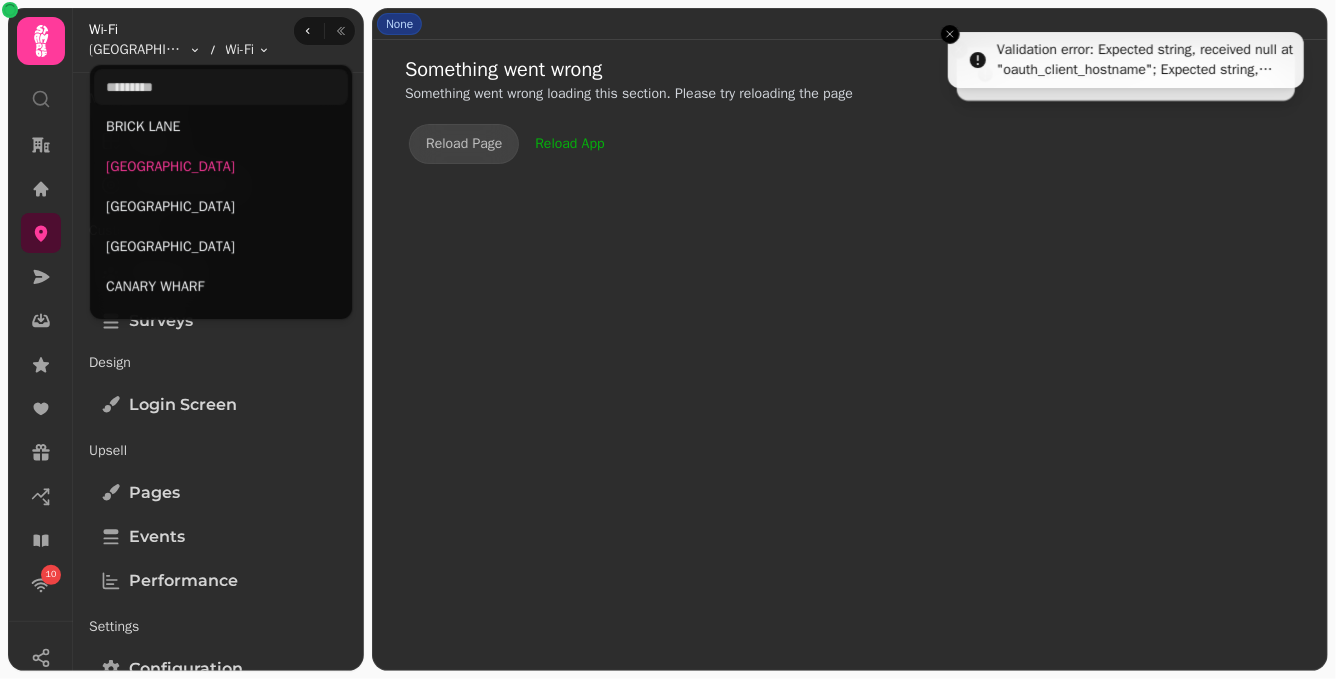 click on "Validation error: Expected string, received null at "oauth_client_hostname"; Expected string, received null at "oauth_client_id"; Expected string, received null at "oauth_client_secret" No network rules found 10 None Something went wrong Something went wrong loading this section. Please try reloading the page Reload Page Reload App
Wi-Fi BRIGHTON Toggle menu Wi-Fi Toggle menu Mission Control Status Access Points Customers Sessions Surveys Design Login screen Upsell Pages Events Performance Settings Configuration Hardware Offline [TECHNICAL_ID] Went down Never [GEOGRAPHIC_DATA] [GEOGRAPHIC_DATA] [GEOGRAPHIC_DATA] [GEOGRAPHIC_DATA] [GEOGRAPHIC_DATA] [GEOGRAPHIC_DATA] CARNABY [GEOGRAPHIC_DATA] [GEOGRAPHIC_DATA] [GEOGRAPHIC_DATA] [GEOGRAPHIC_DATA] ❌(Now Closed) [GEOGRAPHIC_DATA] (Not in Use) [GEOGRAPHIC_DATA] [GEOGRAPHIC_DATA] [GEOGRAPHIC_DATA] [GEOGRAPHIC_DATA] [GEOGRAPHIC_DATA] [GEOGRAPHIC_DATA] SHOREDITCH SOHO SWINGERS CITY SWINGERS [GEOGRAPHIC_DATA] [GEOGRAPHIC_DATA] [GEOGRAPHIC_DATA] [GEOGRAPHIC_DATA]" at bounding box center (668, 339) 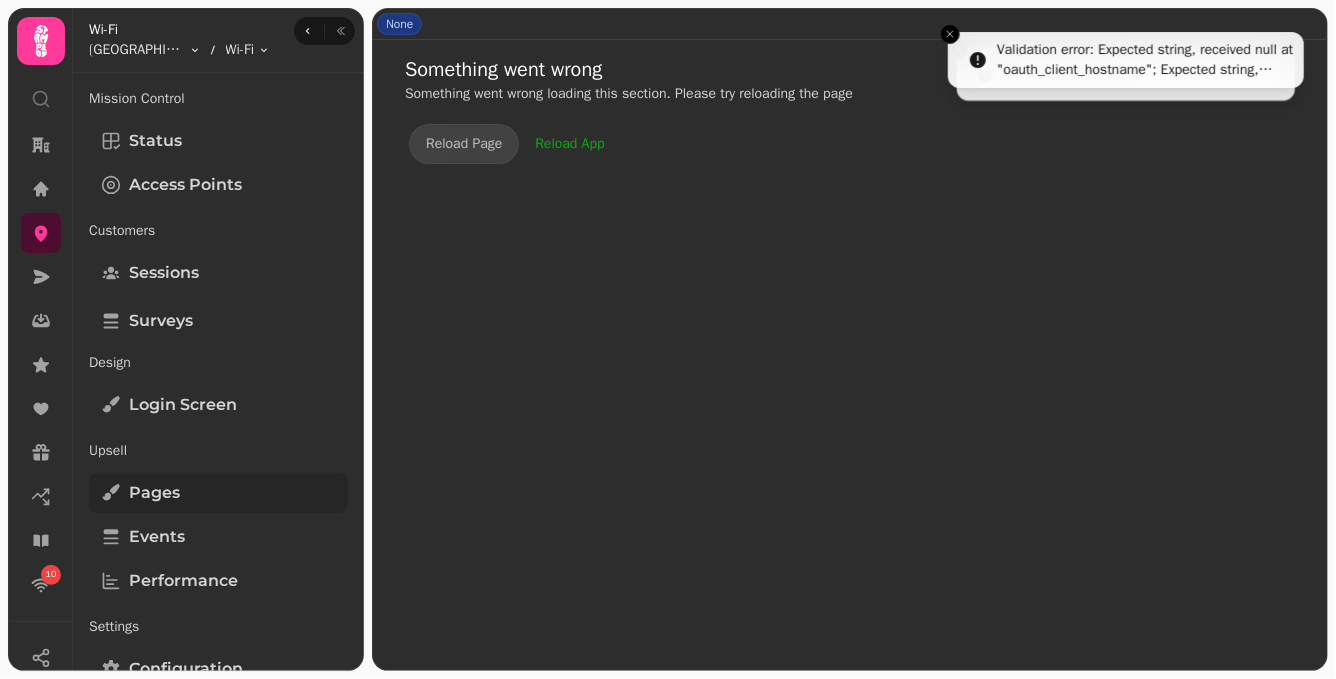 scroll, scrollTop: 169, scrollLeft: 0, axis: vertical 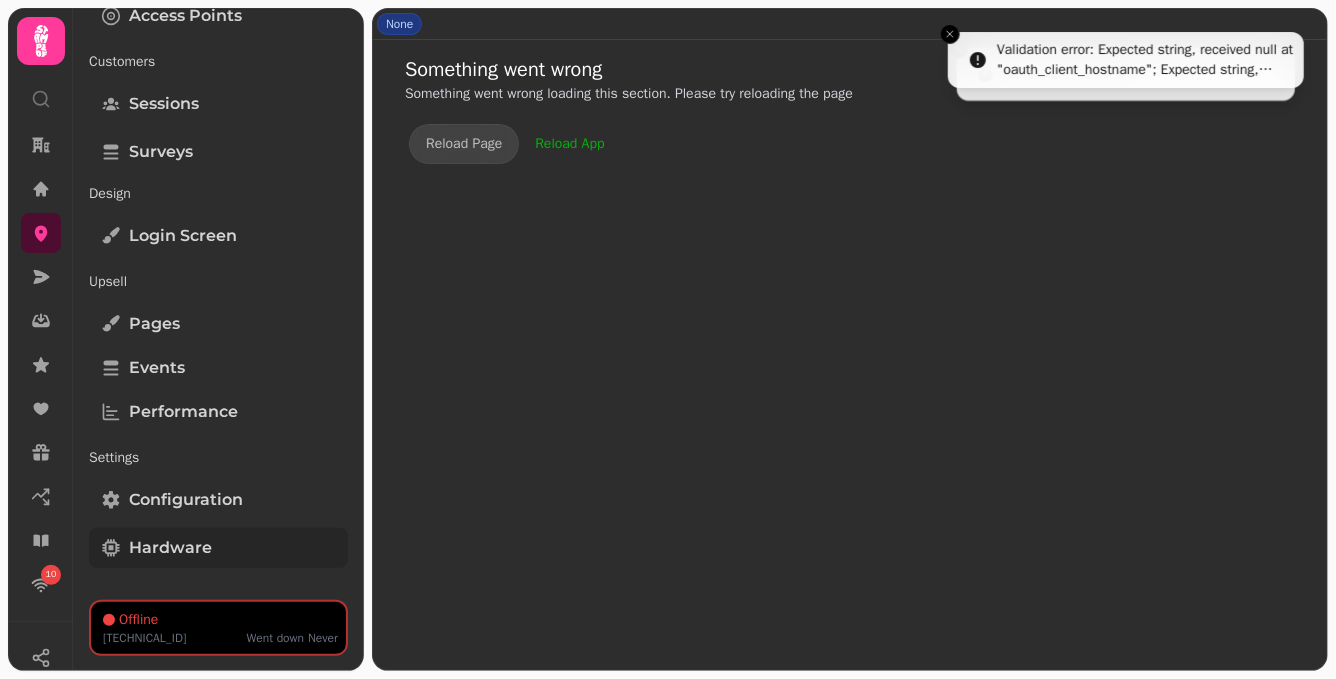 click on "Hardware" at bounding box center [170, 548] 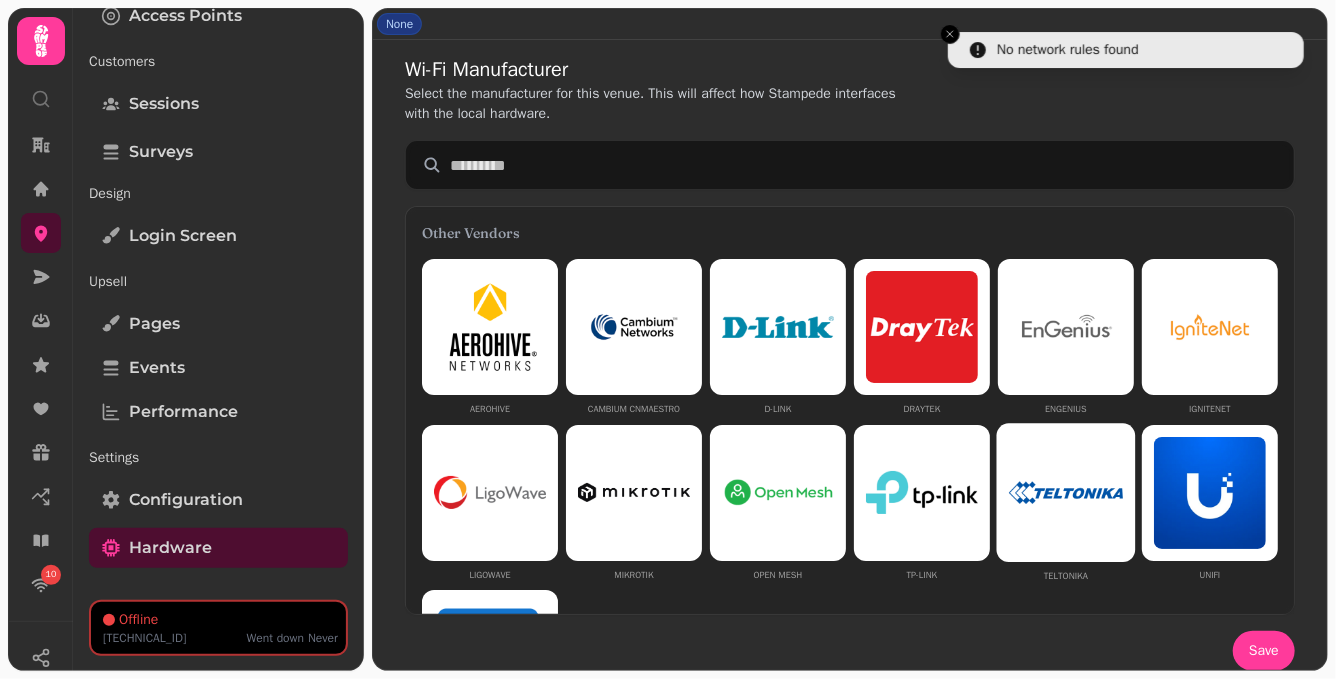 scroll, scrollTop: 79, scrollLeft: 0, axis: vertical 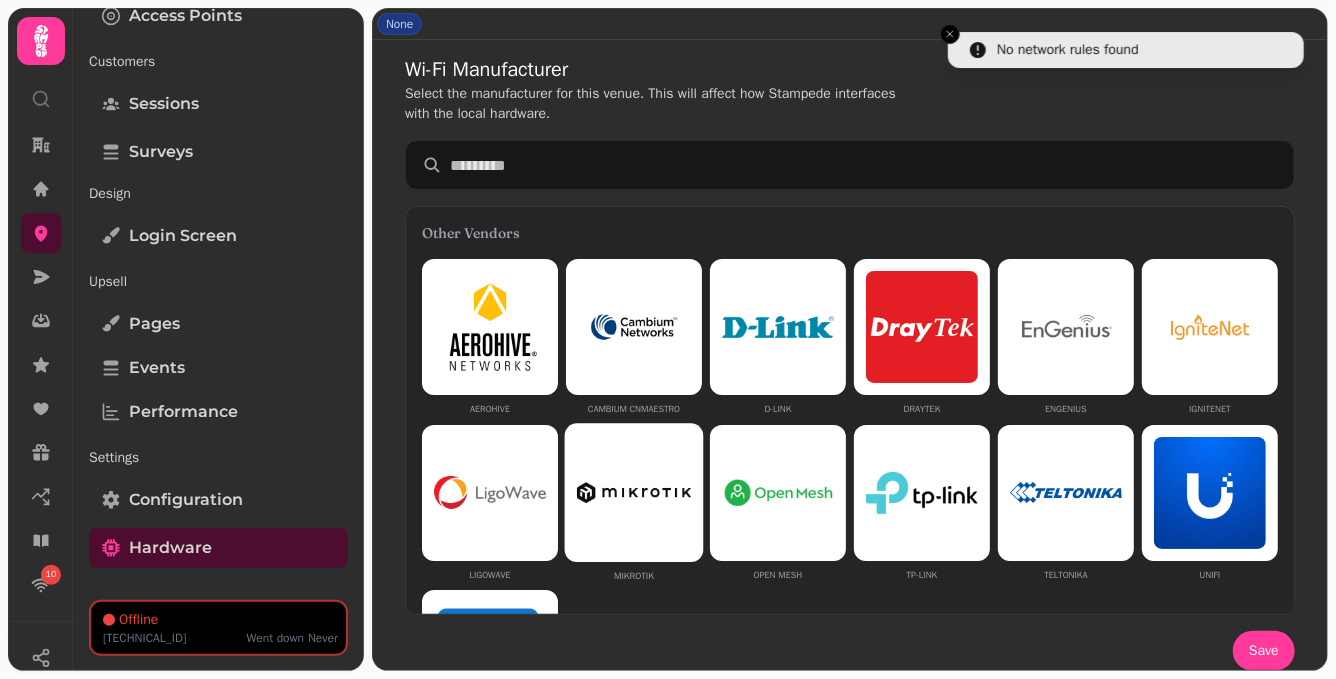 click at bounding box center [634, 492] 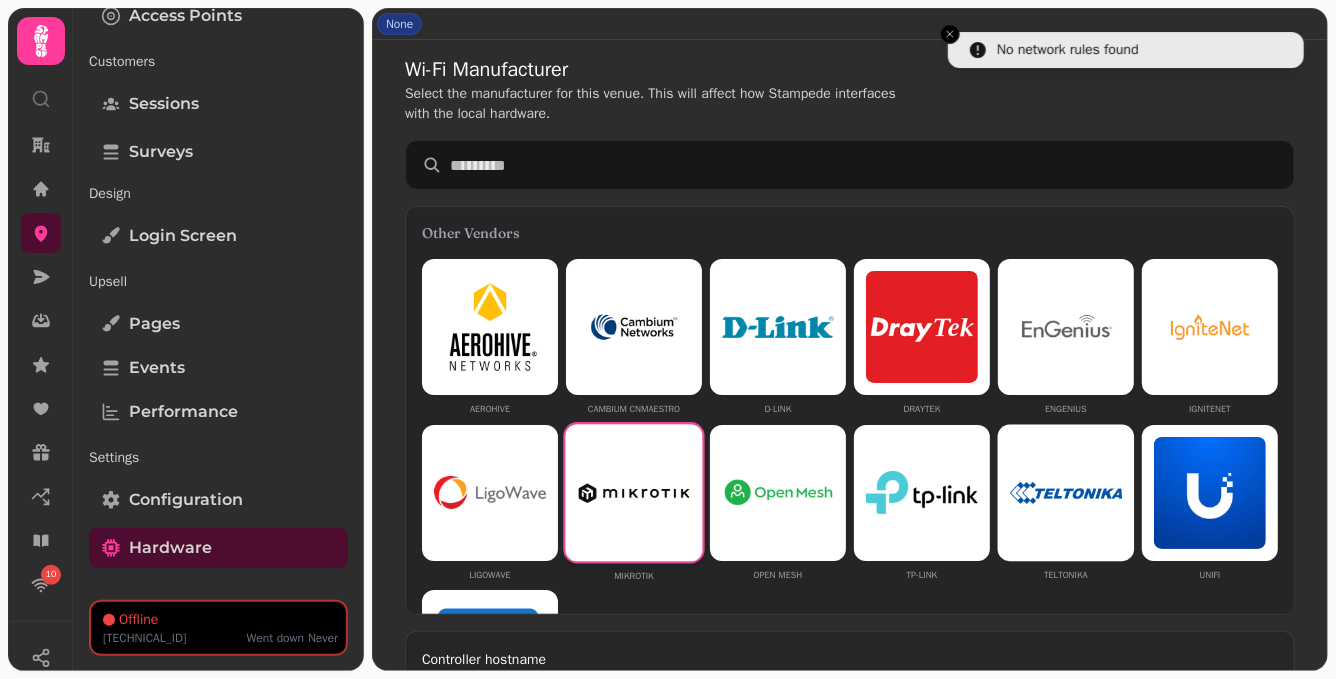 type on "*******" 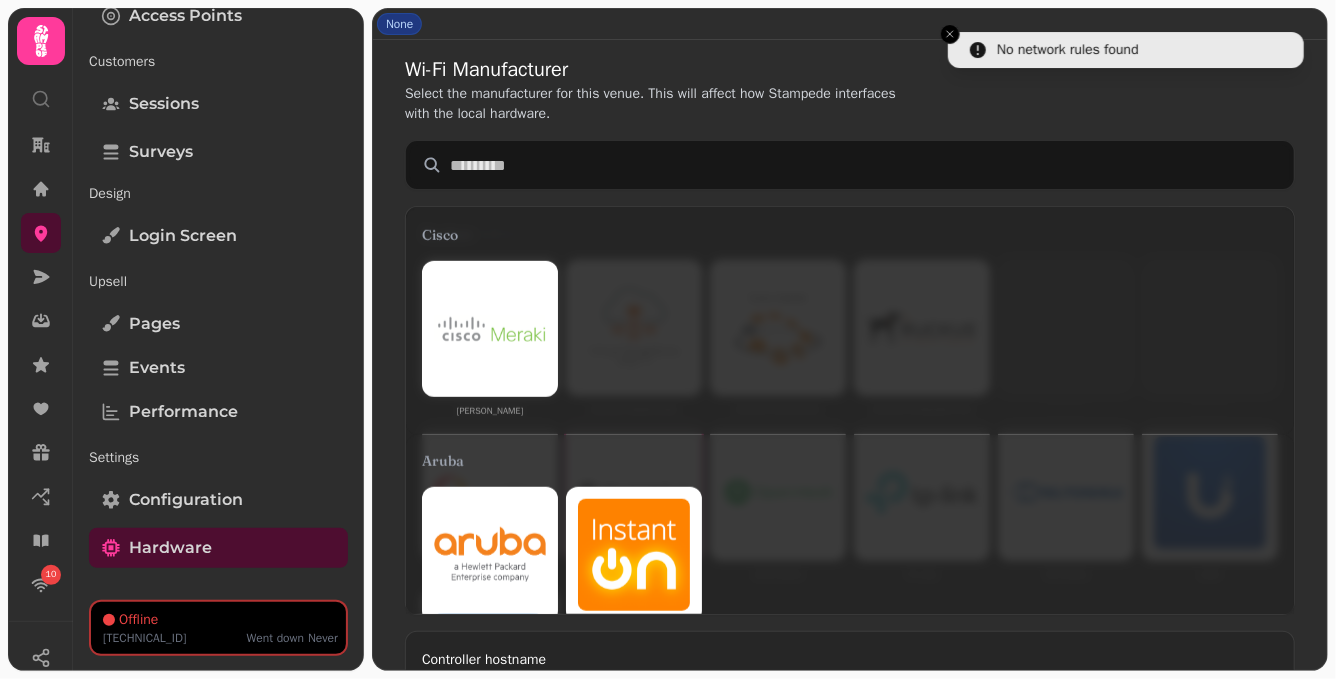 scroll, scrollTop: 1020, scrollLeft: 0, axis: vertical 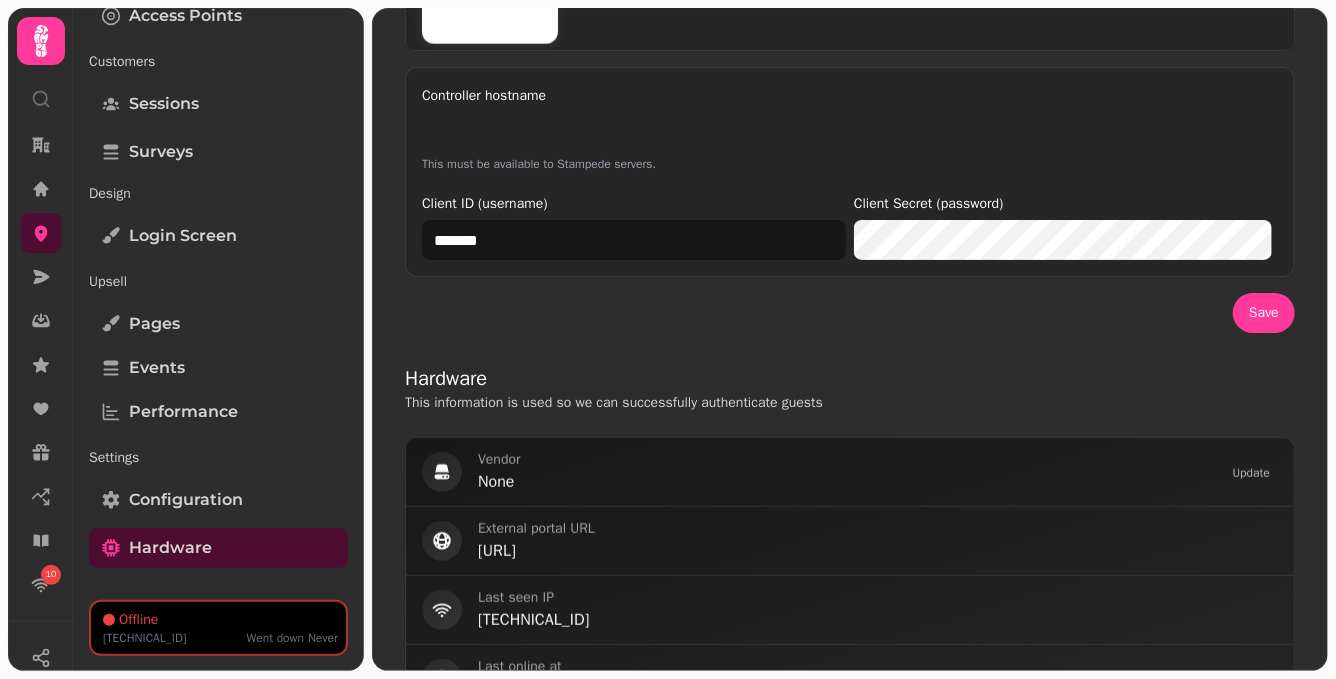 click on "Controller hostname" at bounding box center [850, 132] 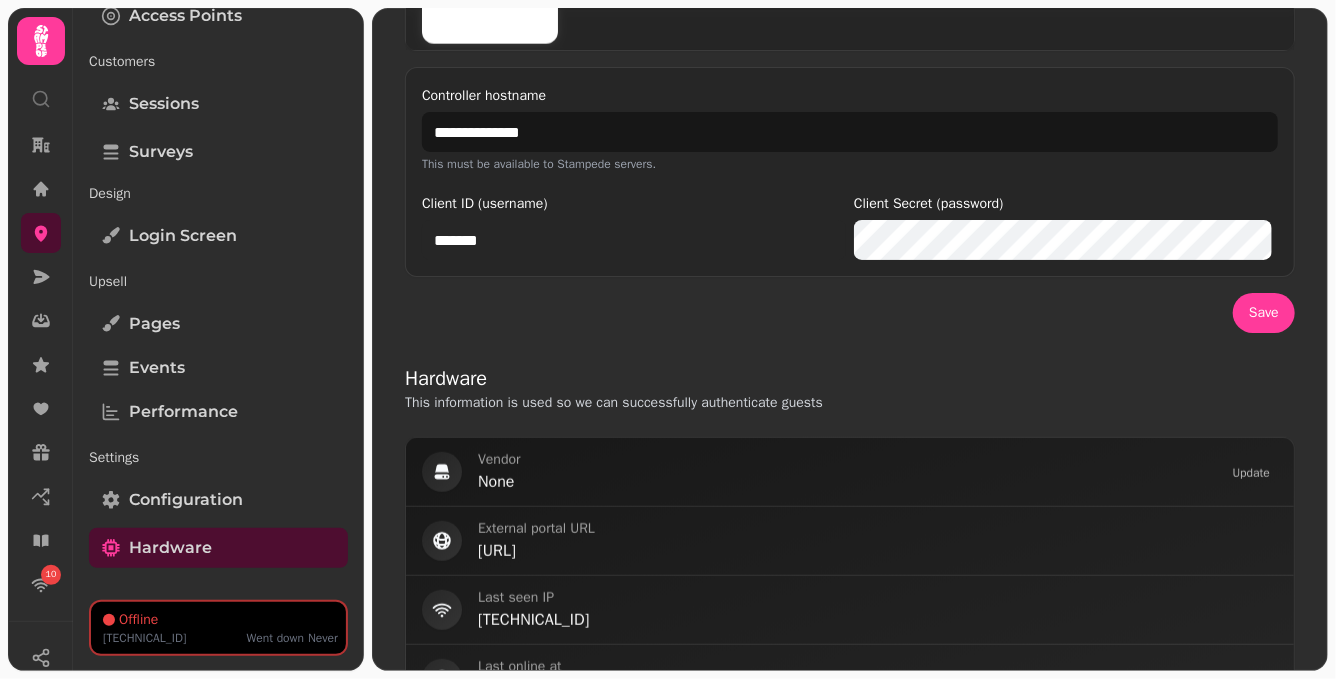 drag, startPoint x: 554, startPoint y: 228, endPoint x: 582, endPoint y: 242, distance: 31.304953 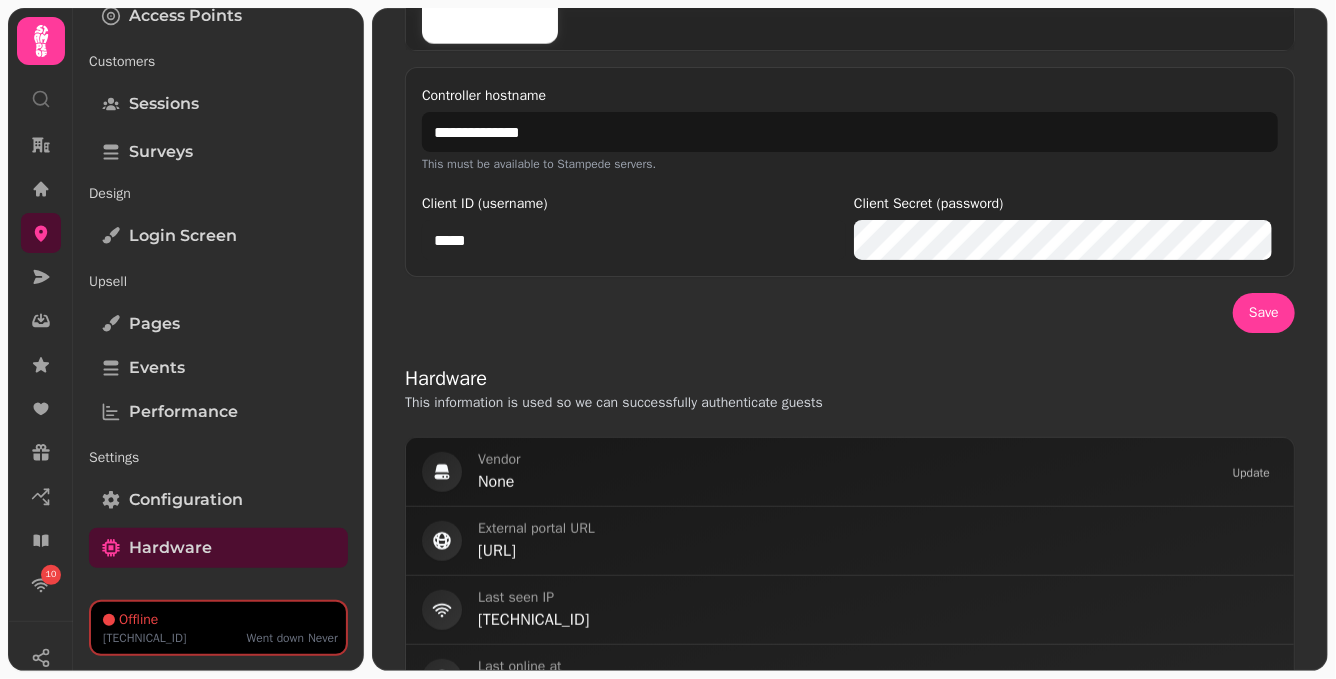 type on "*****" 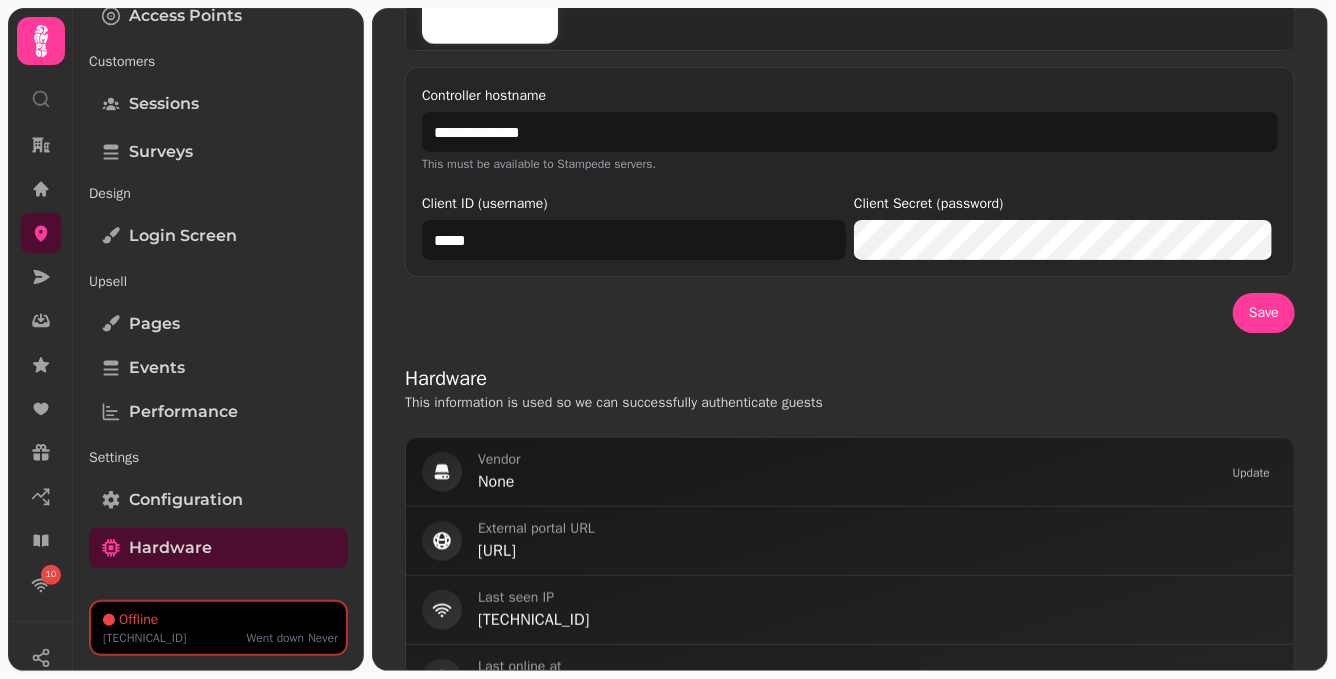 click on "Client ID (username) ***** Client Secret (password)" at bounding box center (850, 226) 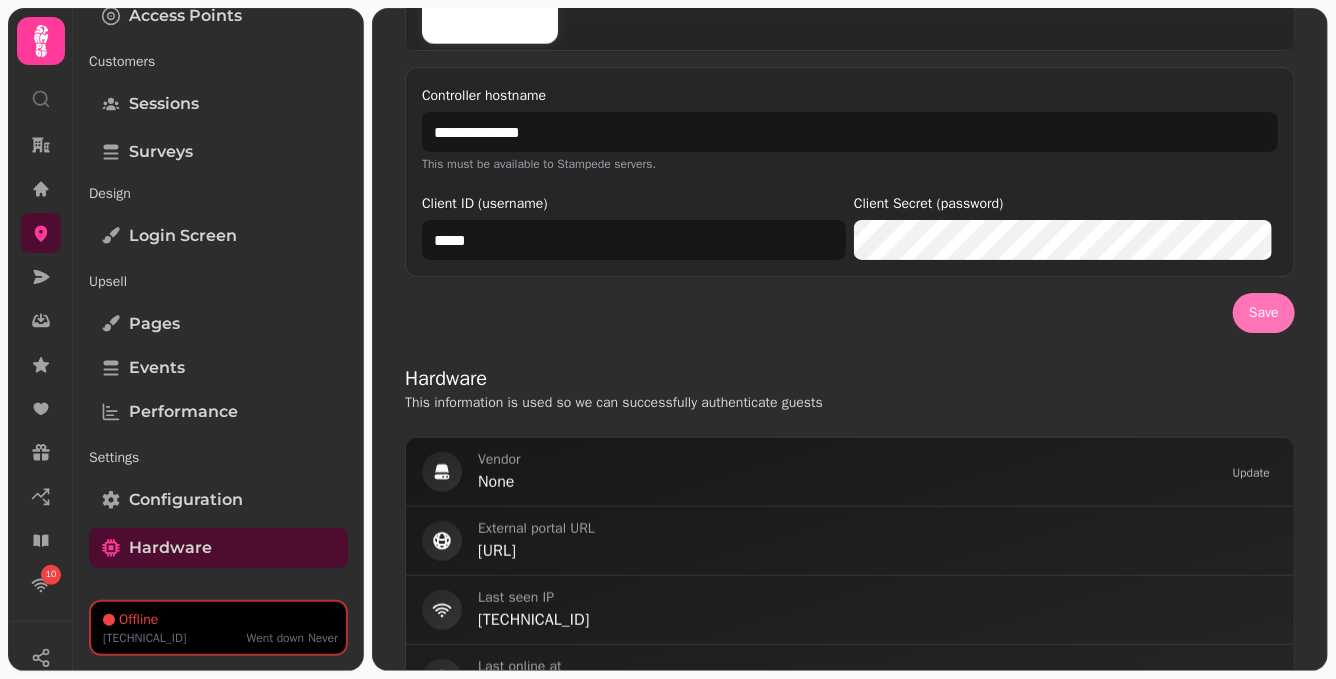 click on "Save" at bounding box center (1264, 313) 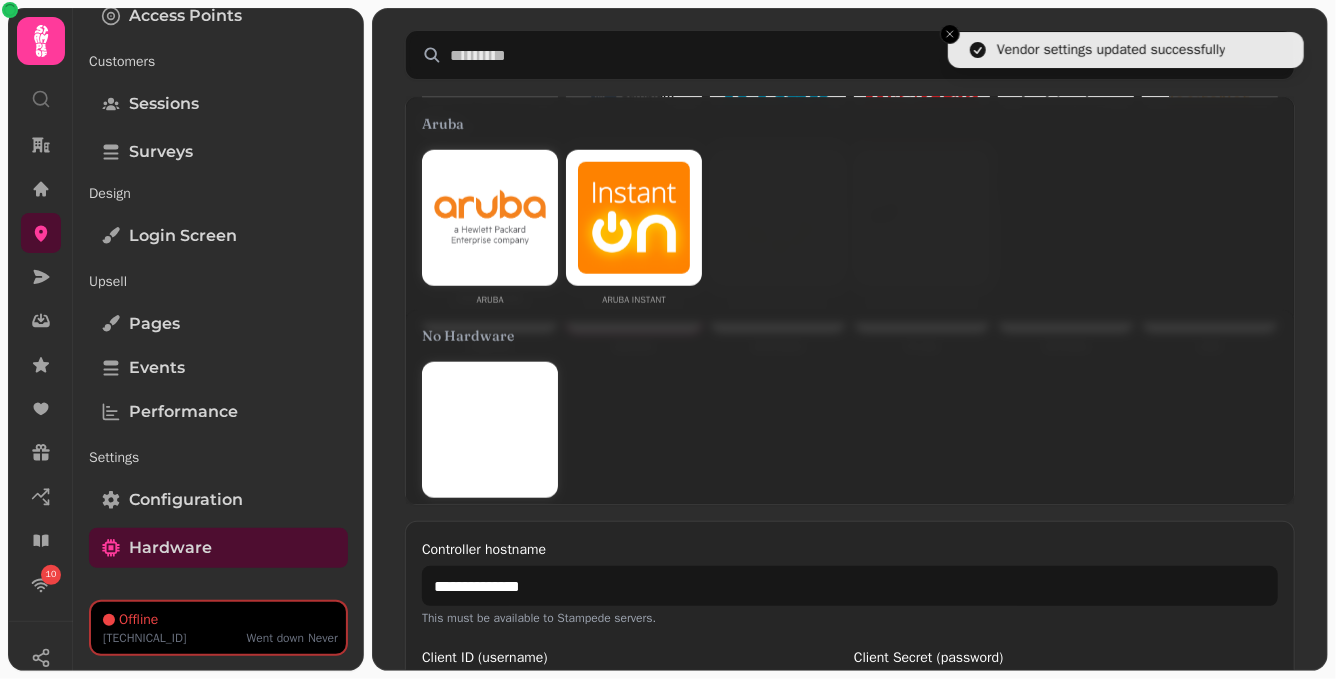 scroll, scrollTop: 0, scrollLeft: 0, axis: both 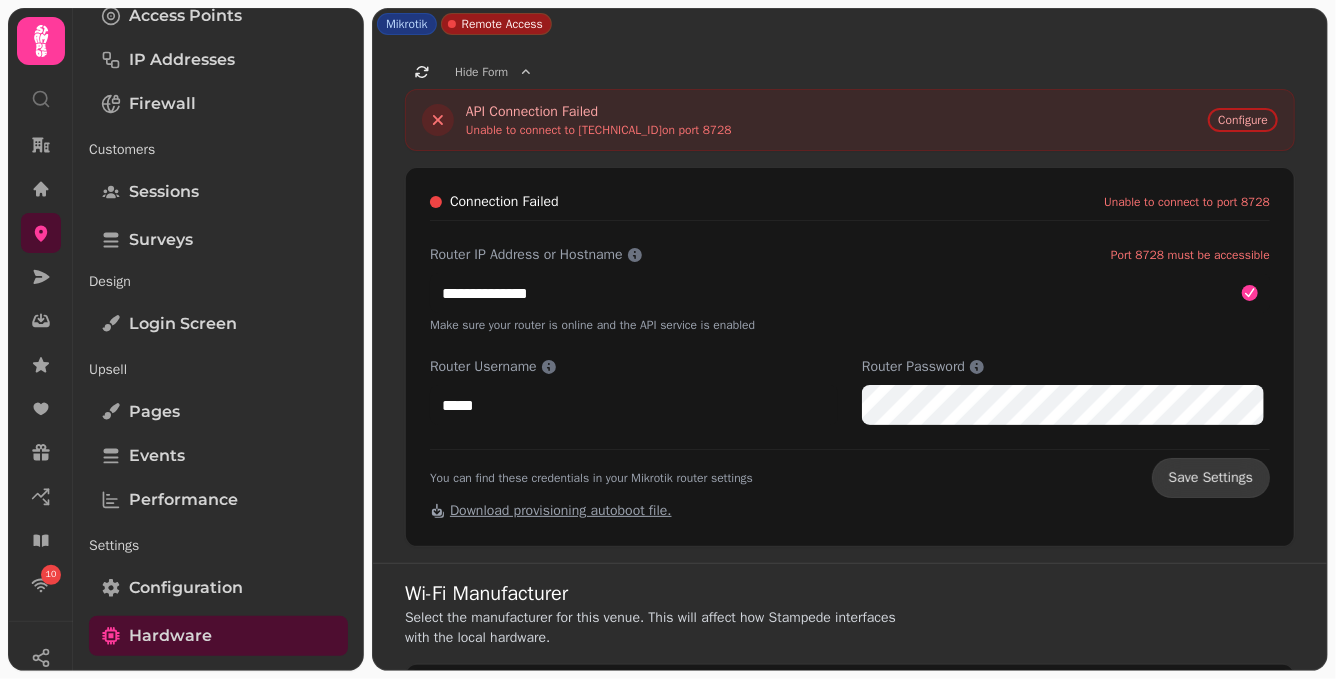click on "Save Settings" at bounding box center (1211, 478) 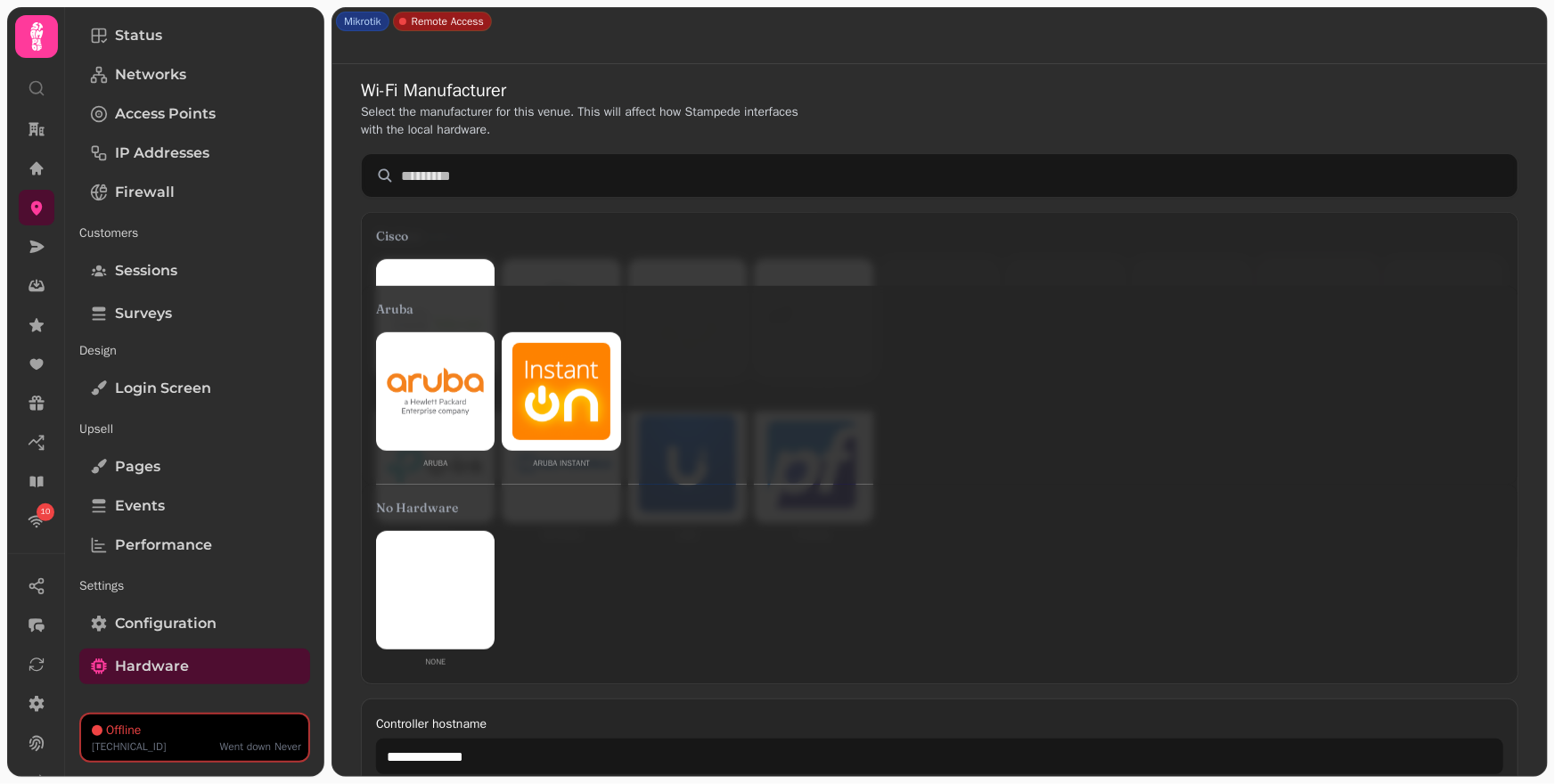 scroll, scrollTop: 651, scrollLeft: 0, axis: vertical 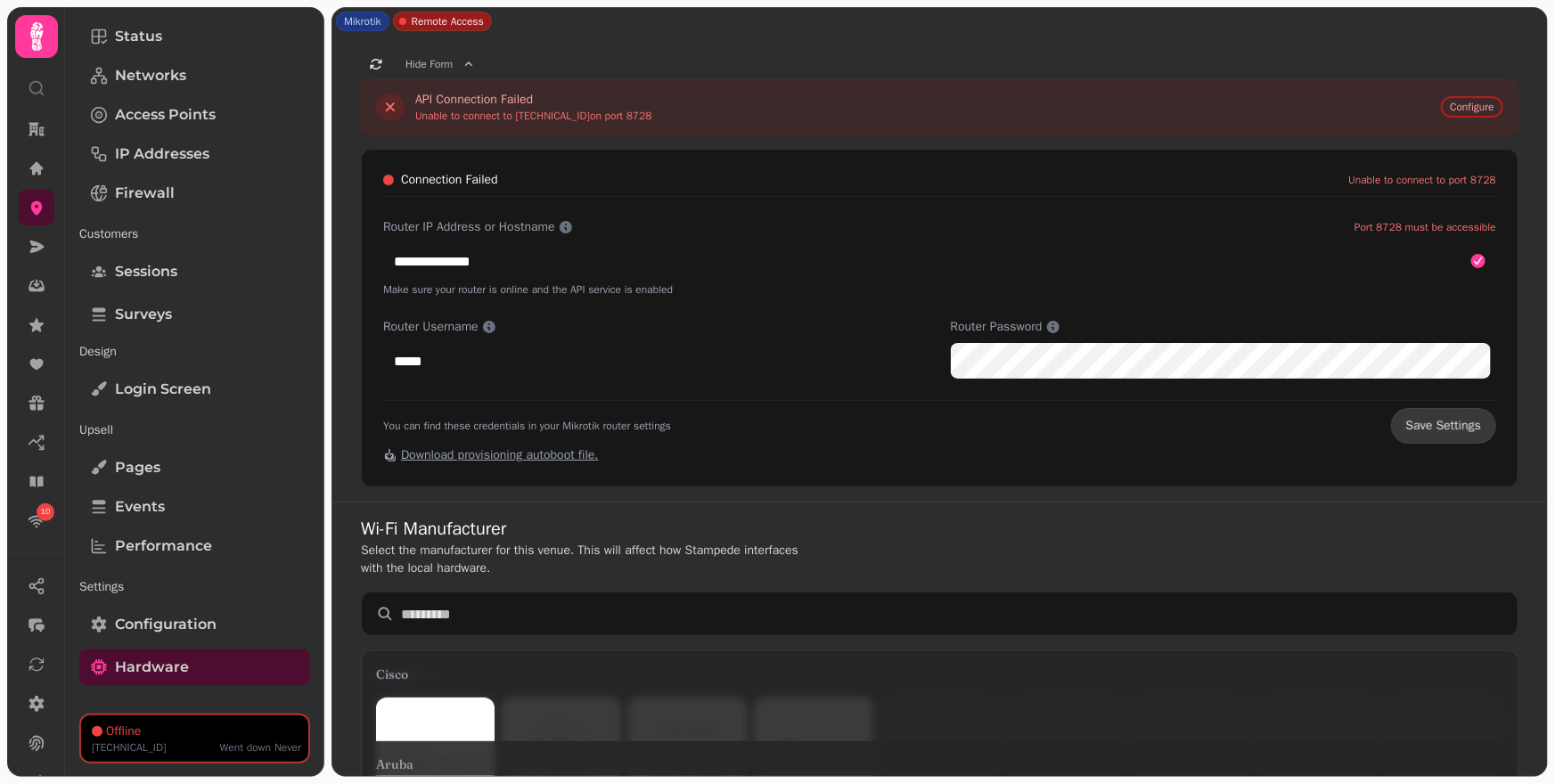 click on "Save Settings" at bounding box center (1444, 426) 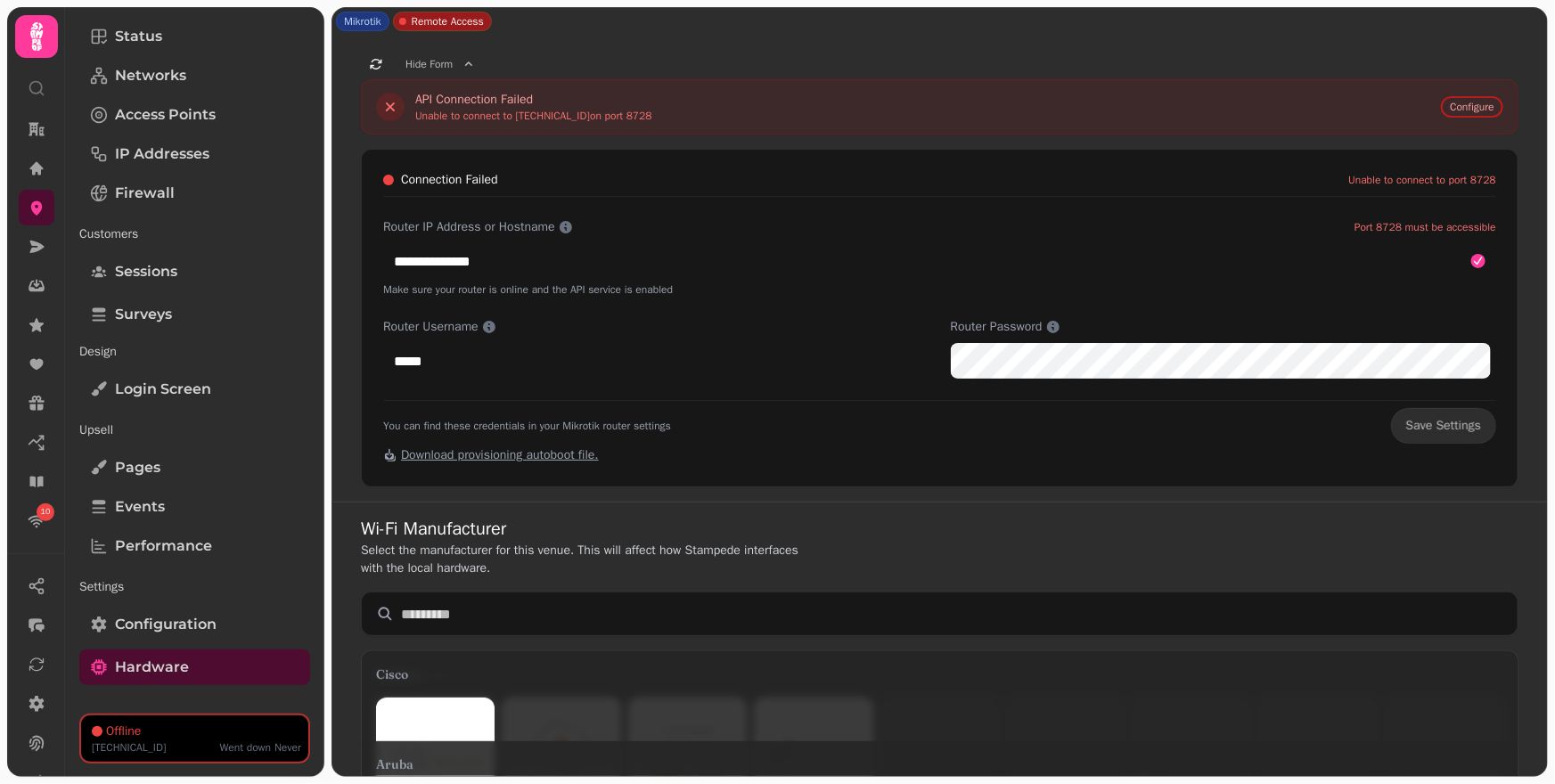 click on "**********" at bounding box center (939, 268) 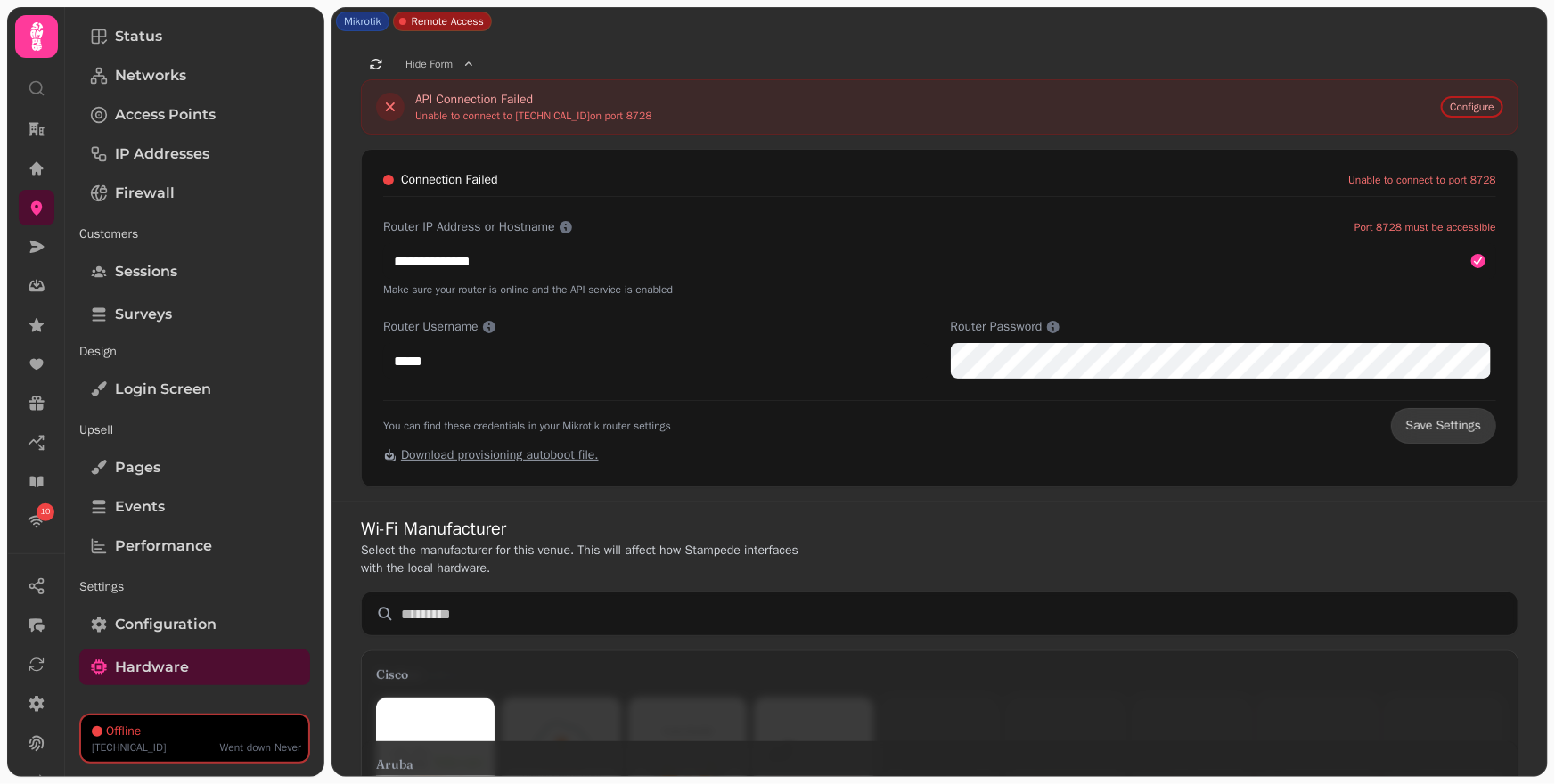 click on "Save Settings" at bounding box center (1444, 426) 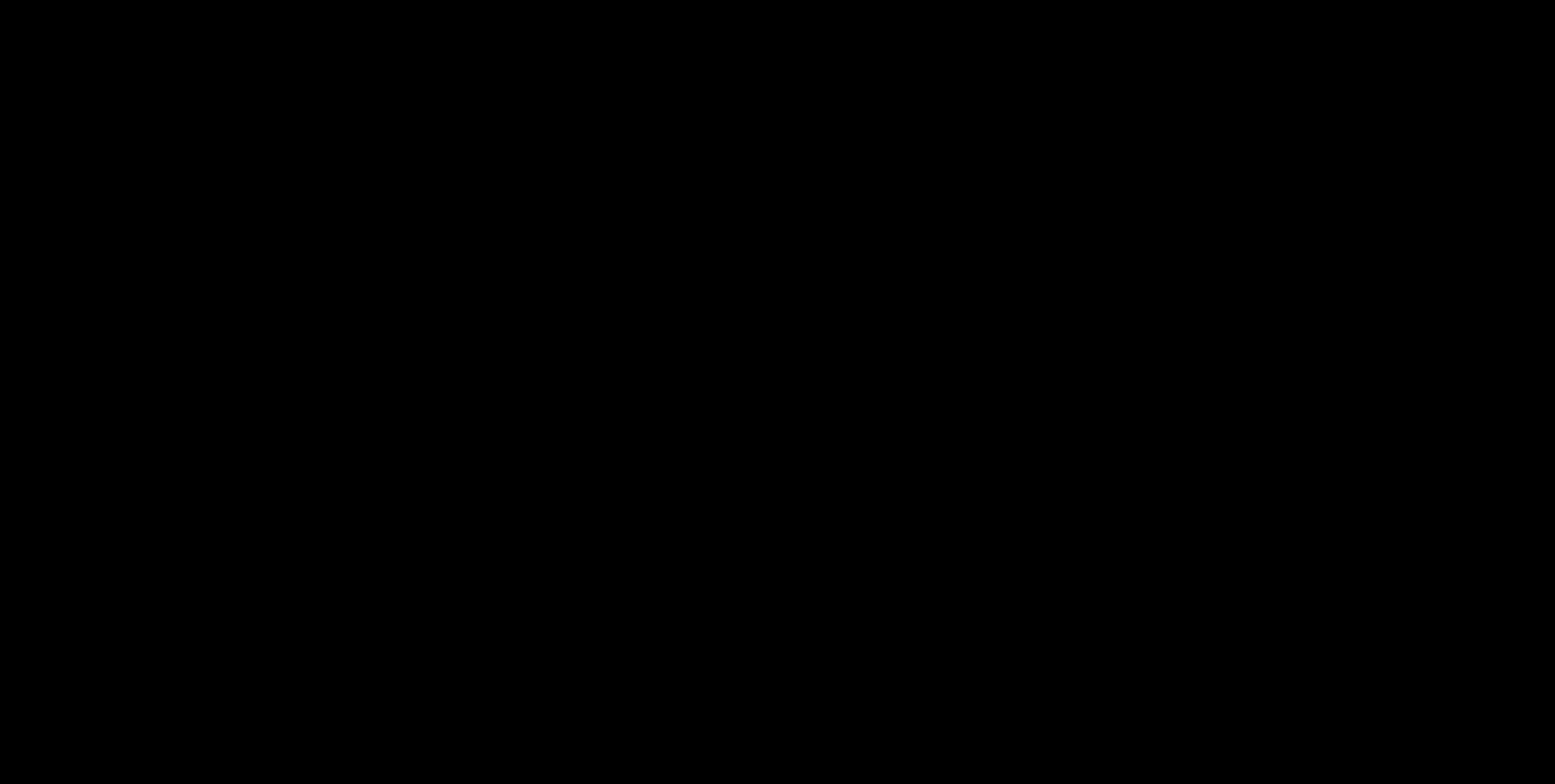scroll, scrollTop: 0, scrollLeft: 0, axis: both 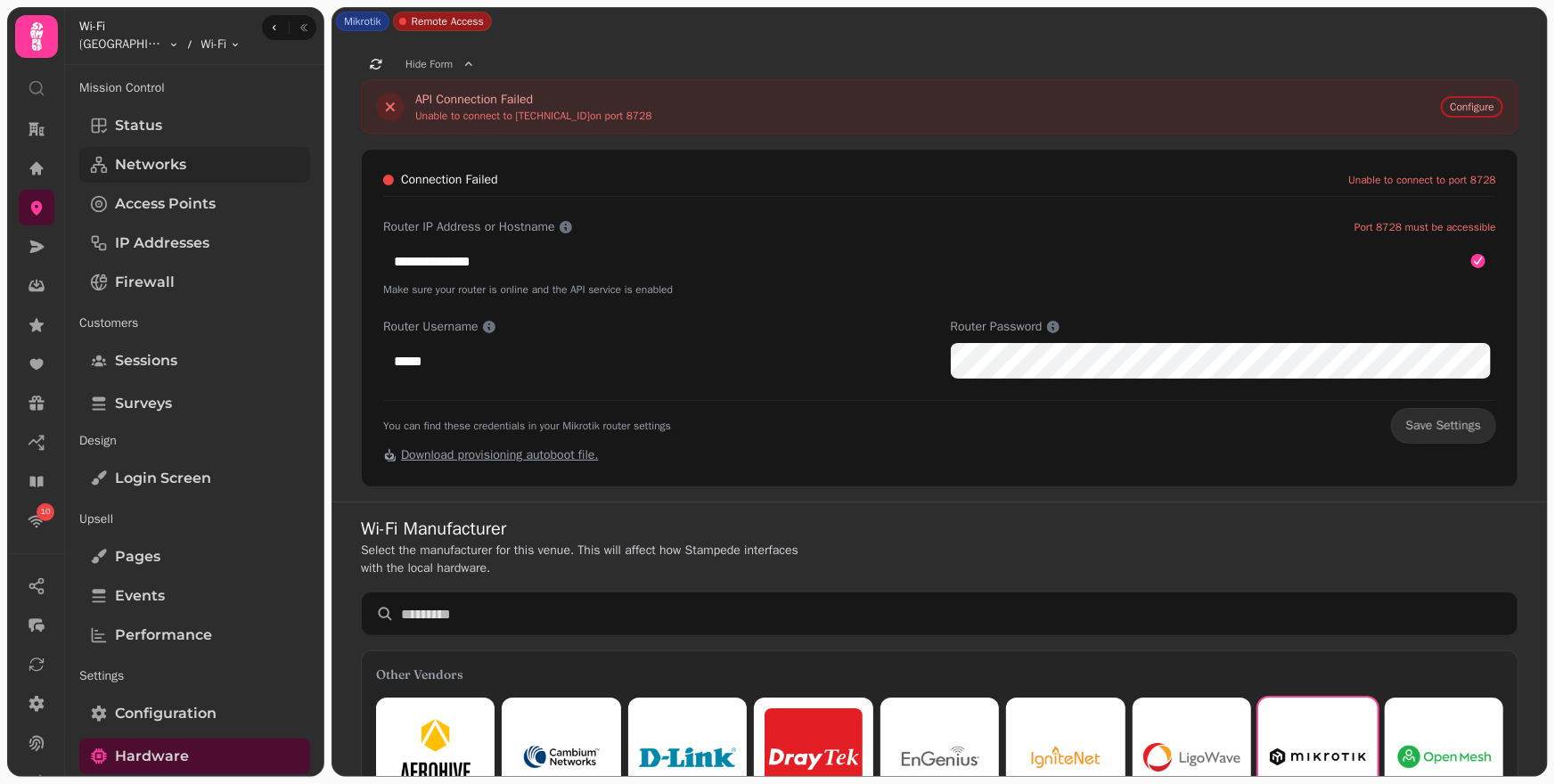 click on "Networks" at bounding box center [194, 165] 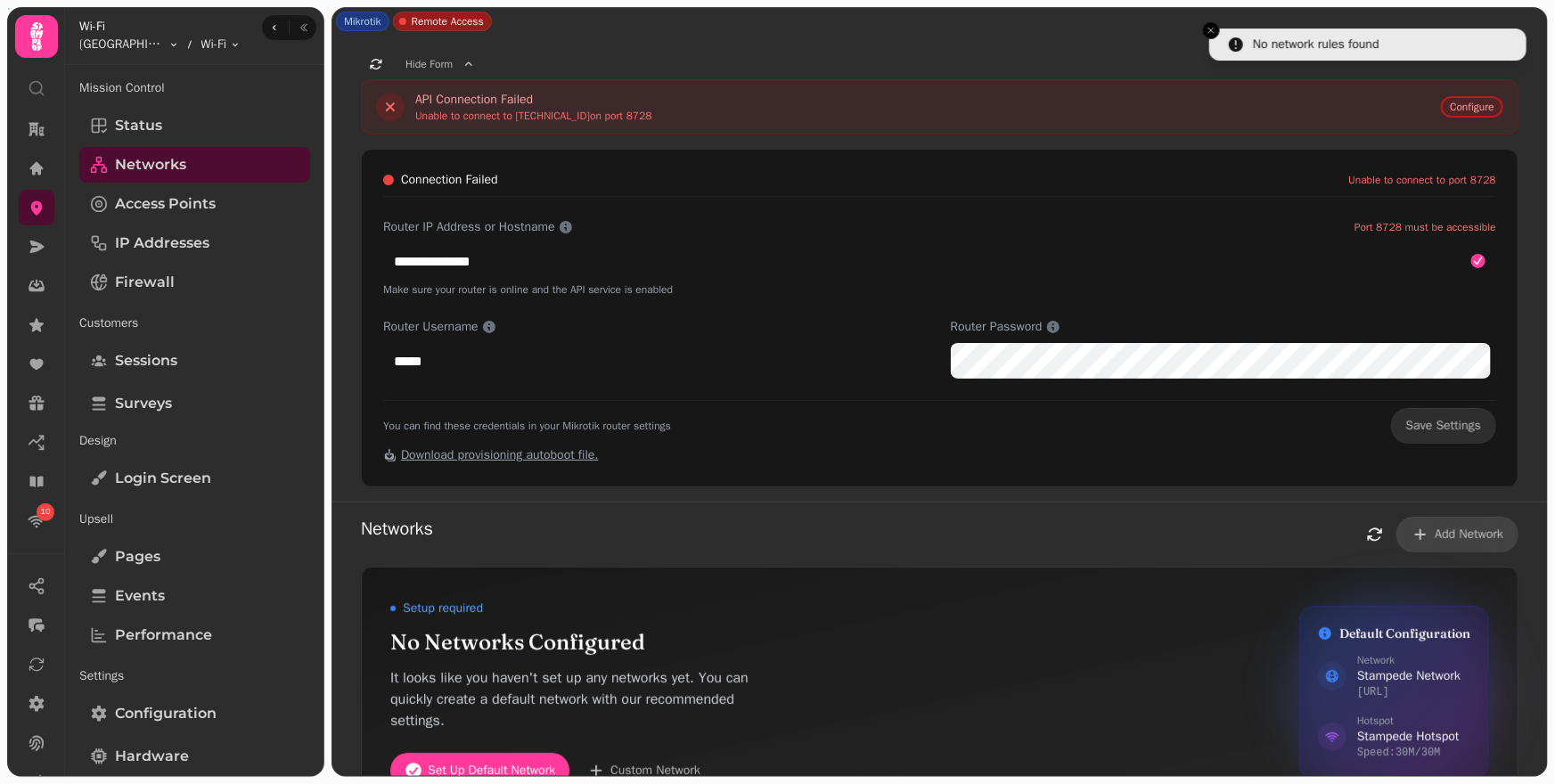 click on "Configure" at bounding box center (1472, 107) 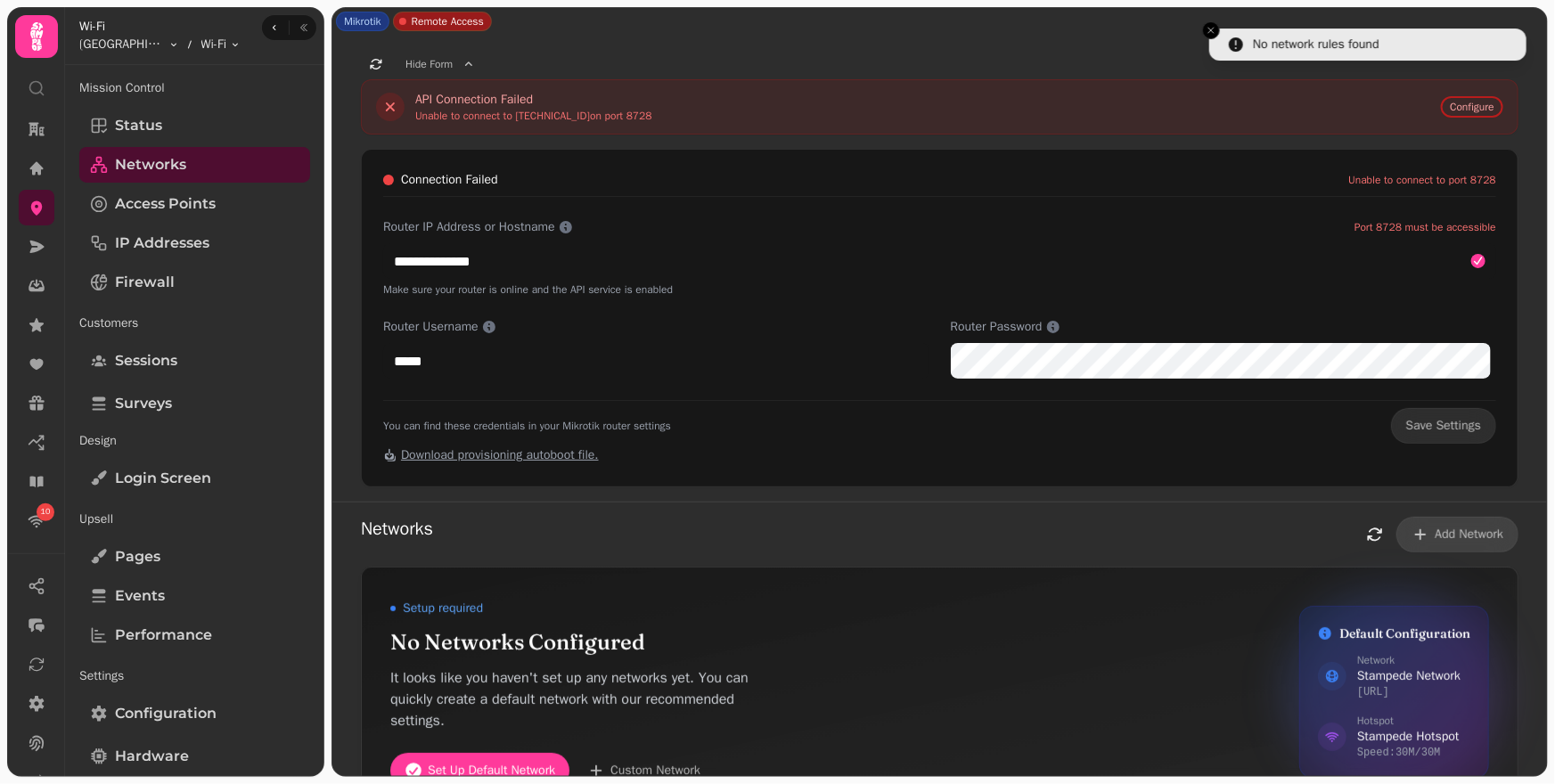 type 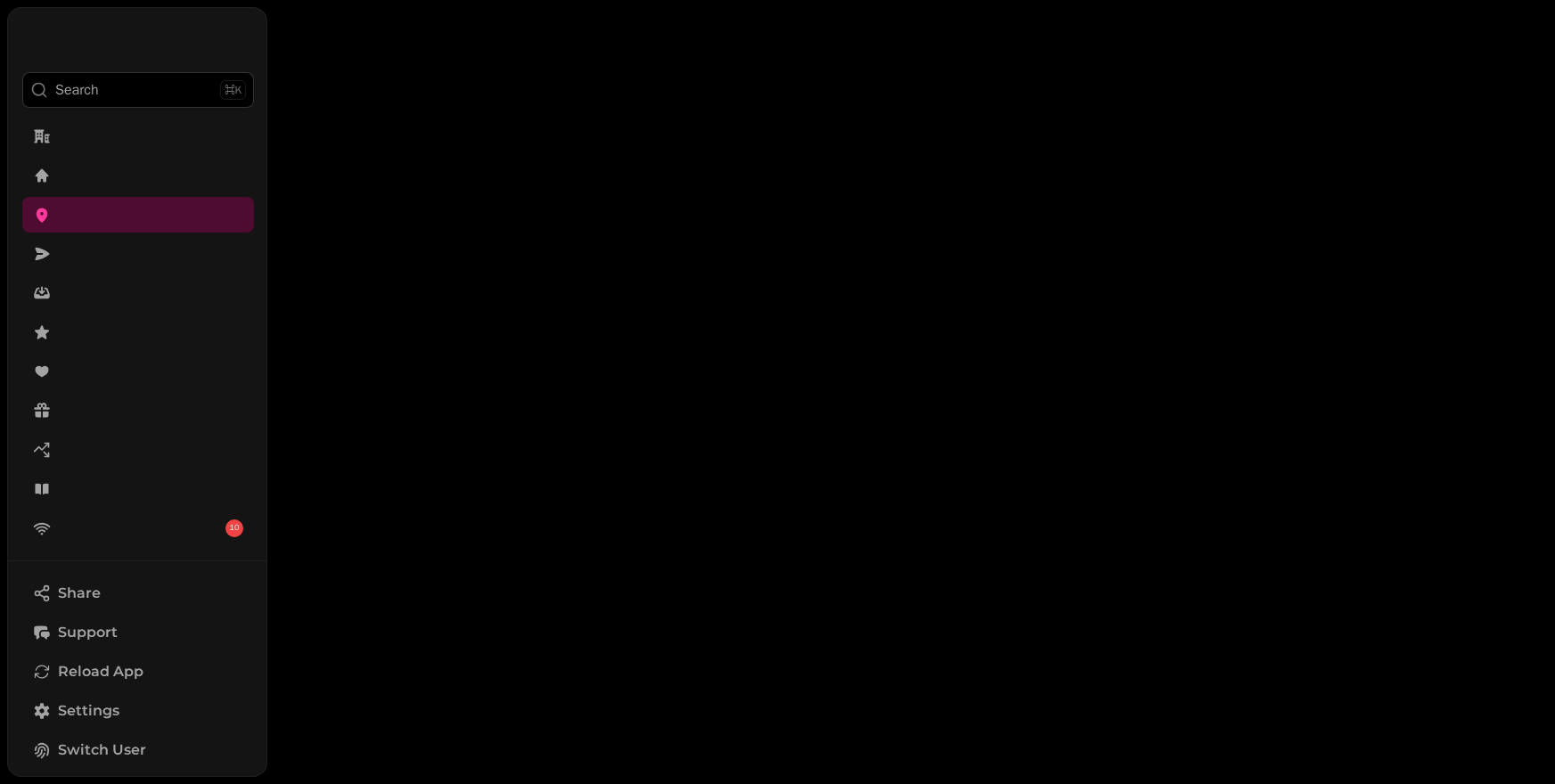 scroll, scrollTop: 0, scrollLeft: 0, axis: both 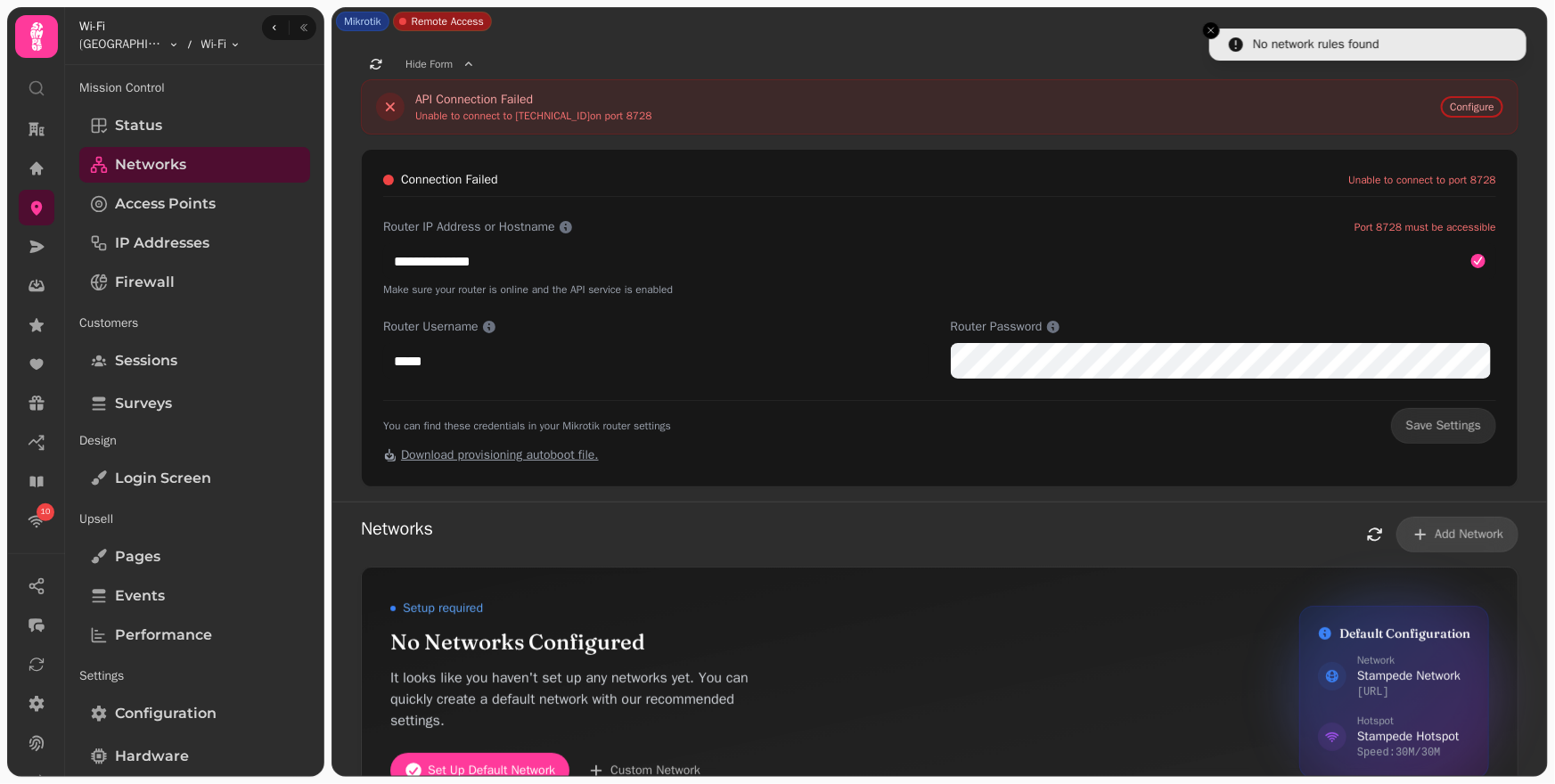 click on "Router Username ***** Router Password" at bounding box center [939, 348] 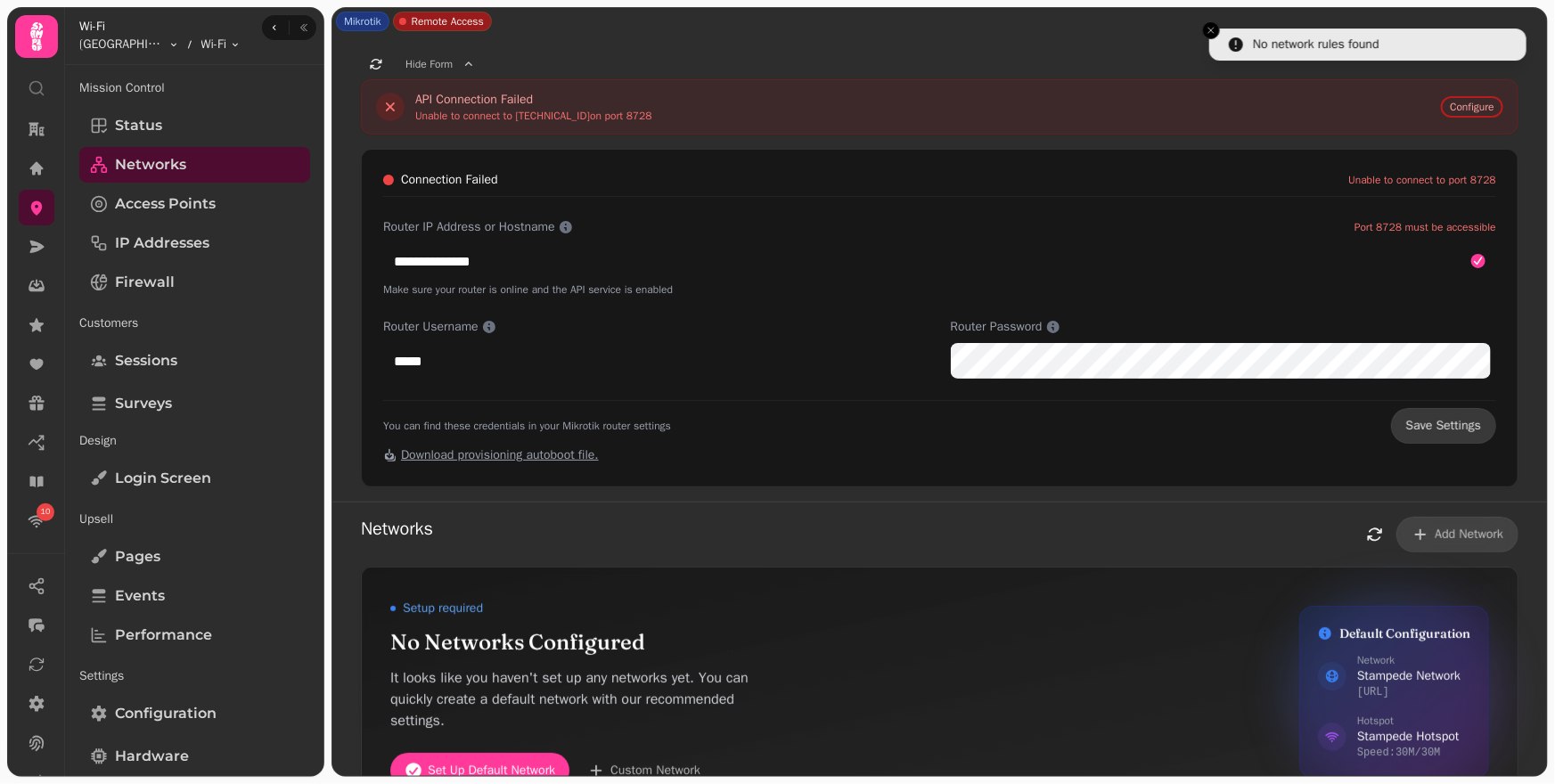 click on "Save Settings" at bounding box center (1444, 426) 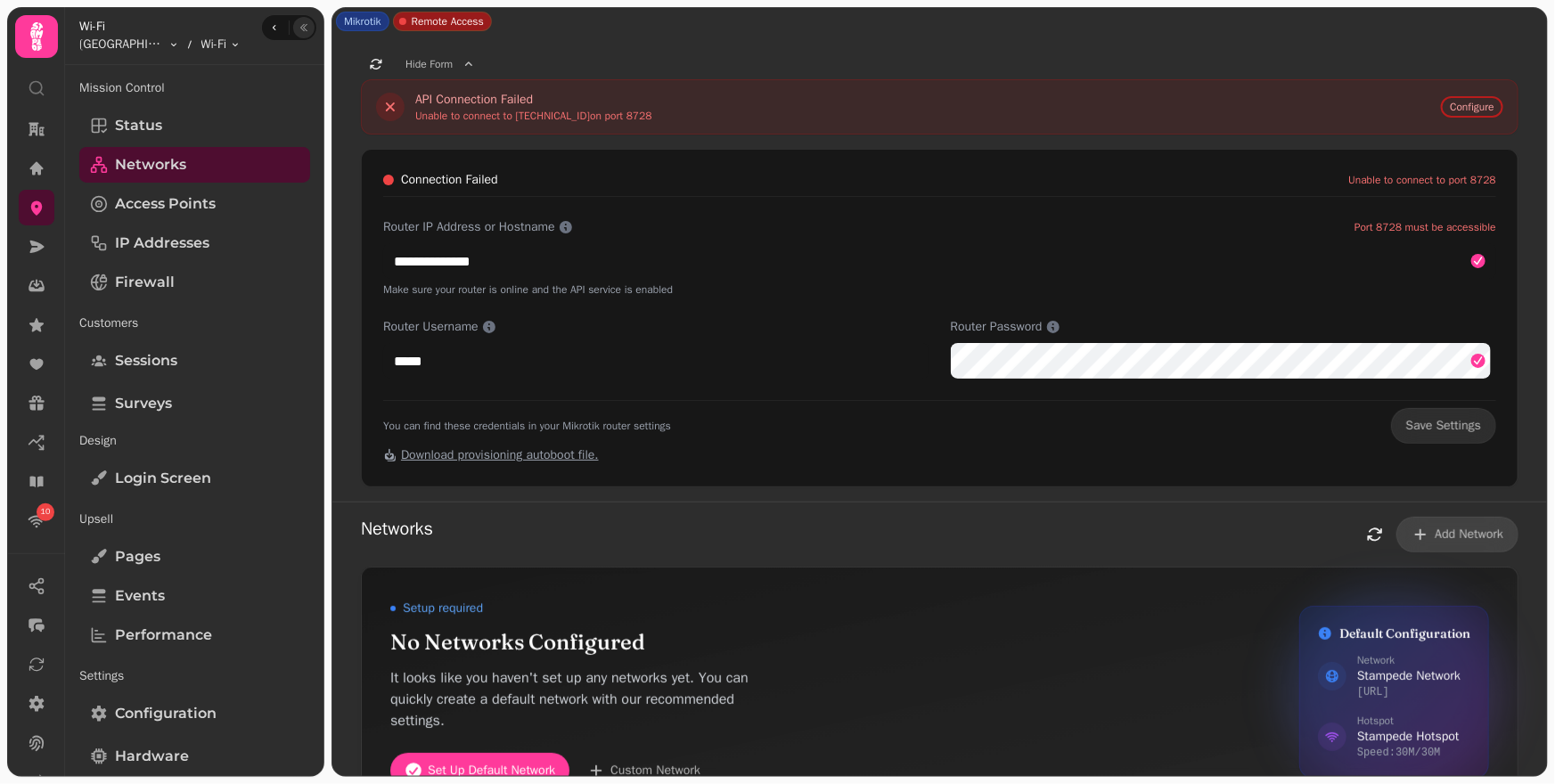 click 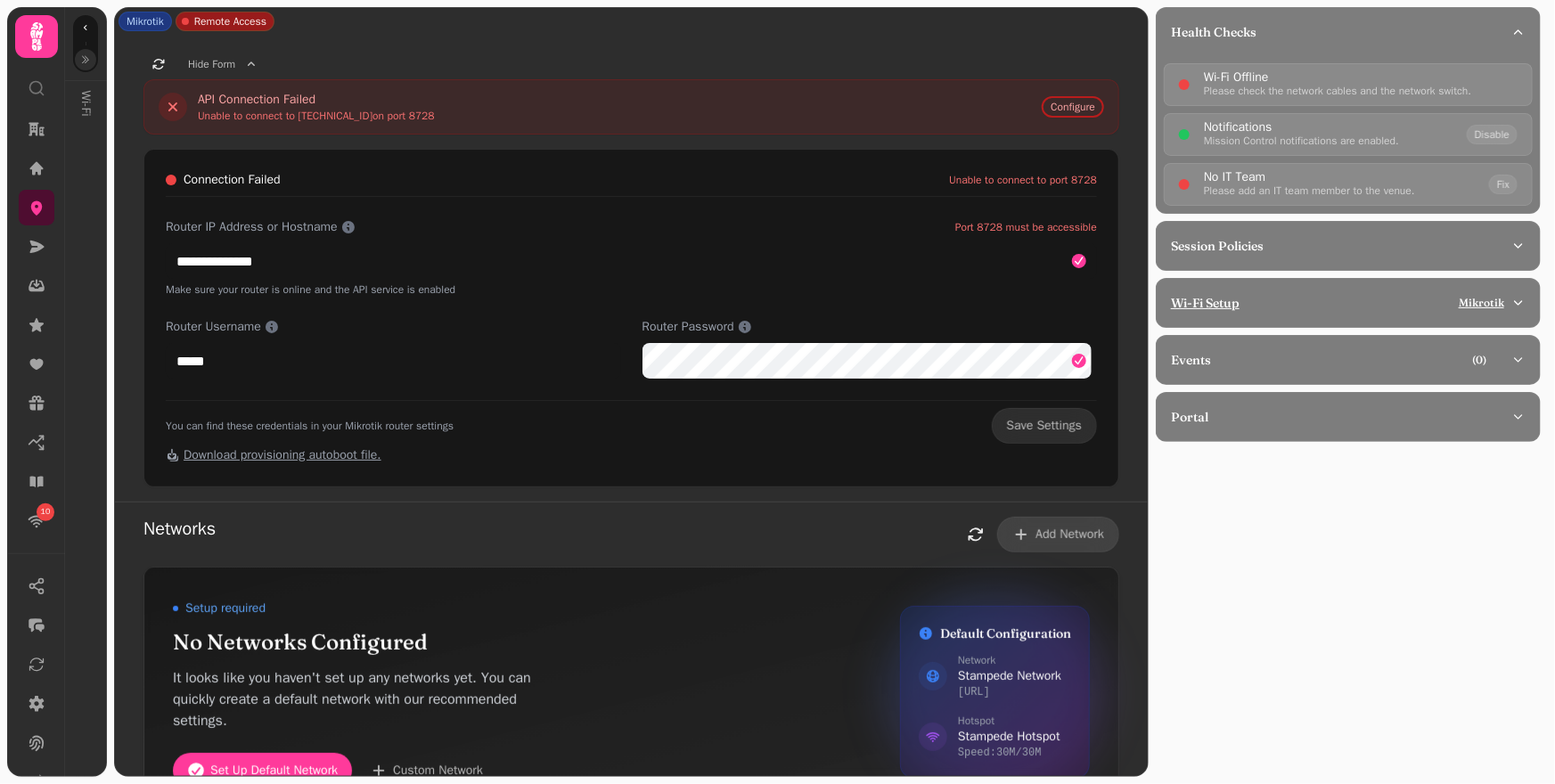 click on "Wi-Fi Setup Mikrotik" at bounding box center [1348, 303] 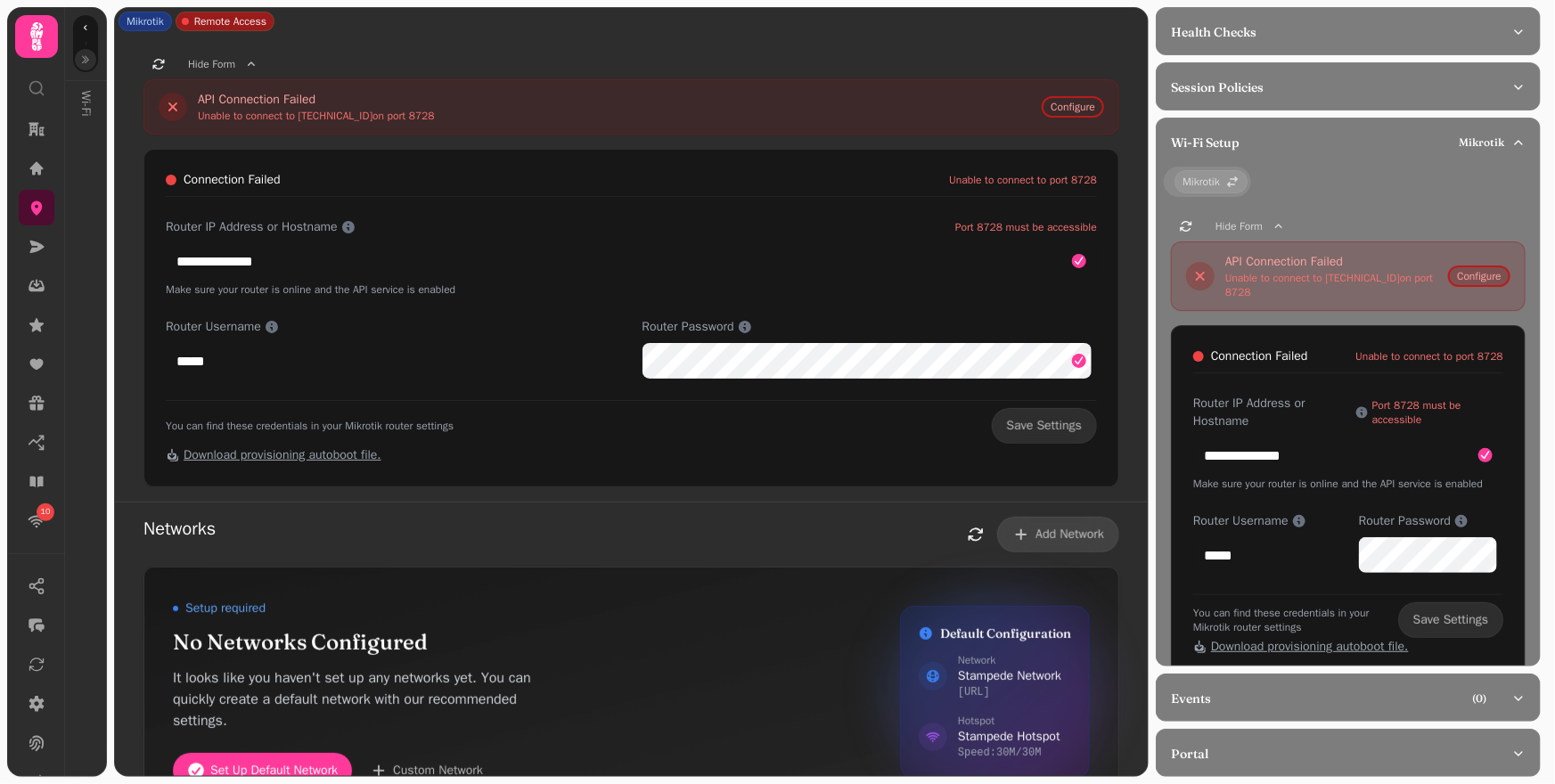 click on "Configure" at bounding box center (1479, 276) 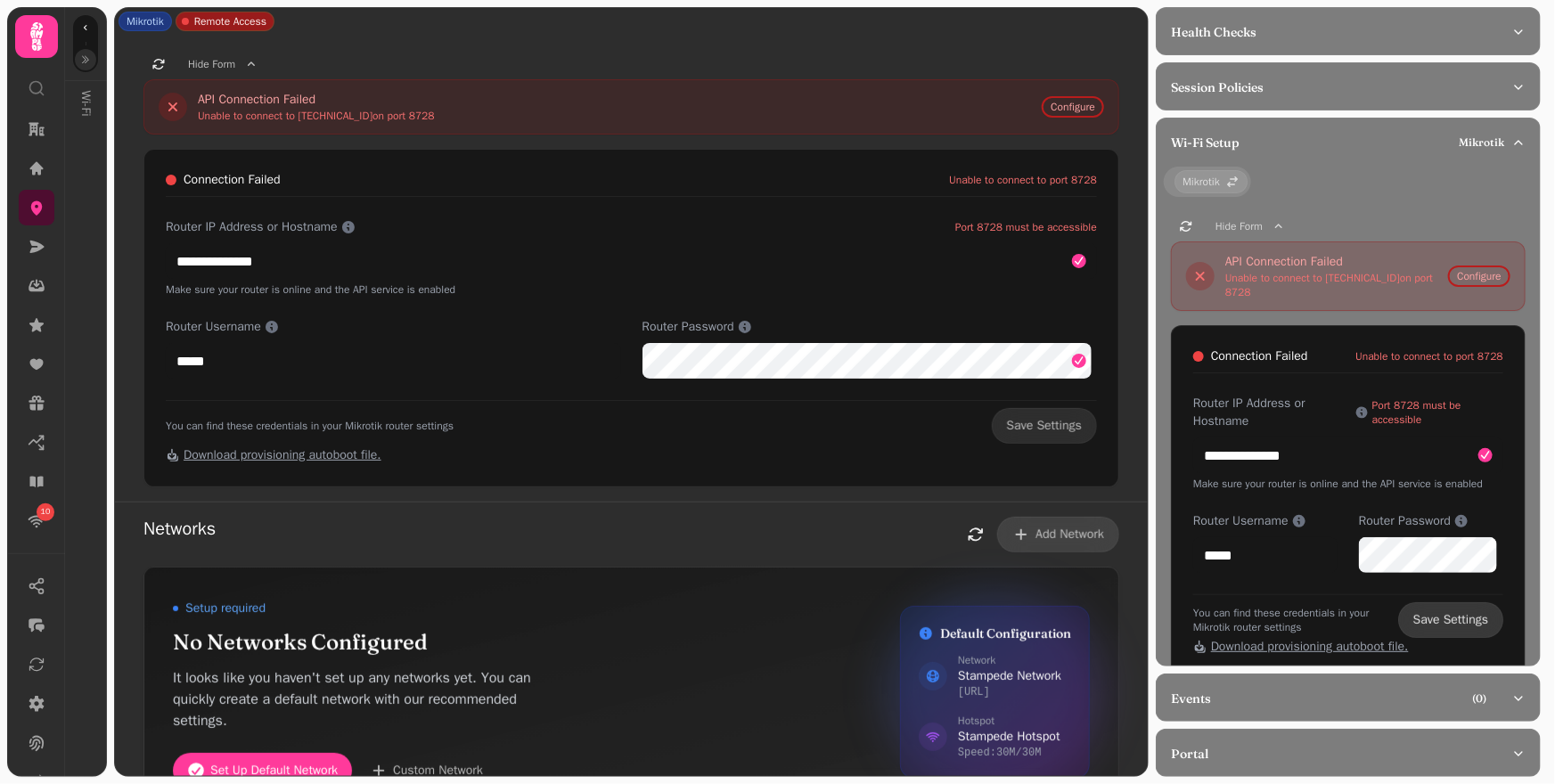 click on "Save Settings" at bounding box center (1451, 620) 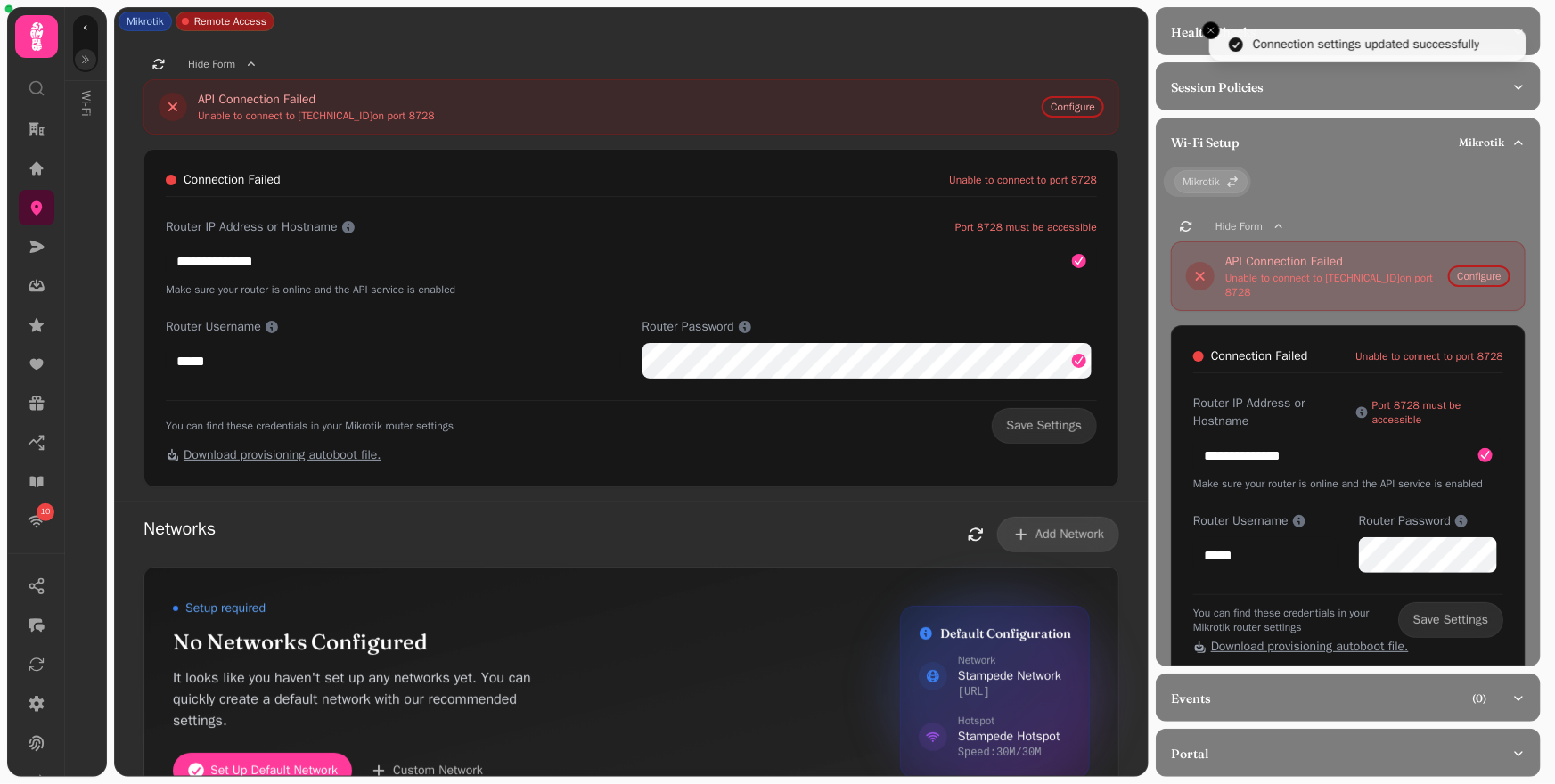 click on "Router Username ***** Router Password" at bounding box center [1348, 543] 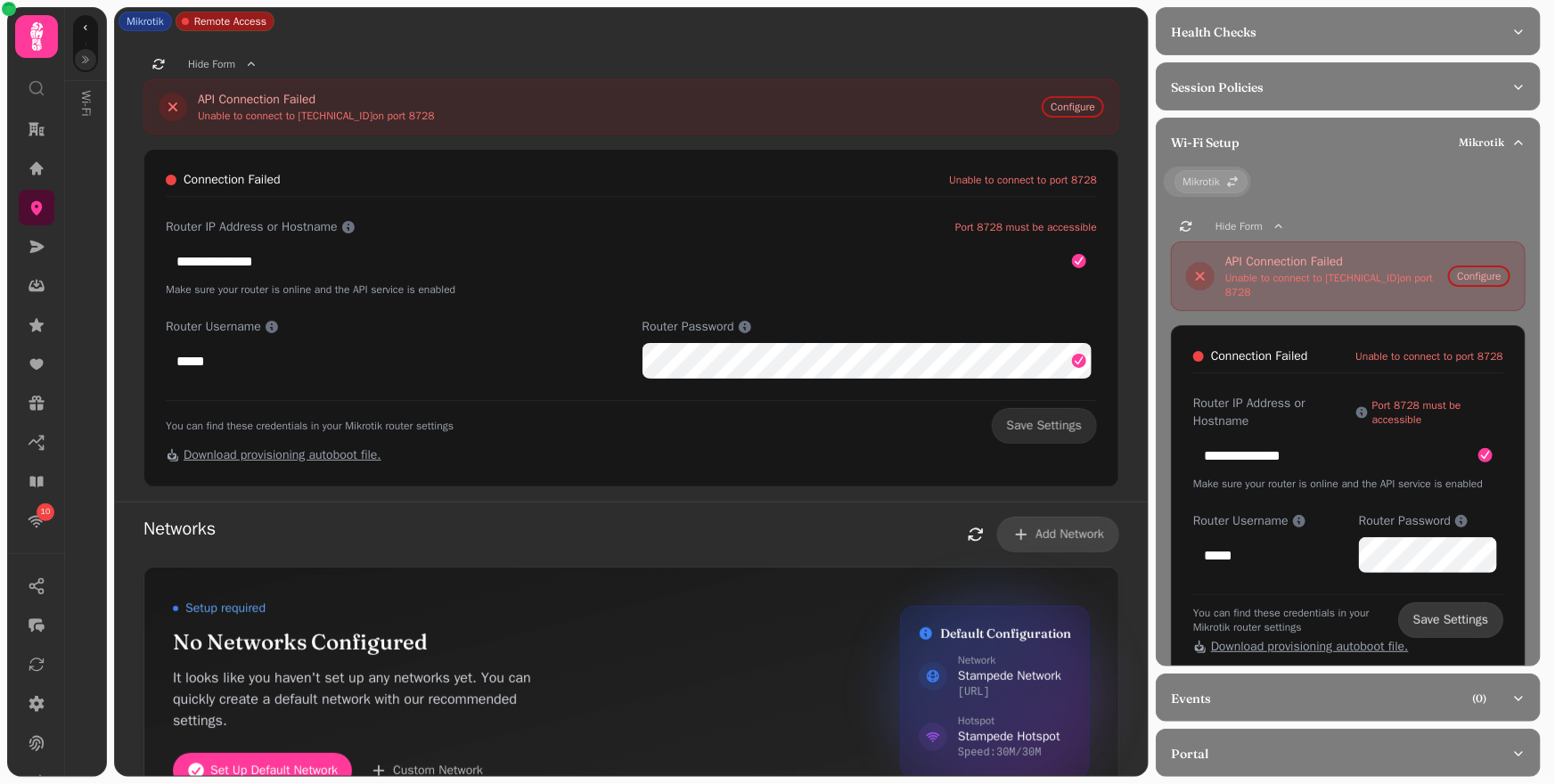 click on "Save Settings" at bounding box center [1451, 620] 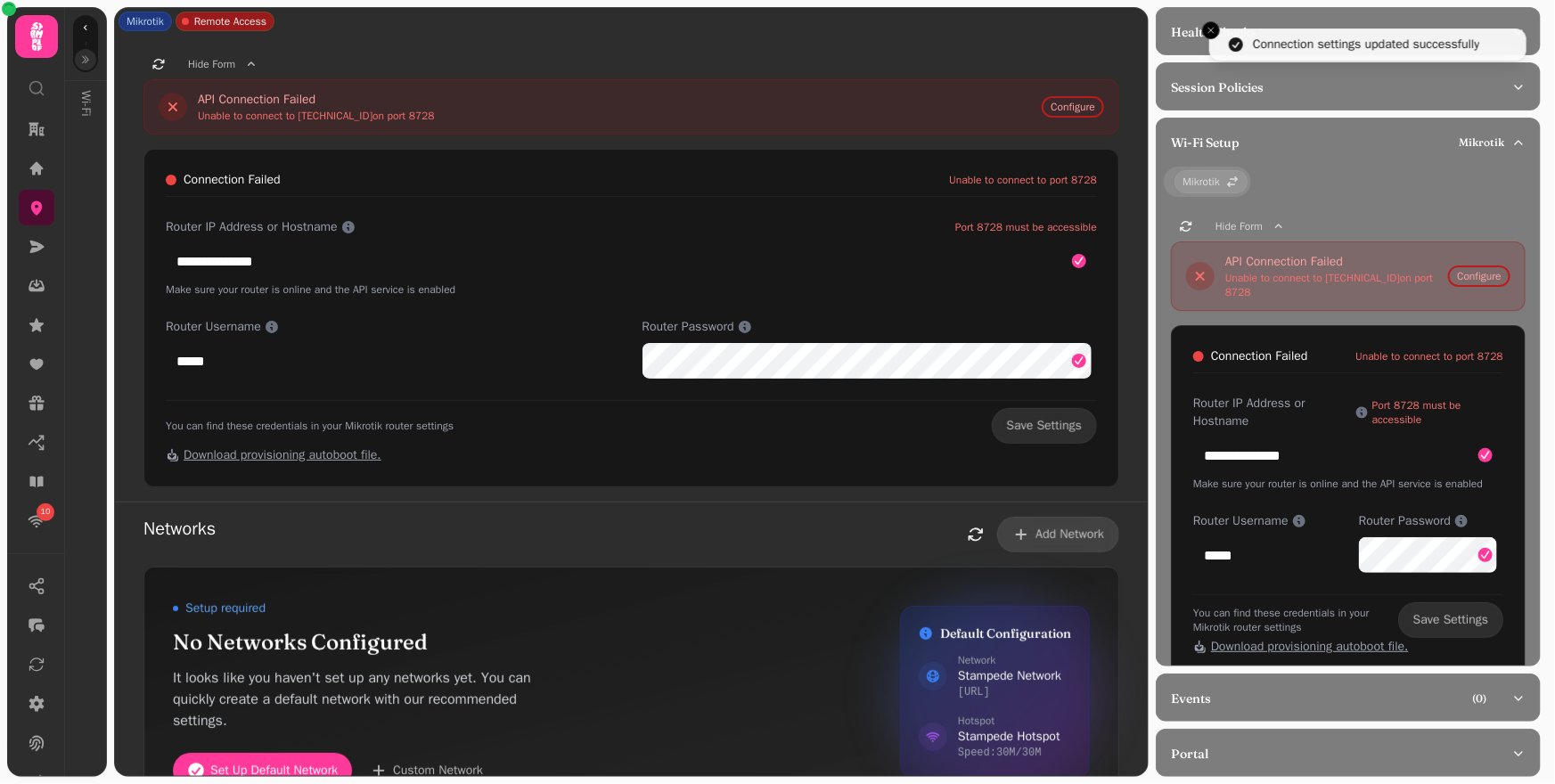 click on "**********" at bounding box center (631, 268) 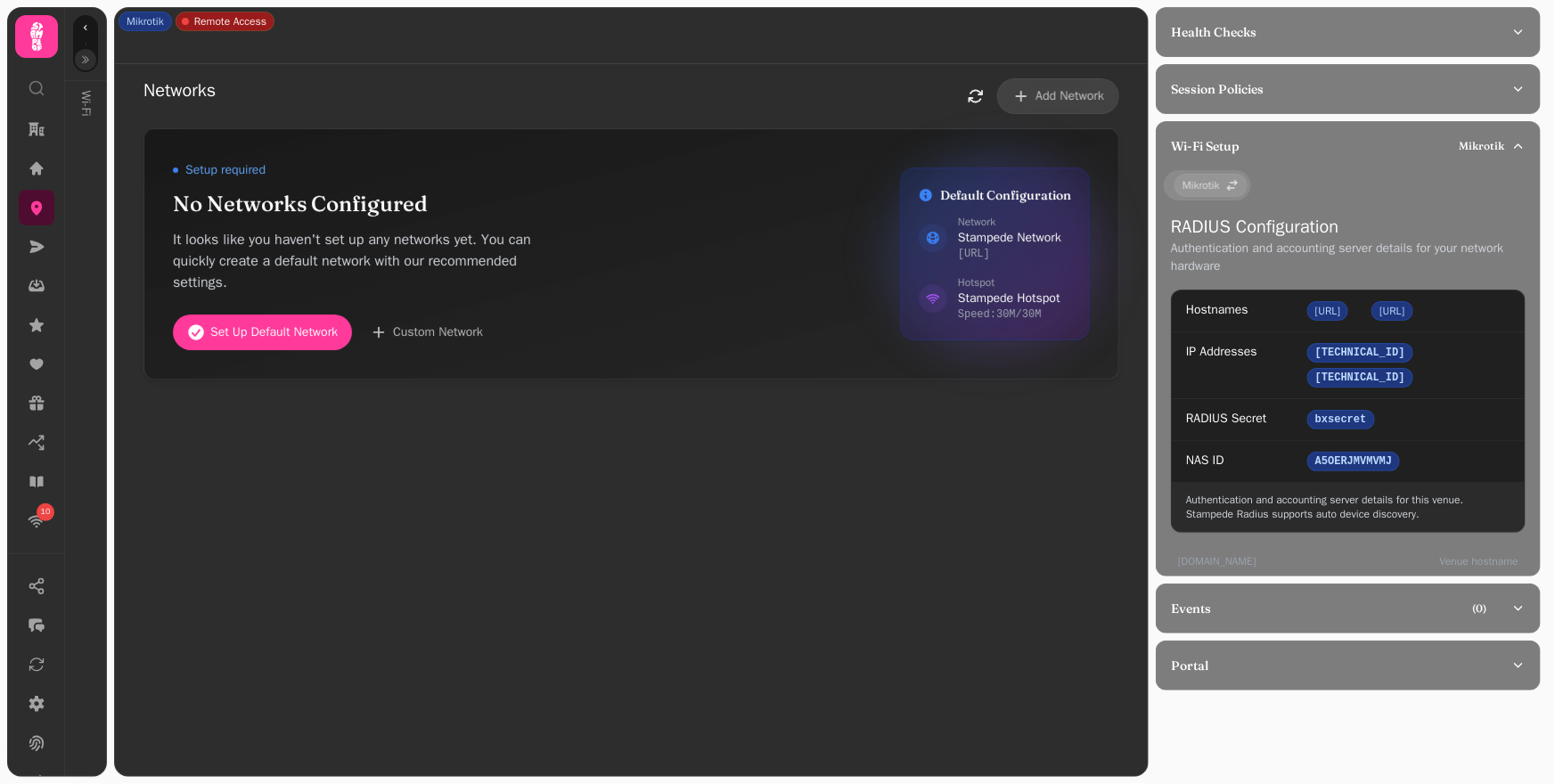 scroll, scrollTop: 0, scrollLeft: 0, axis: both 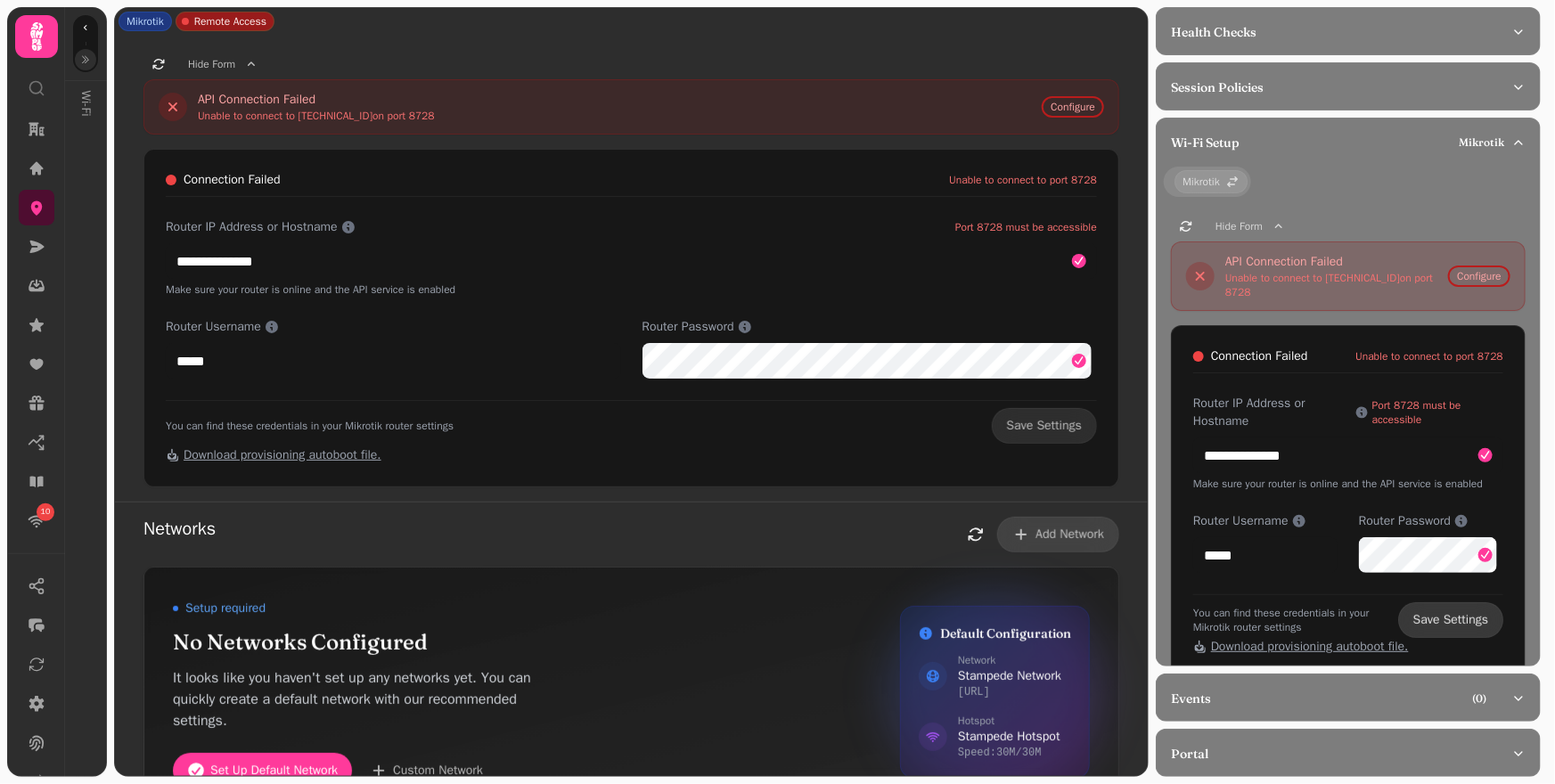click on "Save Settings" at bounding box center [1451, 620] 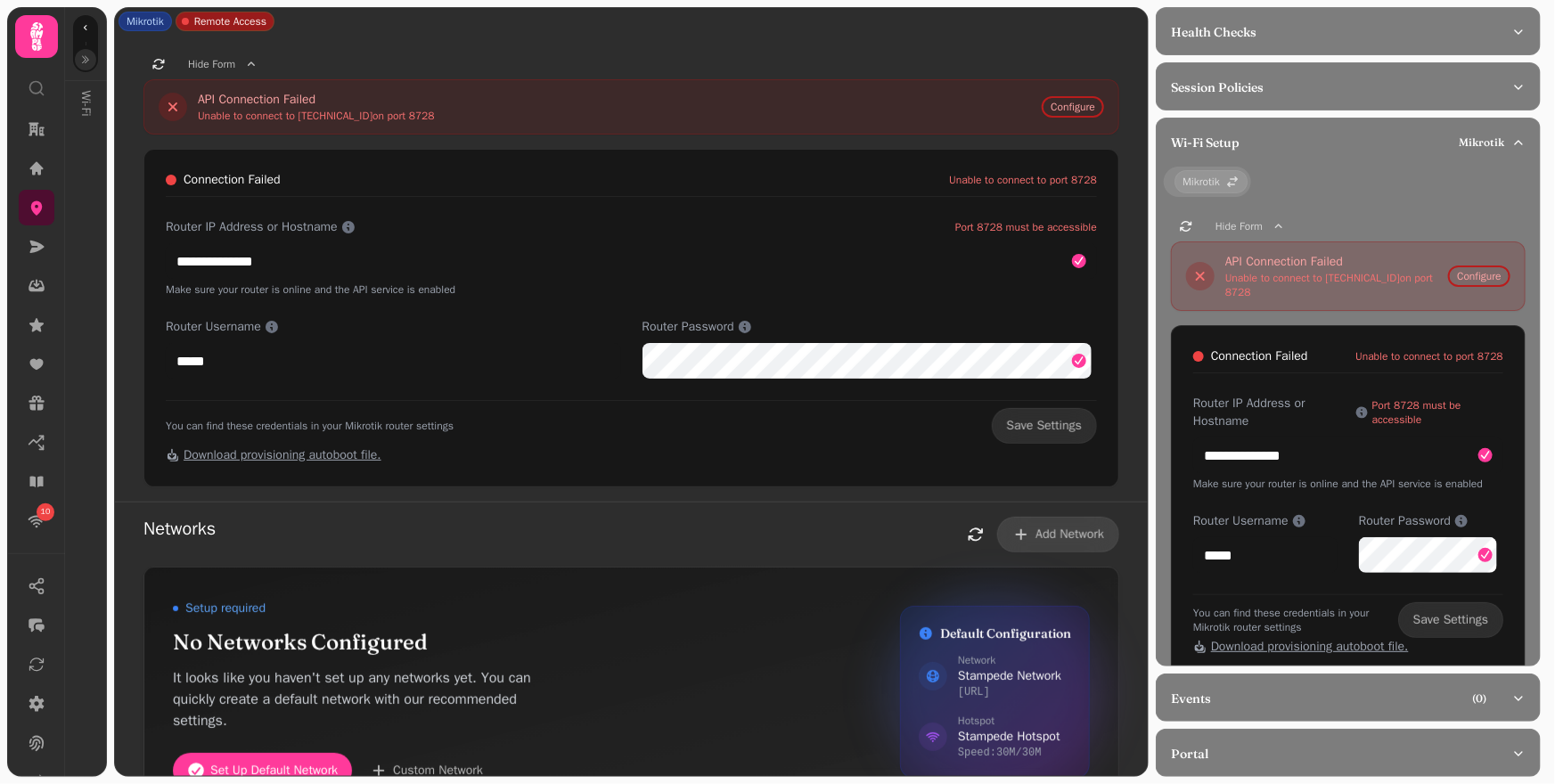 click on "Router Username ***** Router Password" at bounding box center (1348, 543) 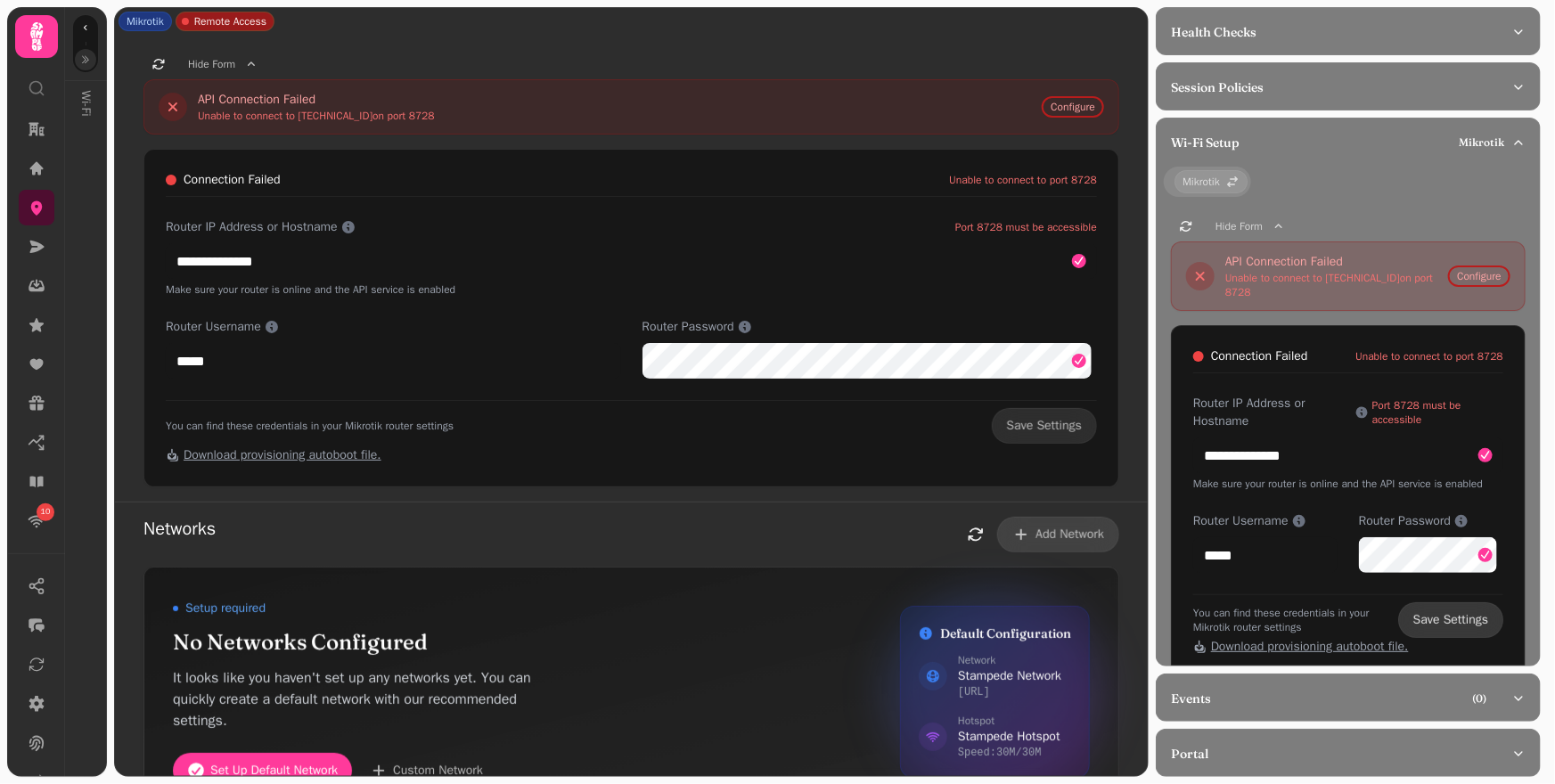 click on "Save Settings" at bounding box center (1451, 620) 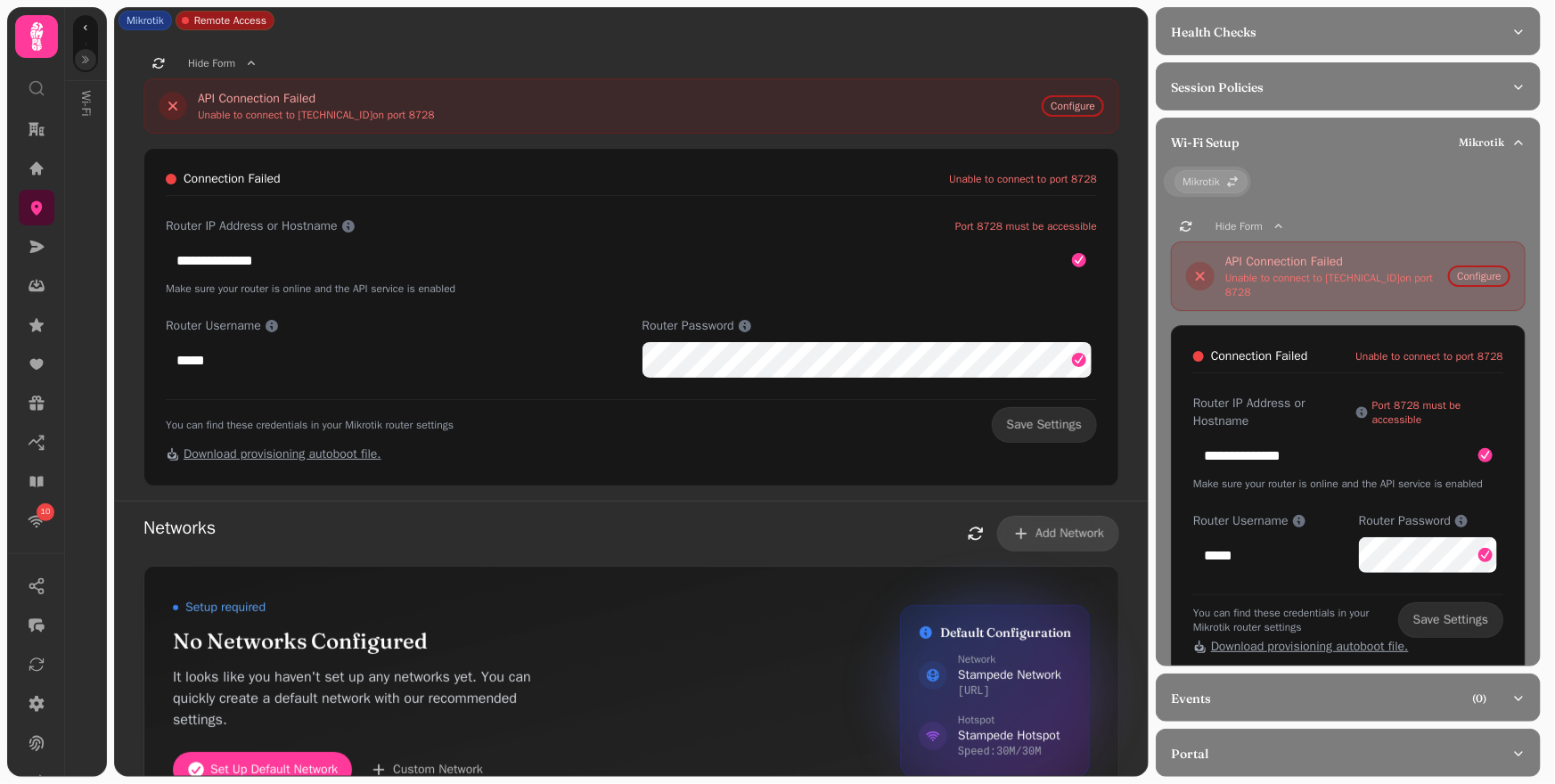 scroll, scrollTop: 0, scrollLeft: 0, axis: both 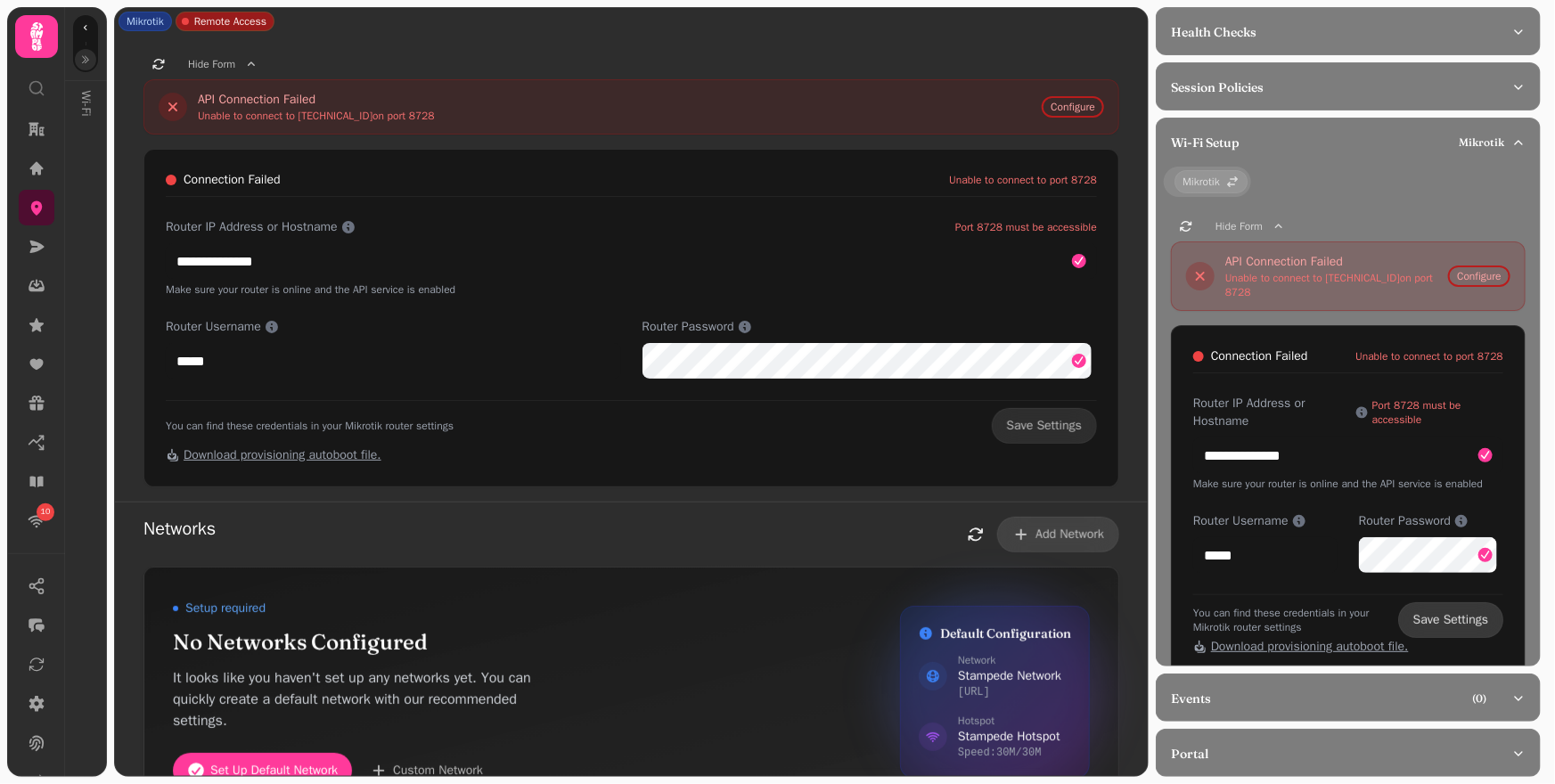 click on "Save Settings" at bounding box center [1451, 620] 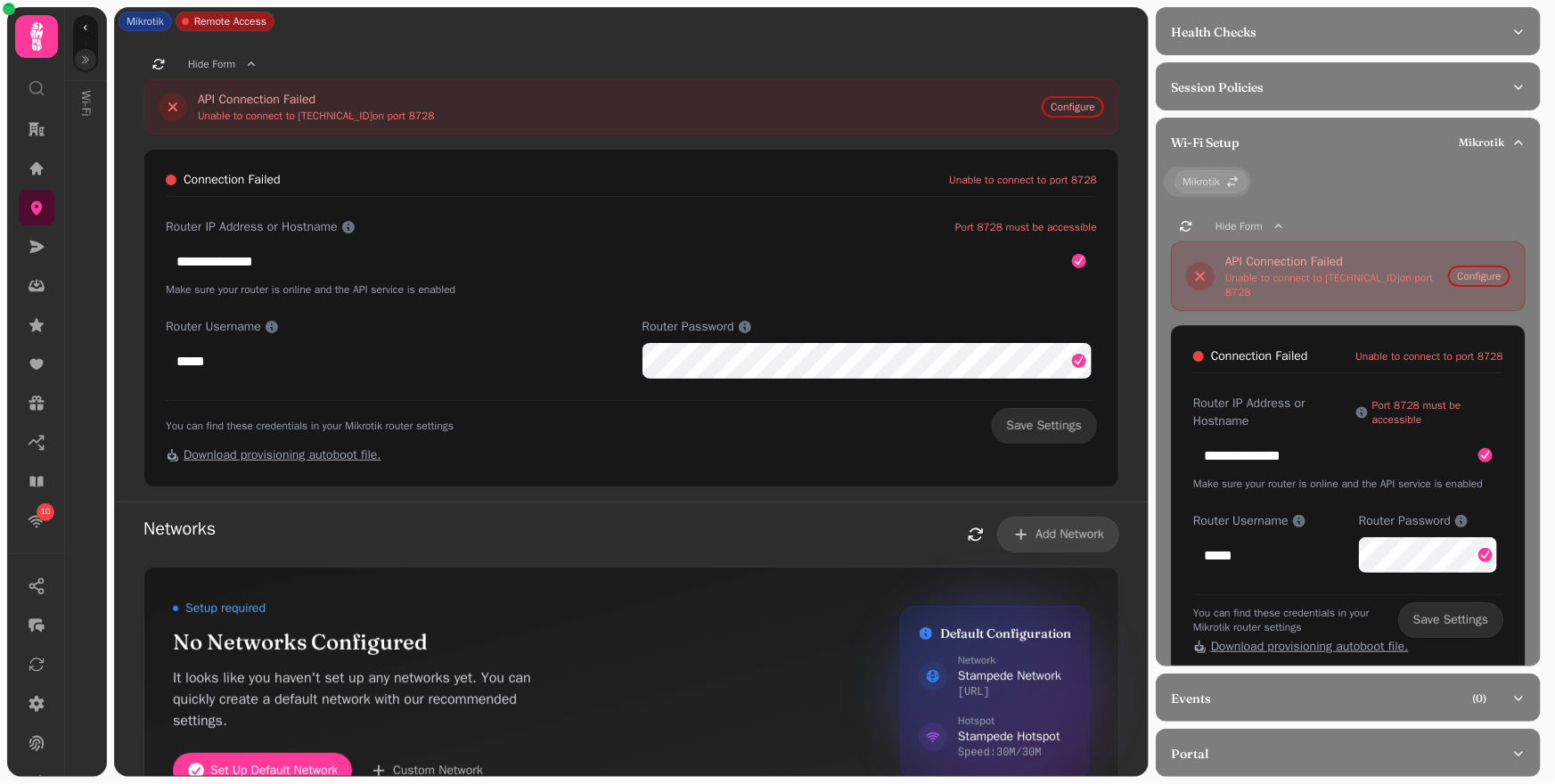 click on "**********" at bounding box center [631, 268] 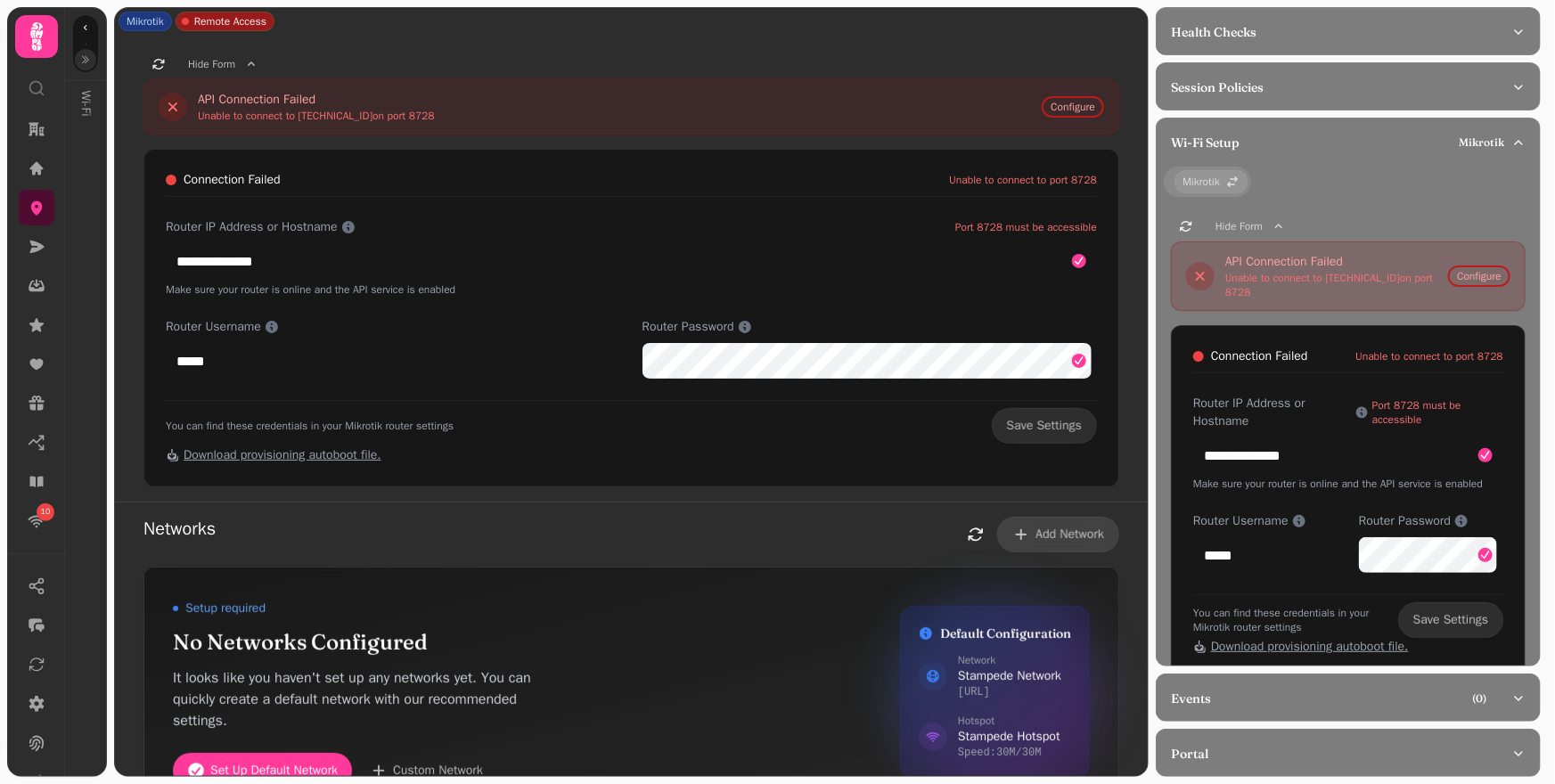 click on "**********" at bounding box center [1348, 720] 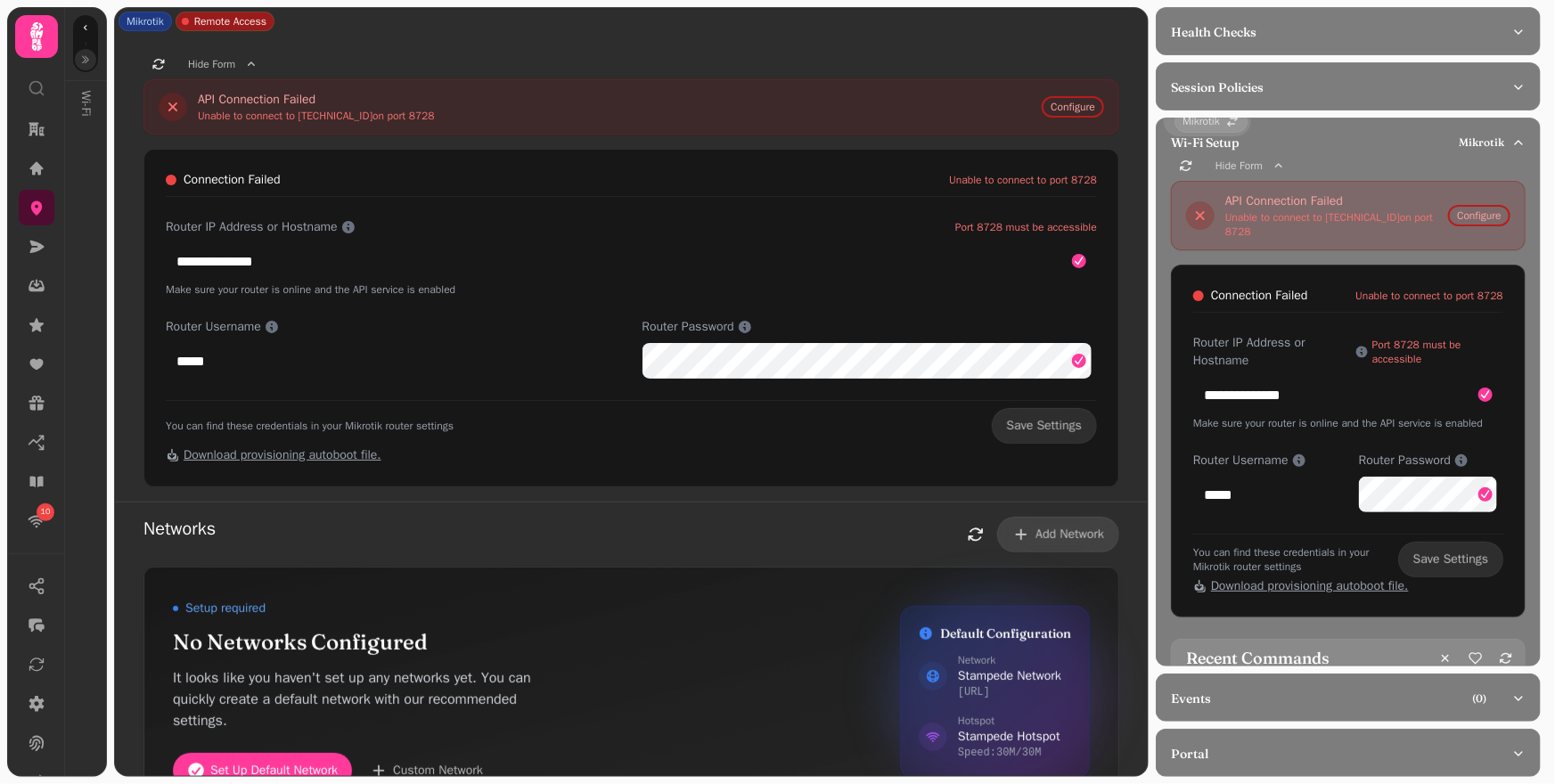 scroll, scrollTop: 0, scrollLeft: 0, axis: both 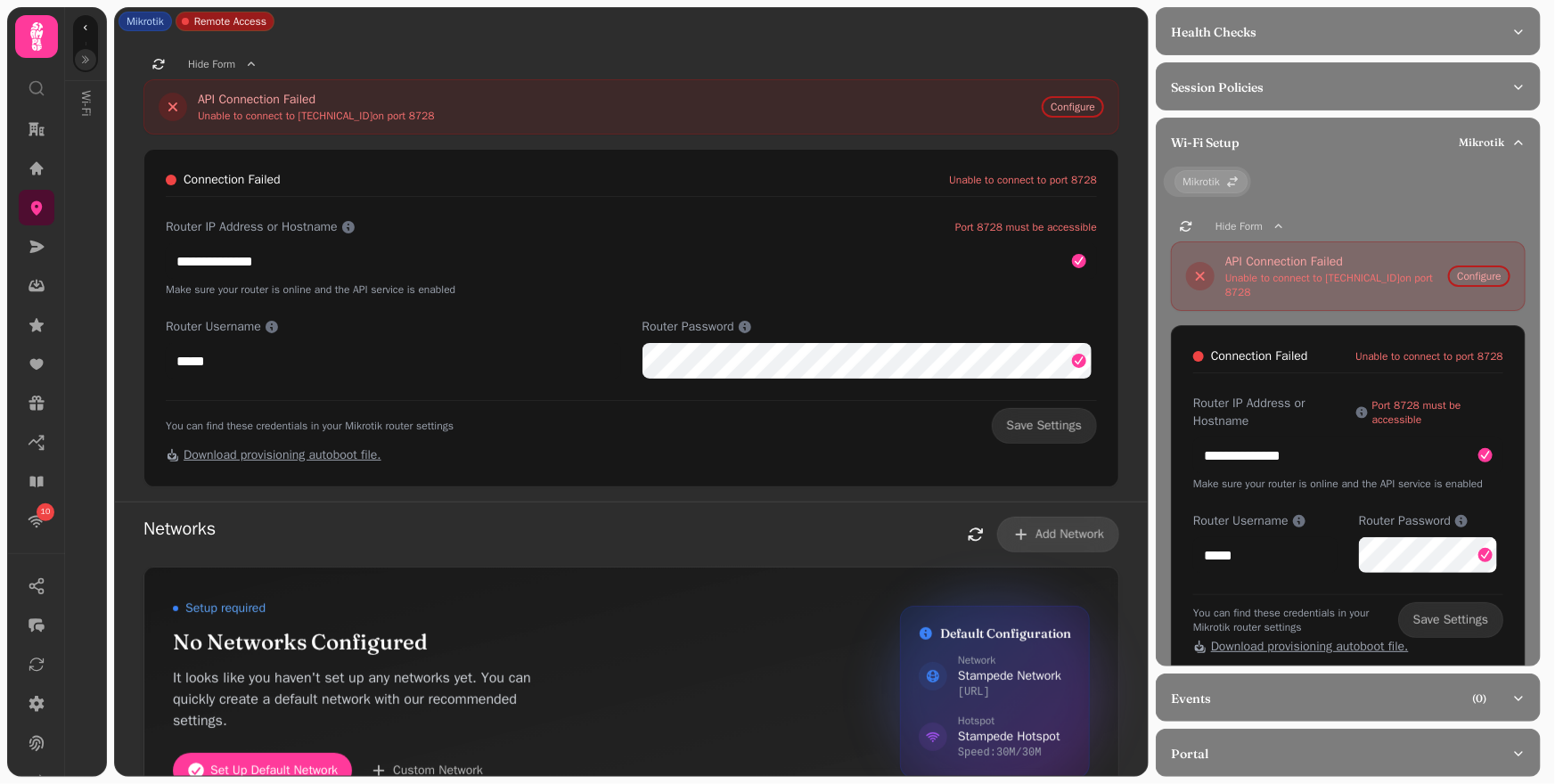 click on "Make sure your router is online and the API service is enabled" at bounding box center [1348, 484] 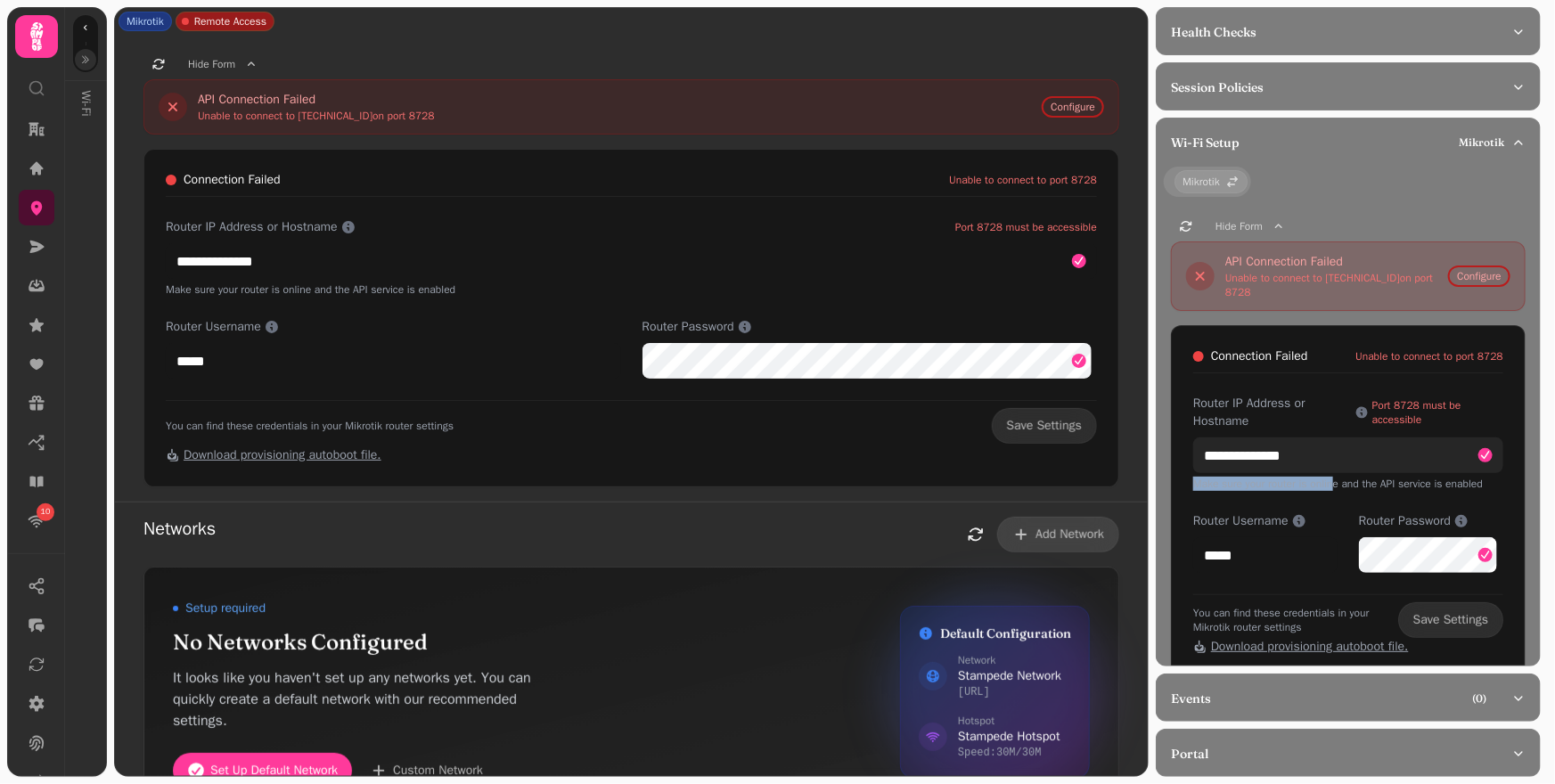 click on "**********" at bounding box center (1348, 455) 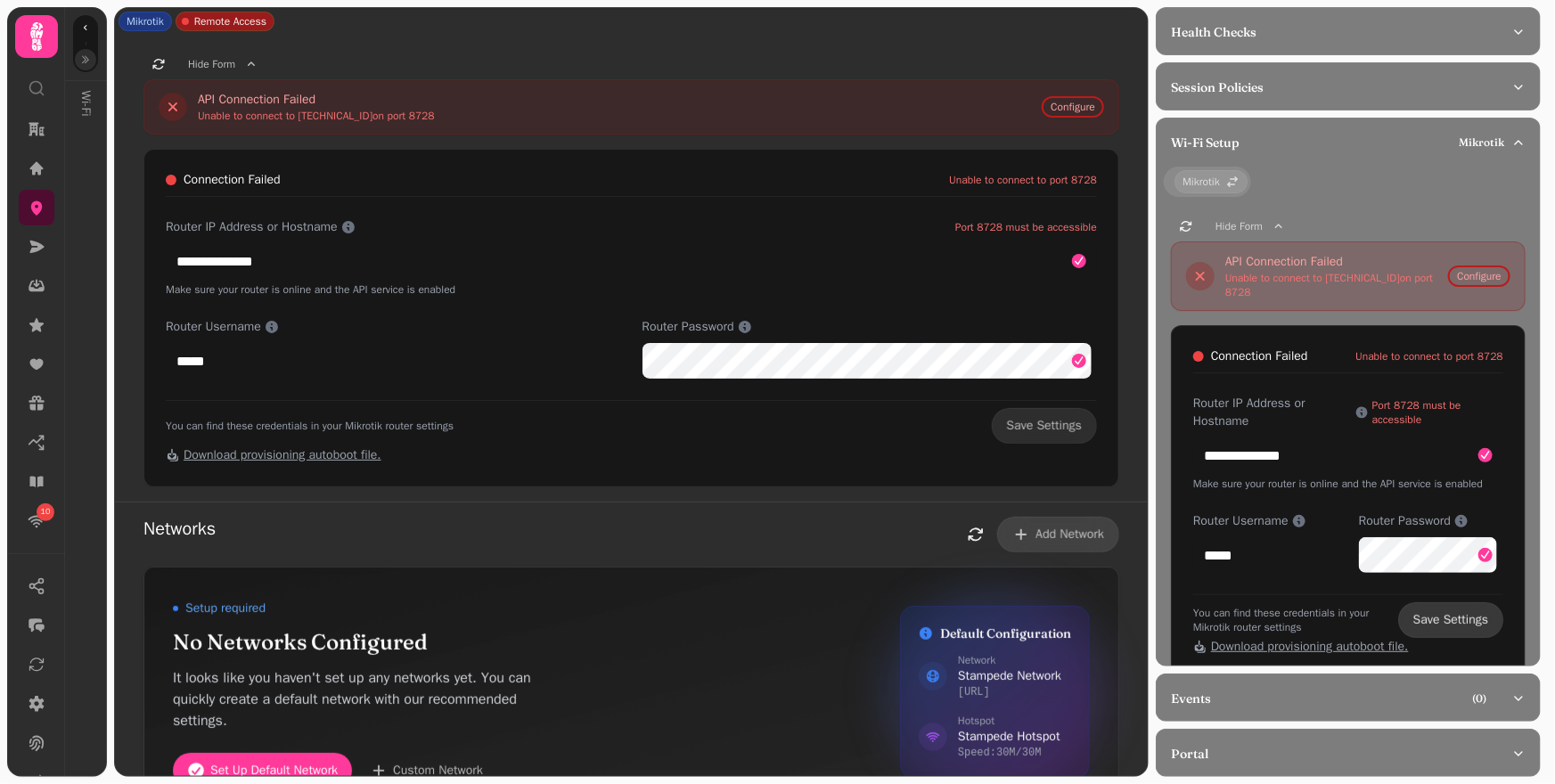 click on "Save Settings" at bounding box center [1451, 620] 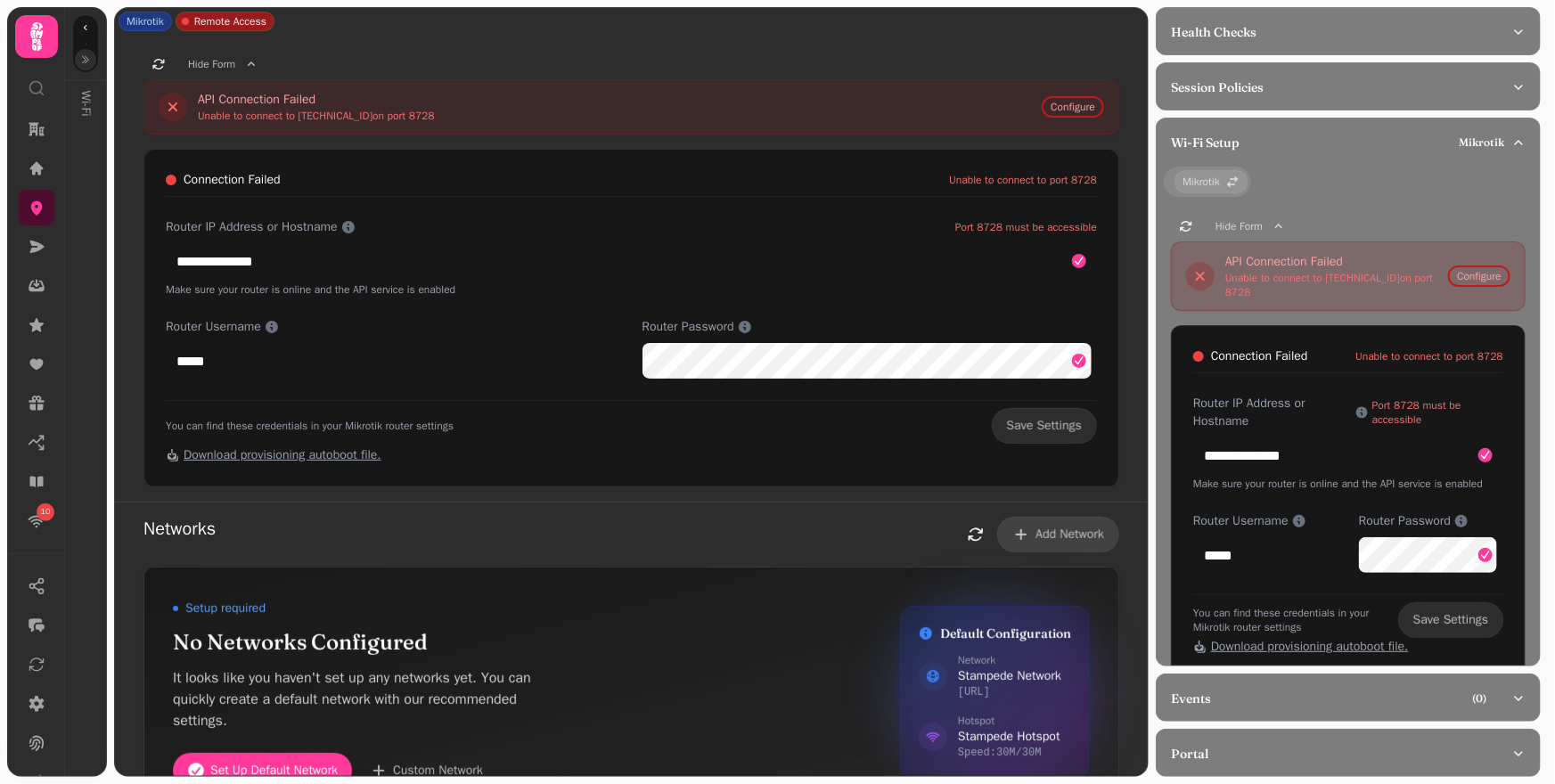 click on "Router Username ***** Router Password" at bounding box center [1348, 543] 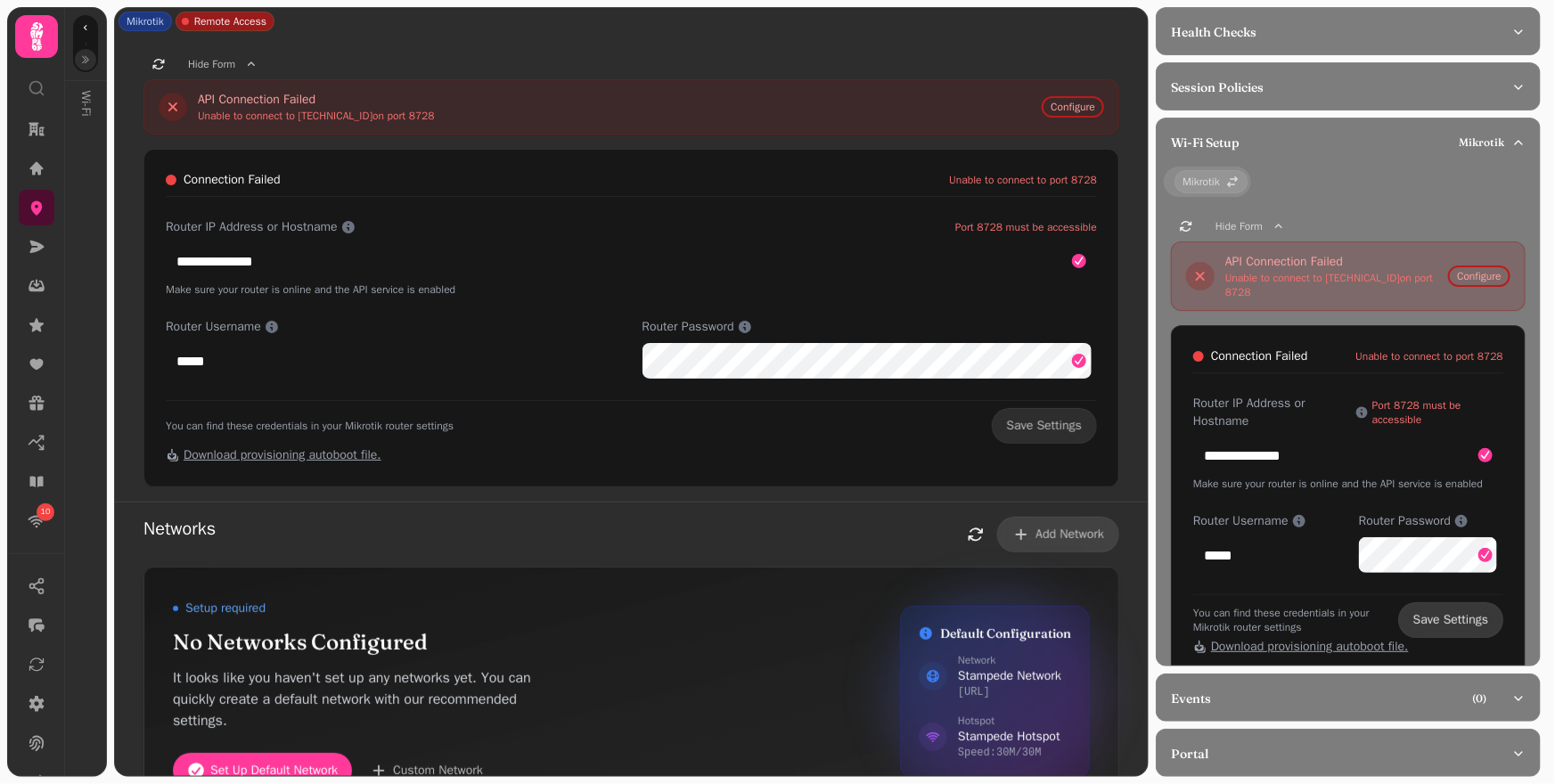 click on "Save Settings" at bounding box center (1451, 620) 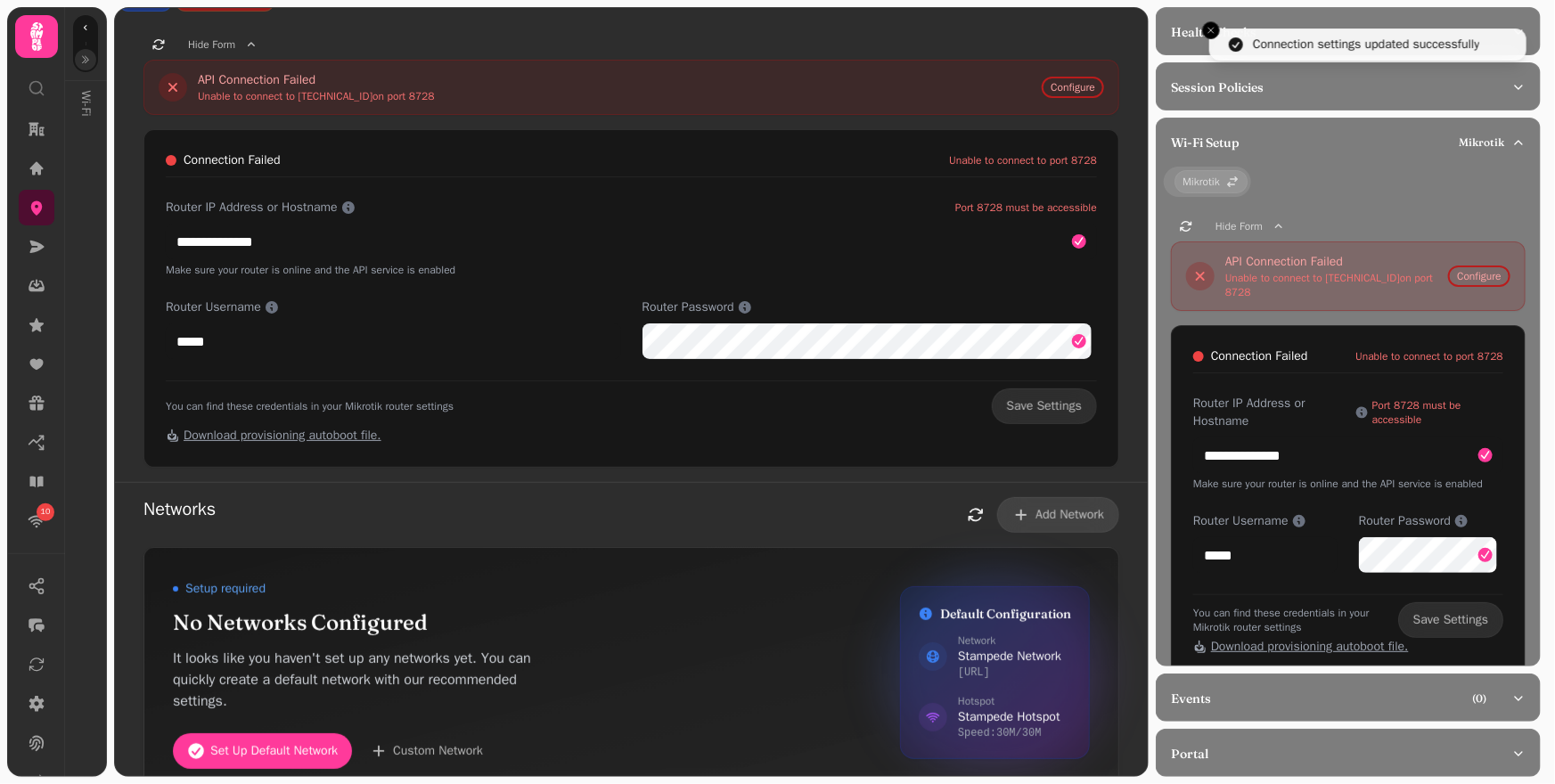 scroll, scrollTop: 0, scrollLeft: 0, axis: both 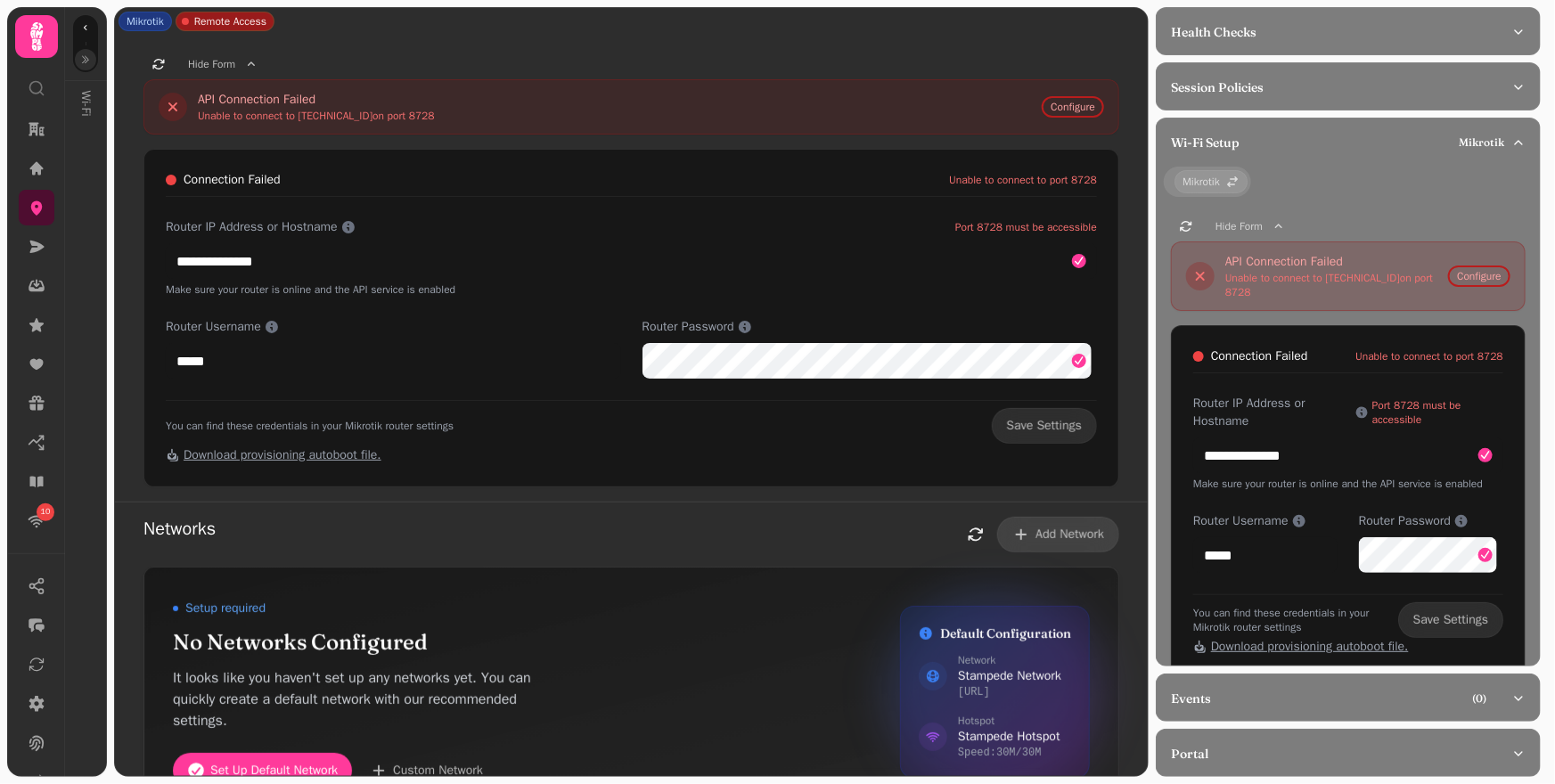 click on "**********" at bounding box center [631, 268] 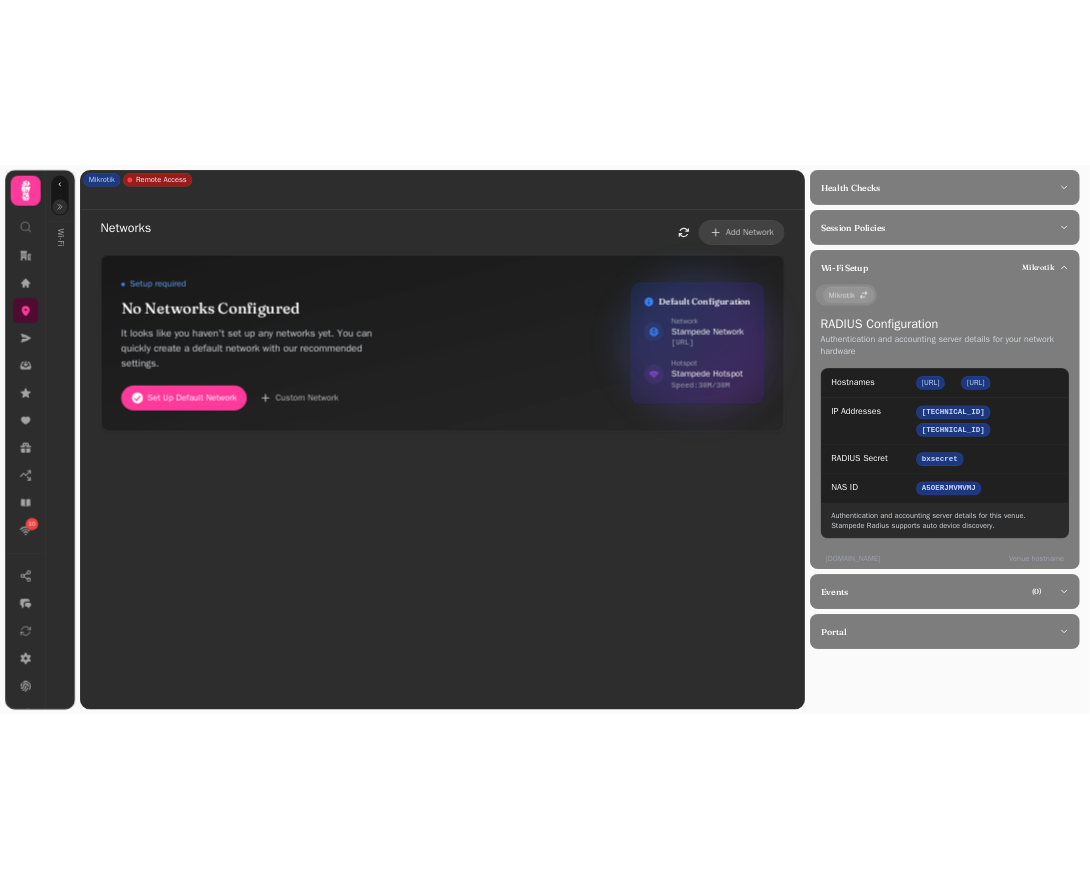 scroll, scrollTop: 0, scrollLeft: 0, axis: both 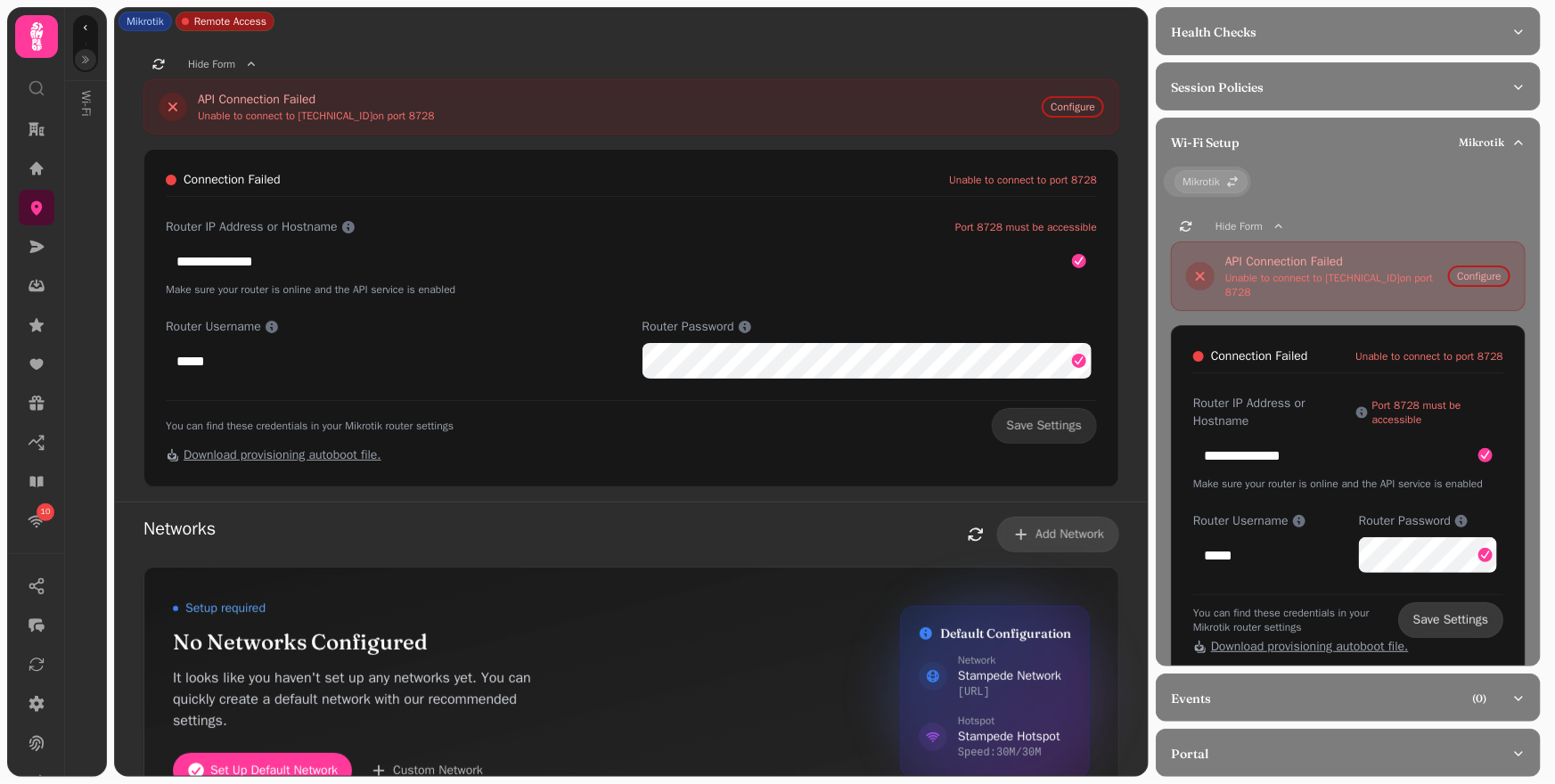 click on "Save Settings" at bounding box center [1451, 620] 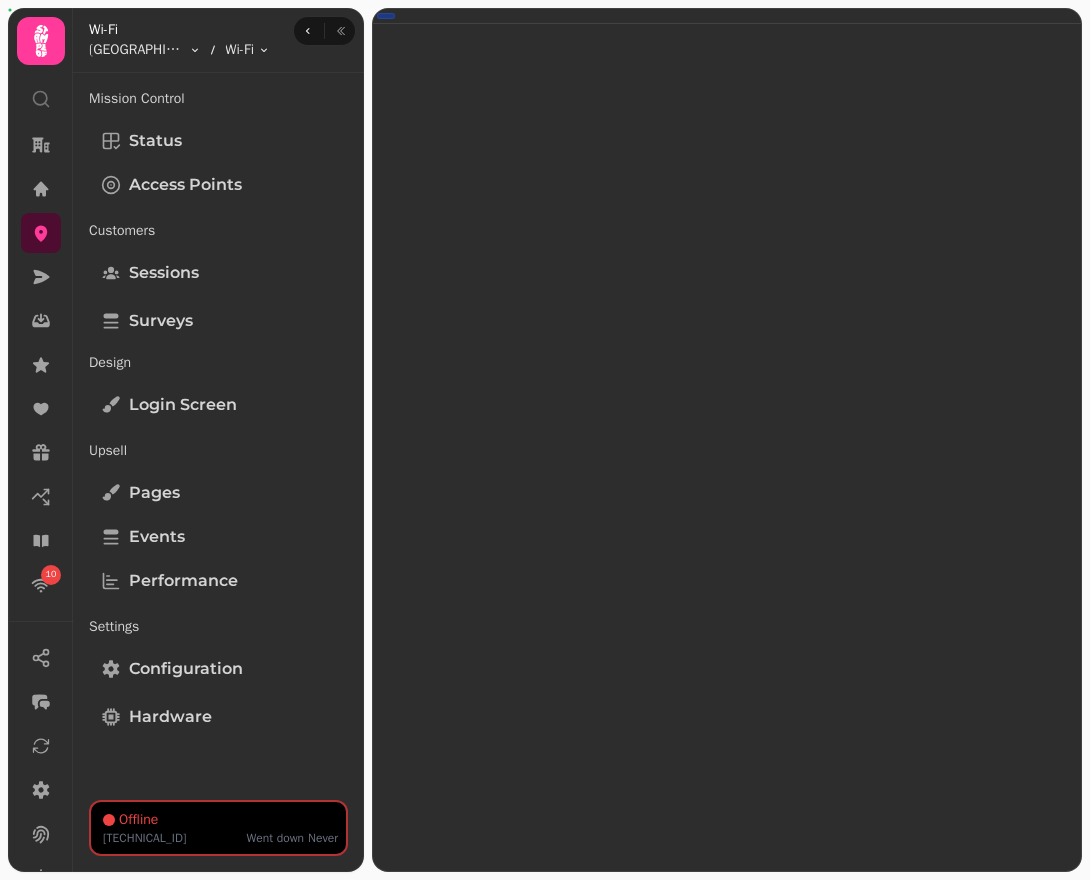 scroll, scrollTop: 0, scrollLeft: 0, axis: both 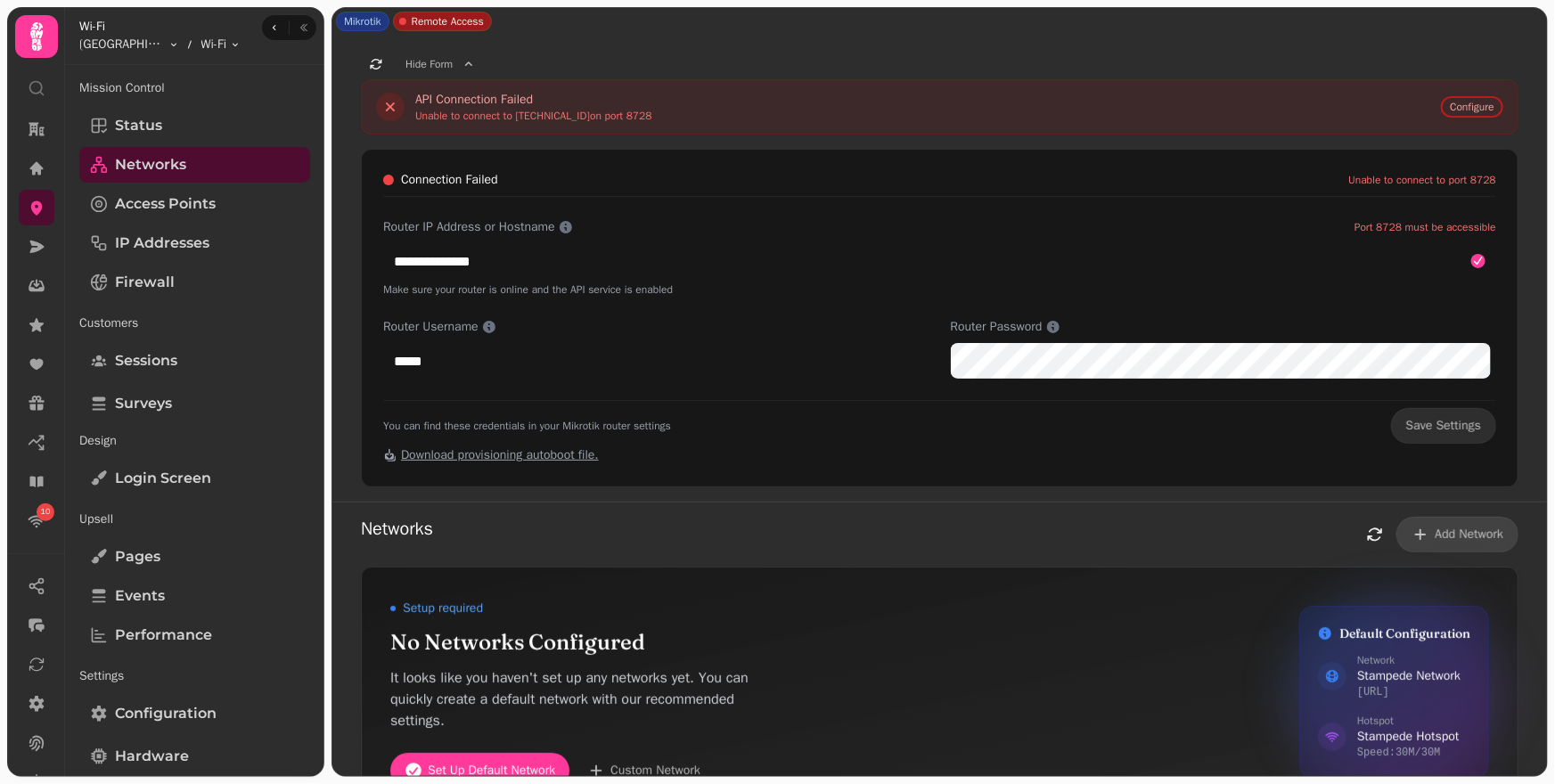 click on "Mikrotik Remote Access" at bounding box center [939, 21] 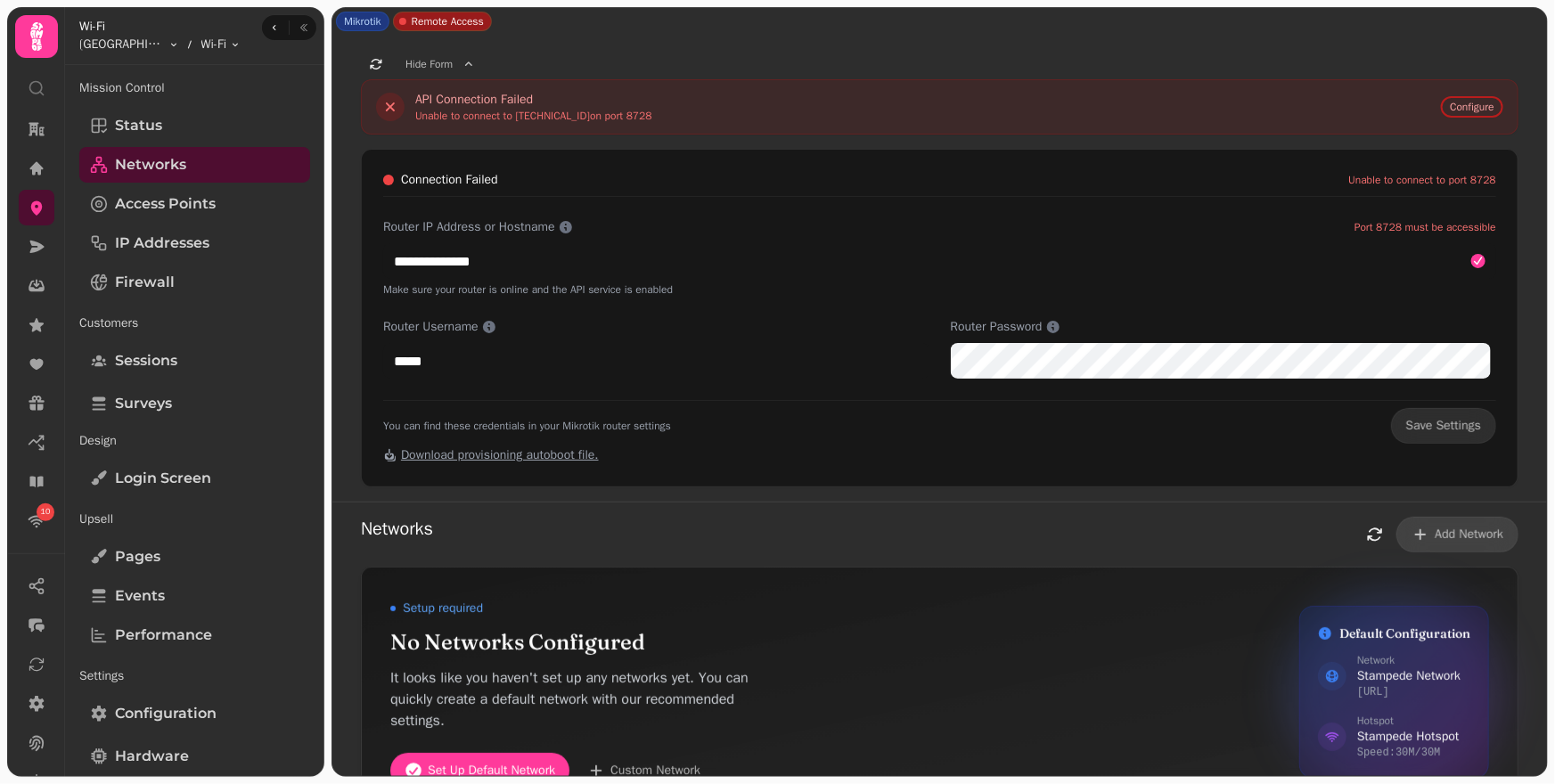 click on "**********" at bounding box center (939, 268) 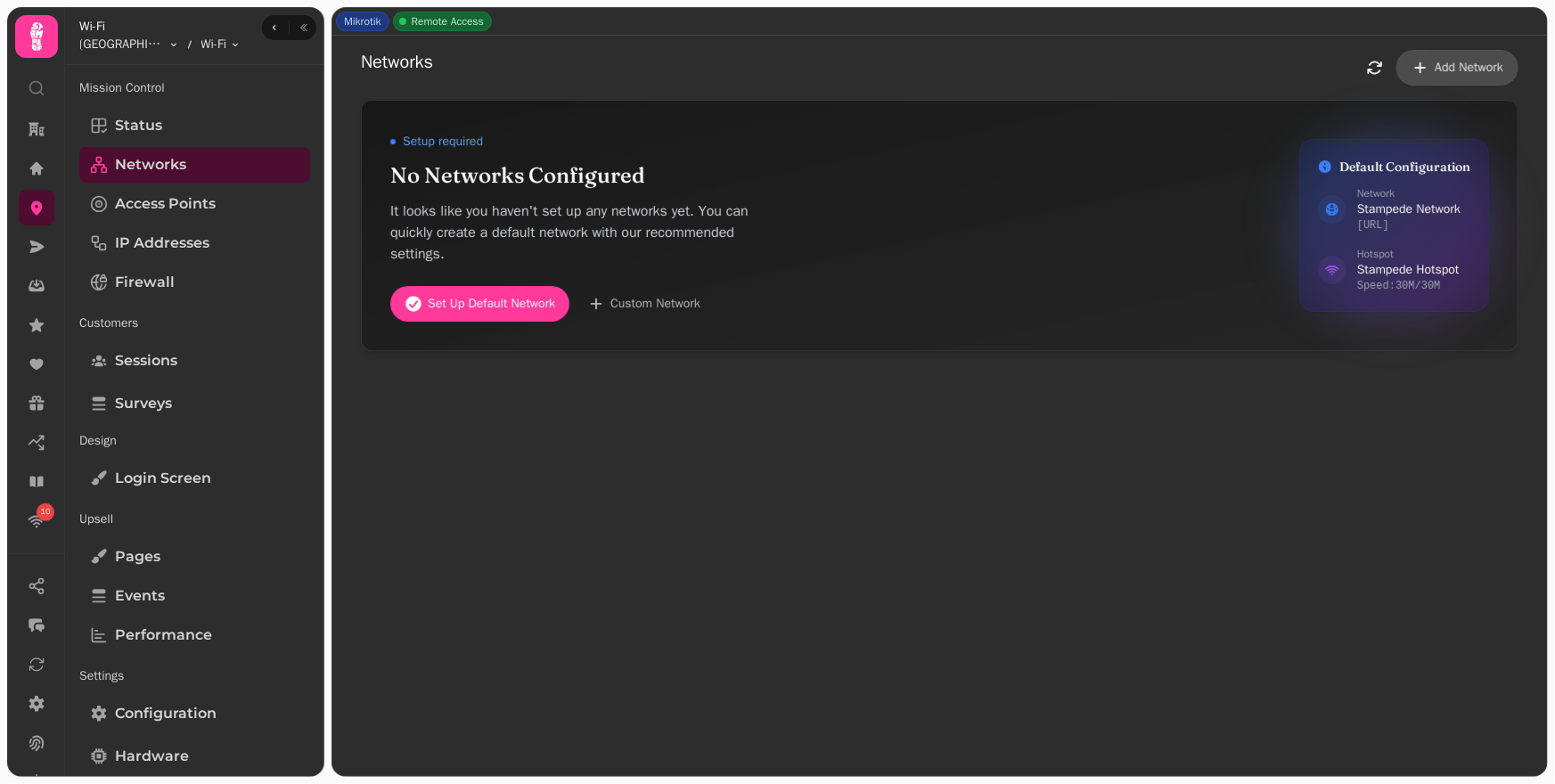 click on "Add Network" at bounding box center (1469, 68) 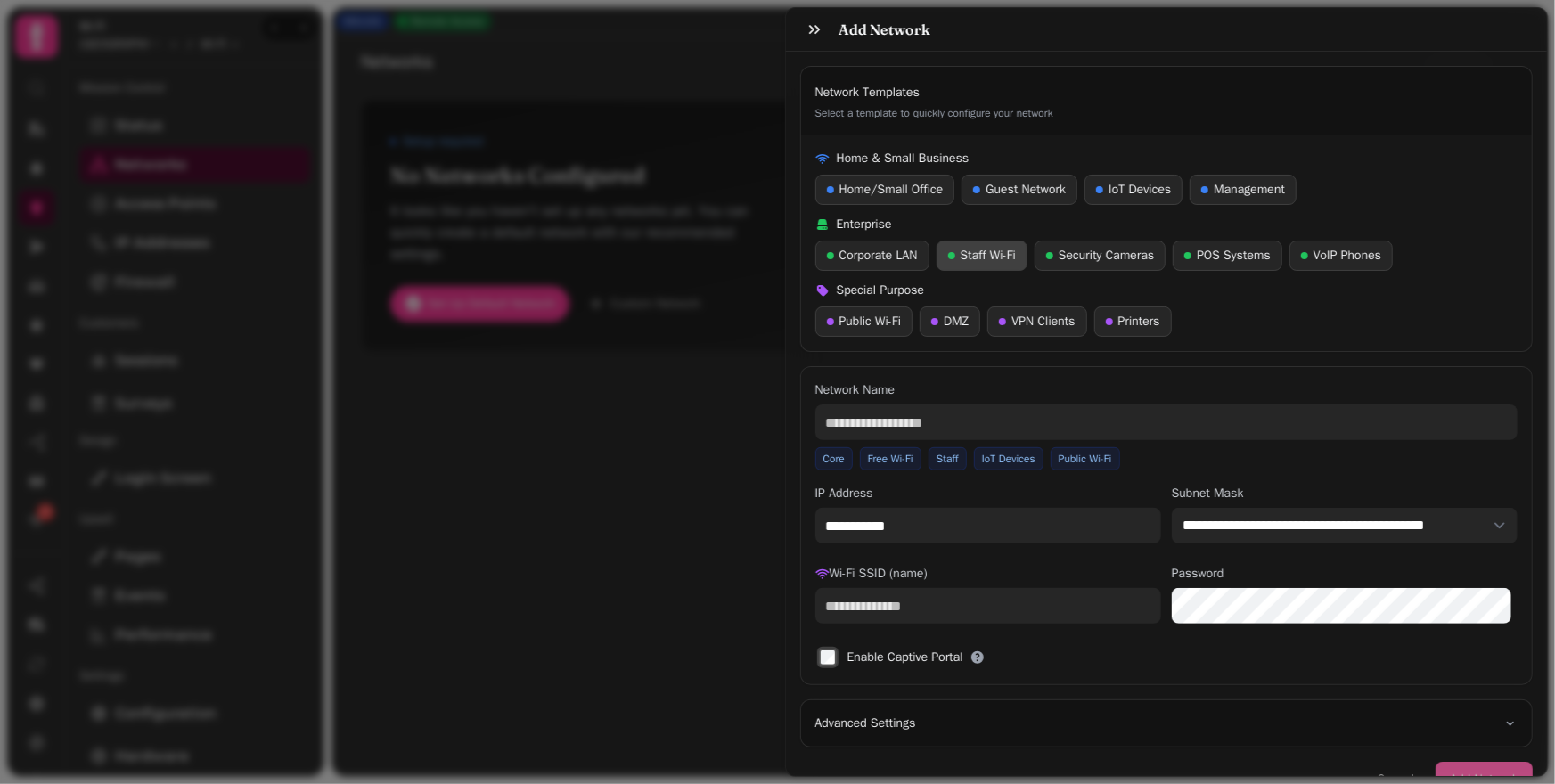 type on "*******" 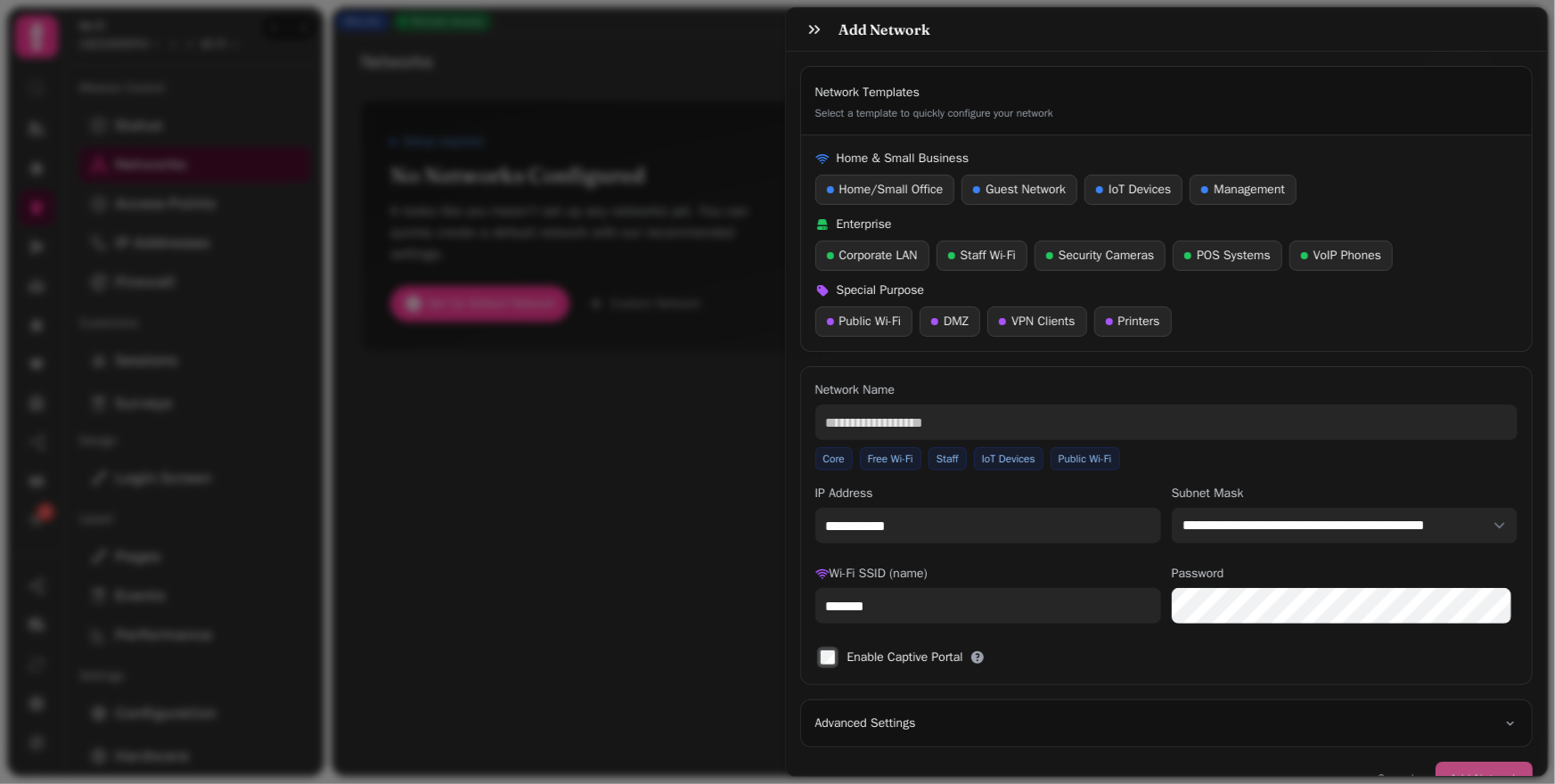 click at bounding box center (1166, 422) 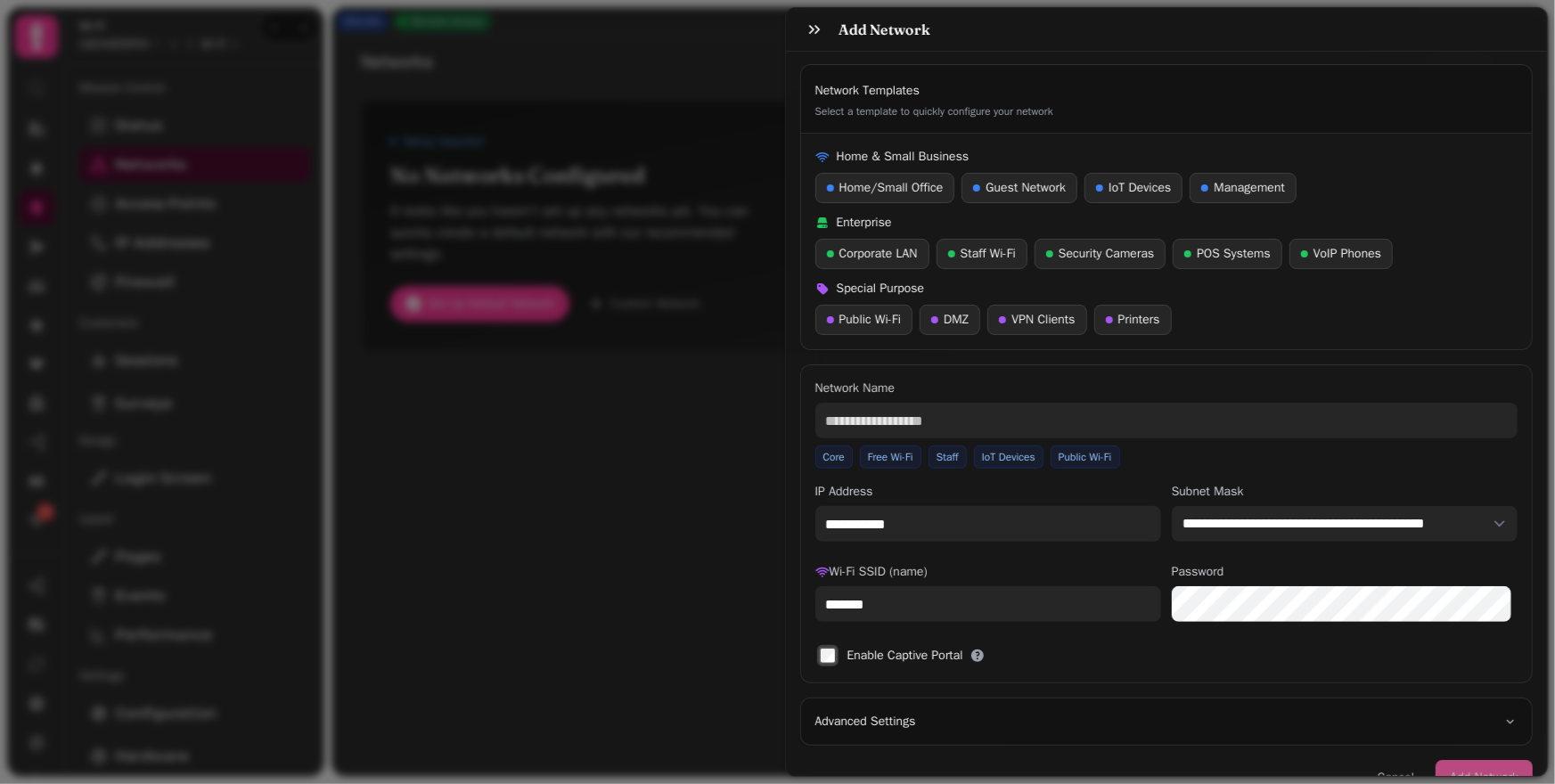 scroll, scrollTop: 3, scrollLeft: 0, axis: vertical 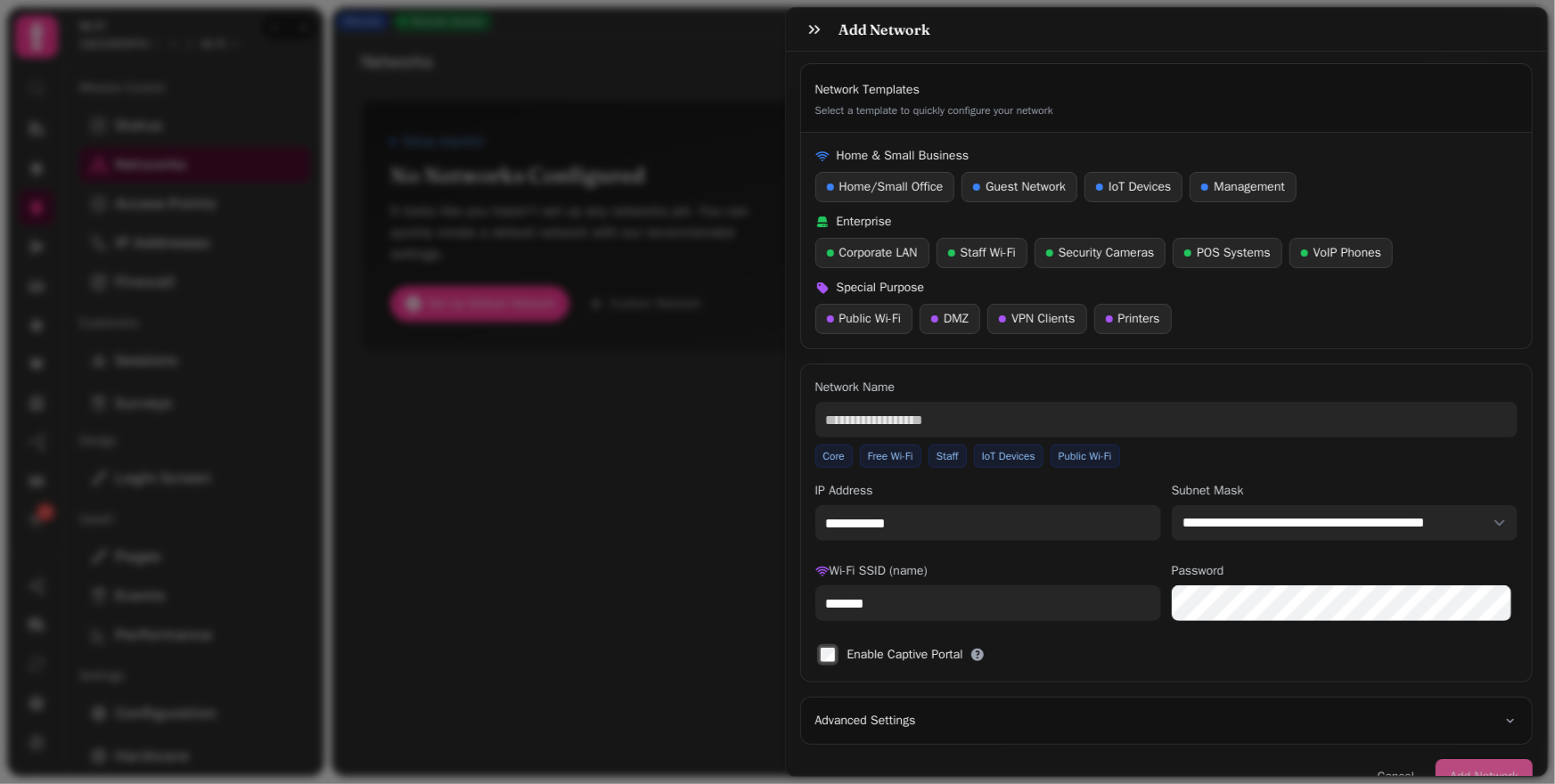 type on "**********" 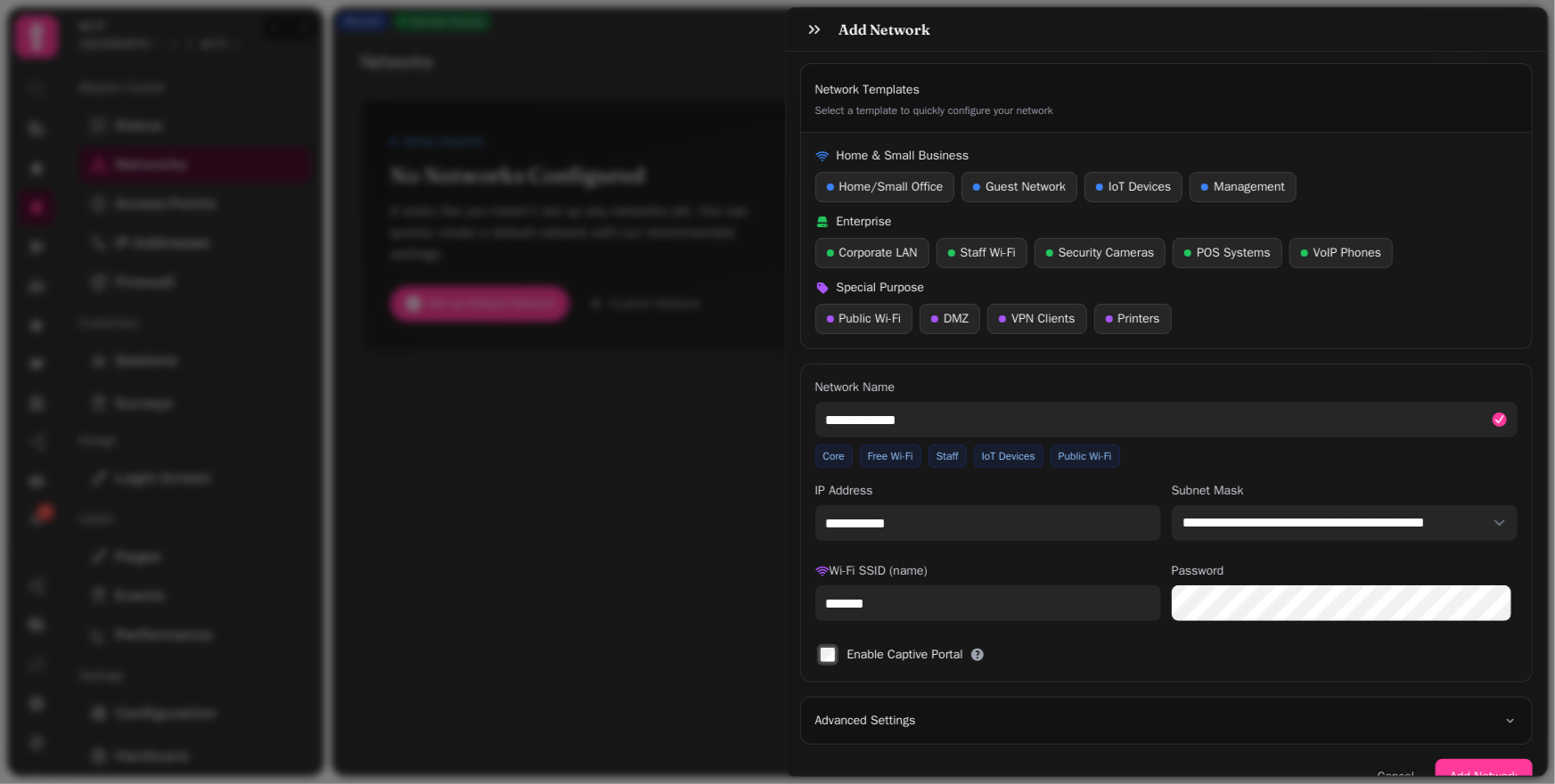 drag, startPoint x: 887, startPoint y: 516, endPoint x: 765, endPoint y: 521, distance: 122.1024 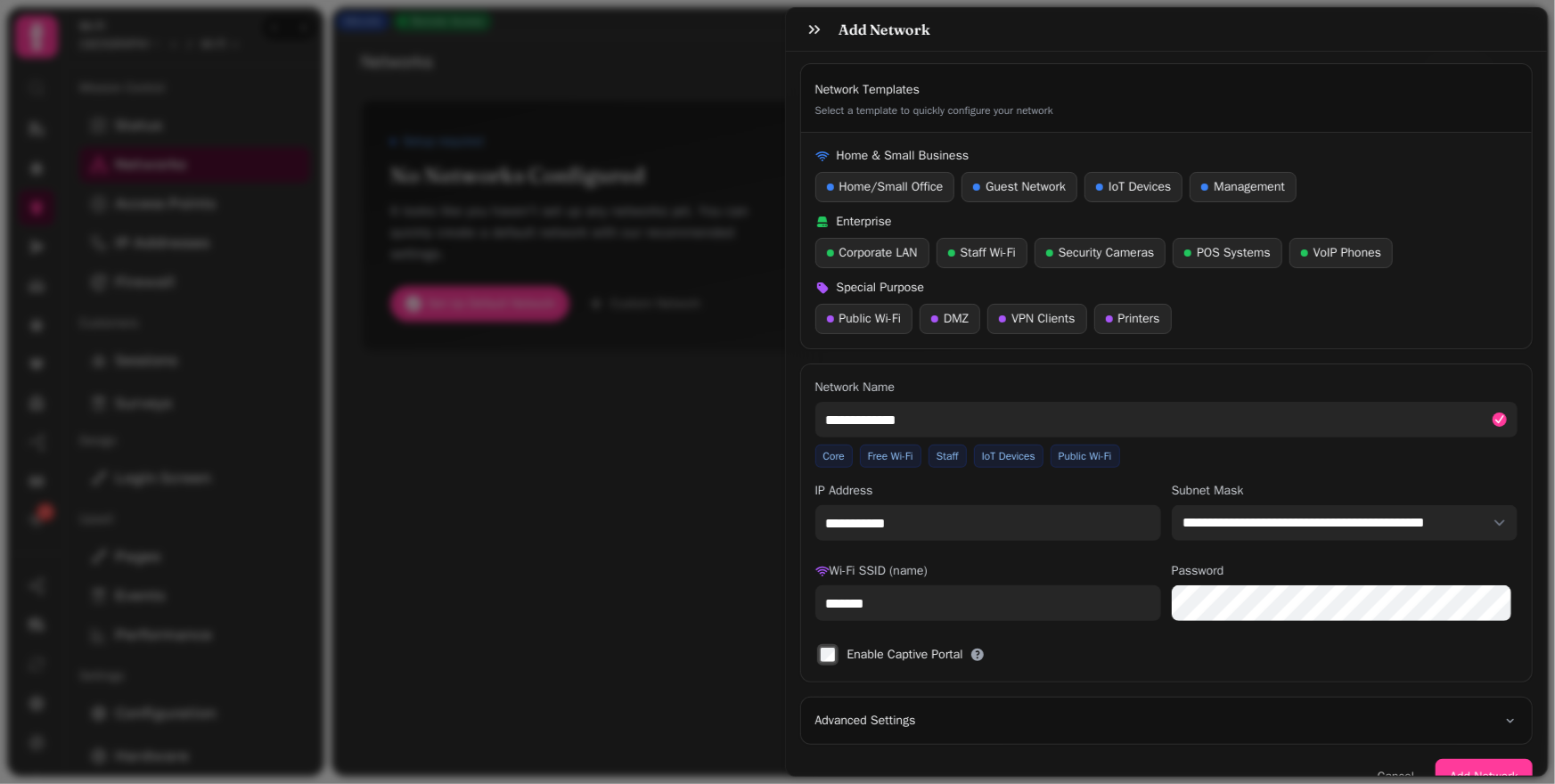 click on "**********" at bounding box center [777, 406] 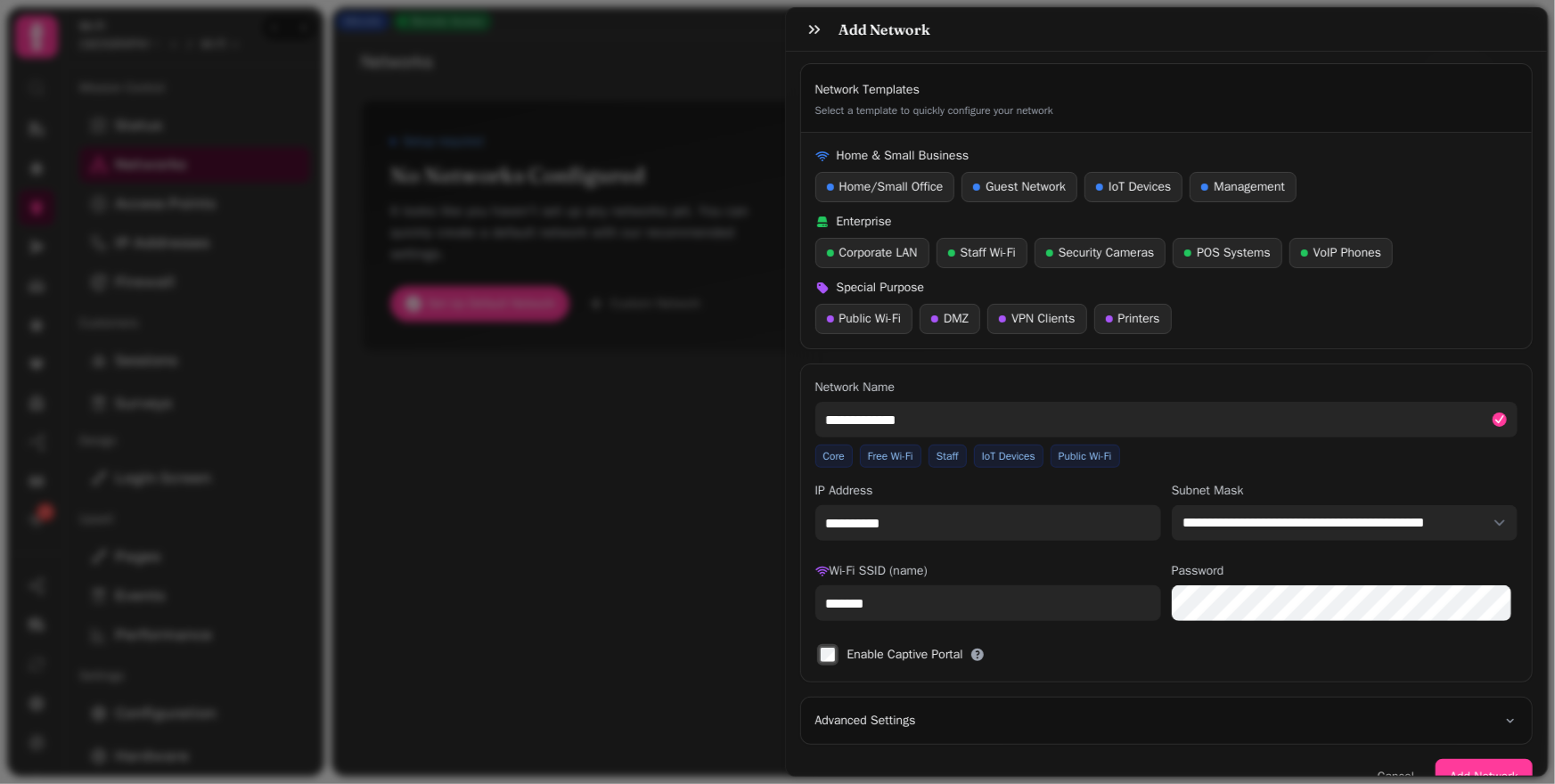type on "**********" 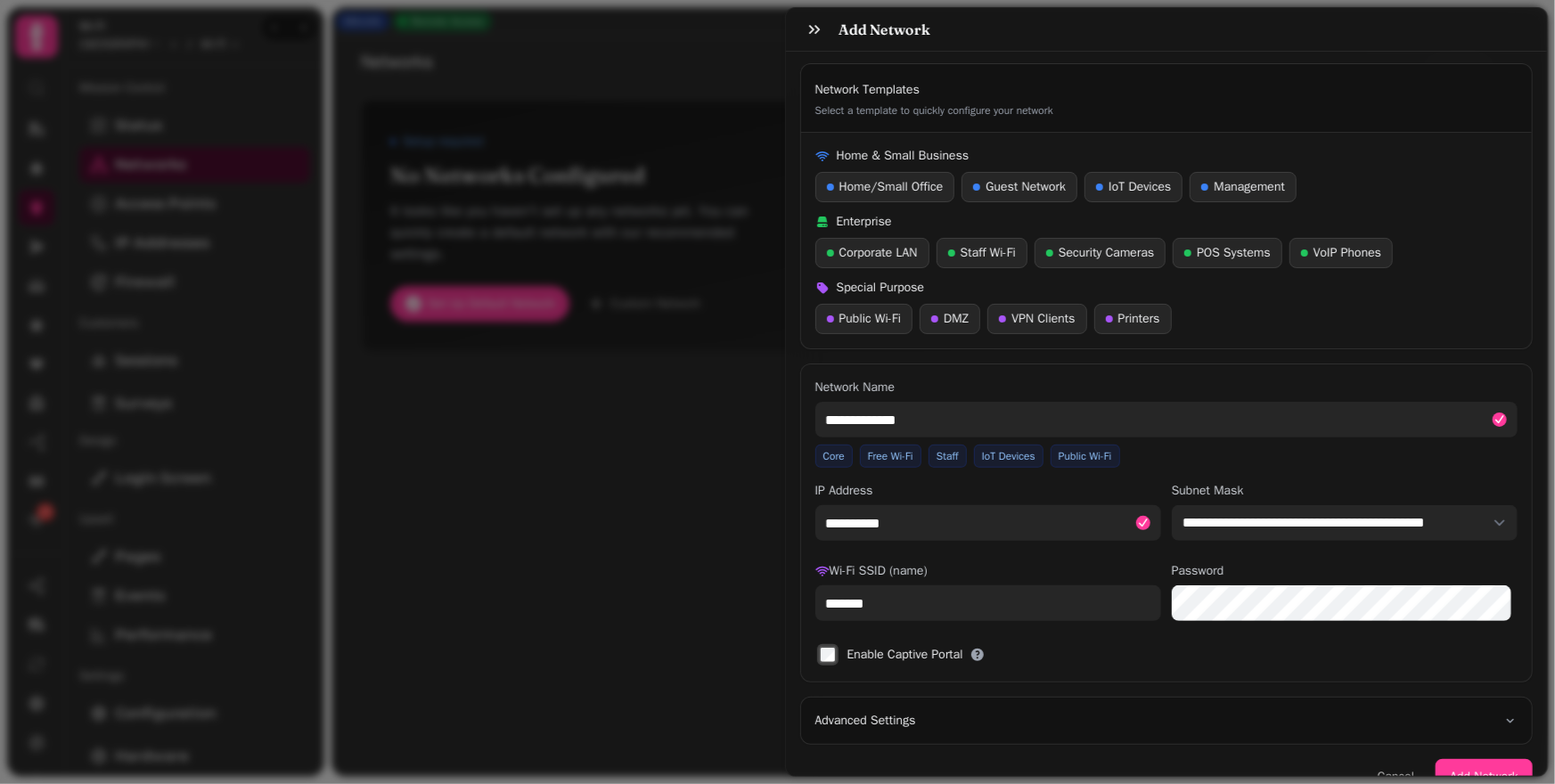 drag, startPoint x: 887, startPoint y: 603, endPoint x: 786, endPoint y: 604, distance: 101.00495 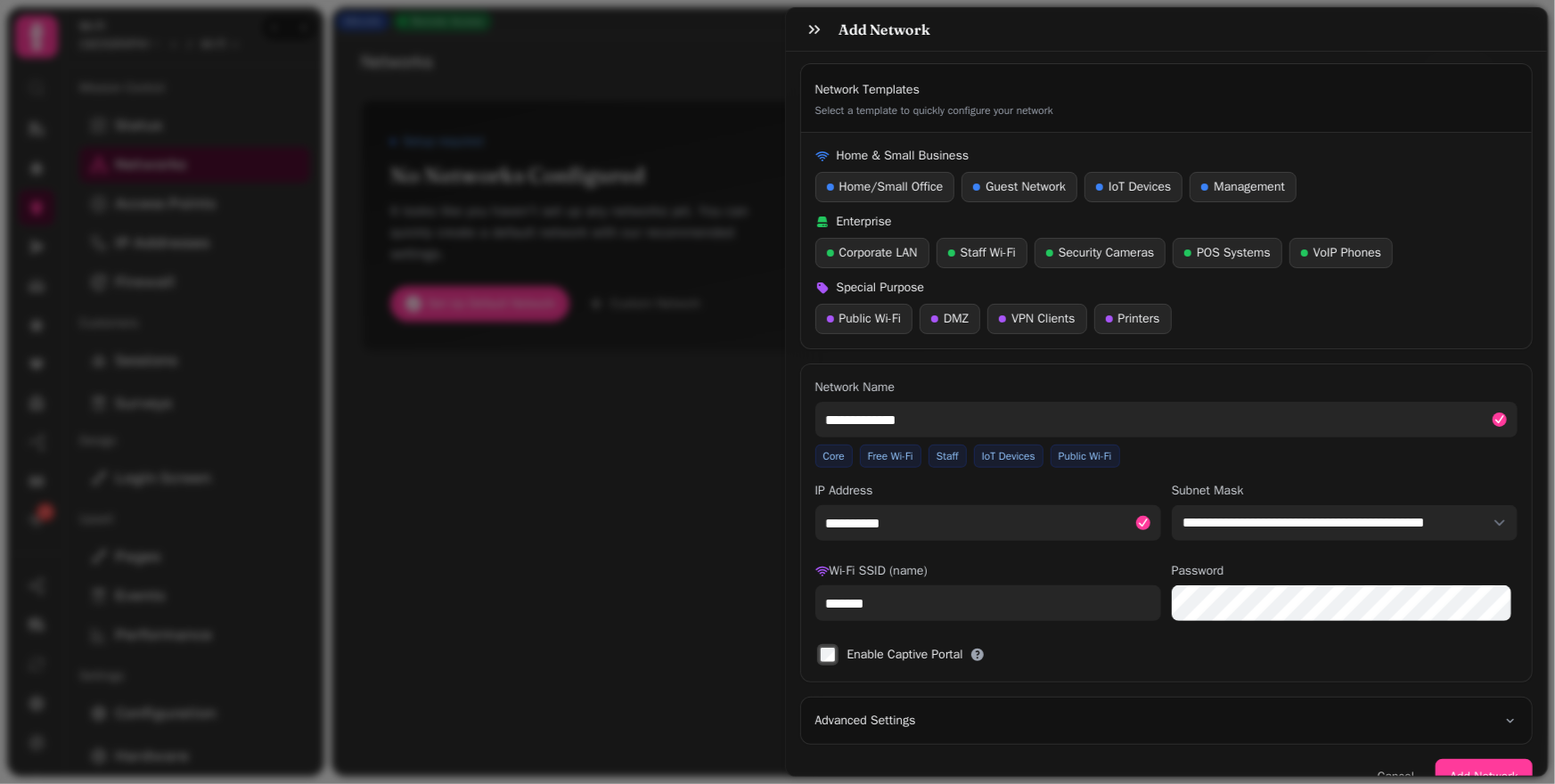 click on "**********" at bounding box center (1166, 429) 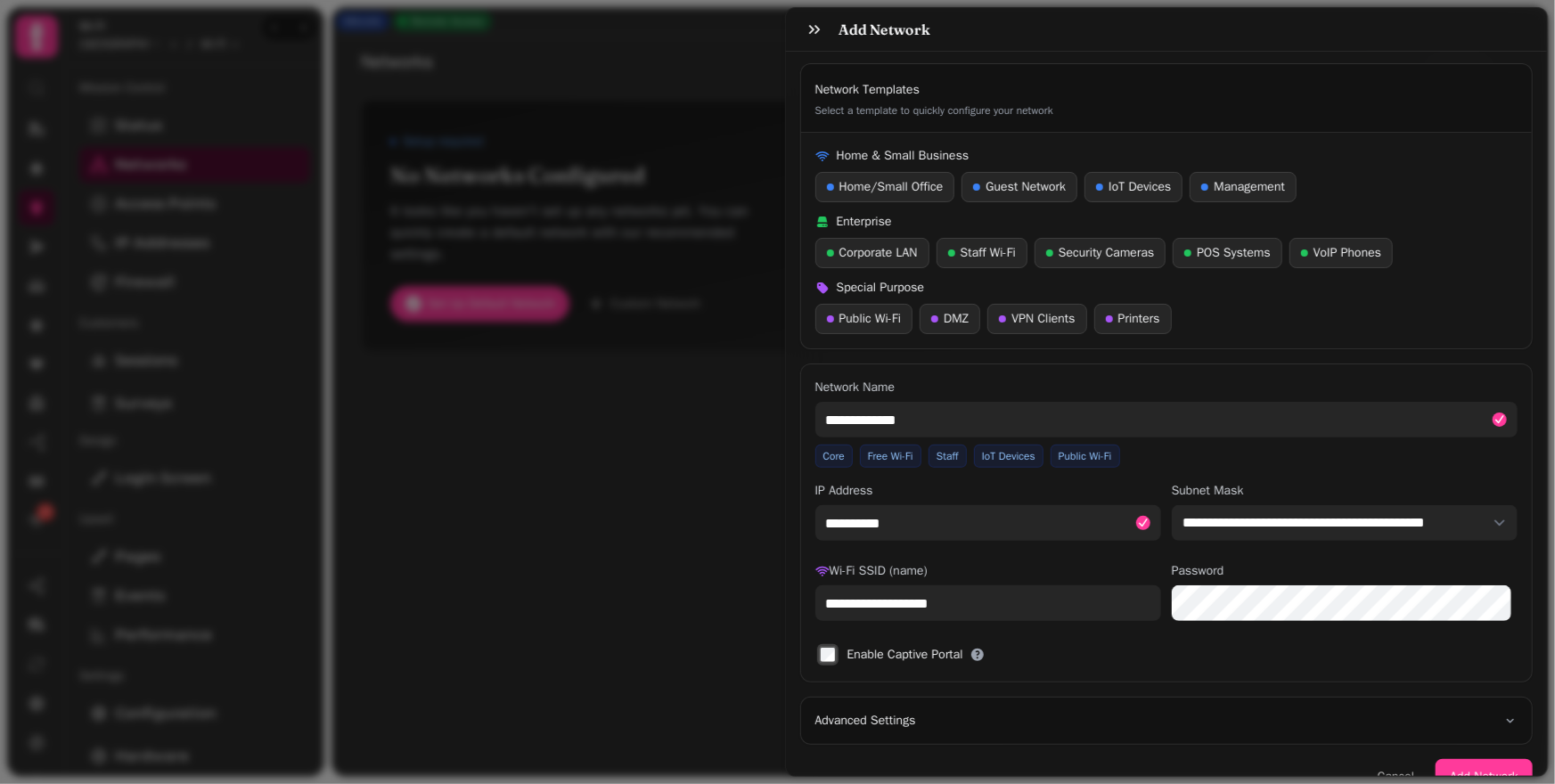 type on "**********" 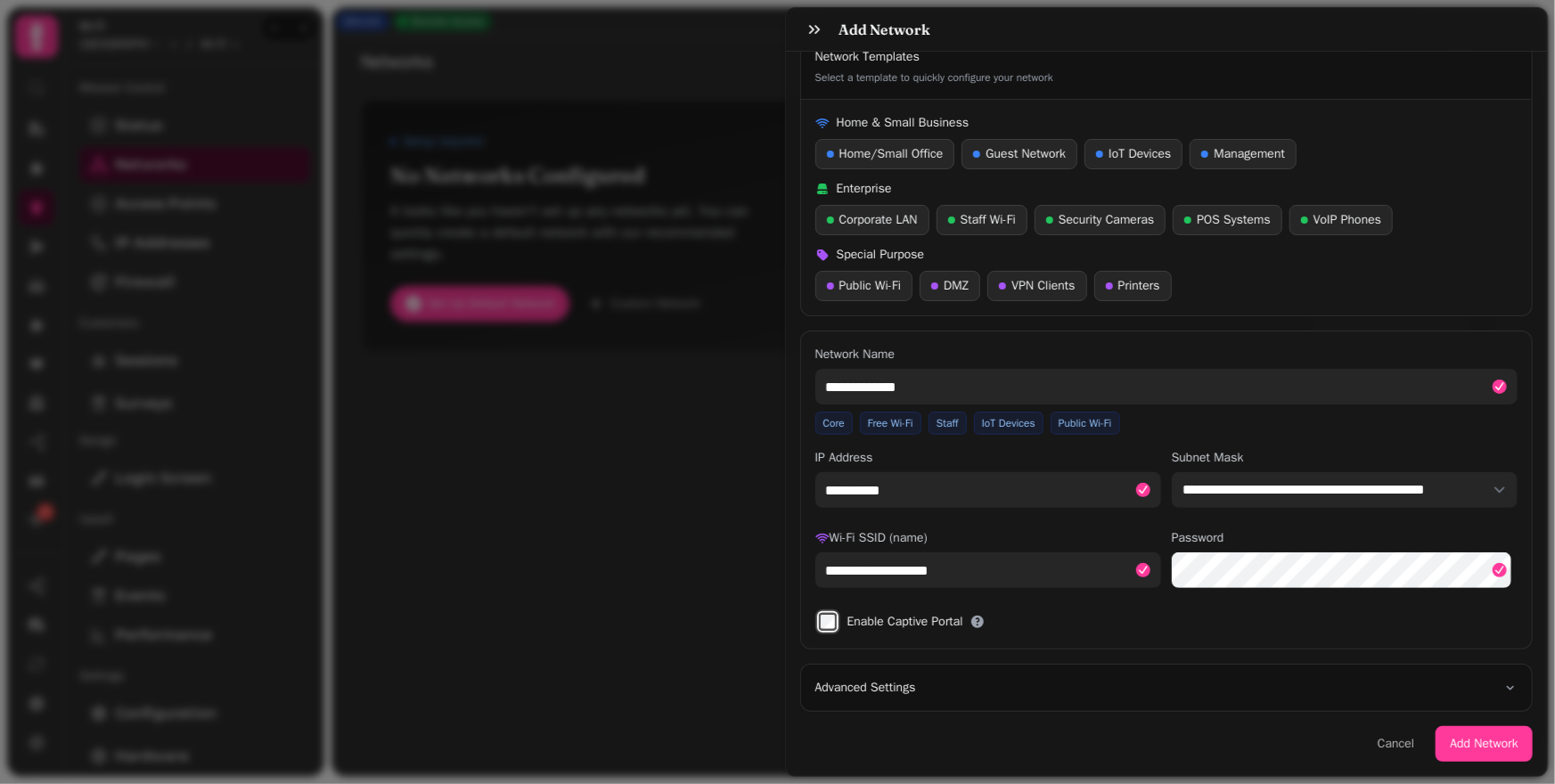 scroll, scrollTop: 45, scrollLeft: 0, axis: vertical 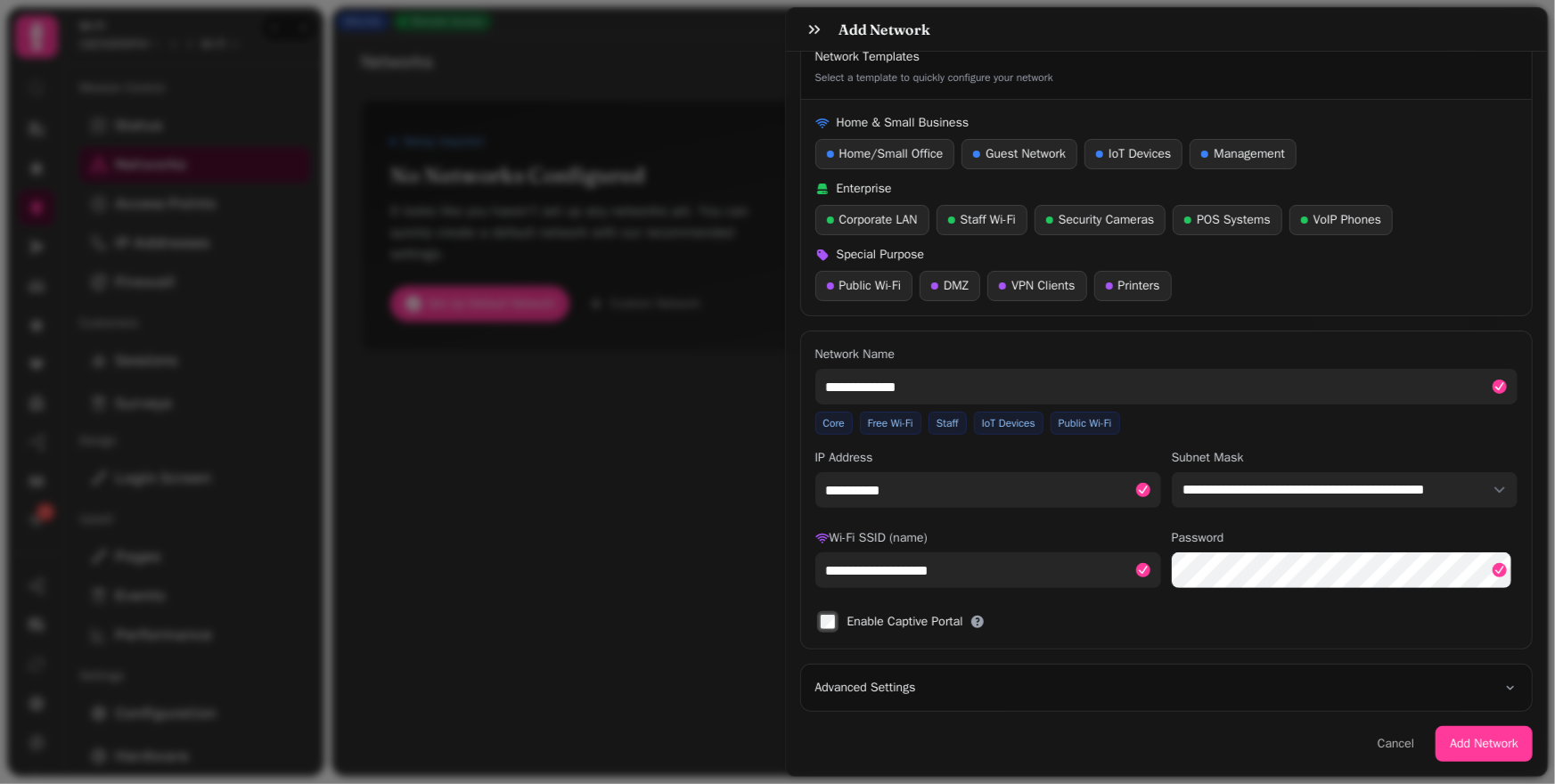 click on "Advanced Settings" at bounding box center [1166, 688] 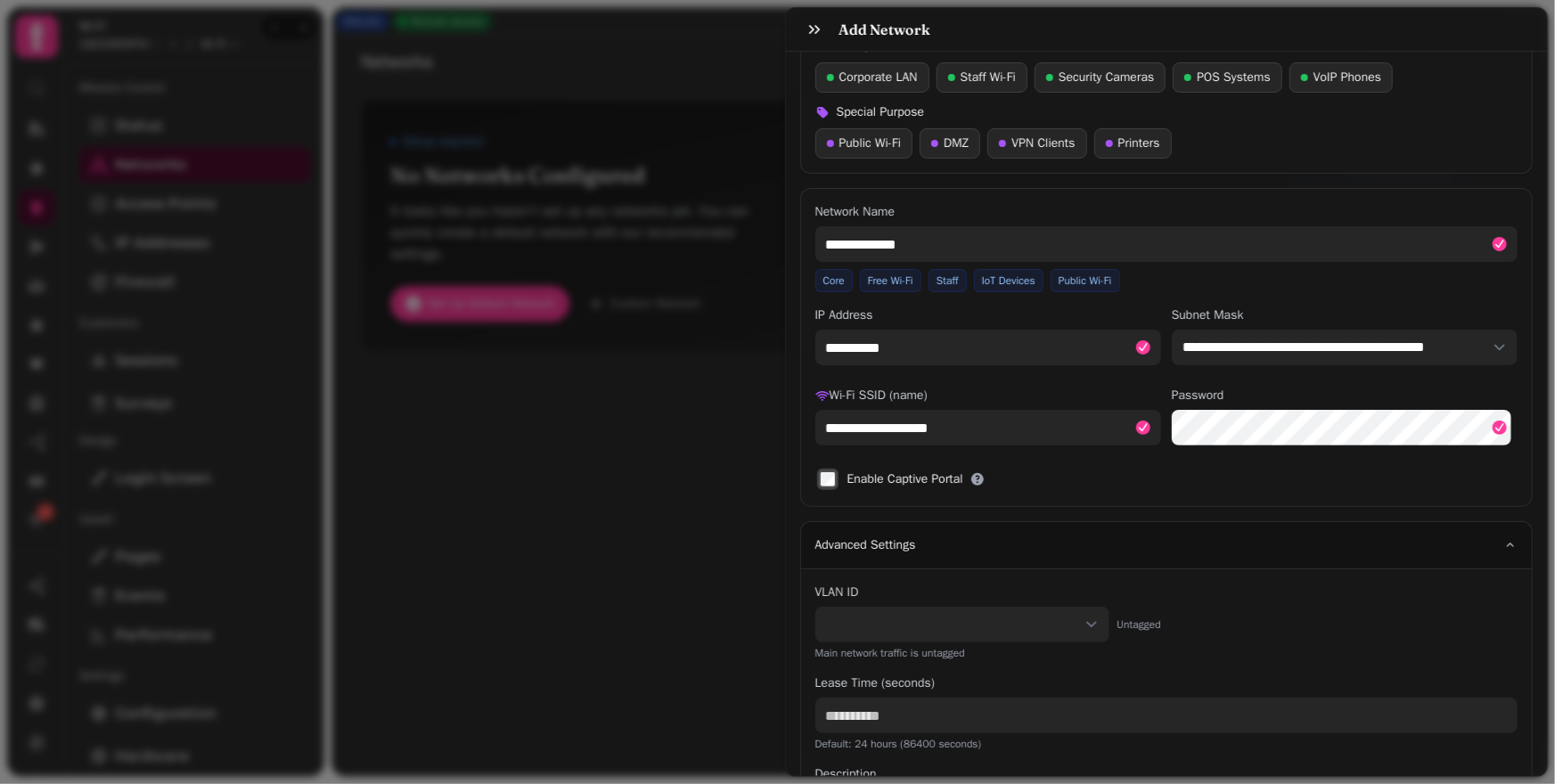 scroll, scrollTop: 316, scrollLeft: 0, axis: vertical 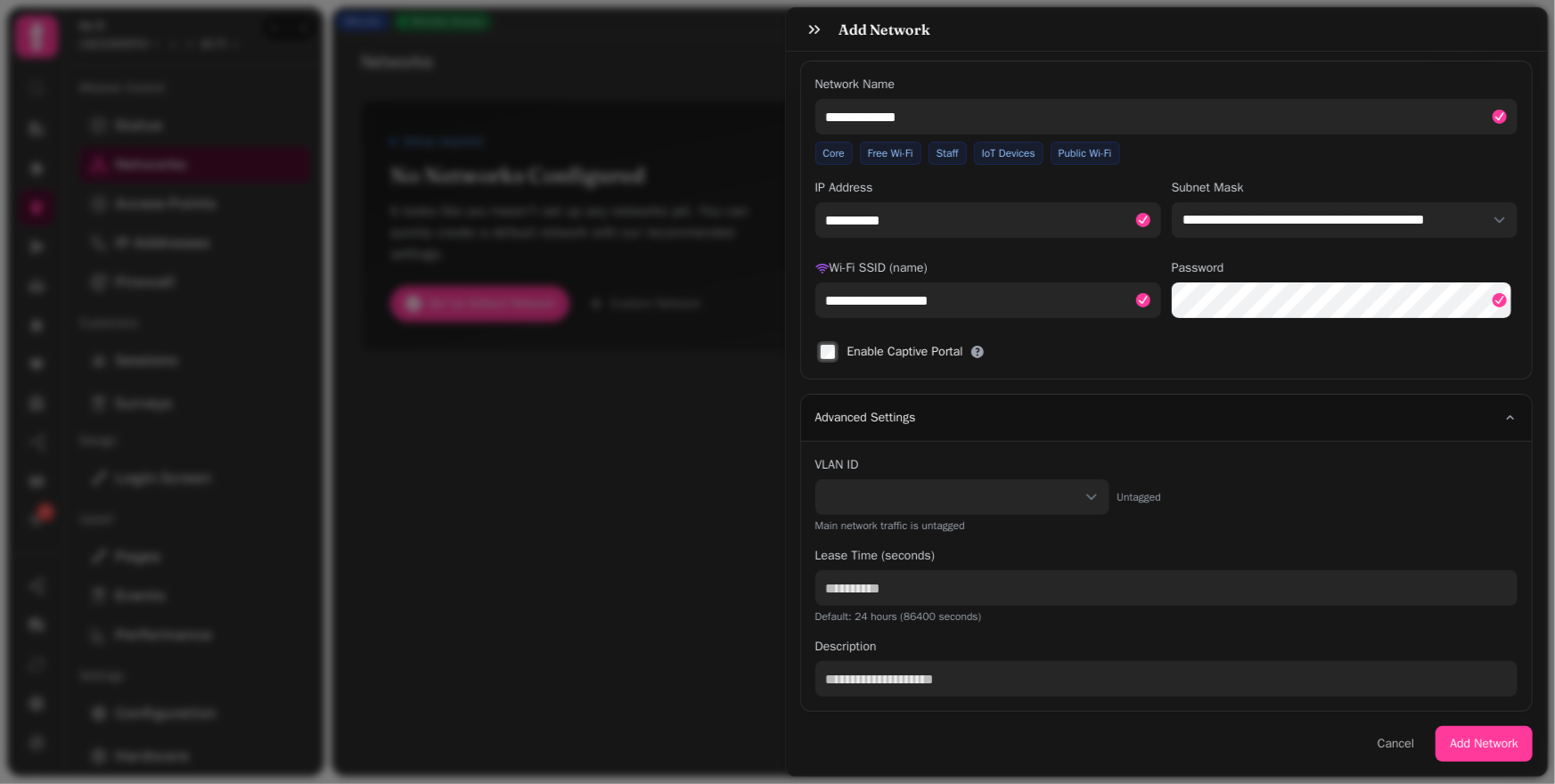 click on "**********" at bounding box center (962, 497) 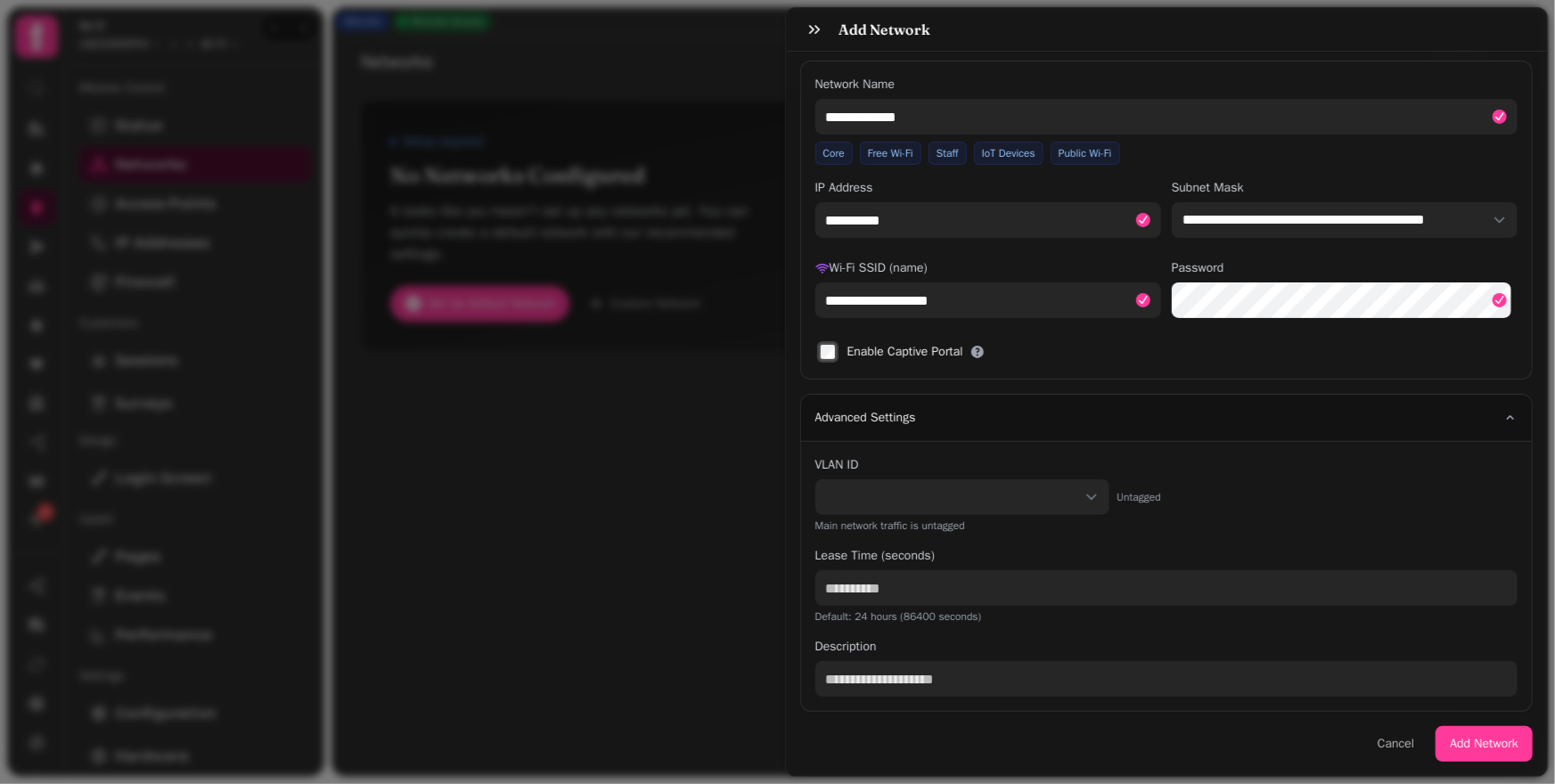 select on "***" 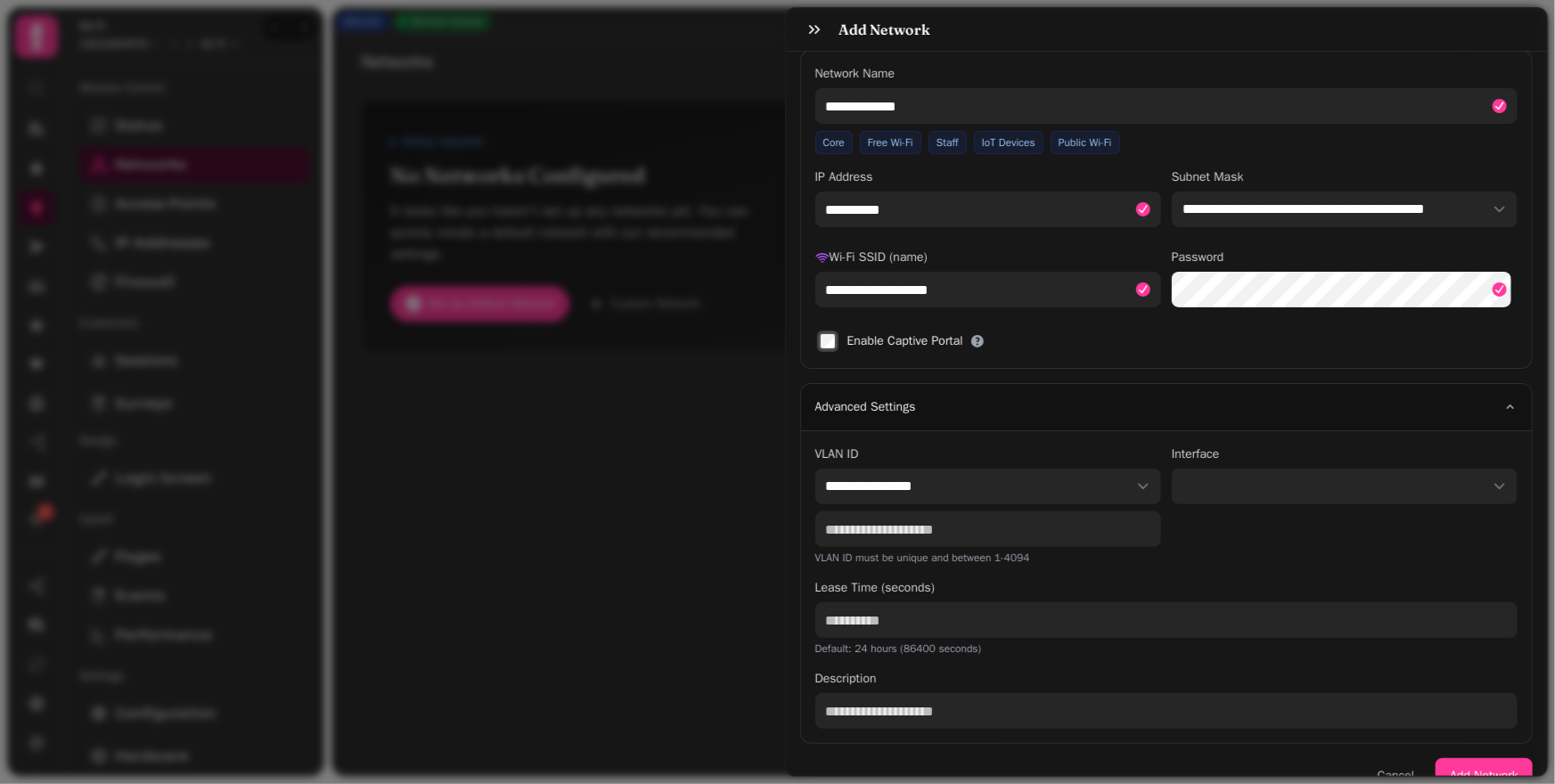 click on "****** ****** ****** ****** ****** ** ***** *****" at bounding box center (1345, 486) 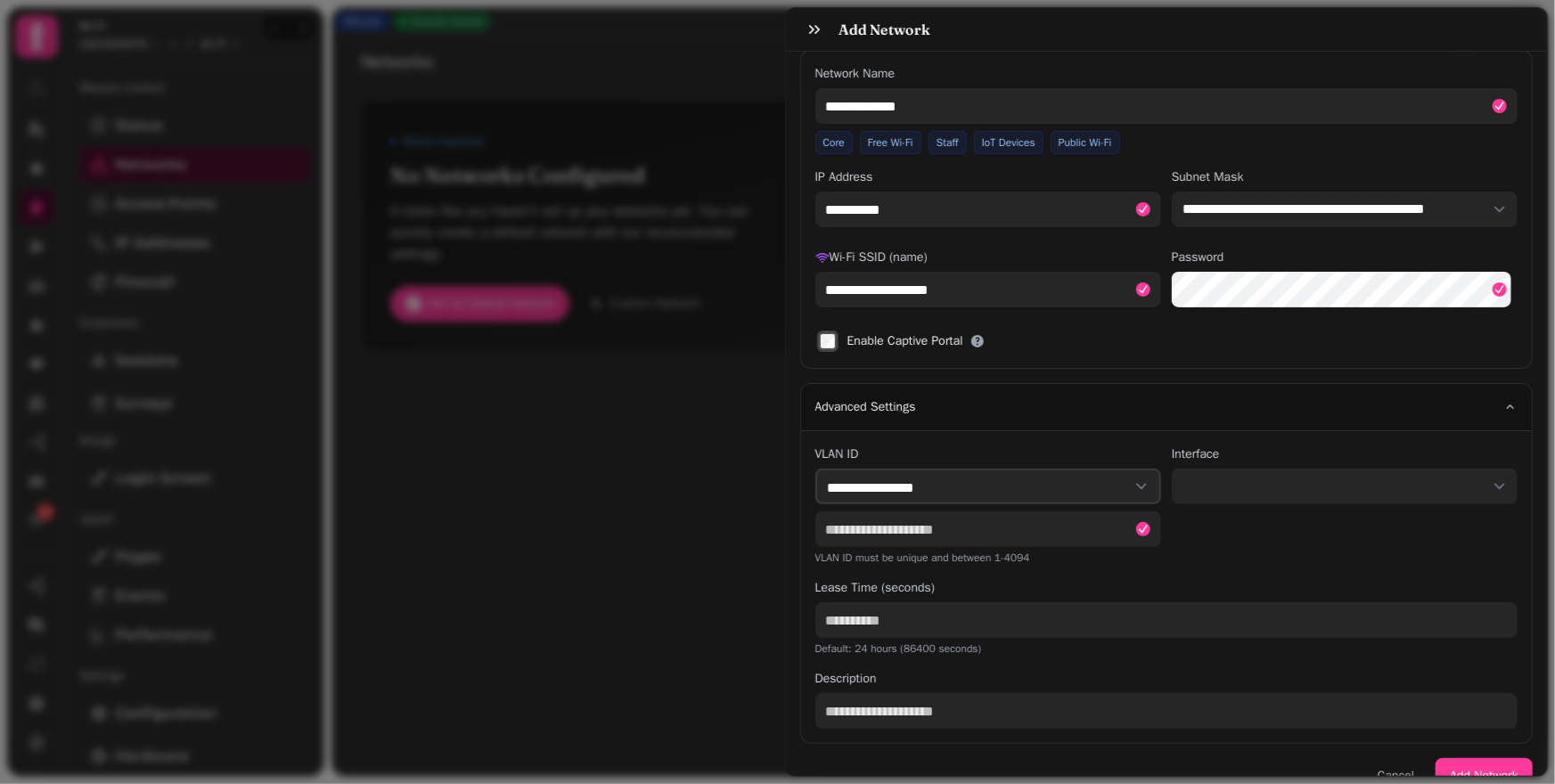 select on "******" 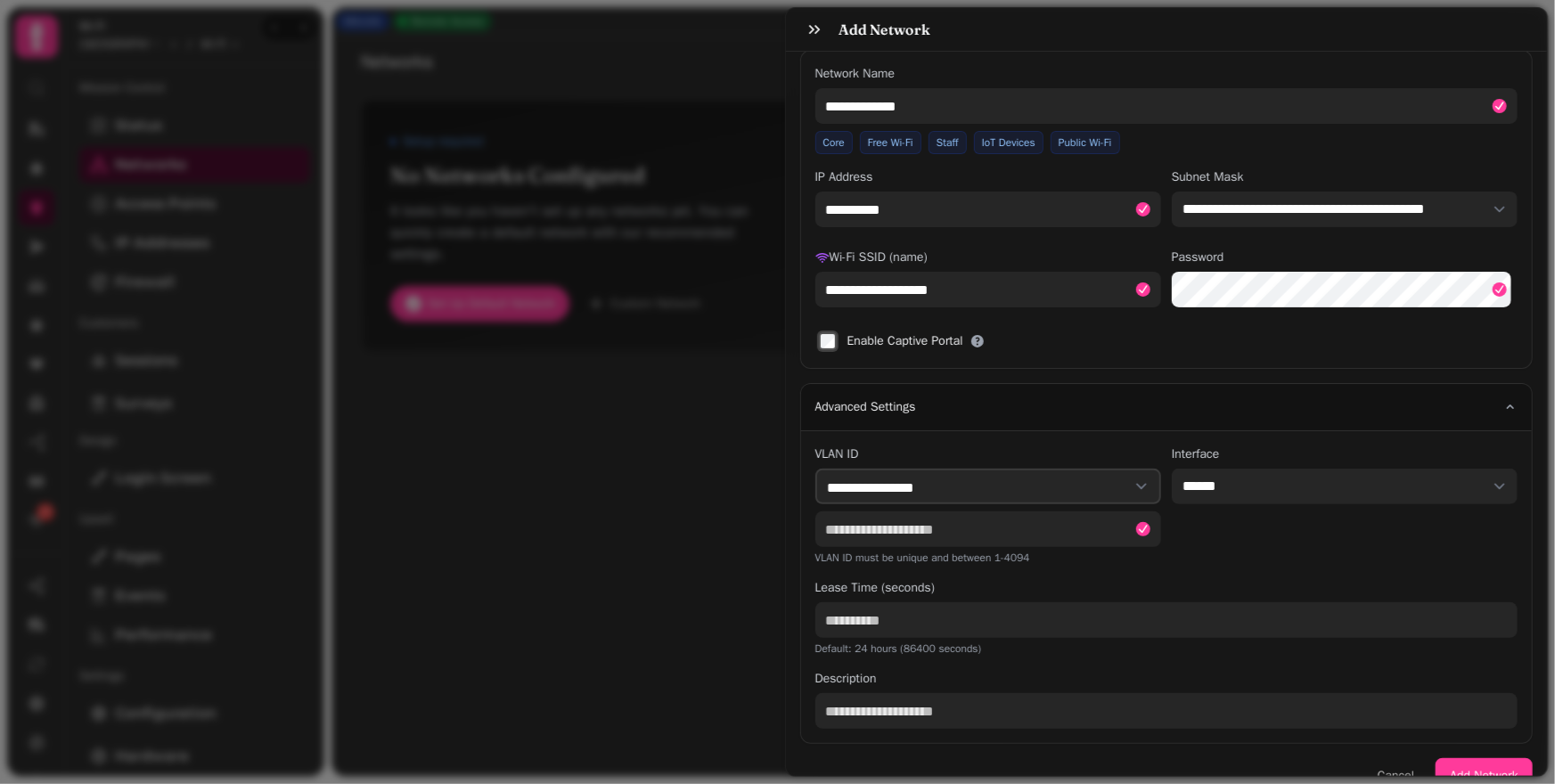 click on "Advanced Settings" at bounding box center (1166, 407) 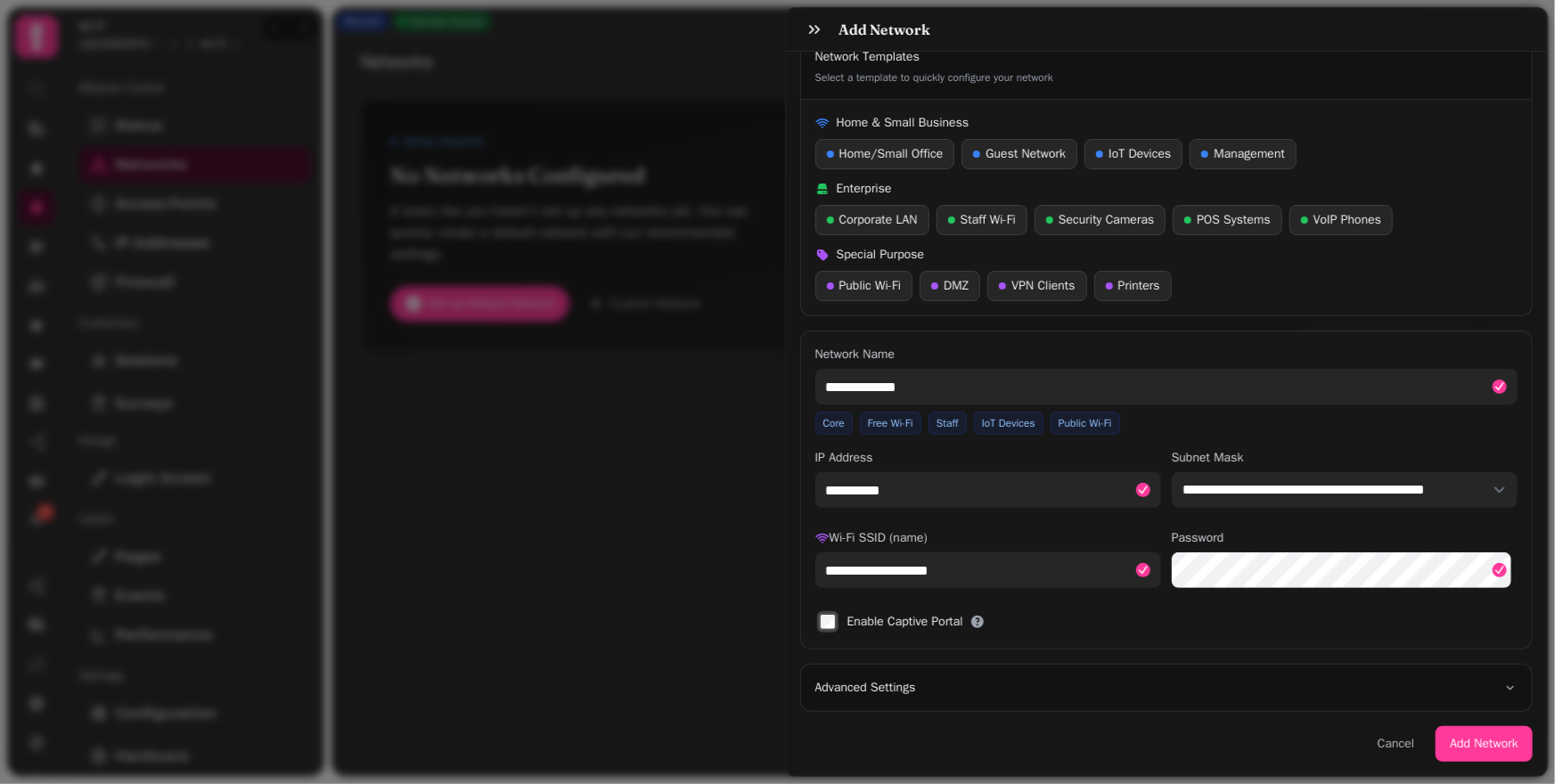 scroll, scrollTop: 45, scrollLeft: 0, axis: vertical 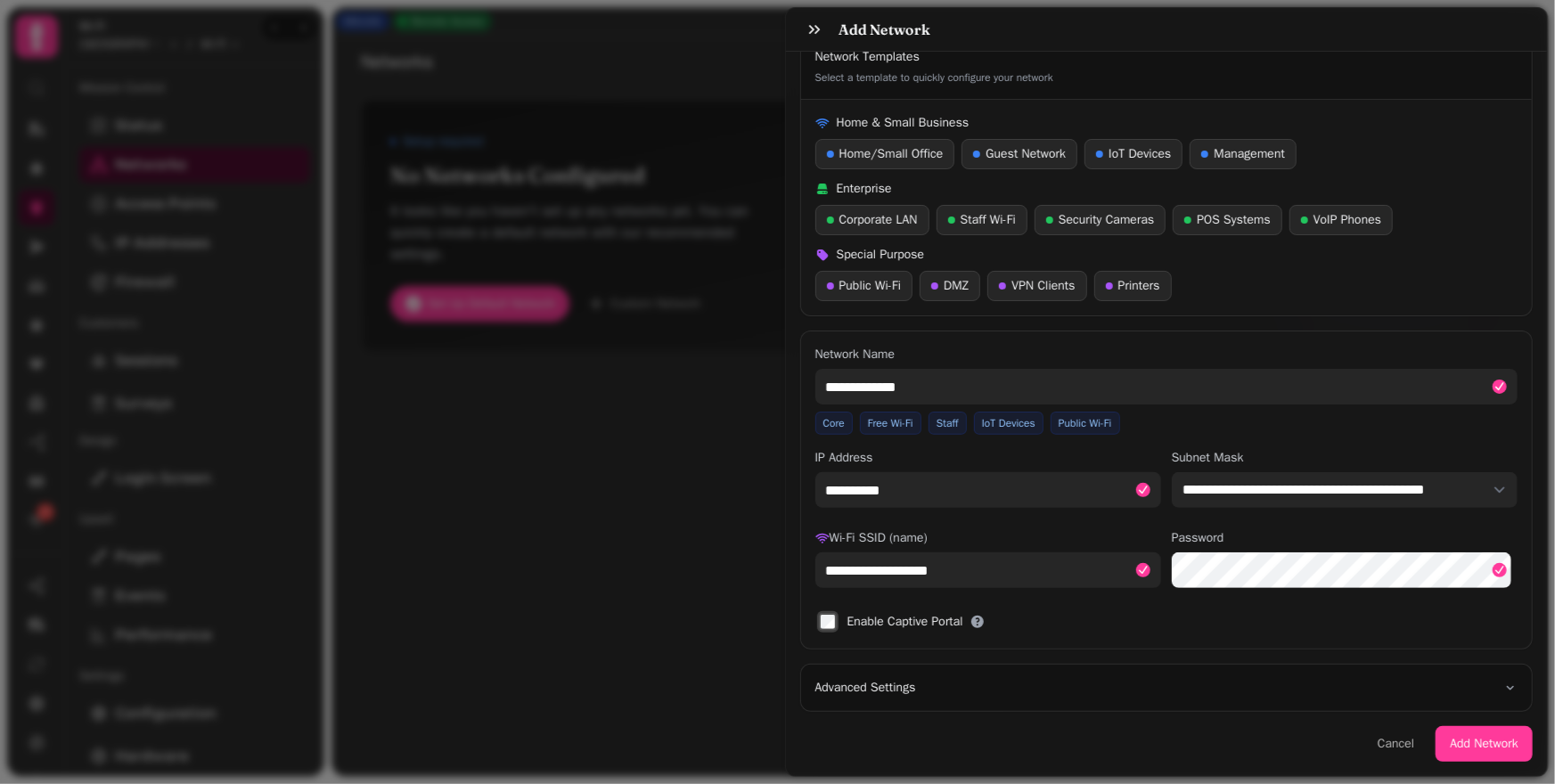 click on "Advanced Settings" at bounding box center [1166, 688] 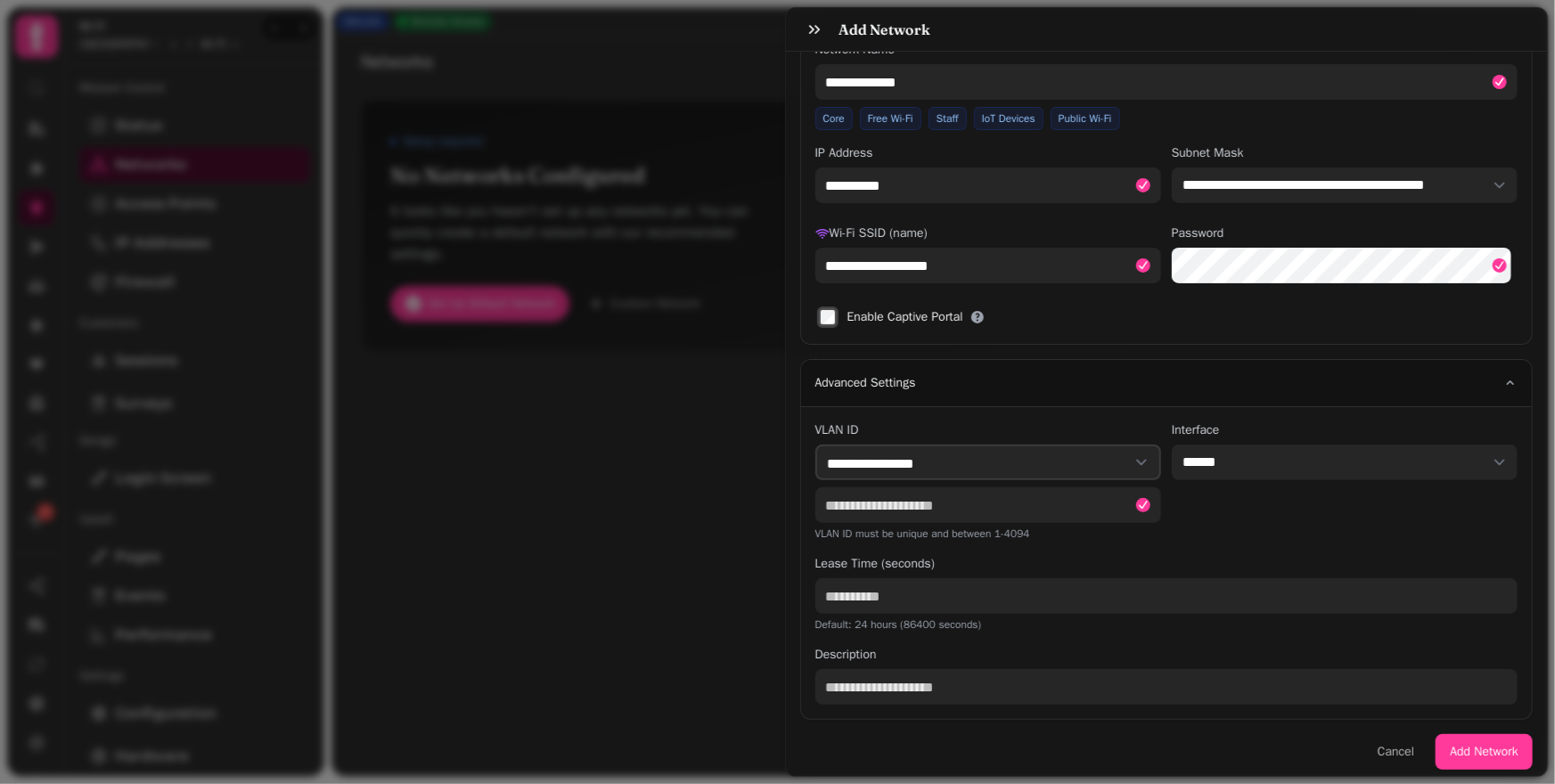 scroll, scrollTop: 358, scrollLeft: 0, axis: vertical 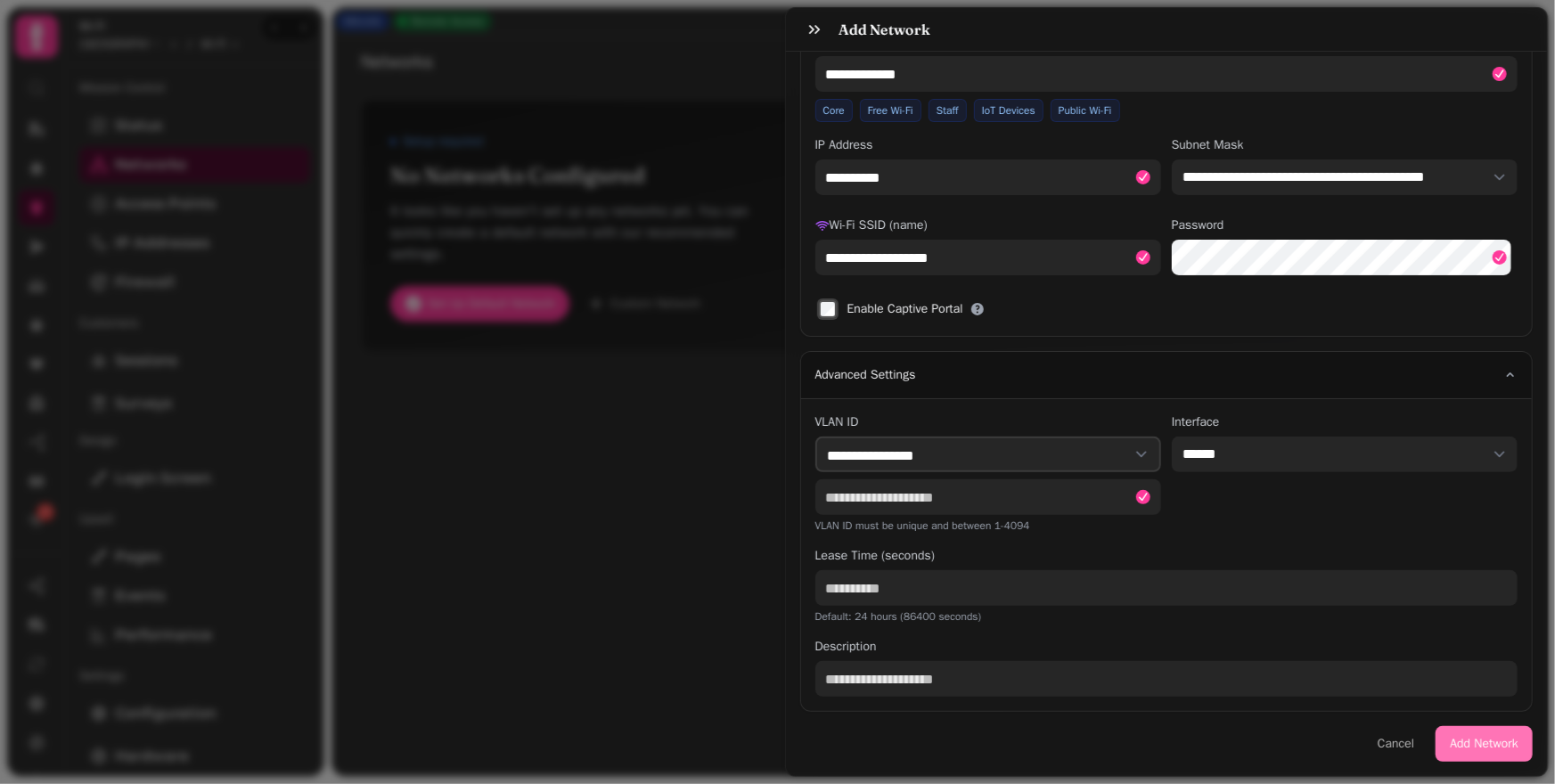 click on "Add Network" at bounding box center [1484, 744] 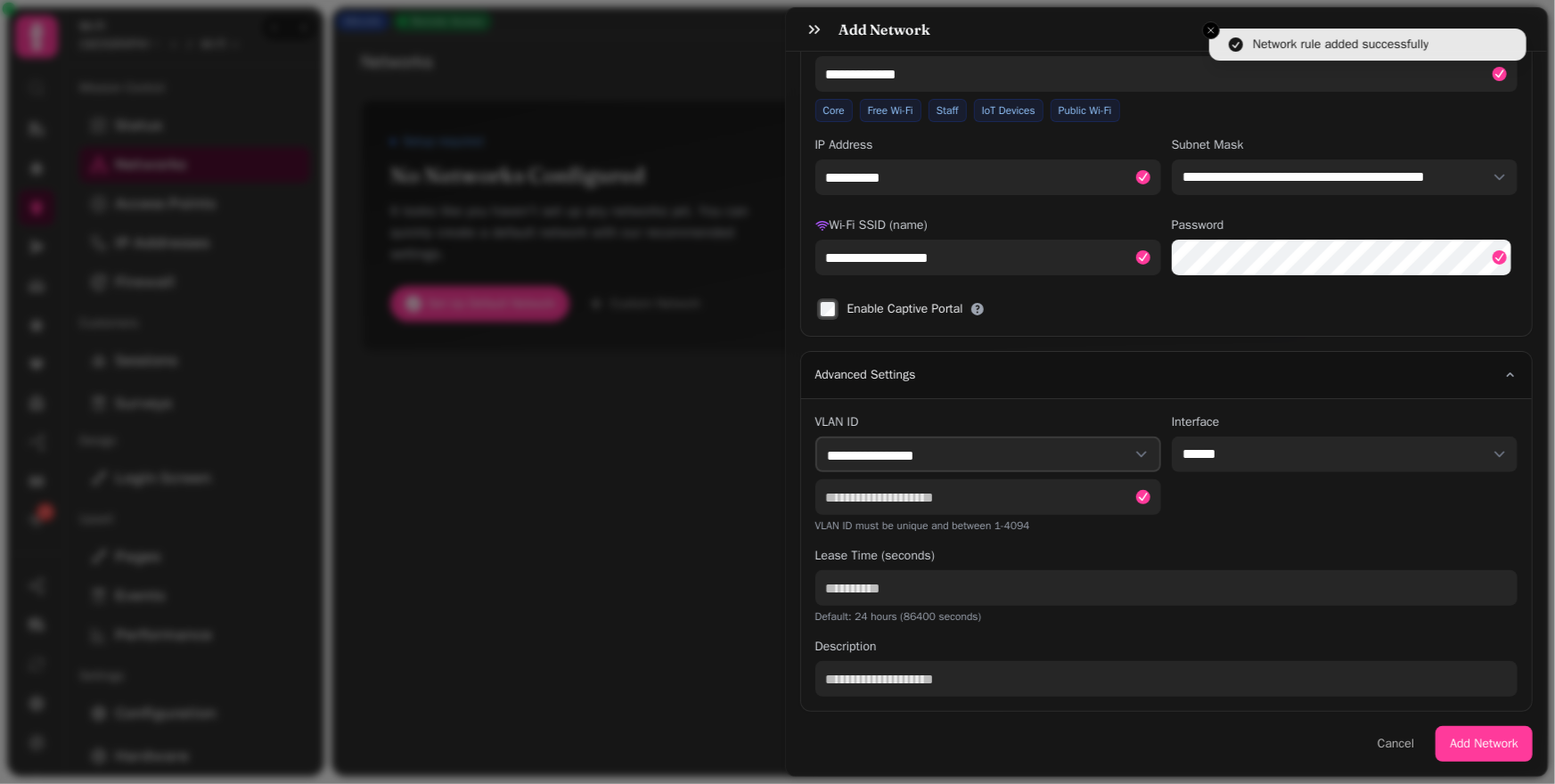 type 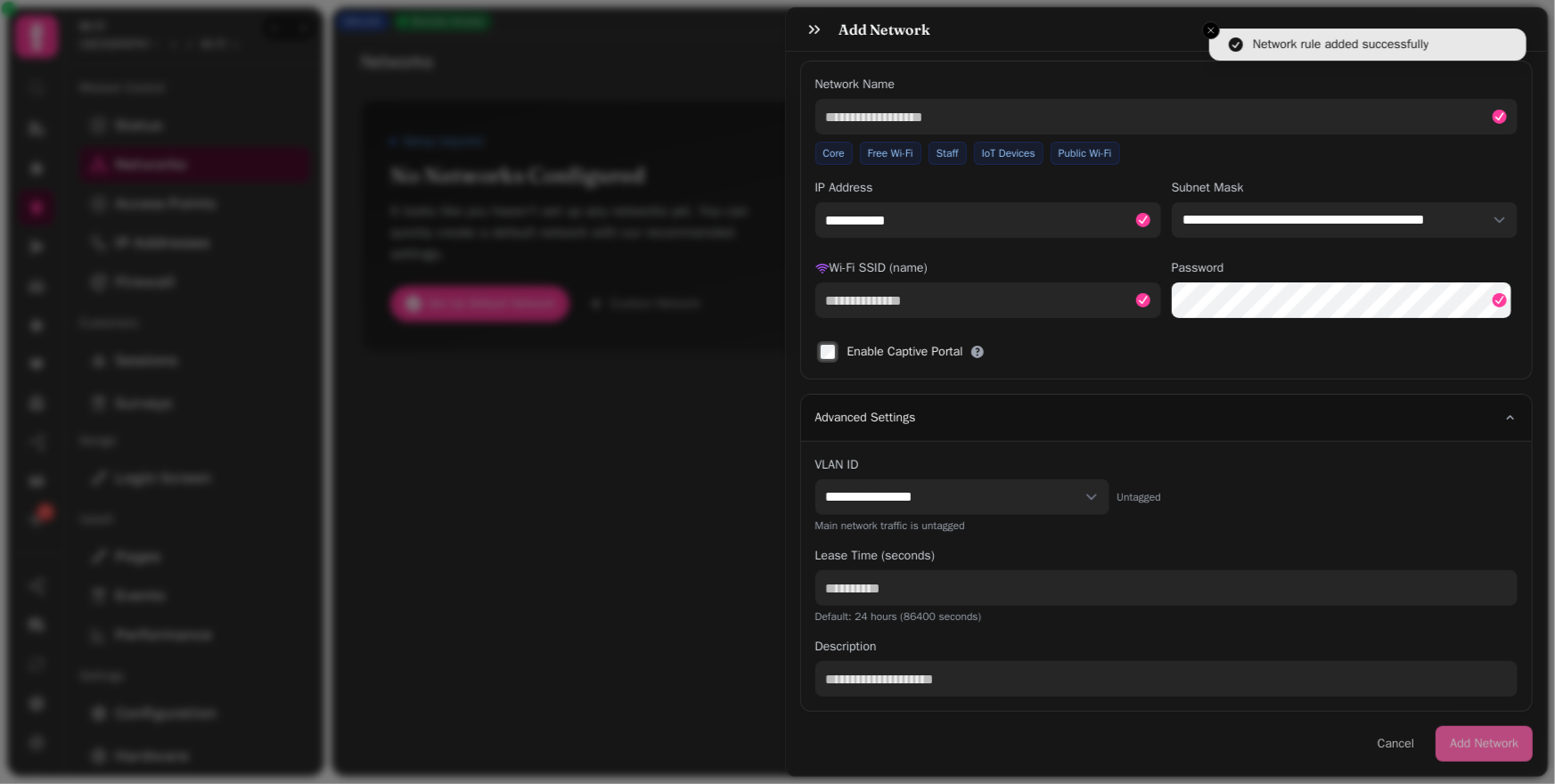 scroll, scrollTop: 316, scrollLeft: 0, axis: vertical 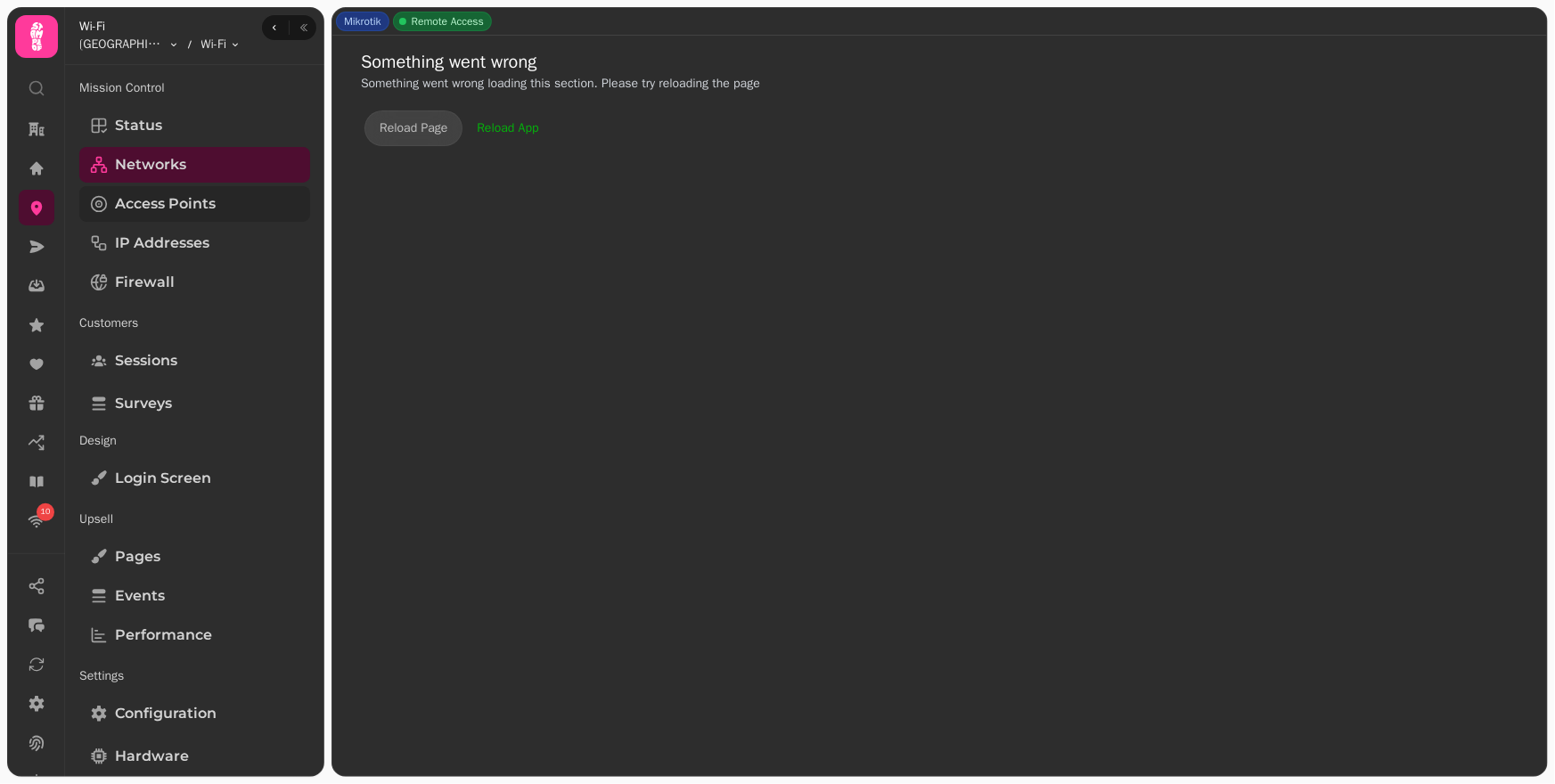 click on "Access Points" at bounding box center [165, 204] 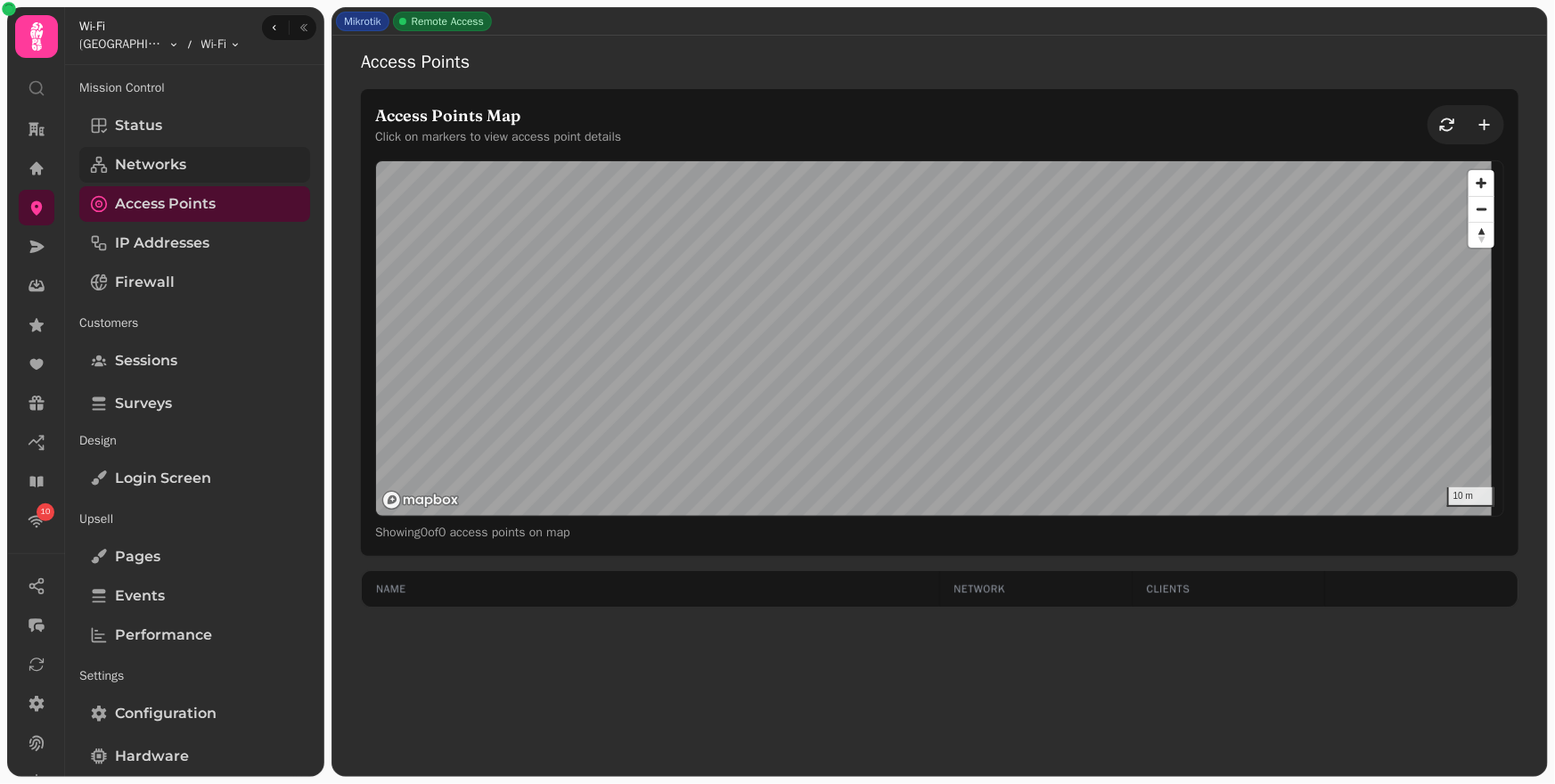click on "Networks" at bounding box center (151, 165) 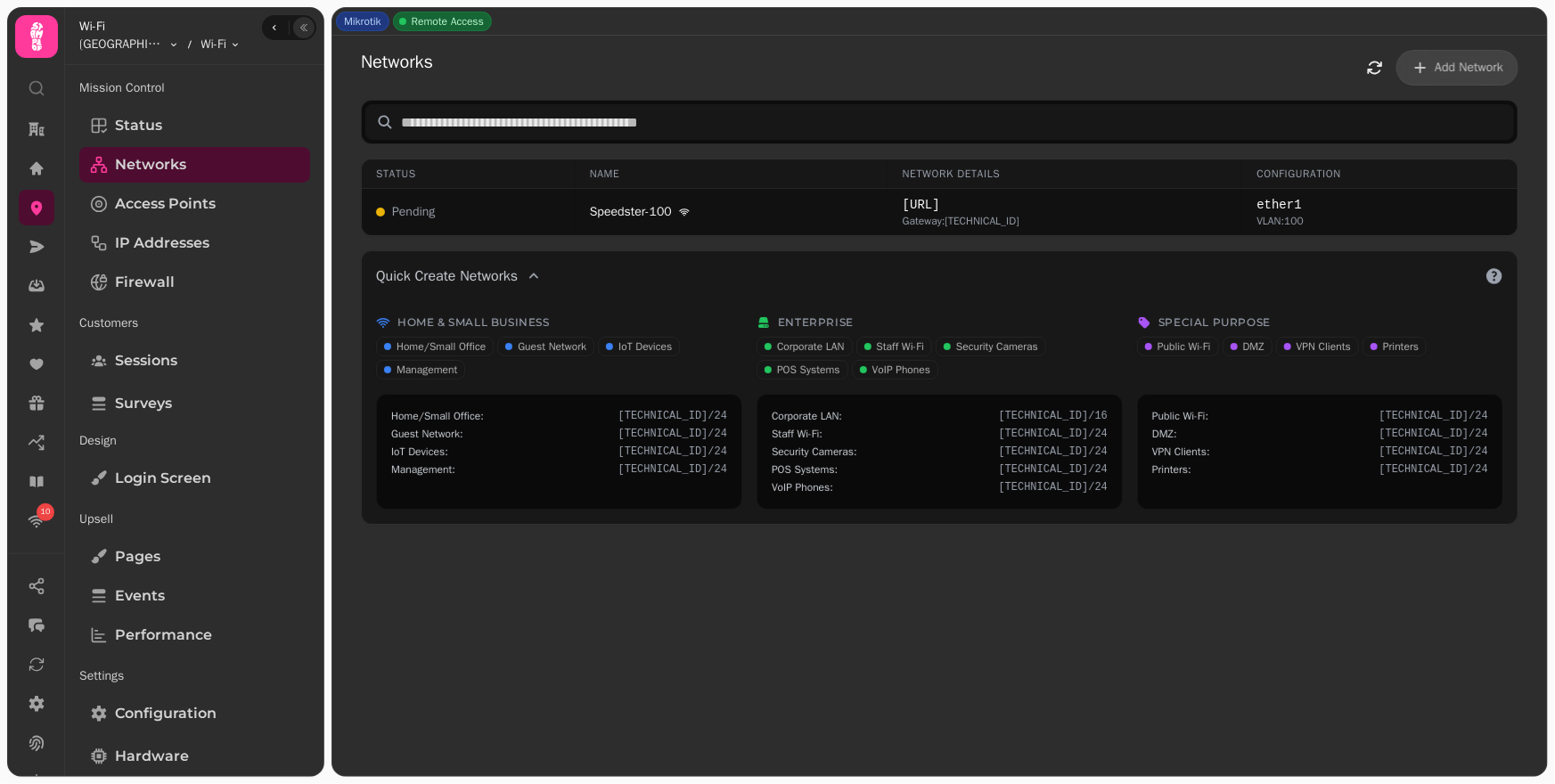 click at bounding box center (304, 28) 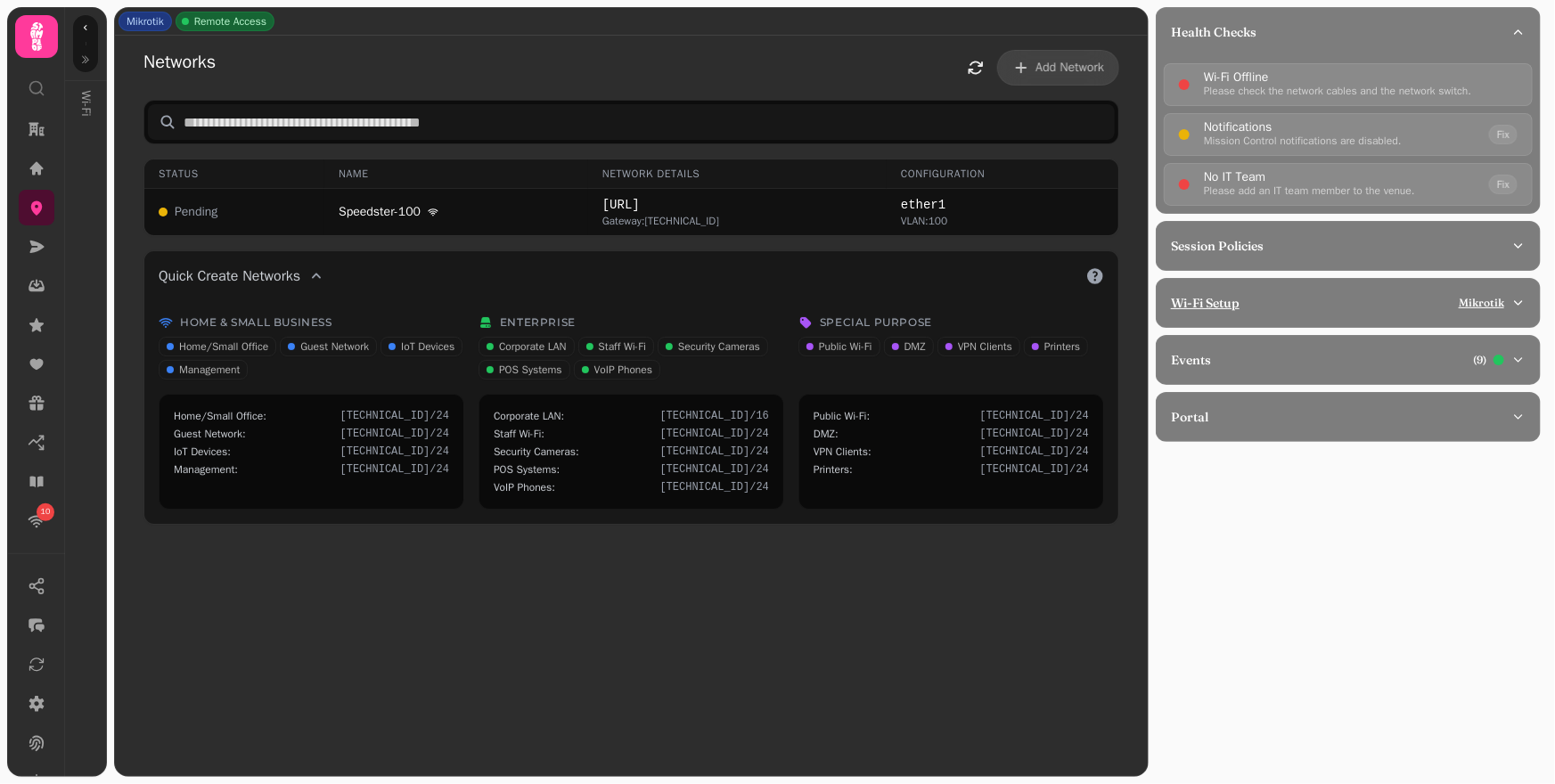 click on "Wi-Fi Setup Mikrotik" at bounding box center [1341, 303] 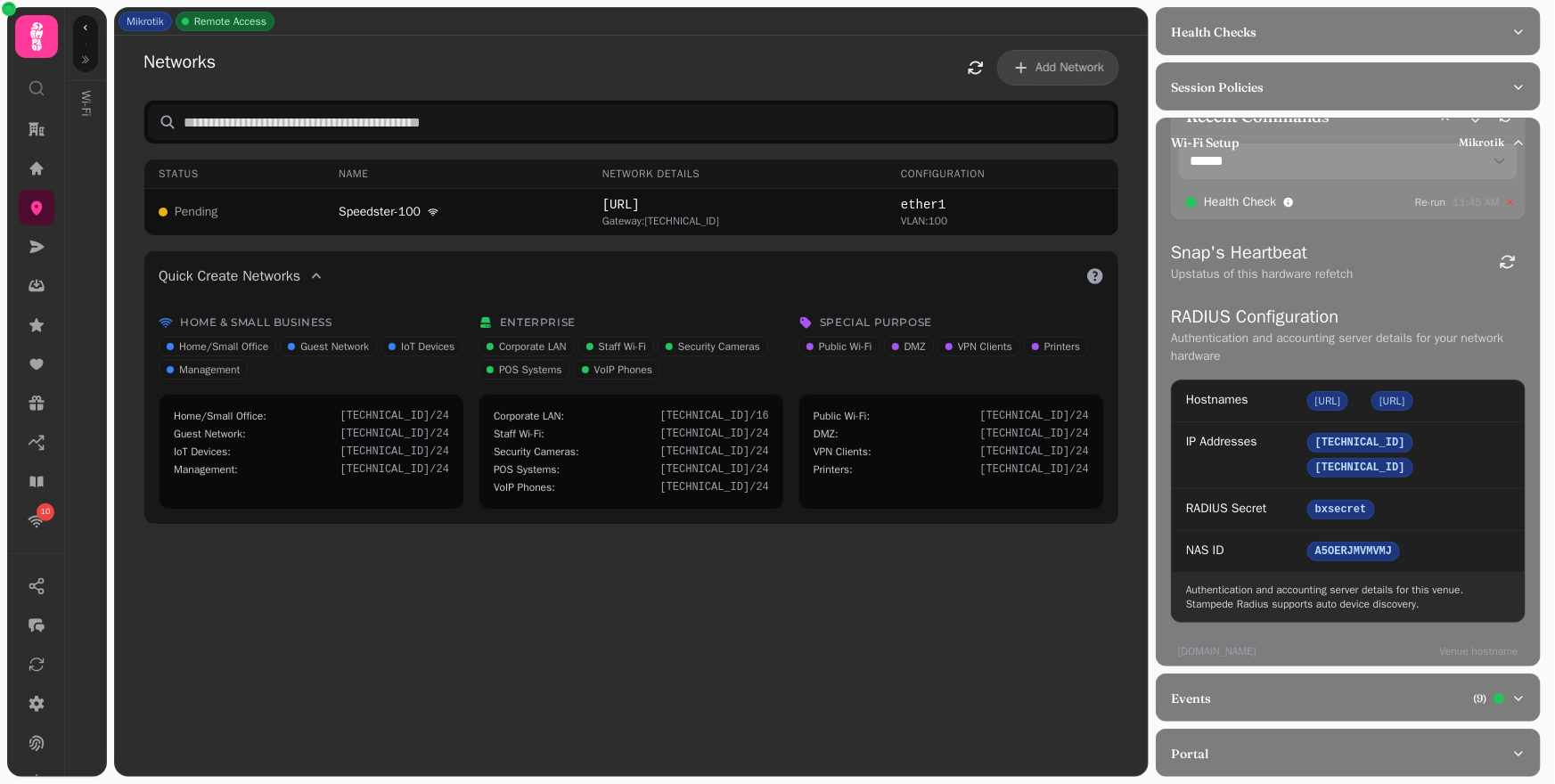 scroll, scrollTop: 0, scrollLeft: 0, axis: both 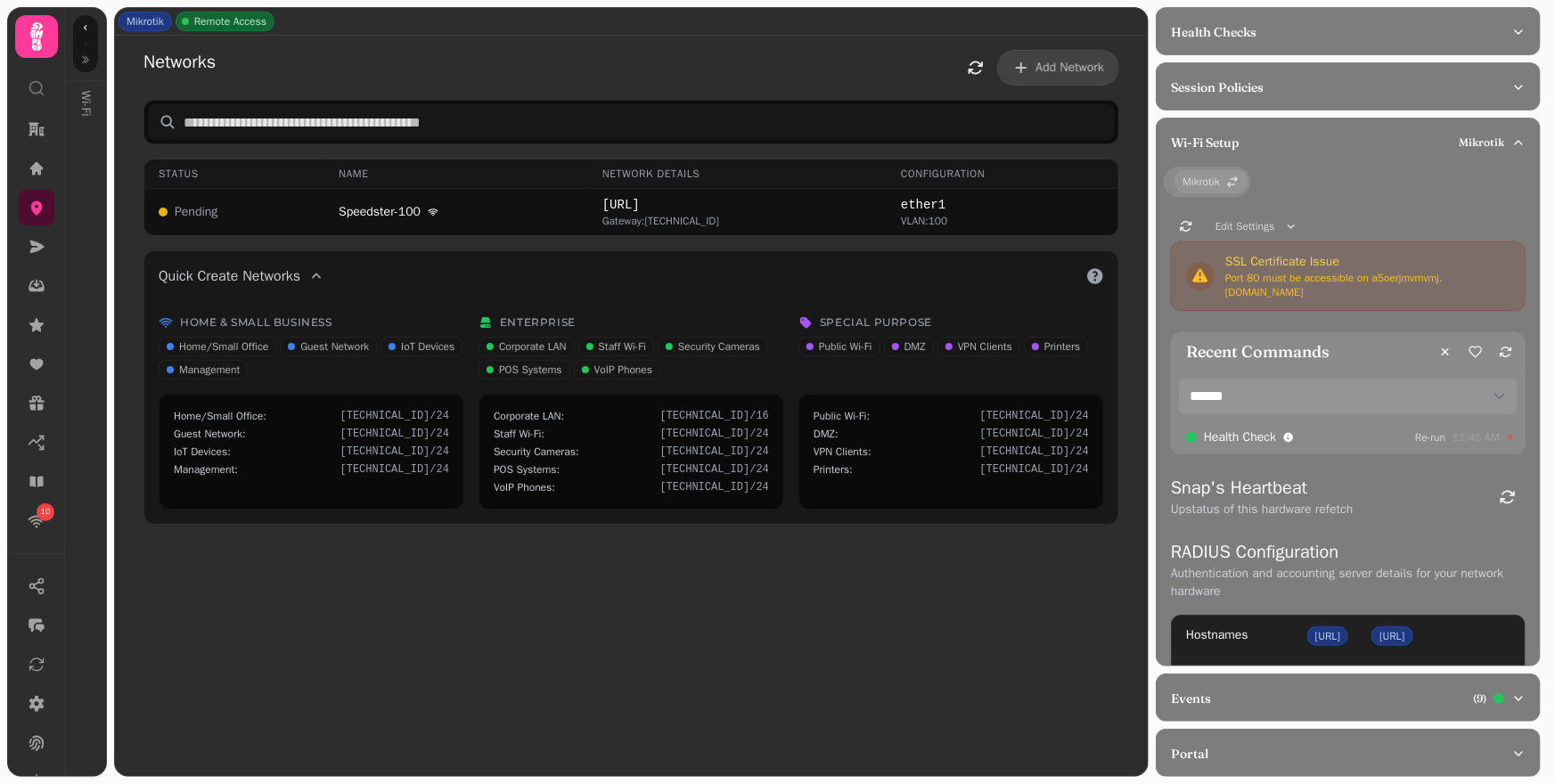 type 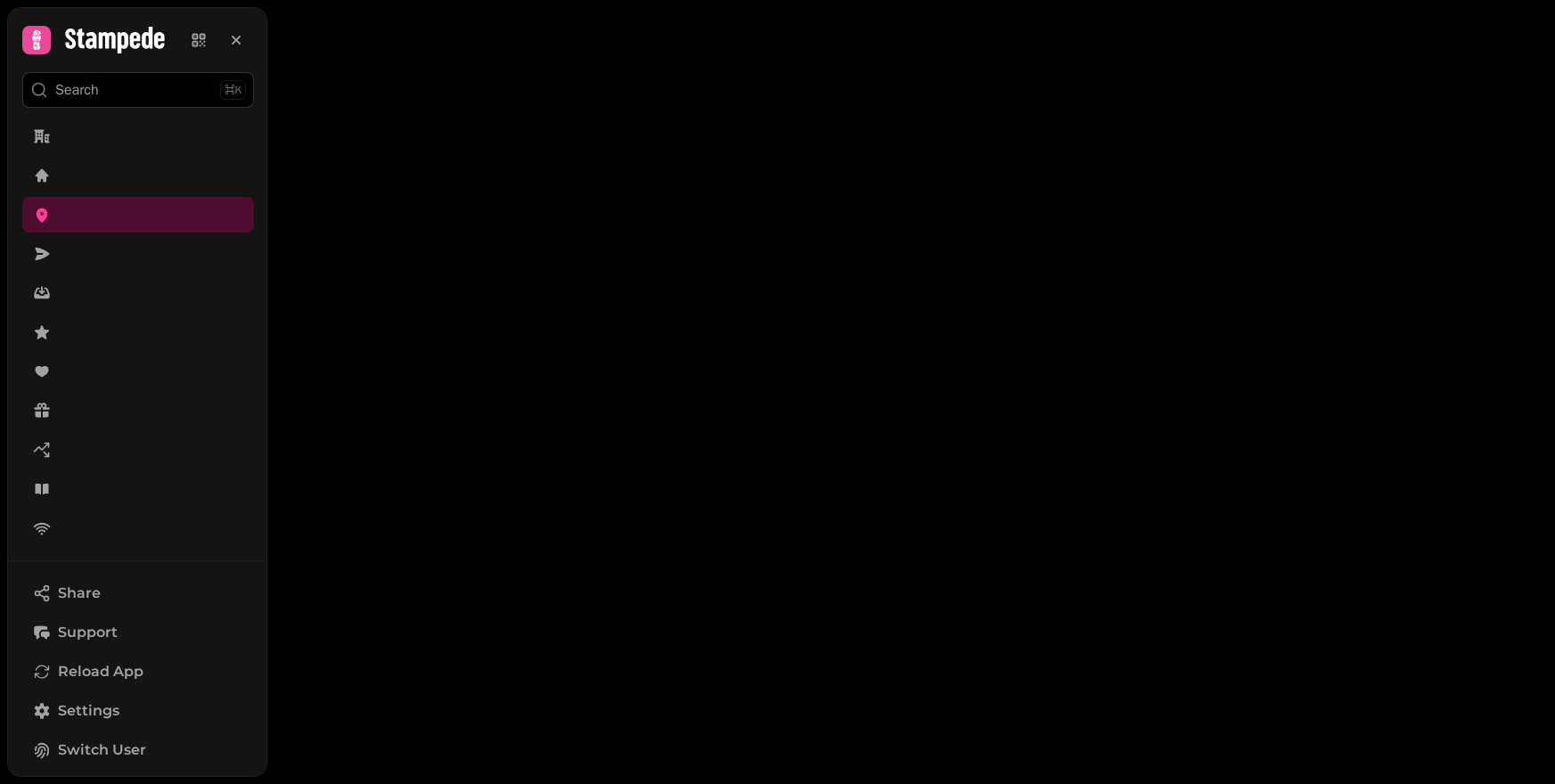 scroll, scrollTop: 0, scrollLeft: 0, axis: both 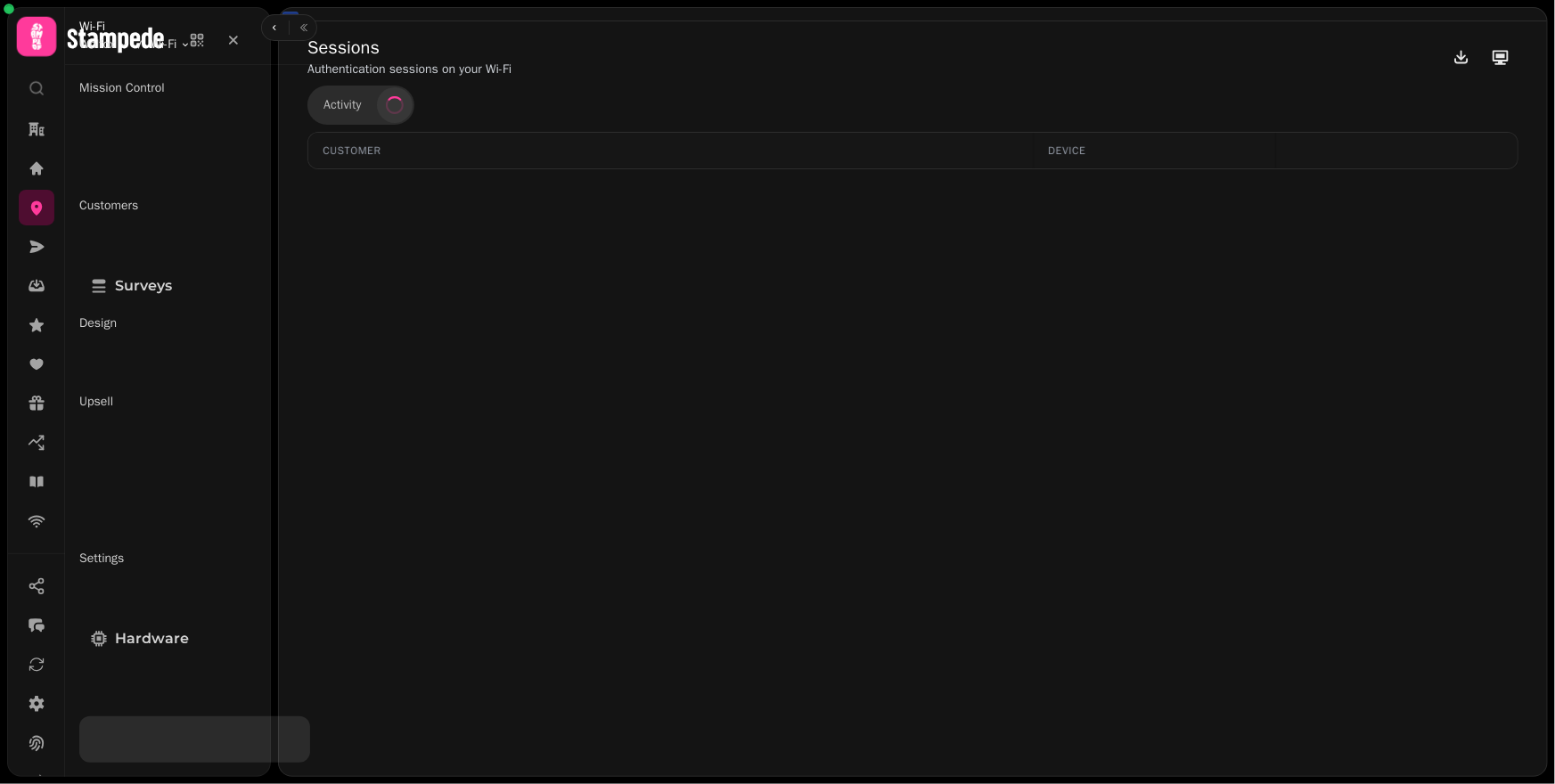 select on "**" 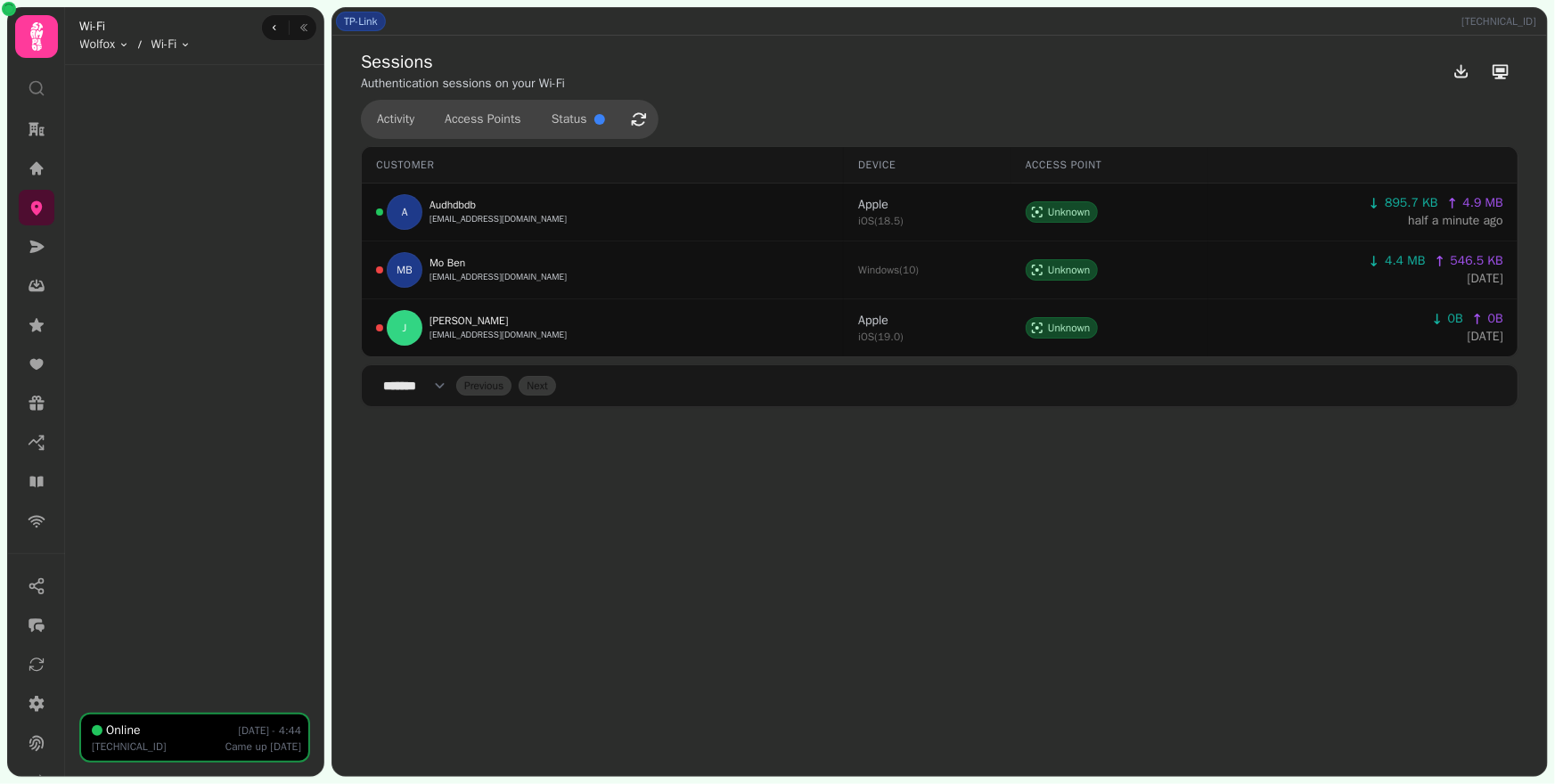scroll, scrollTop: 0, scrollLeft: 0, axis: both 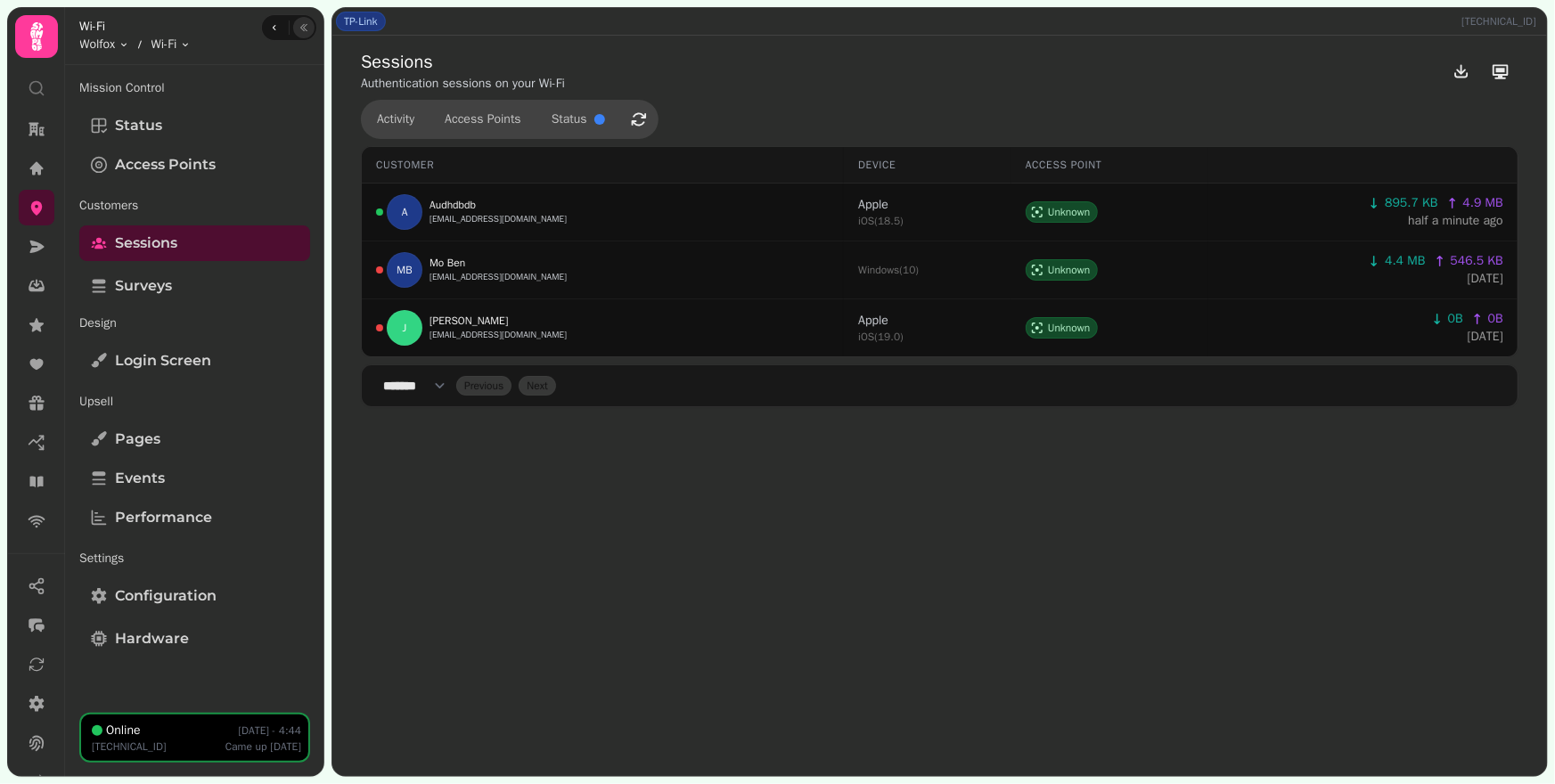 click at bounding box center [304, 28] 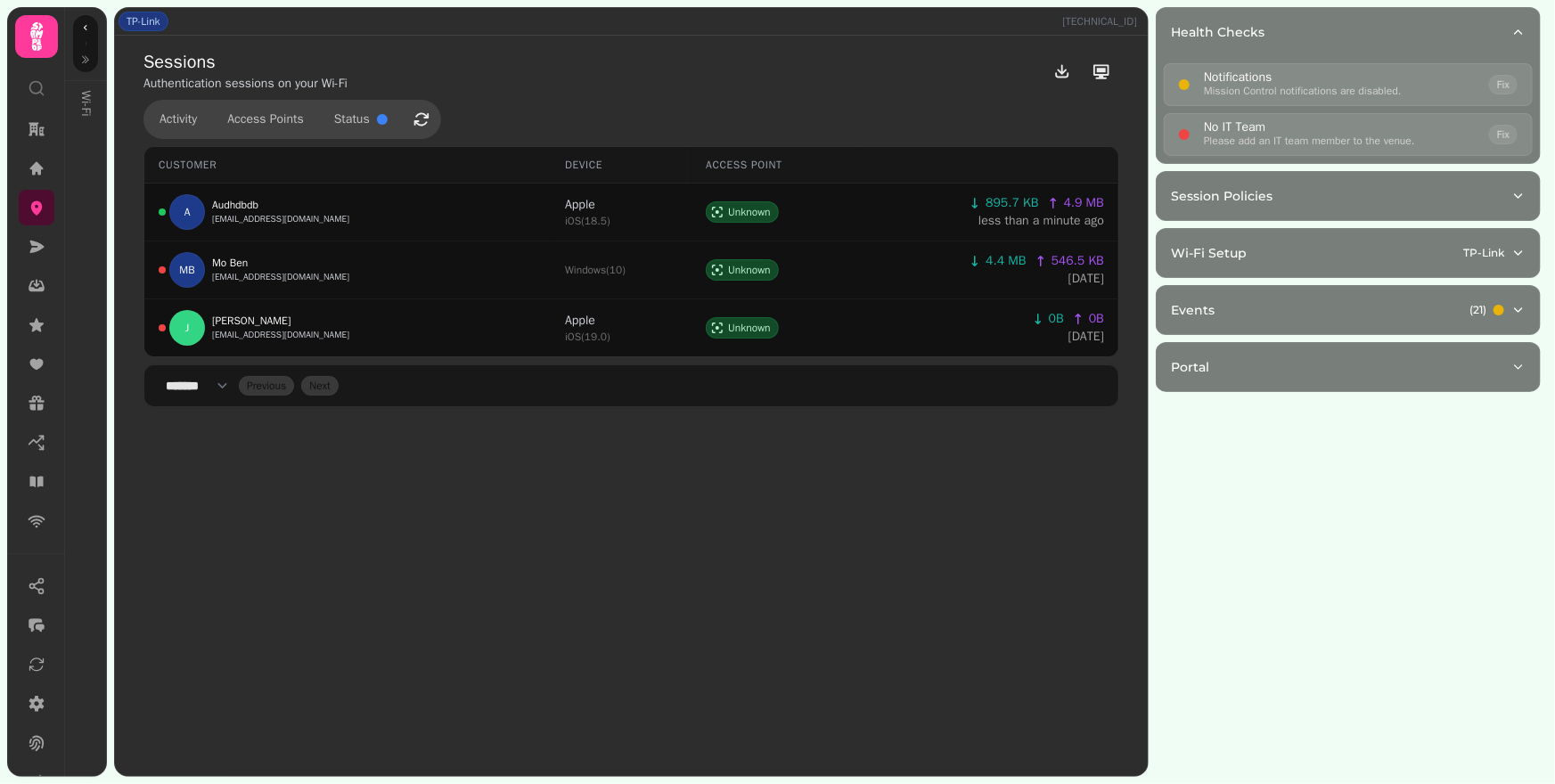 click on "Health Checks Notifications Mission Control notifications are disabled. Fix No IT Team Please add an IT team member to the venue. Fix Session Policies Wi-Fi Setup TP-Link Events ( 21 ) Portal" at bounding box center [1355, 392] 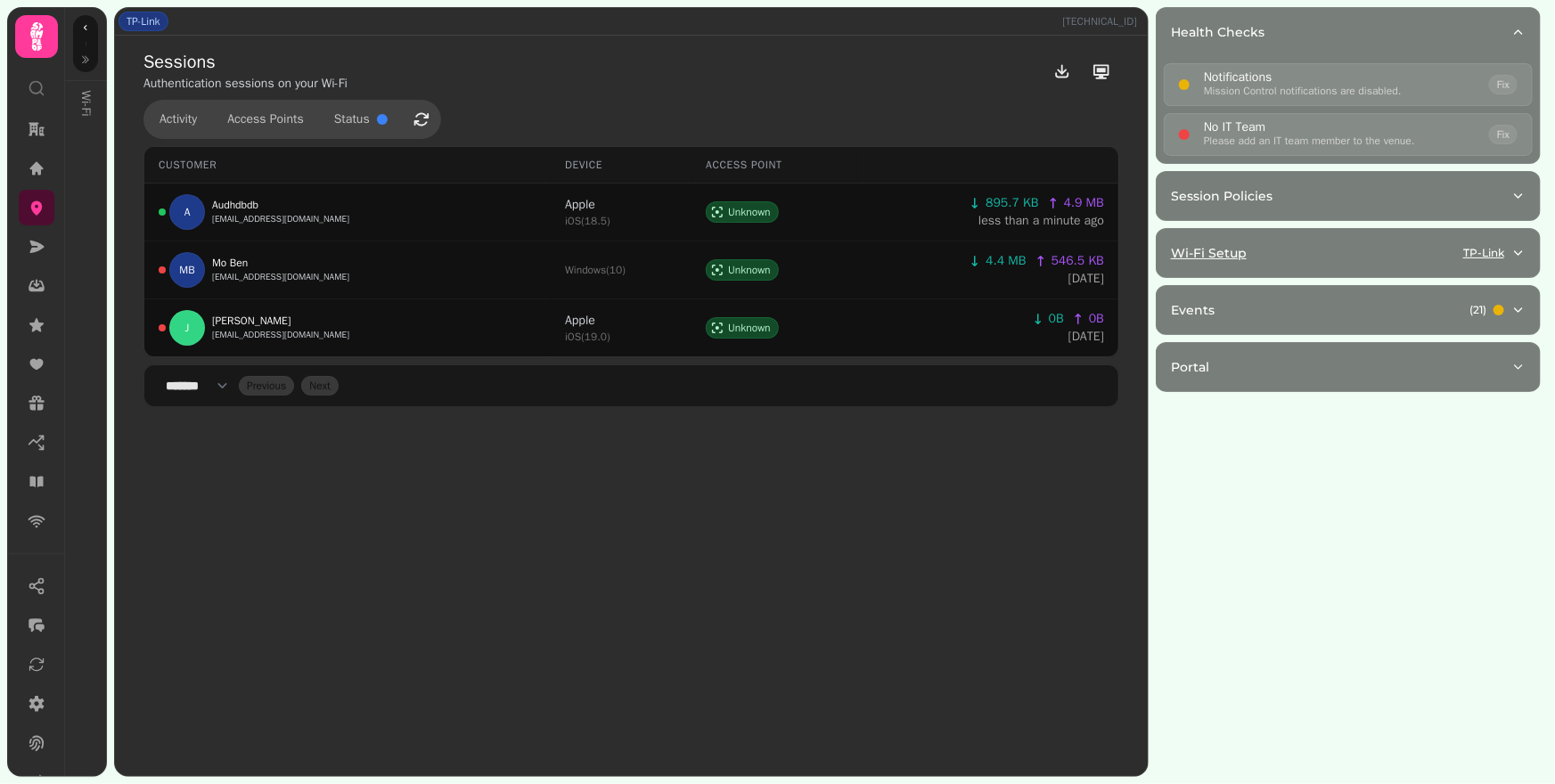 click on "Wi-Fi Setup TP-Link" at bounding box center [1341, 253] 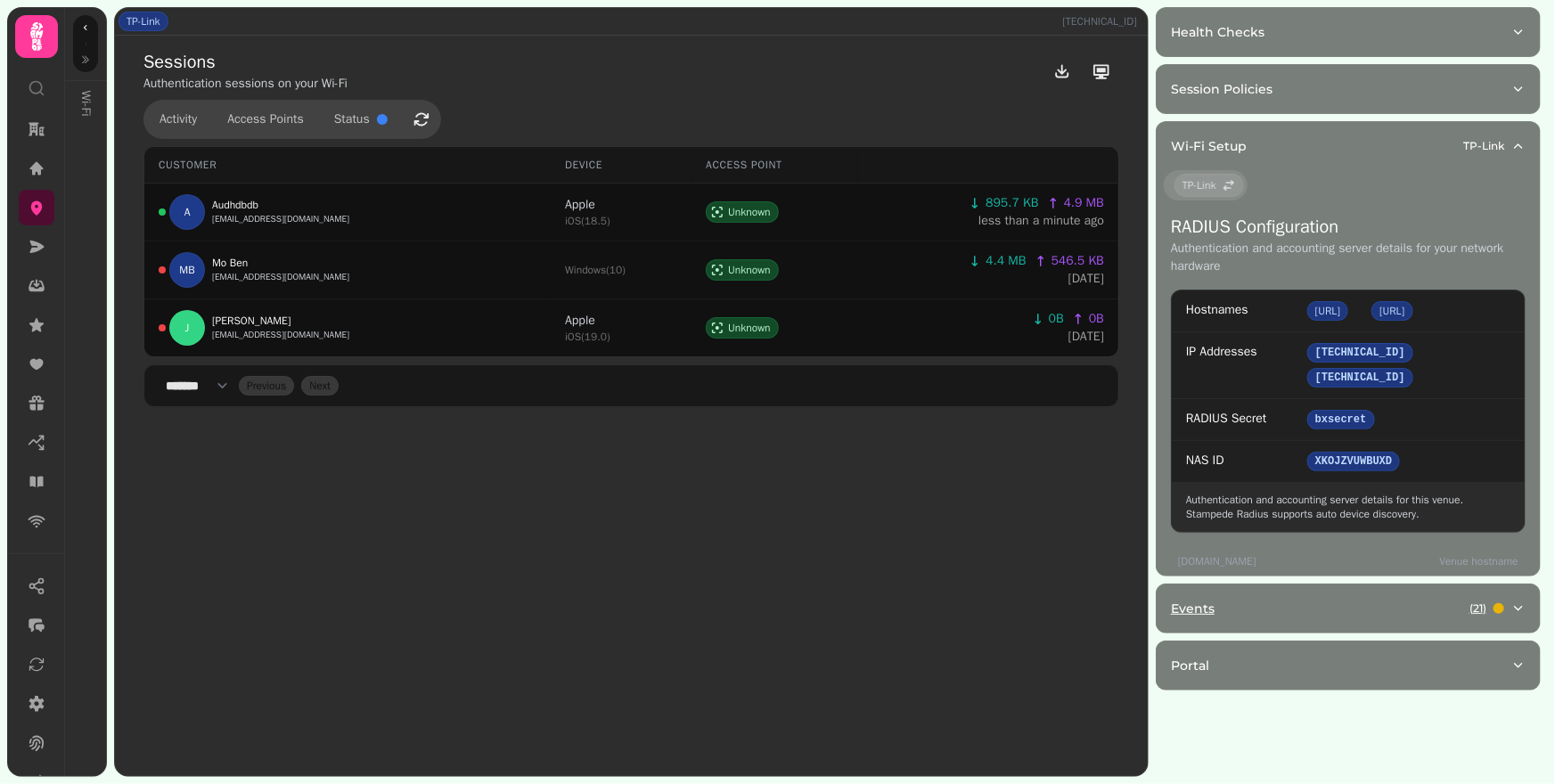 click on "Events ( 21 )" at bounding box center [1348, 608] 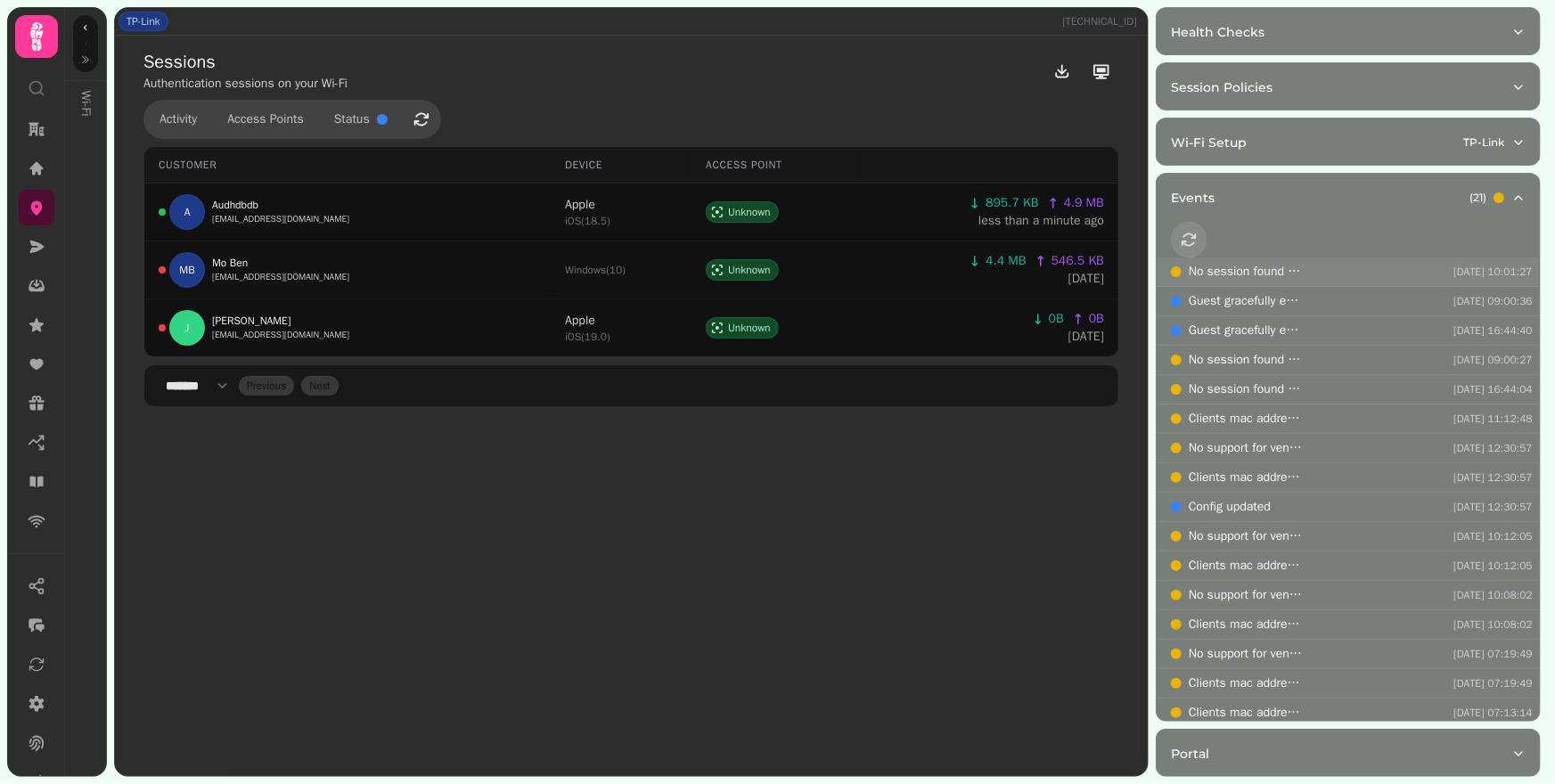 click on "No session found for this mac address" at bounding box center [1246, 272] 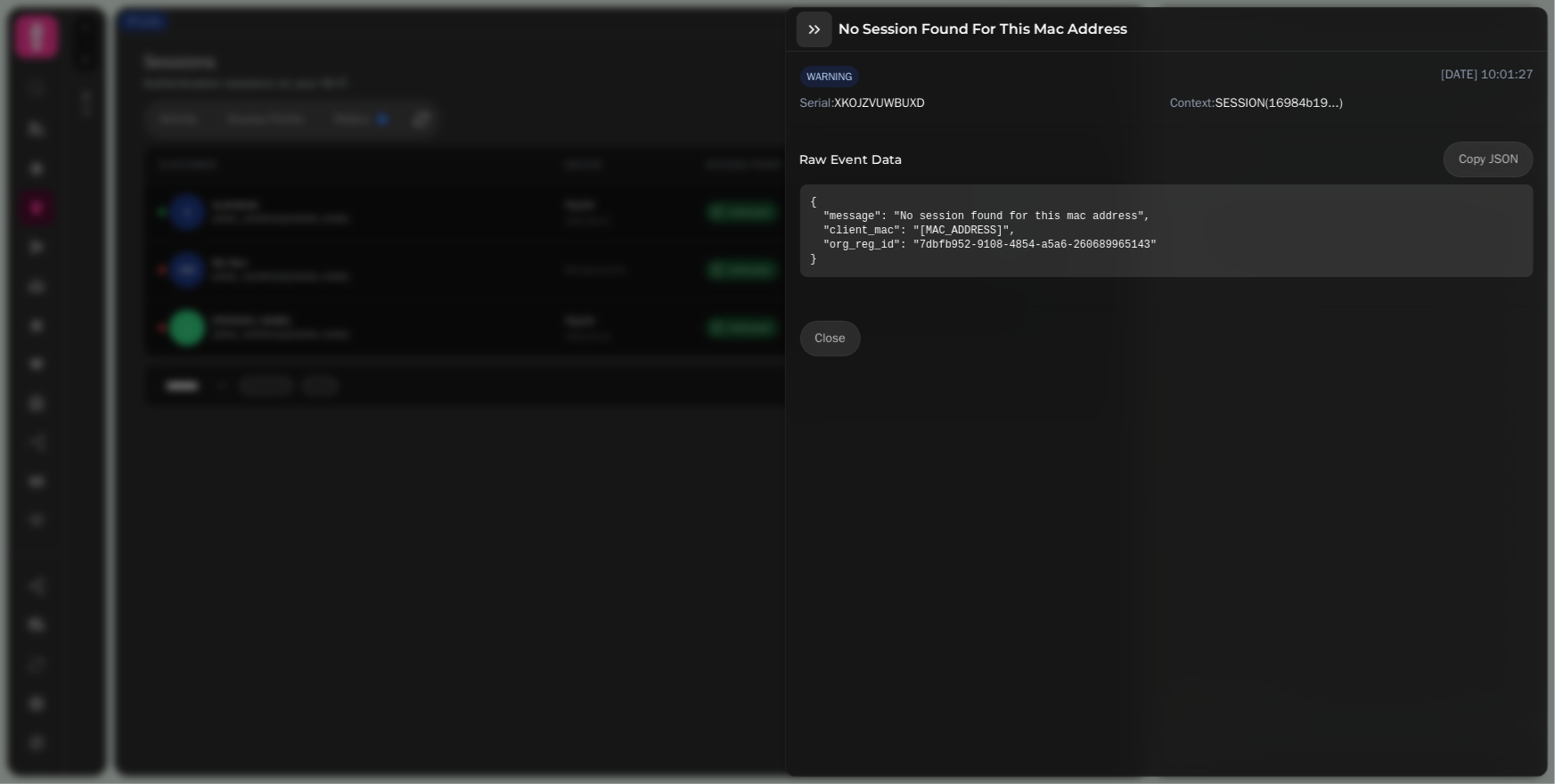click 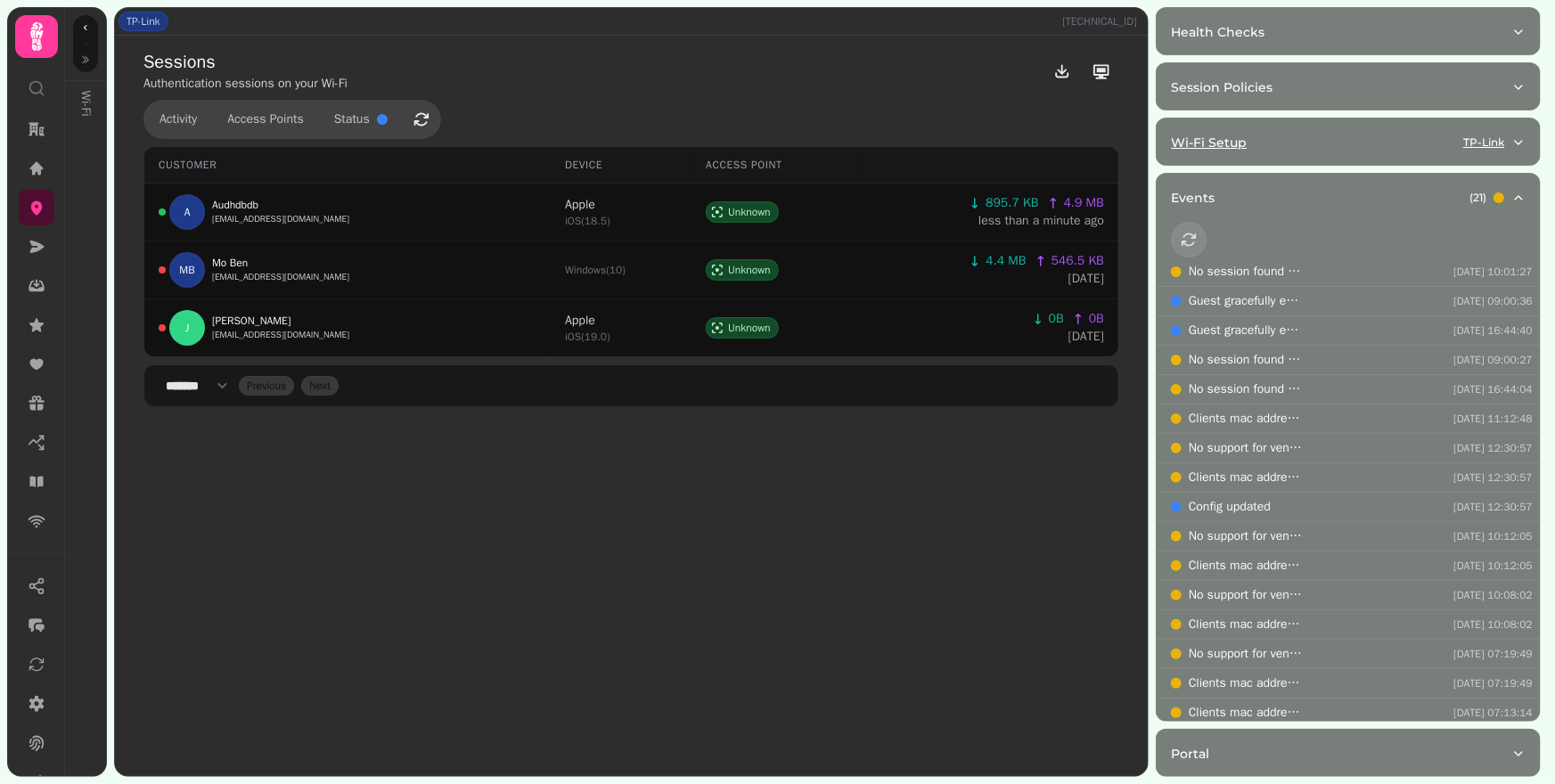 click on "Wi-Fi Setup" at bounding box center (1208, 143) 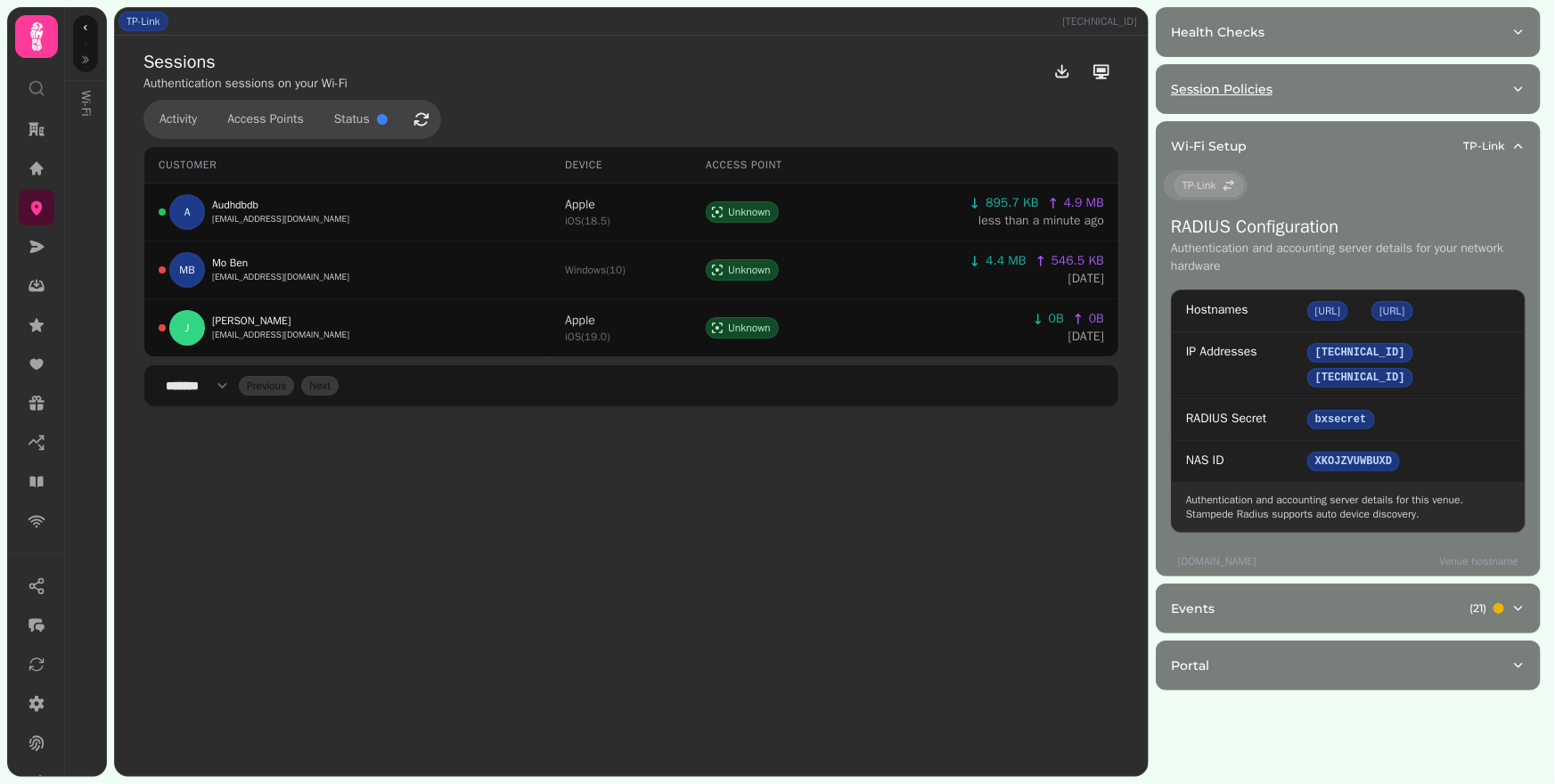 click on "Session Policies" at bounding box center [1222, 89] 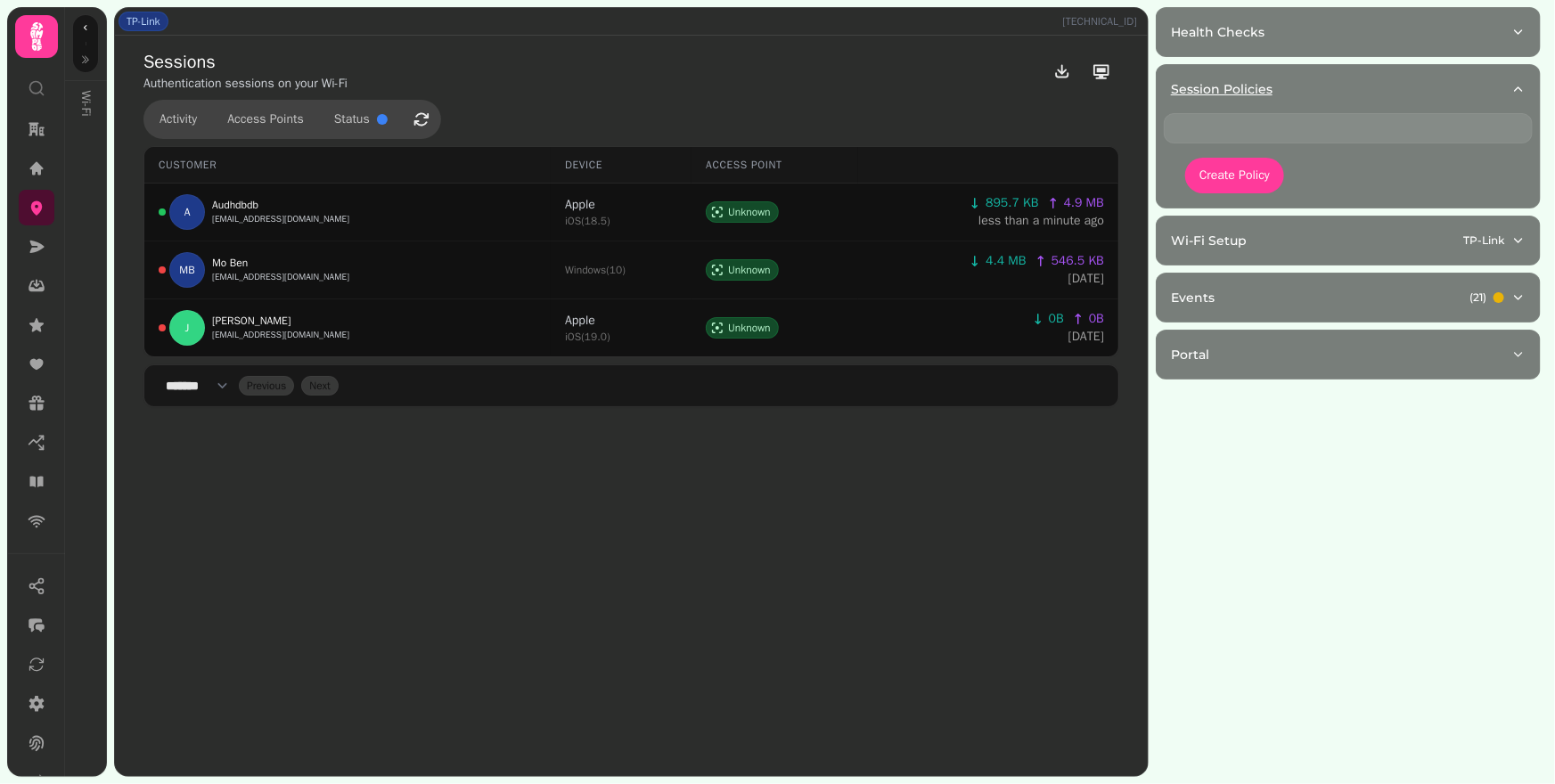 click on "Session Policies" at bounding box center (1222, 89) 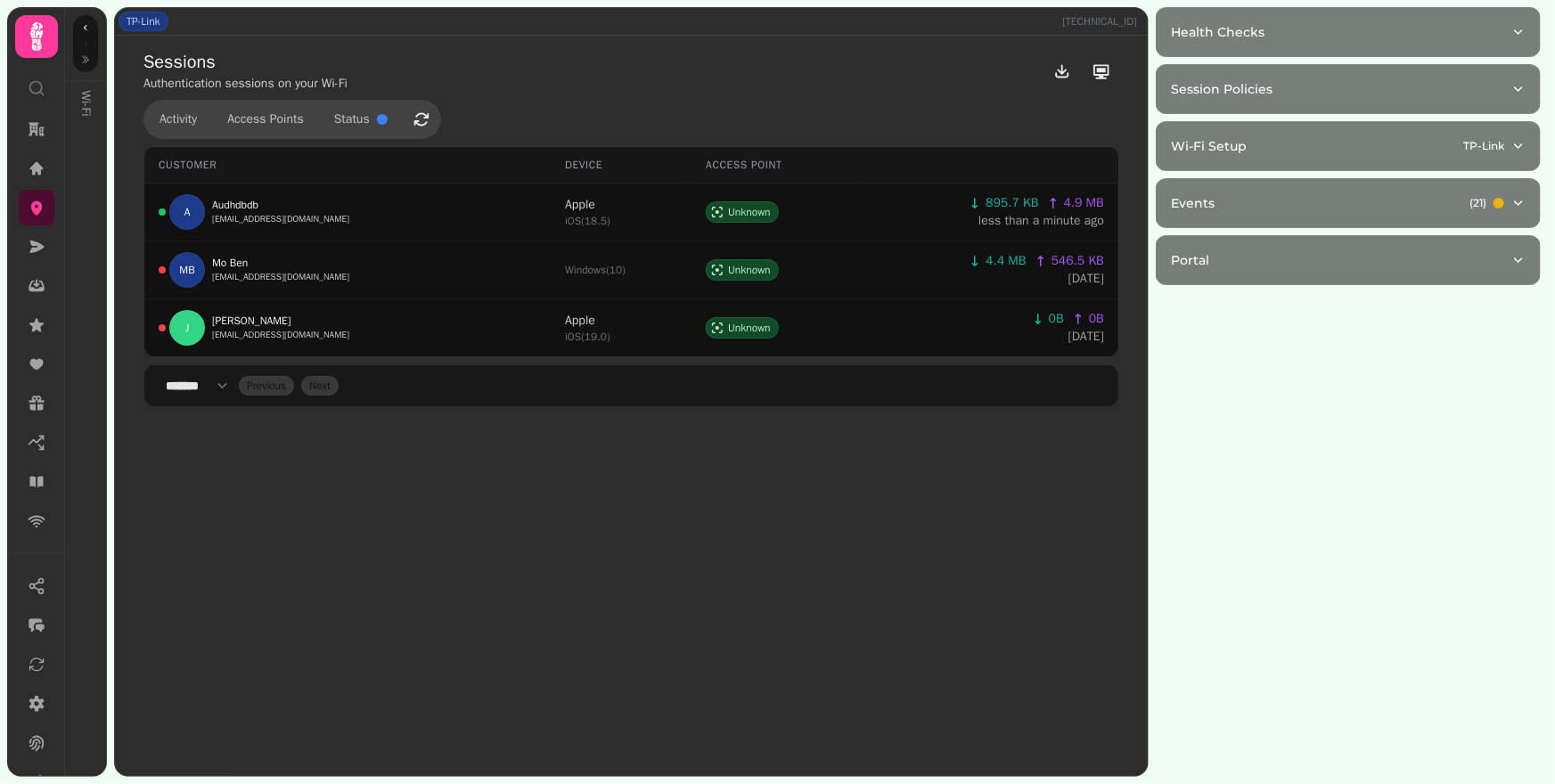 click on "Sessions Authentication sessions on your Wi-Fi Activity Access Points Status Customer Device Access Point A Audhdbdb  dhsosnshxisi@gmail.com Apple iOS  ( 18.5 ) Unknown 895.7   KB 4.9   MB less than a minute ago MB Mo Ben psmb@lunet.lboro.ac.uk Windows  ( 10 ) Unknown 4.4   MB 546.5   KB 2 days ago J Josh  74zryxz8b9@privaterelay.appleid.com Apple iOS  ( 19.0 ) Unknown 0B 0B 3 days ago **** * **** ** **** ** **** ** **** *** **** *** **** *** Previous Next" at bounding box center (631, 228) 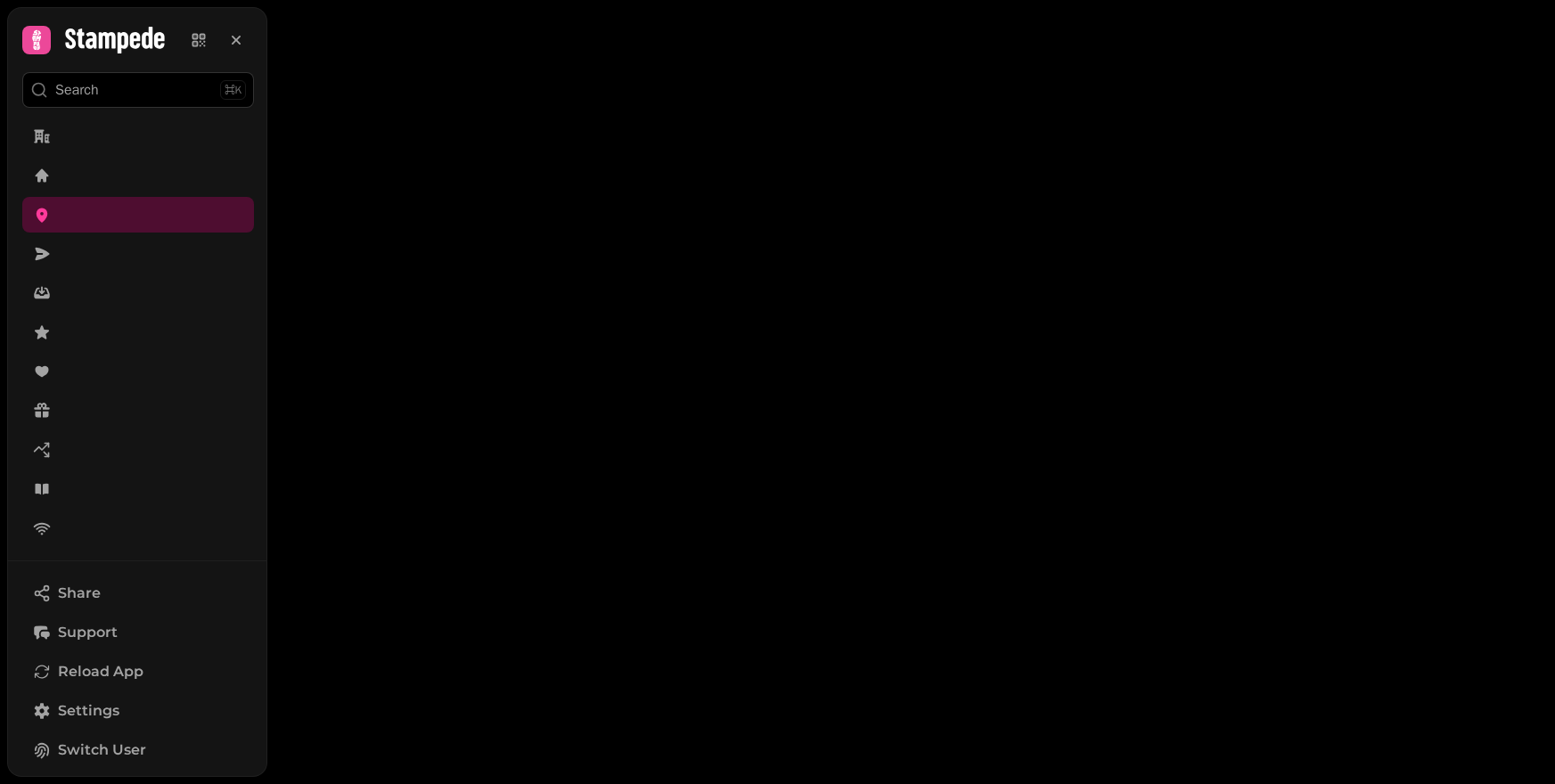scroll, scrollTop: 0, scrollLeft: 0, axis: both 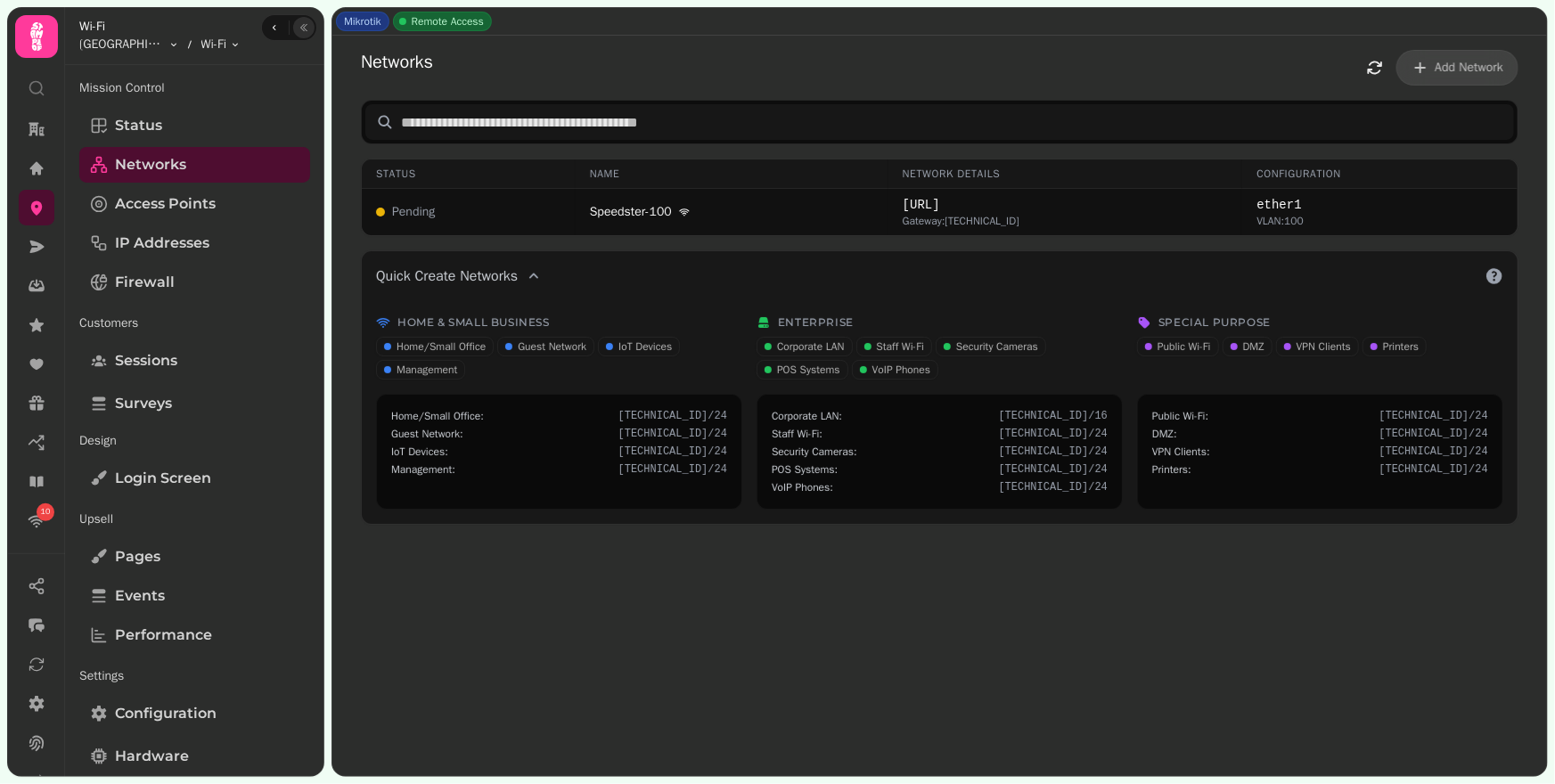 click 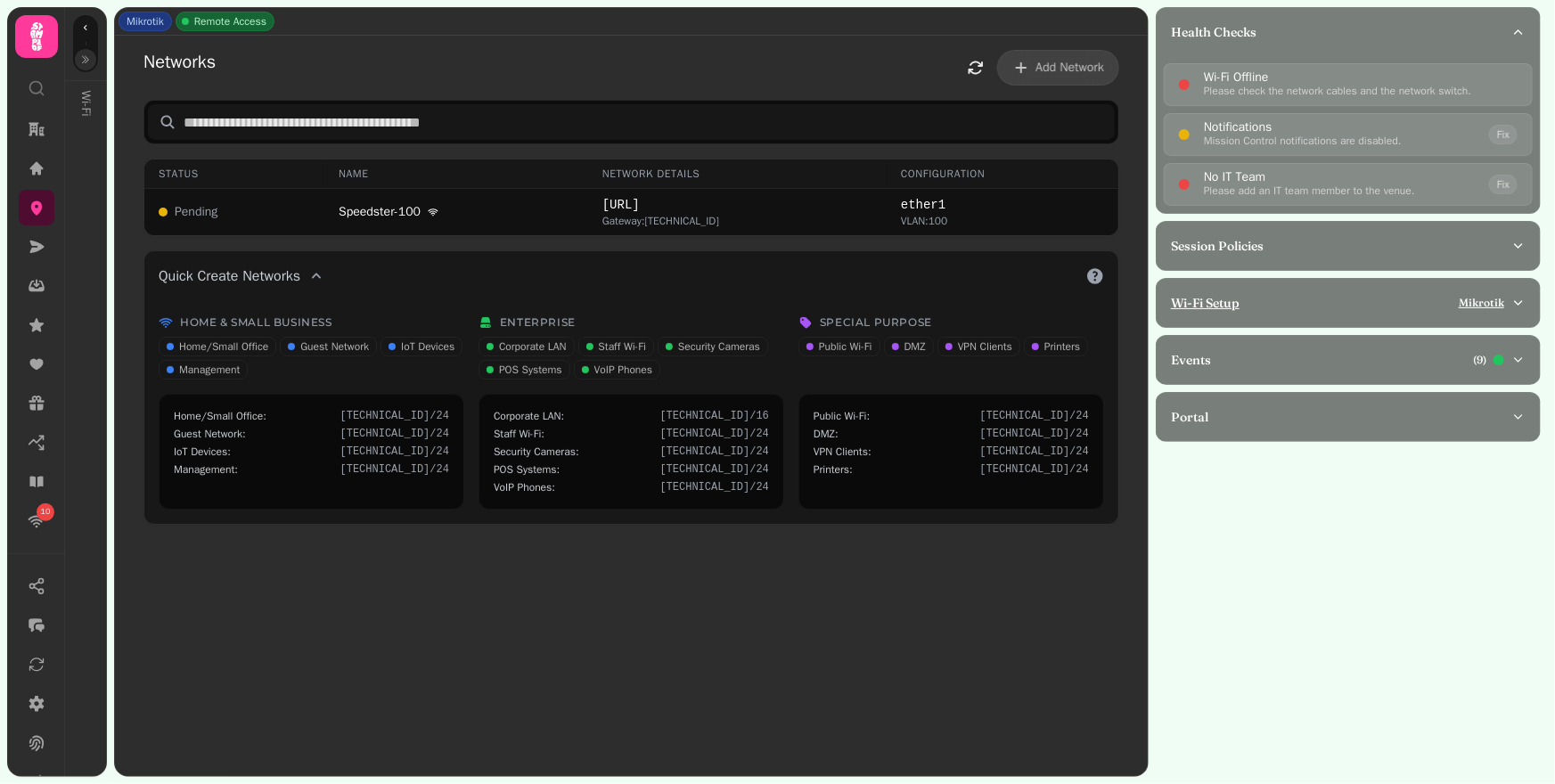 click on "Wi-Fi Setup Mikrotik" at bounding box center [1348, 303] 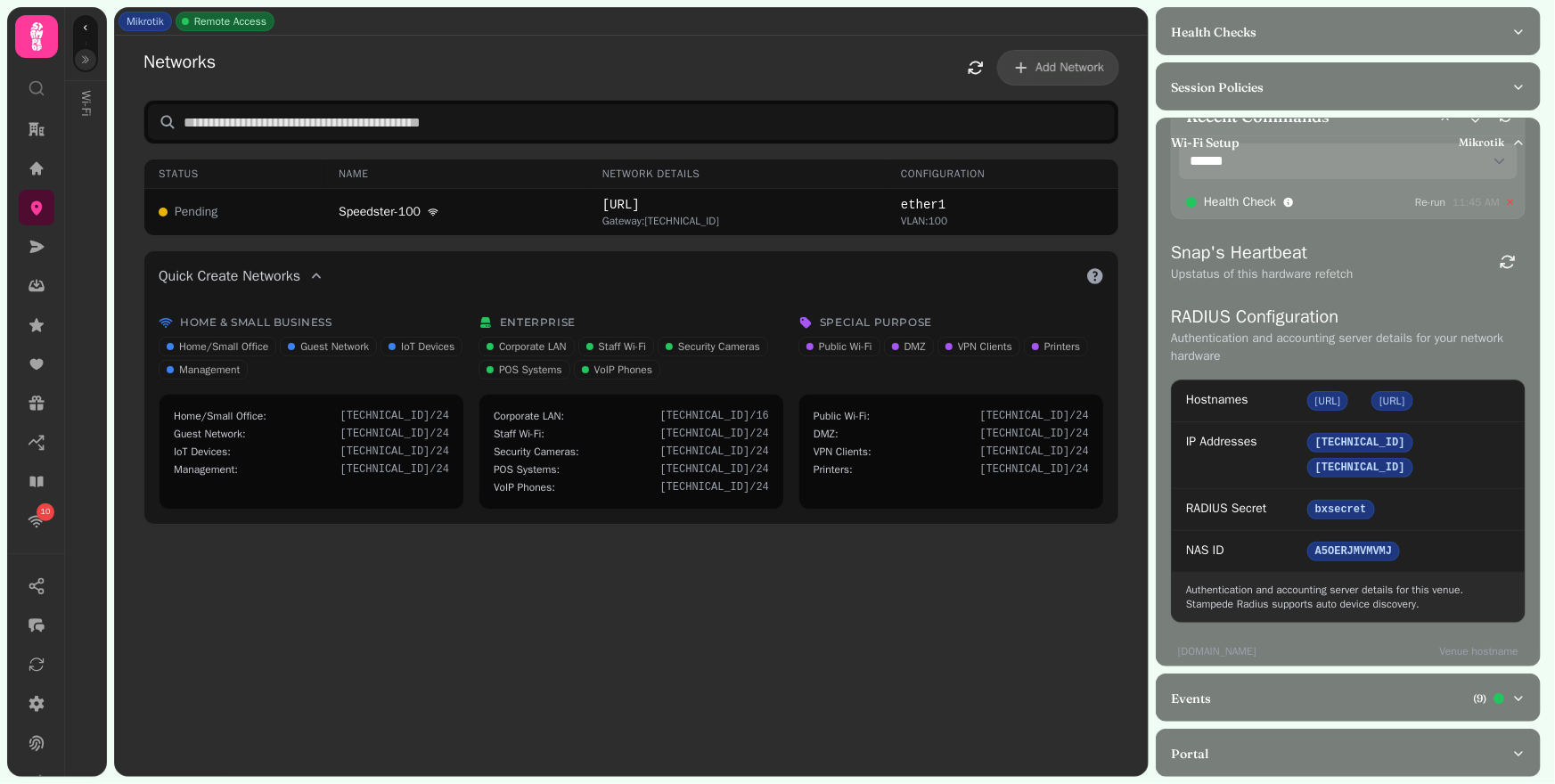 scroll, scrollTop: 0, scrollLeft: 0, axis: both 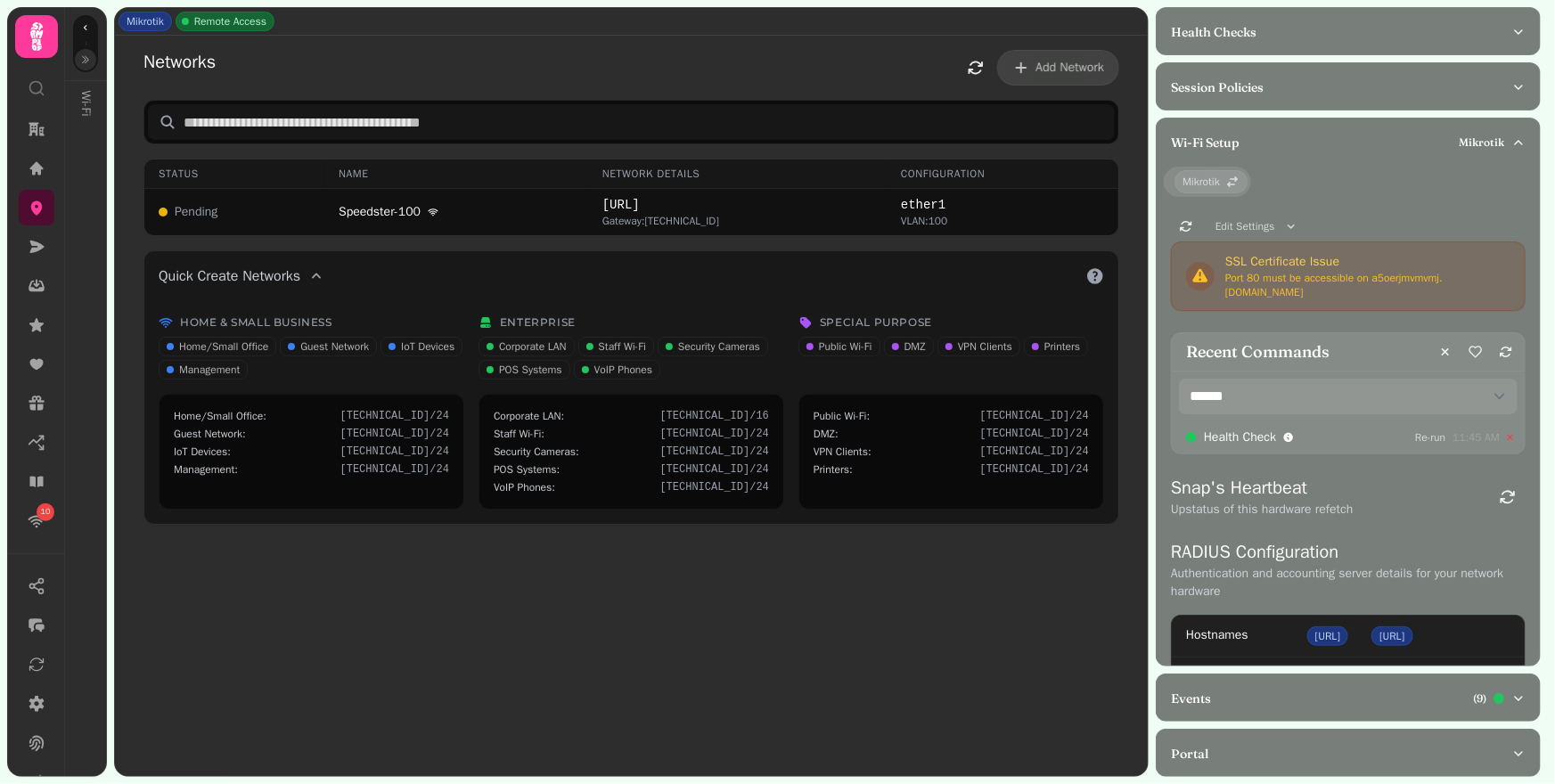 click on "Networks Add Network" at bounding box center (631, 68) 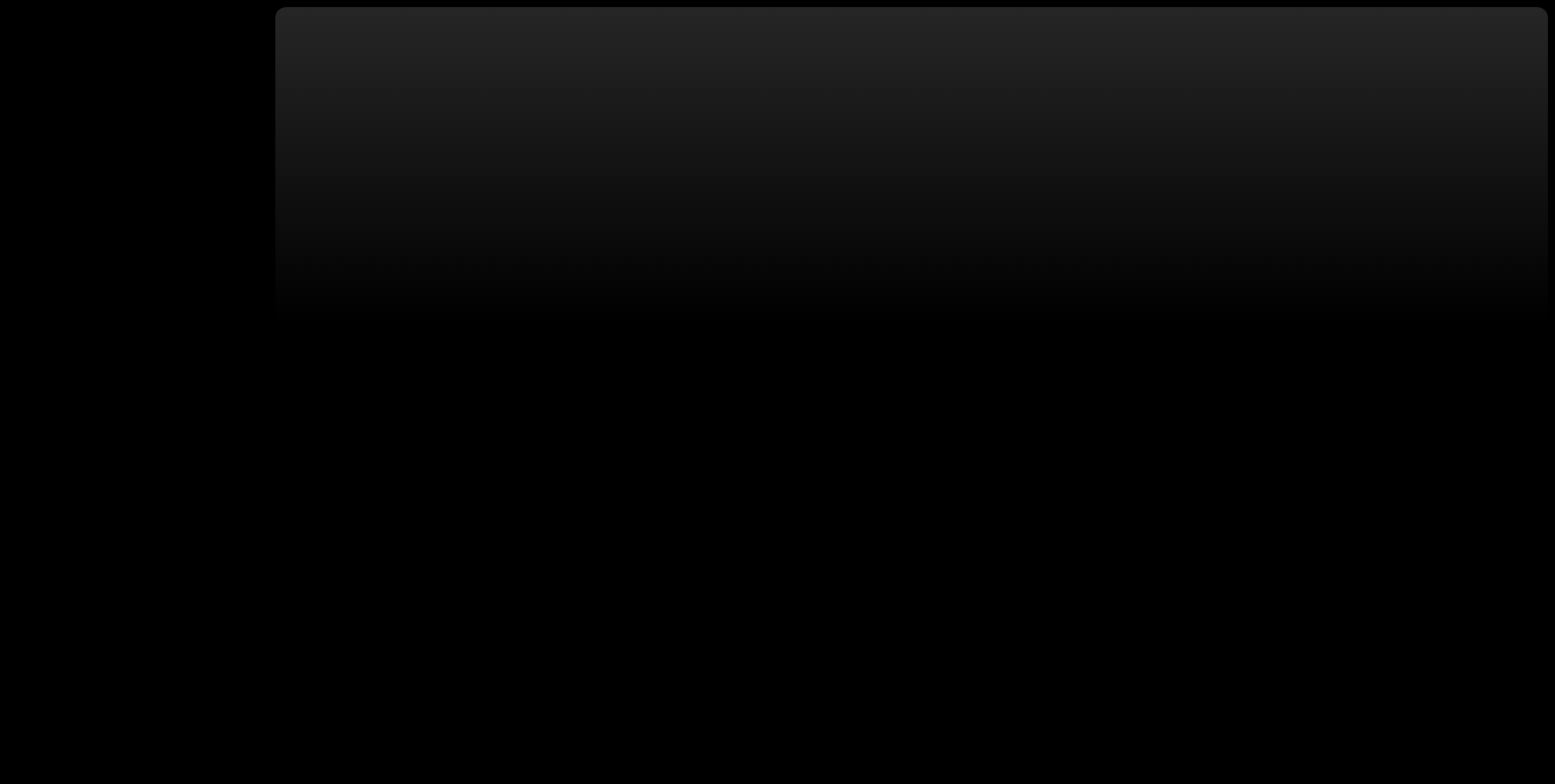 scroll, scrollTop: 0, scrollLeft: 0, axis: both 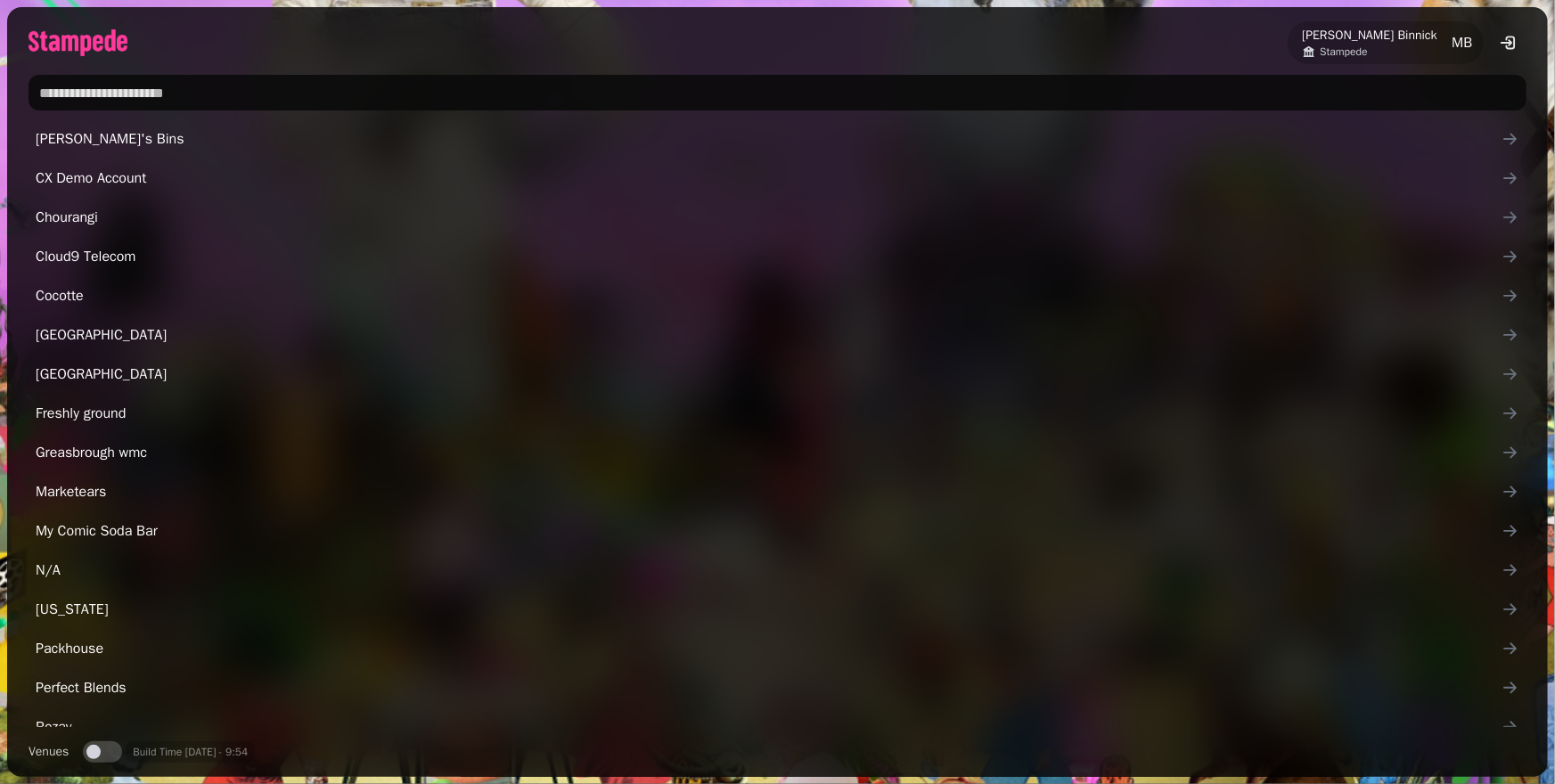 click at bounding box center (777, 93) 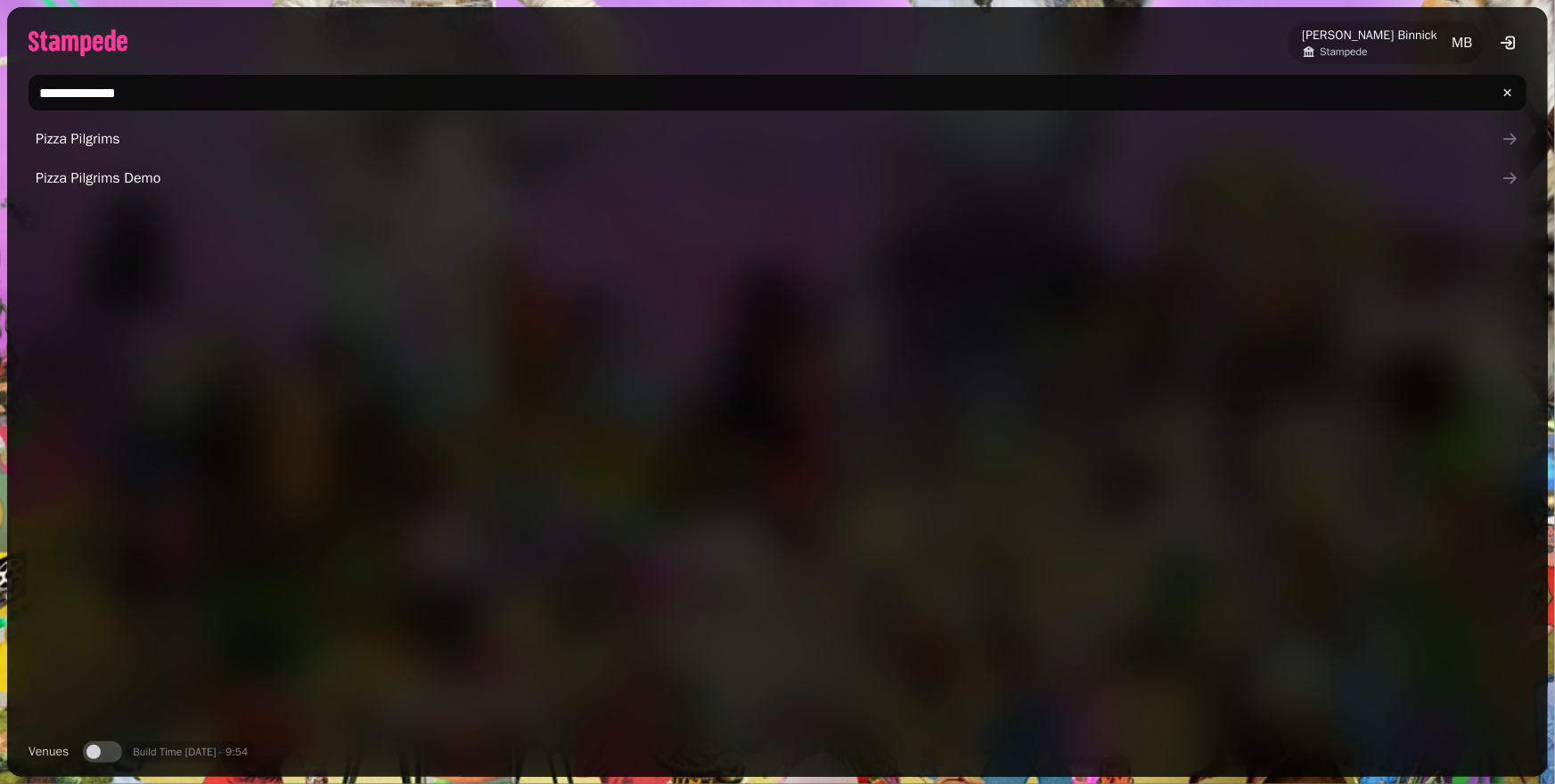 type on "**********" 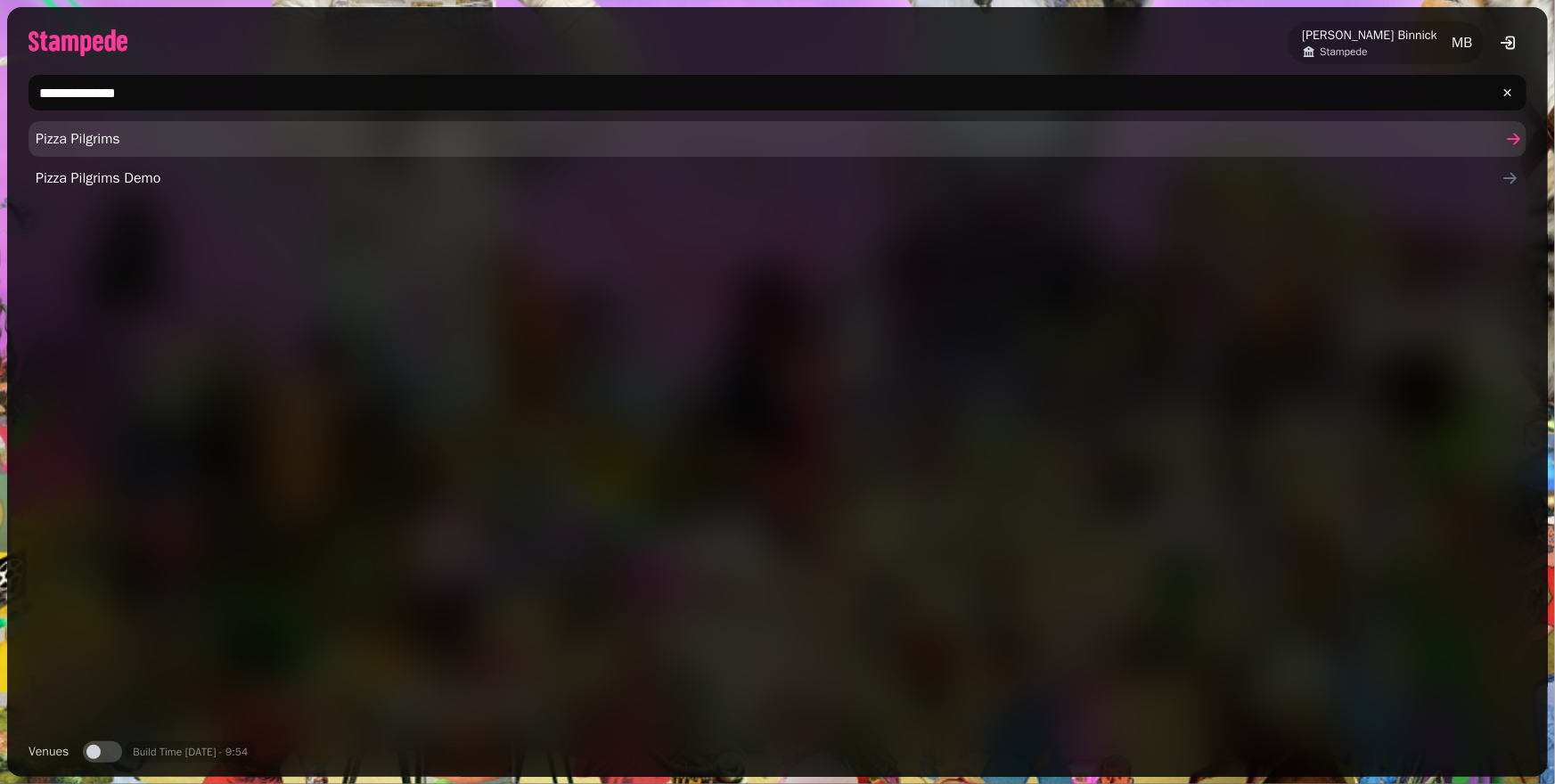 click on "Pizza Pilgrims" at bounding box center [768, 139] 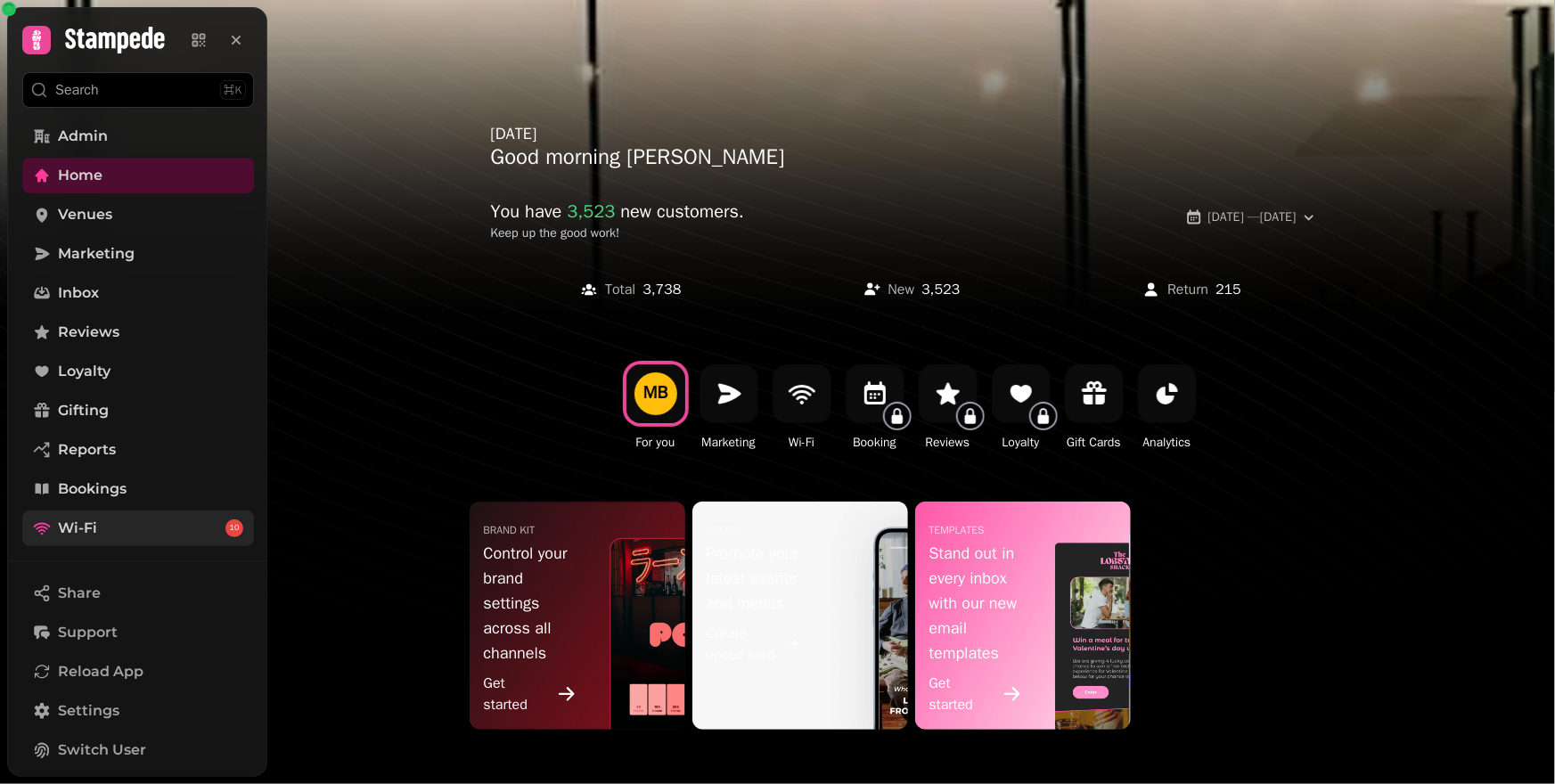 click on "Wi-Fi 10" at bounding box center (138, 528) 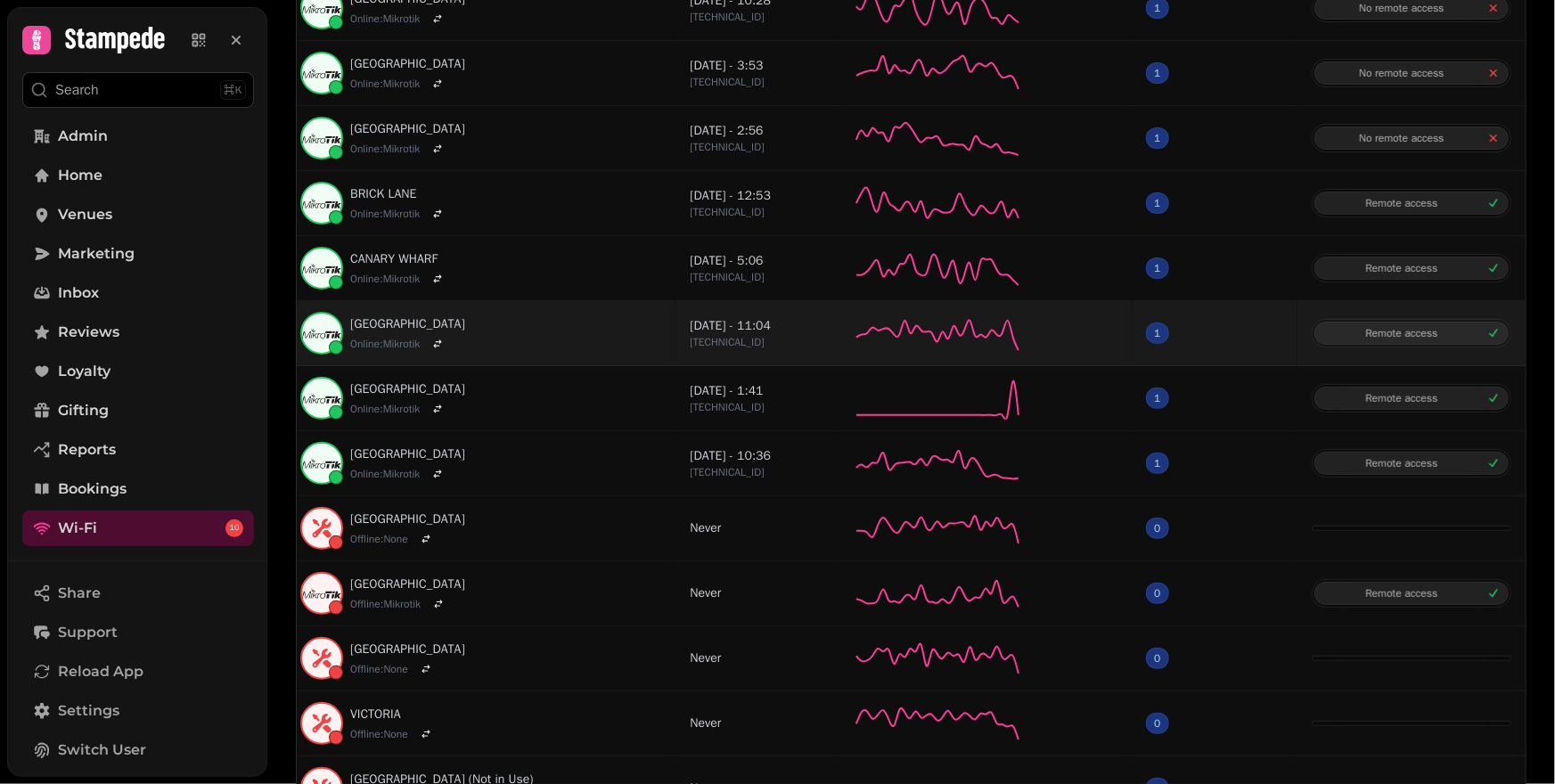 scroll, scrollTop: 180, scrollLeft: 0, axis: vertical 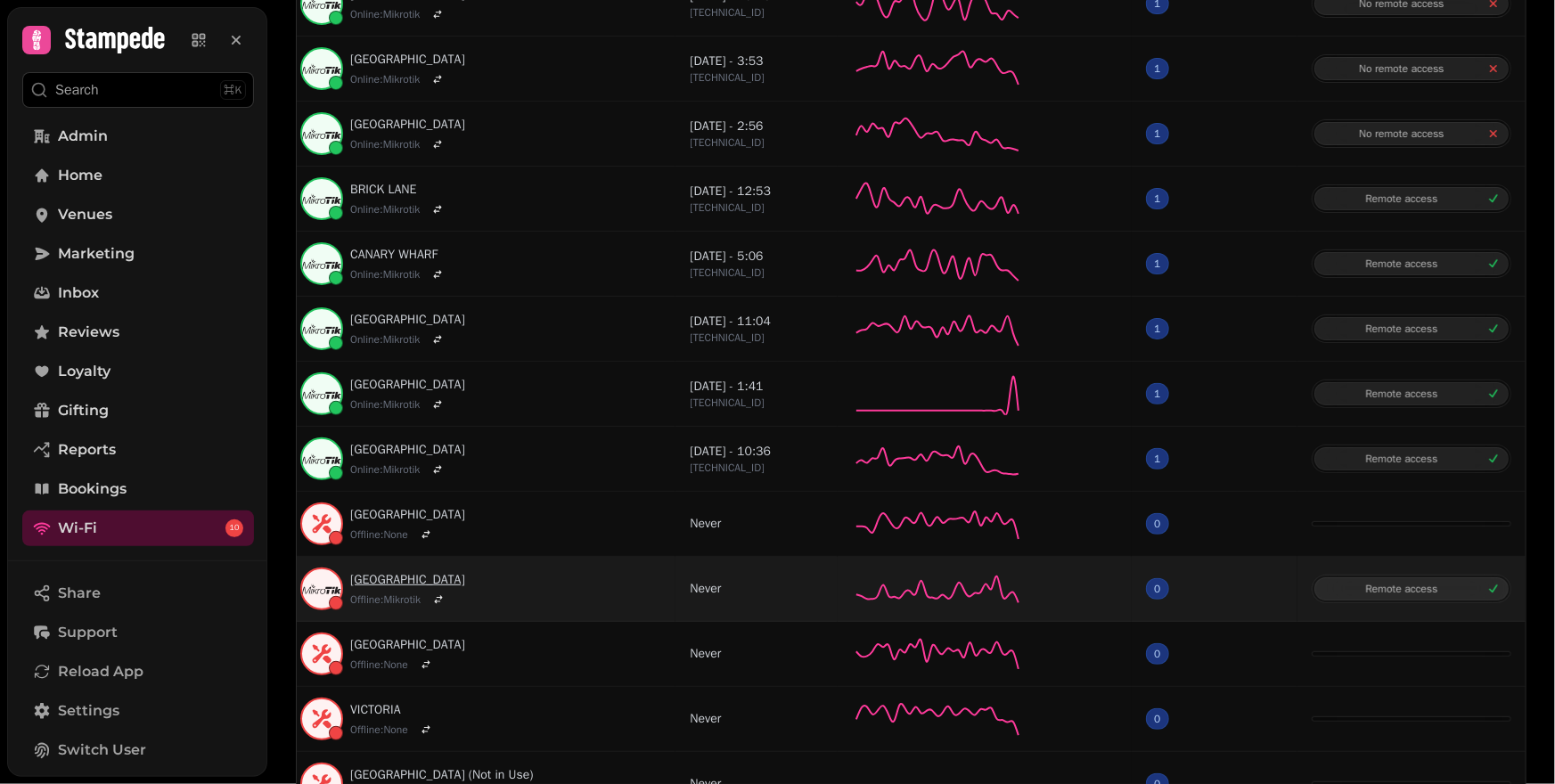 click on "[GEOGRAPHIC_DATA]" at bounding box center [407, 580] 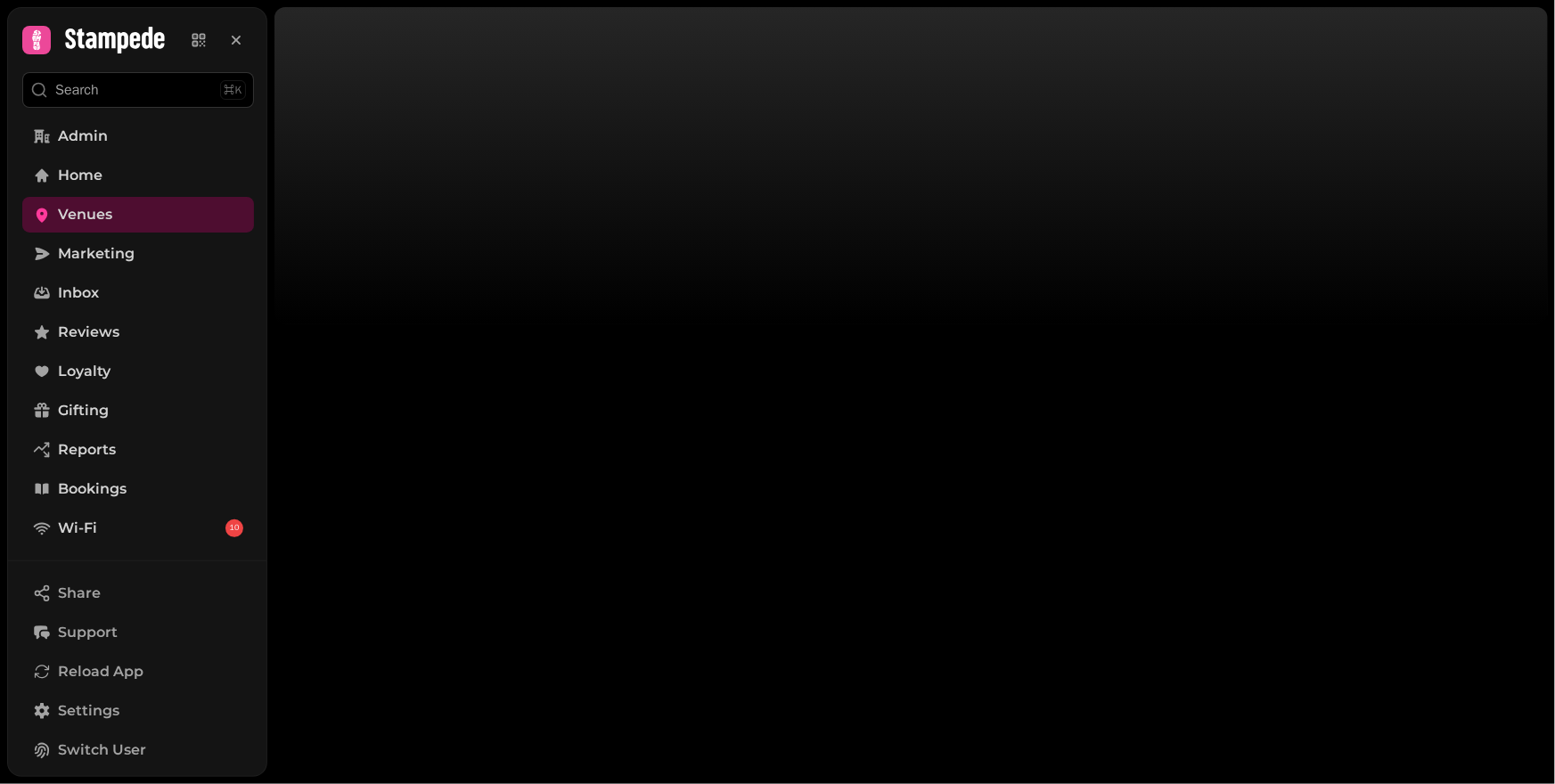 scroll, scrollTop: 0, scrollLeft: 0, axis: both 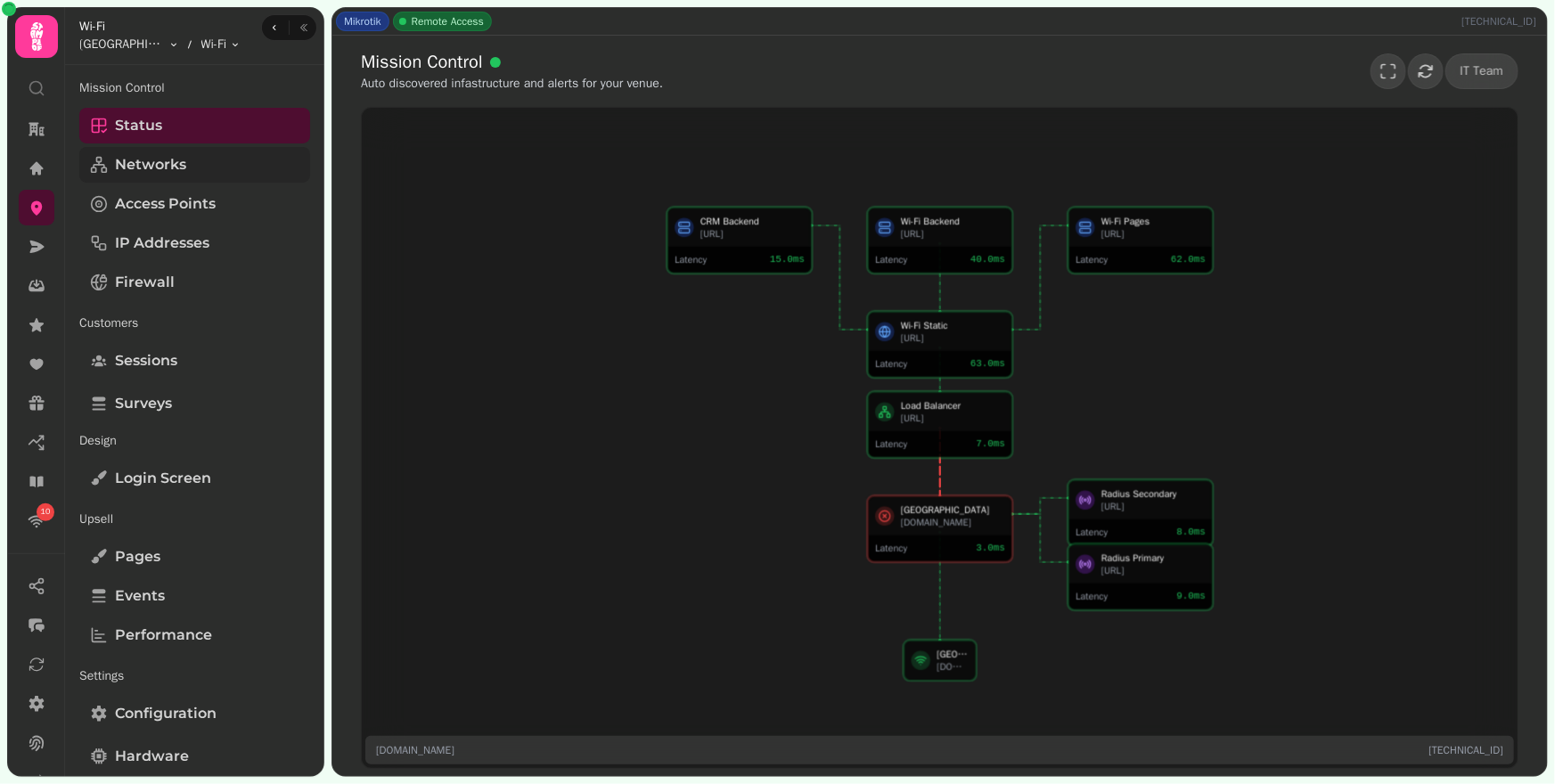 click on "Networks" at bounding box center [151, 165] 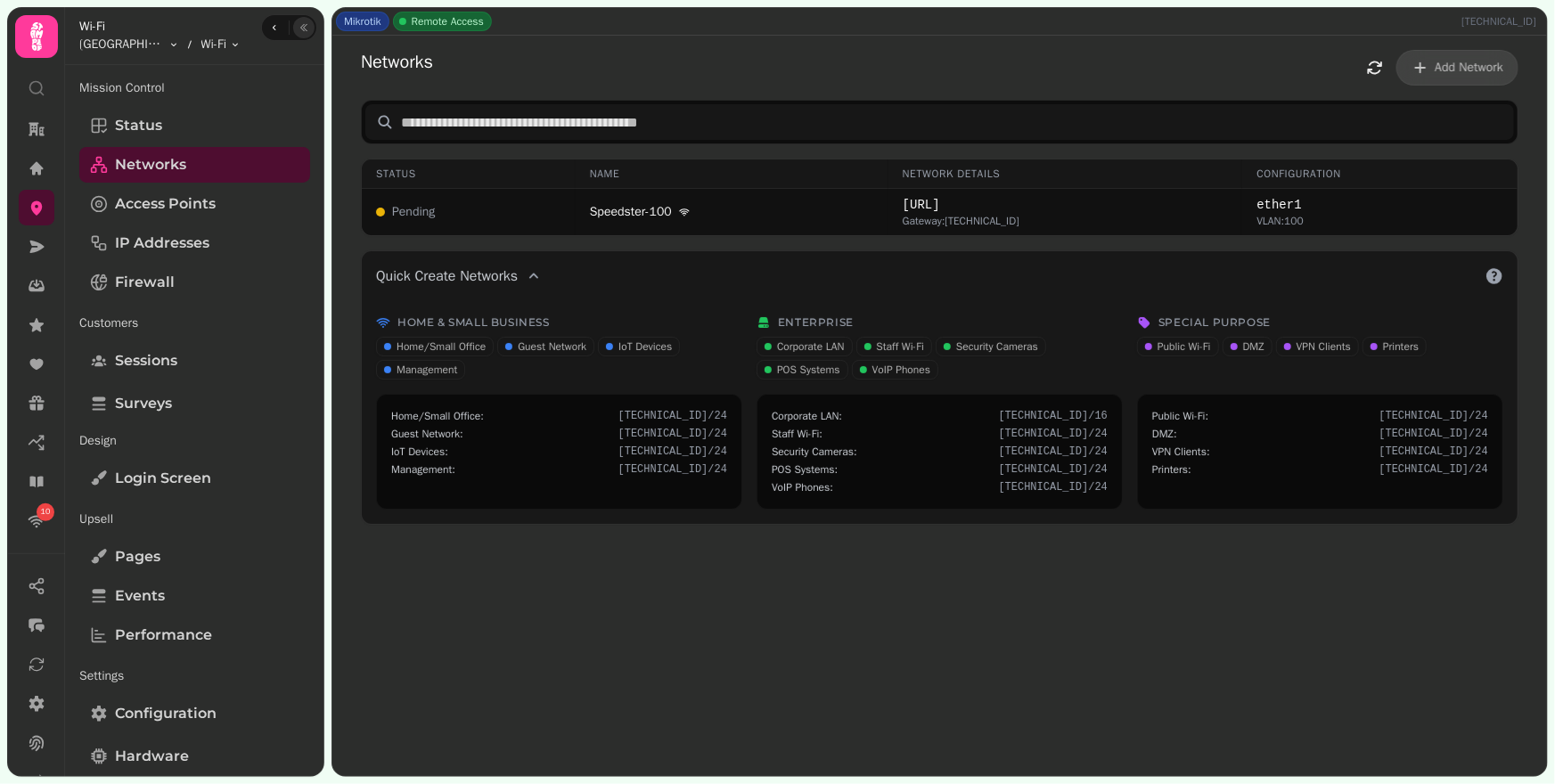 click 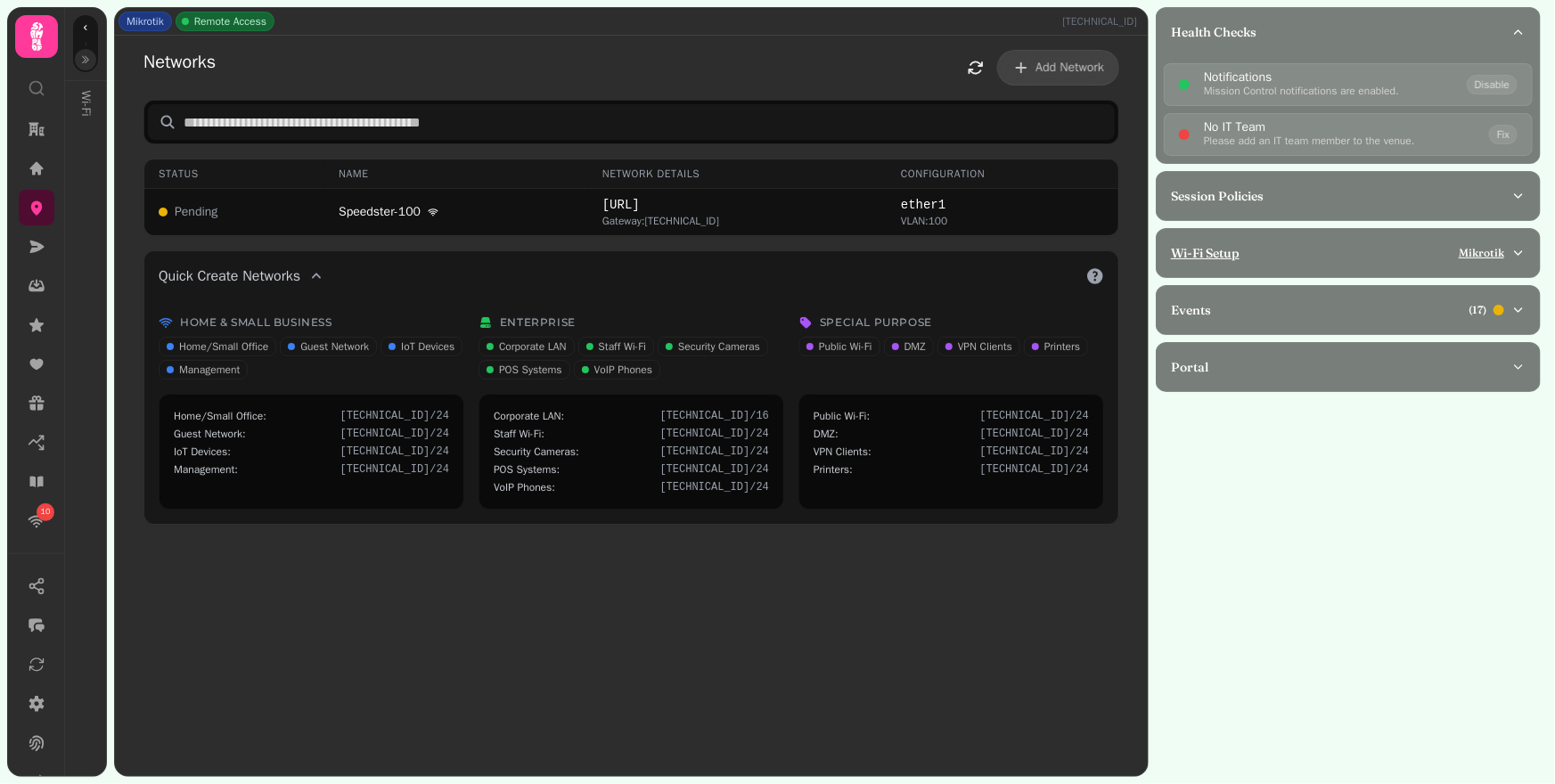 click on "Wi-Fi Setup Mikrotik" at bounding box center [1341, 253] 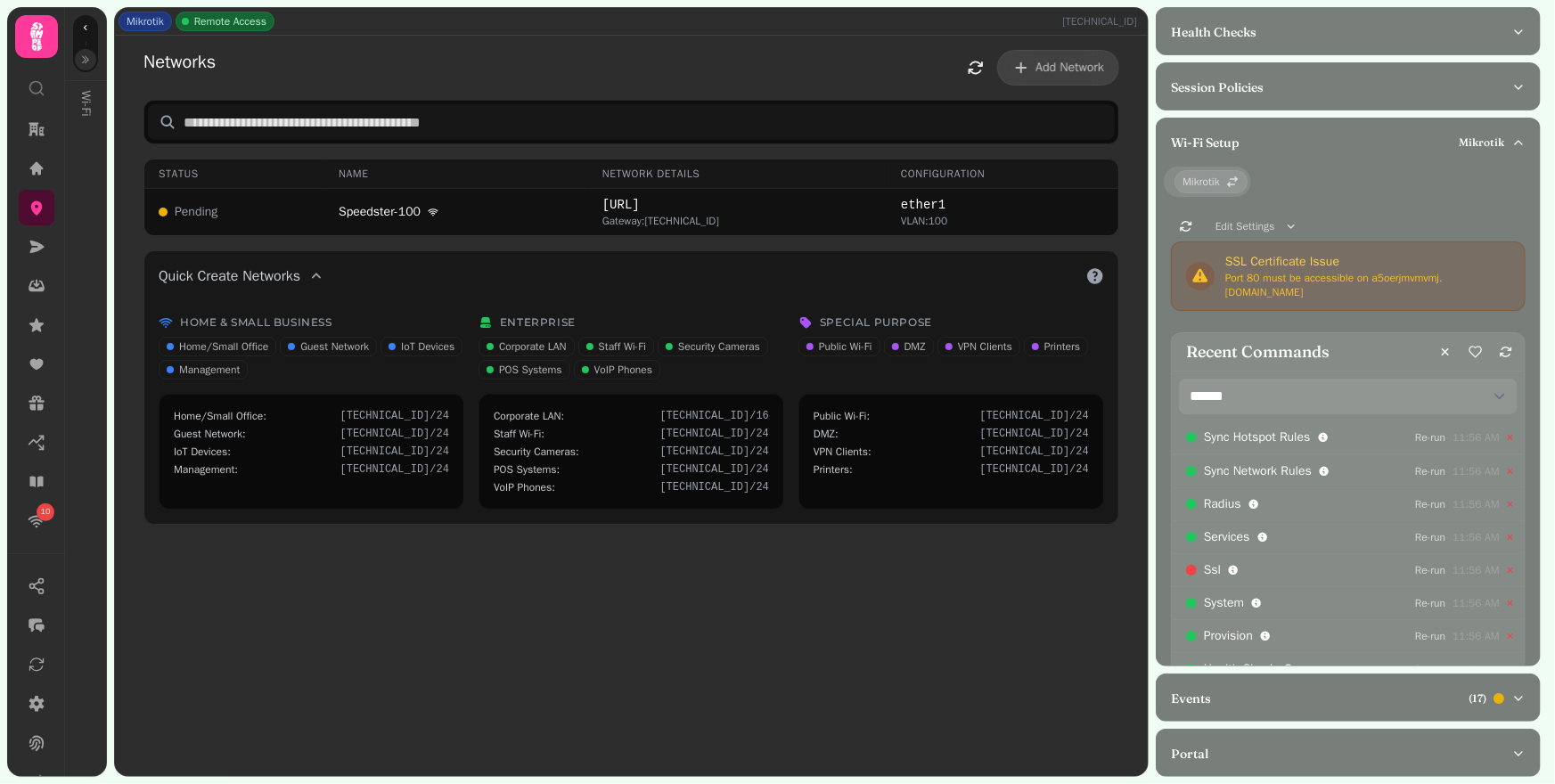 scroll, scrollTop: 151, scrollLeft: 0, axis: vertical 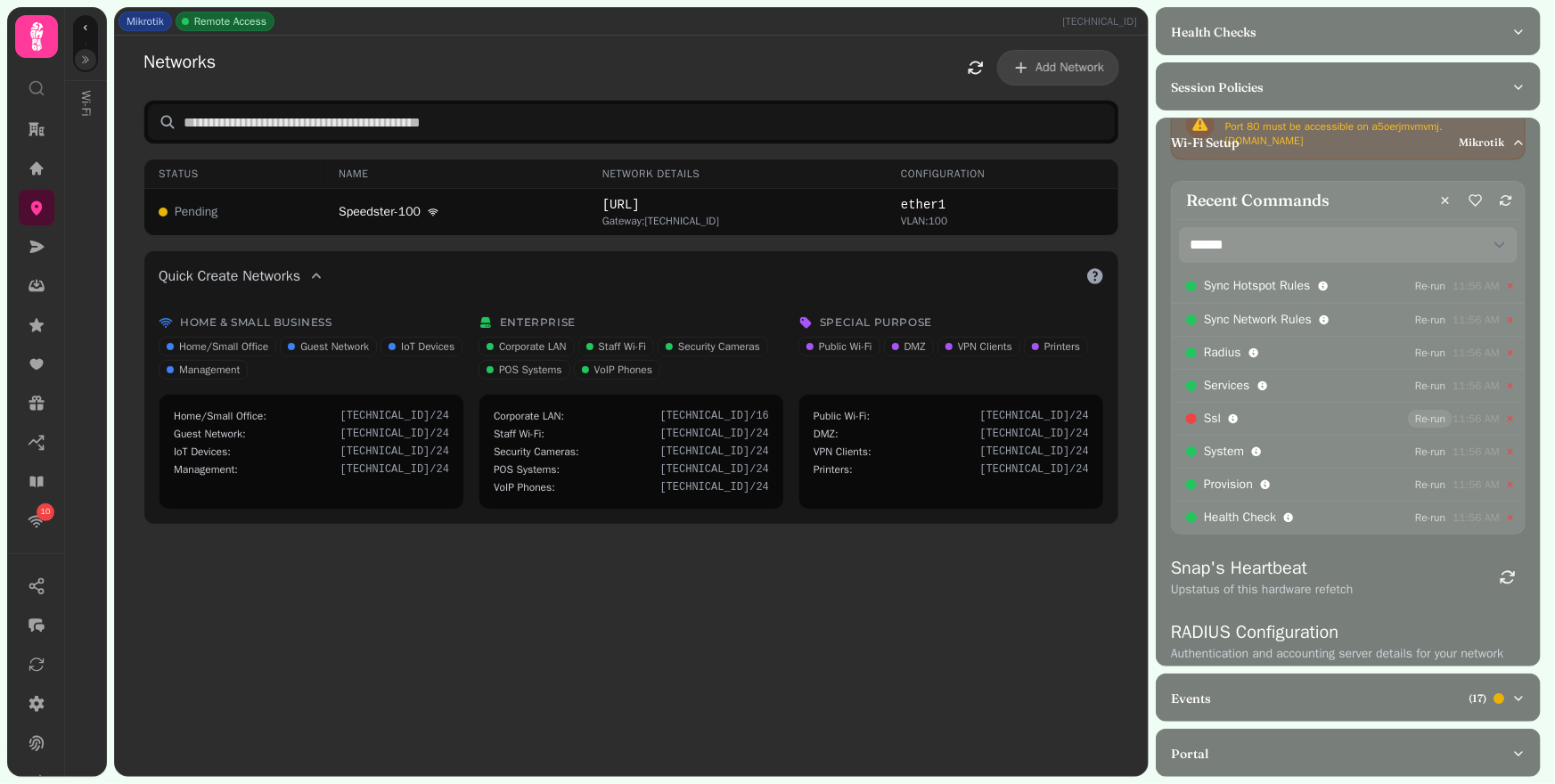 click on "Re-run" at bounding box center [1430, 419] 